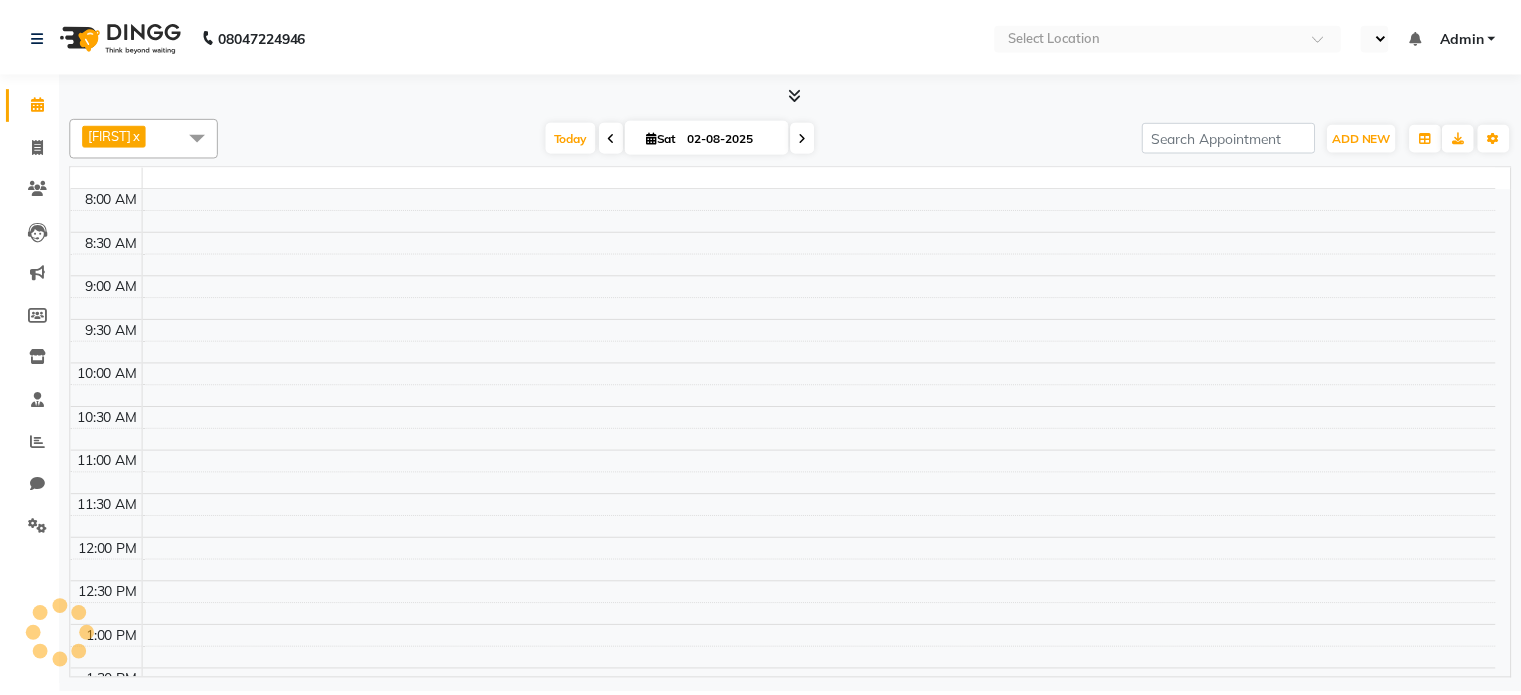 scroll, scrollTop: 0, scrollLeft: 0, axis: both 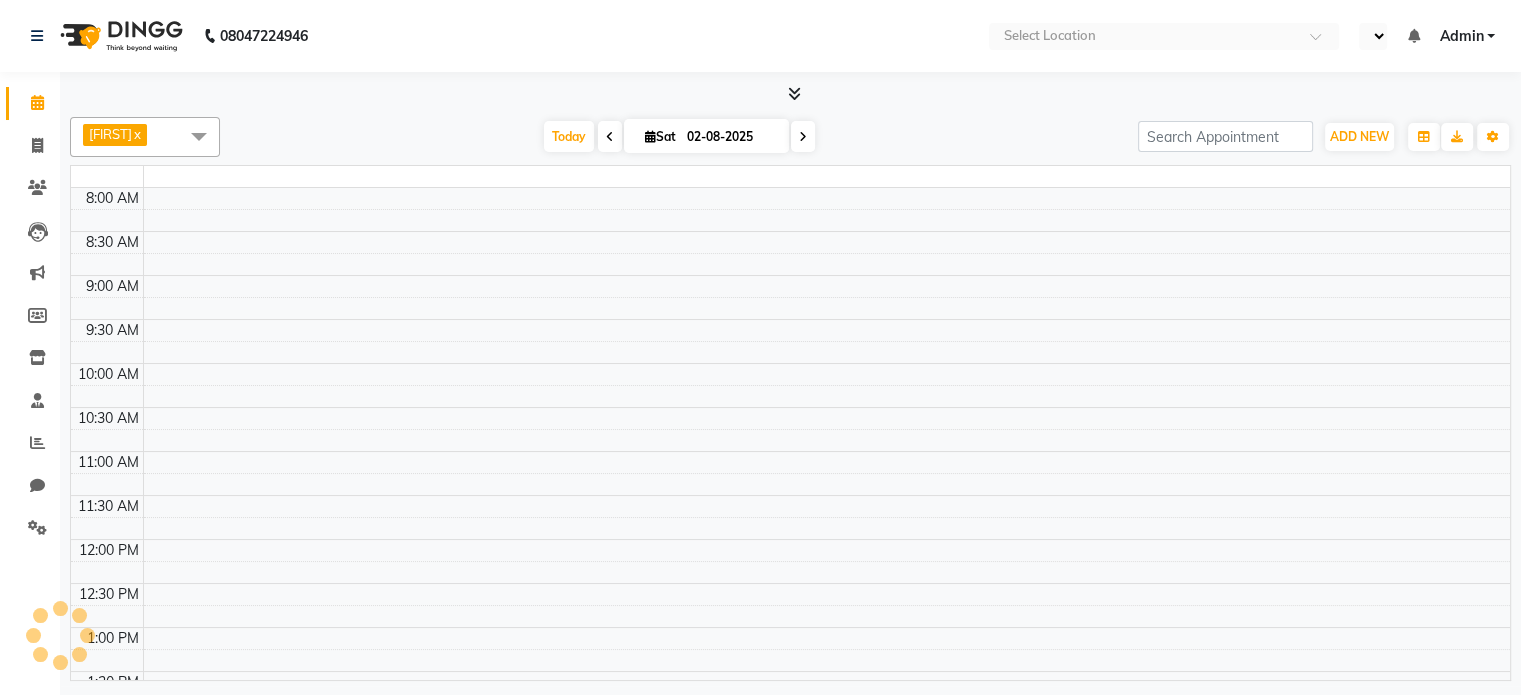 select on "en" 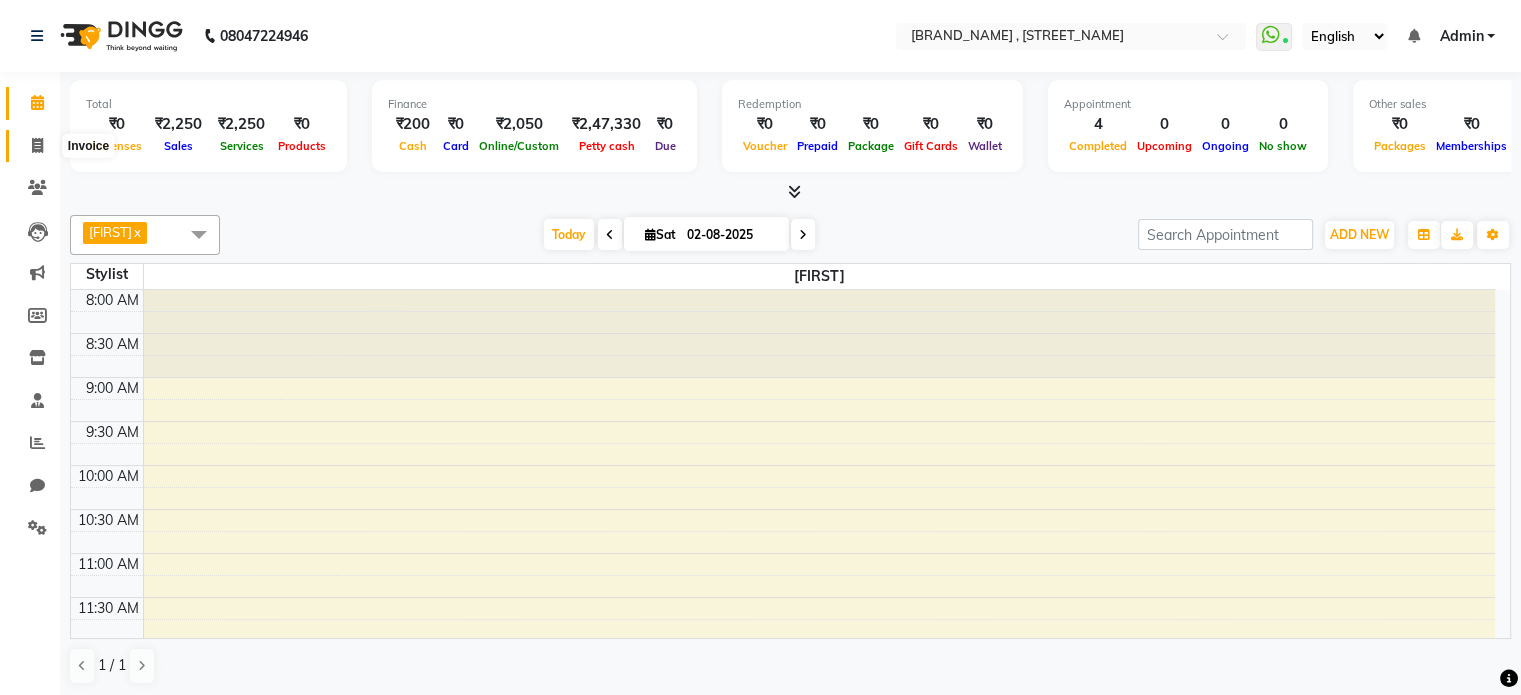 click 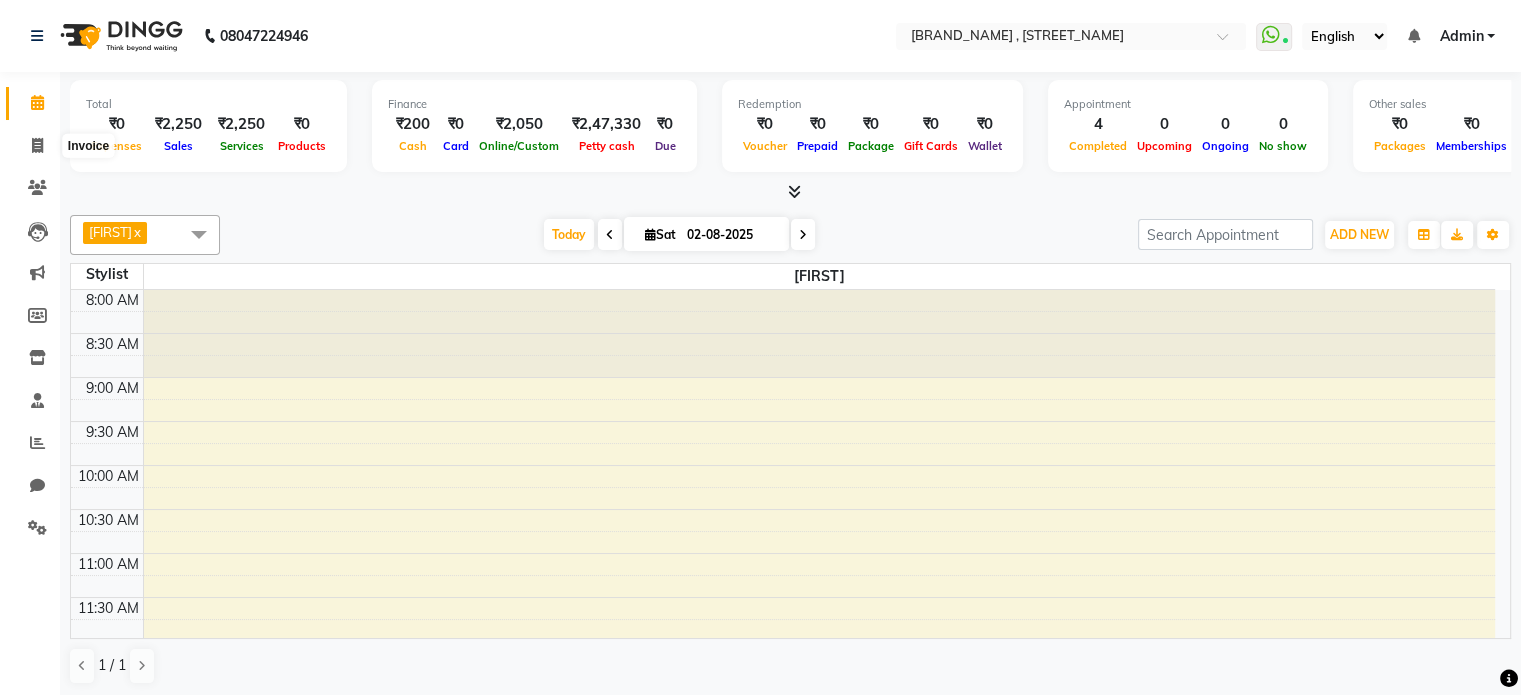 select on "service" 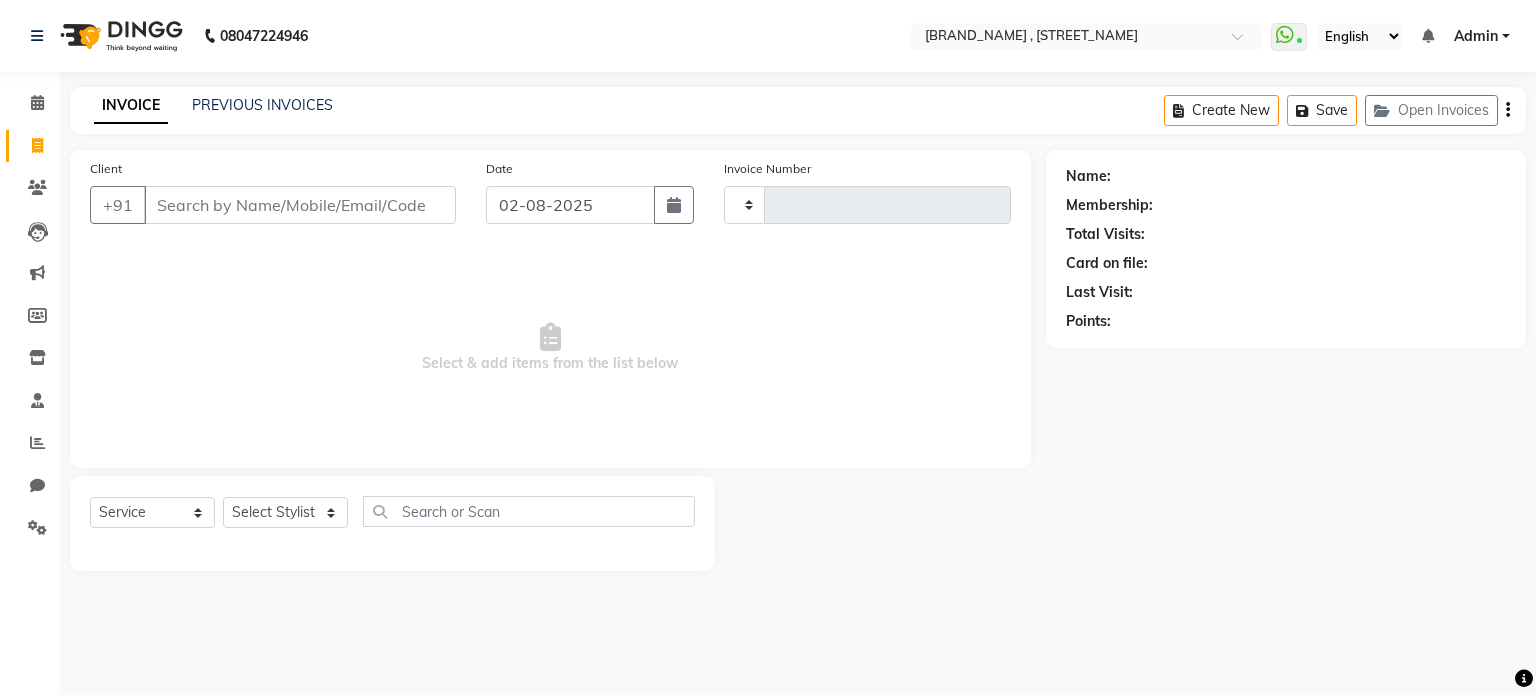 type on "2055" 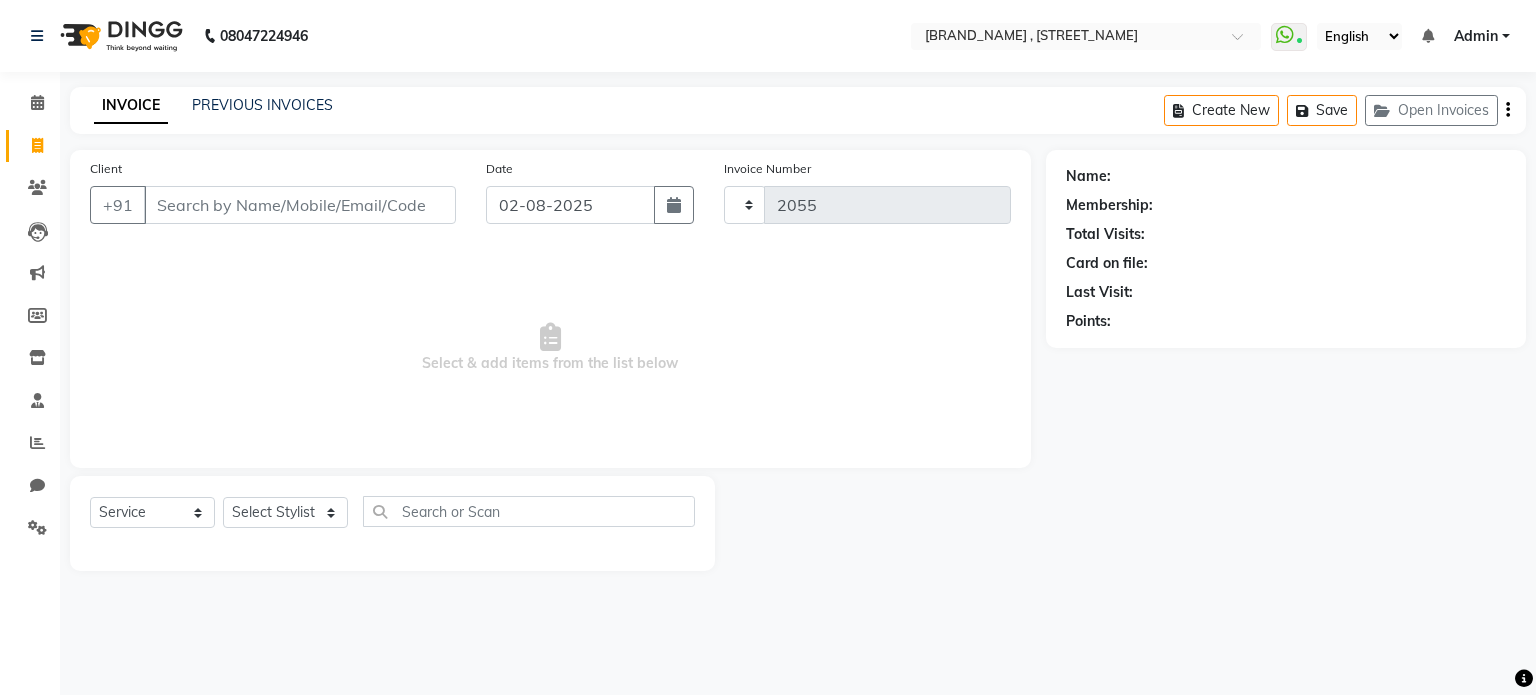 select on "7588" 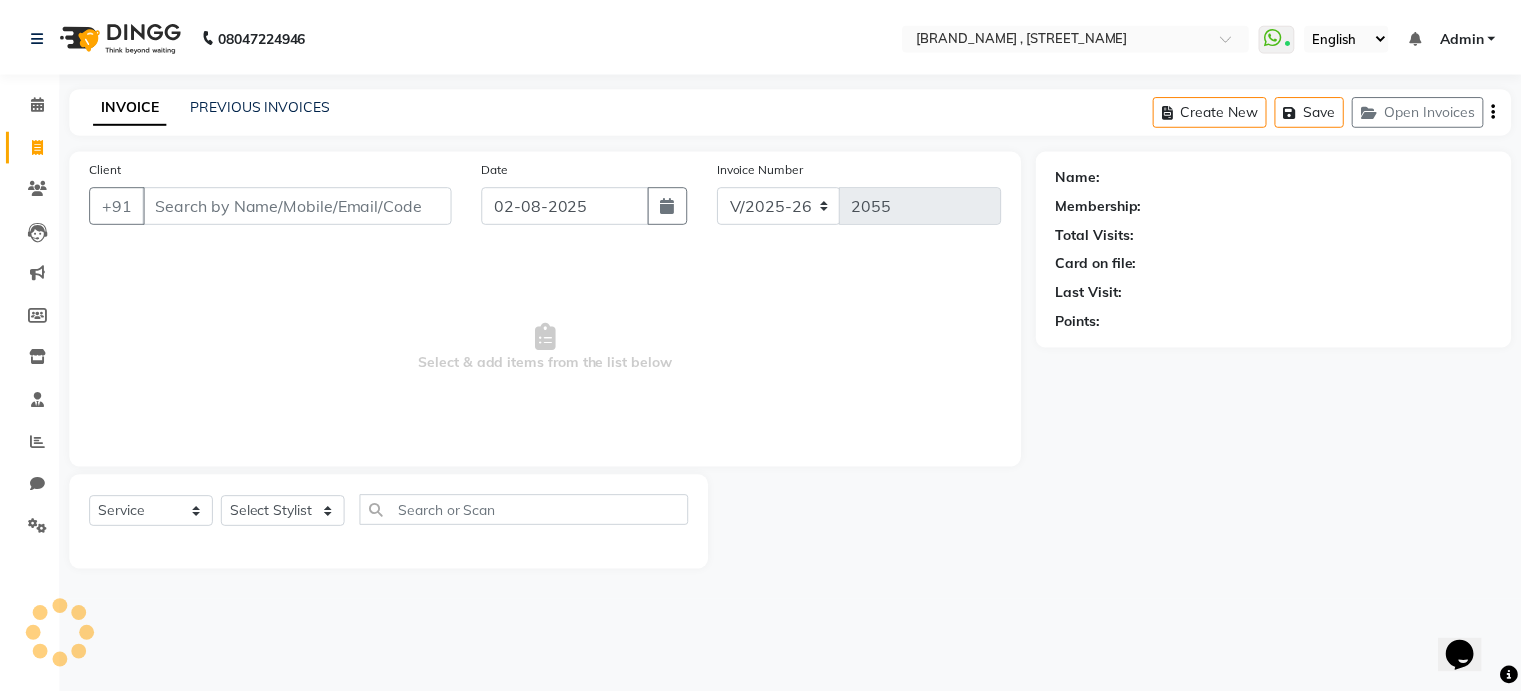 scroll, scrollTop: 0, scrollLeft: 0, axis: both 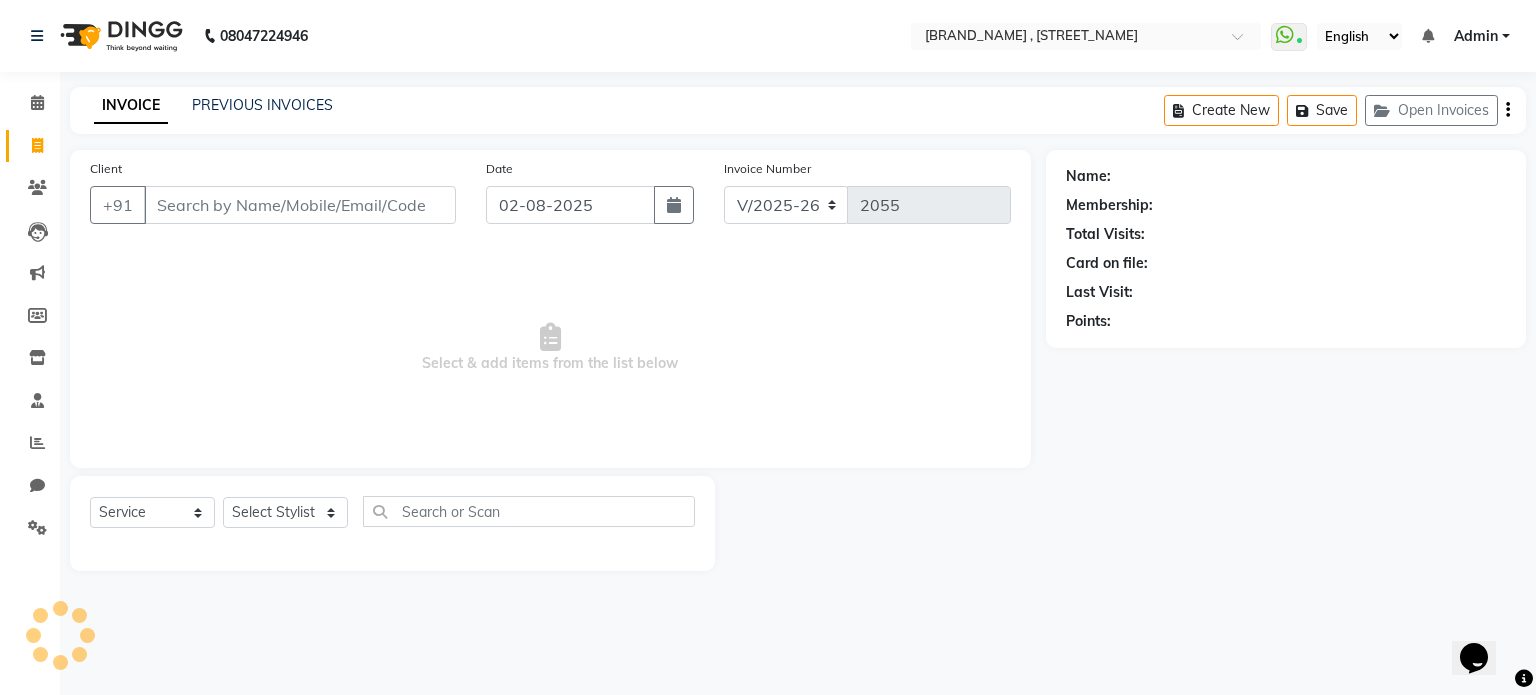click on "Client" at bounding box center (300, 205) 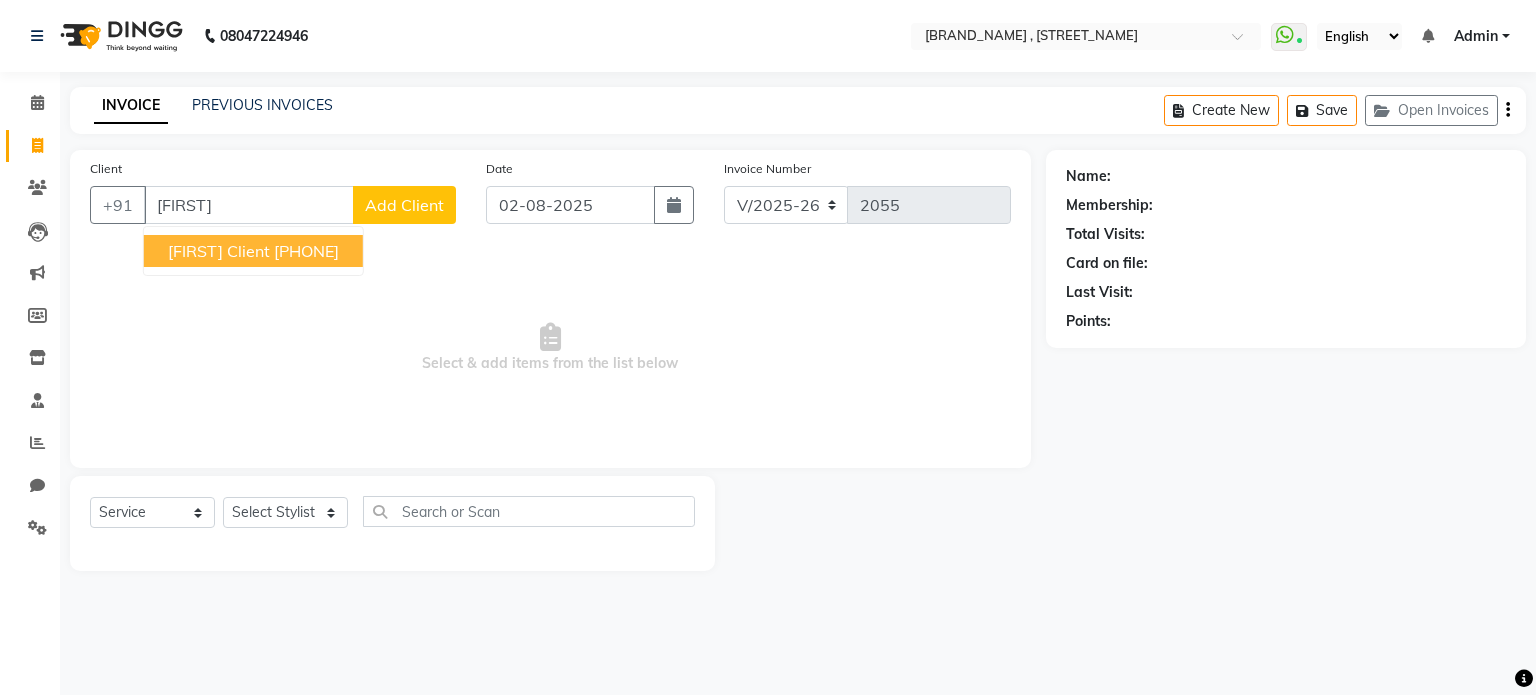 click on "[FIRST] Client" at bounding box center [219, 251] 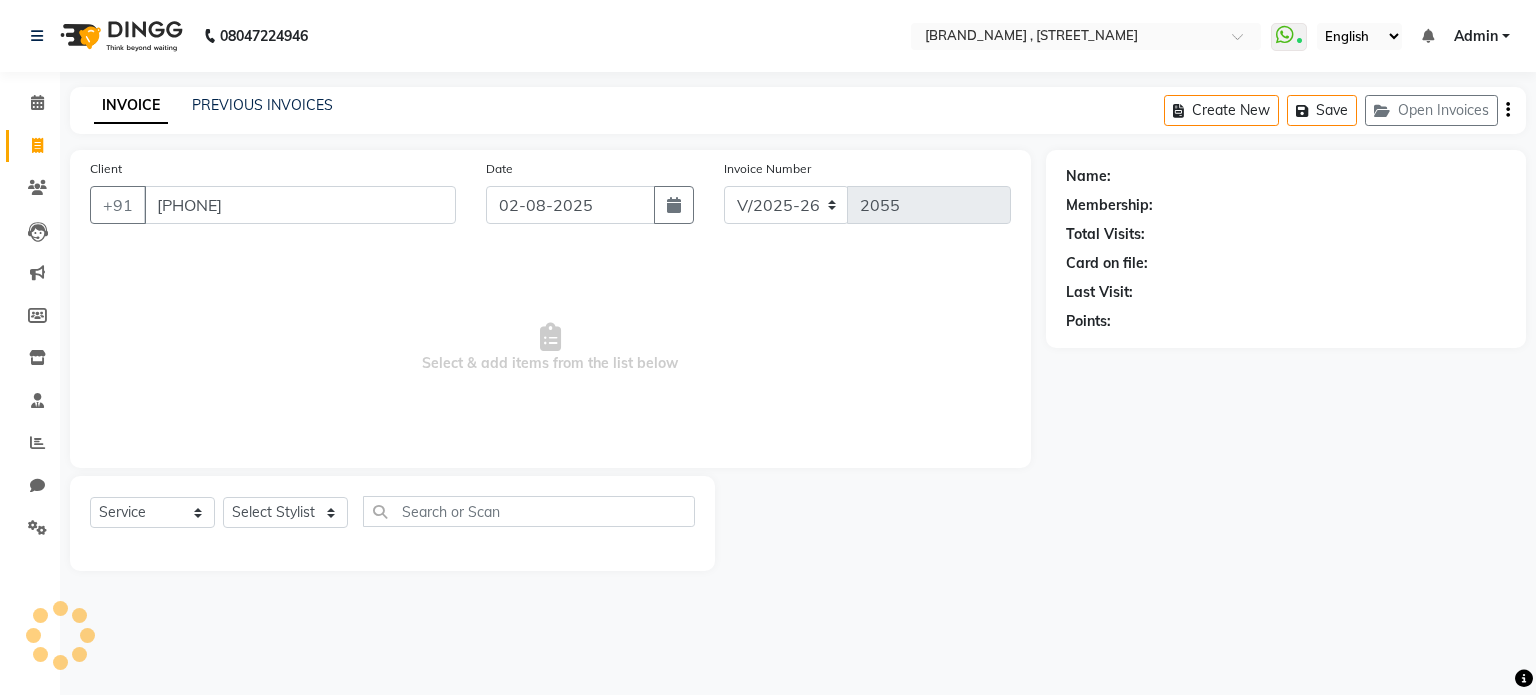 type on "[PHONE]" 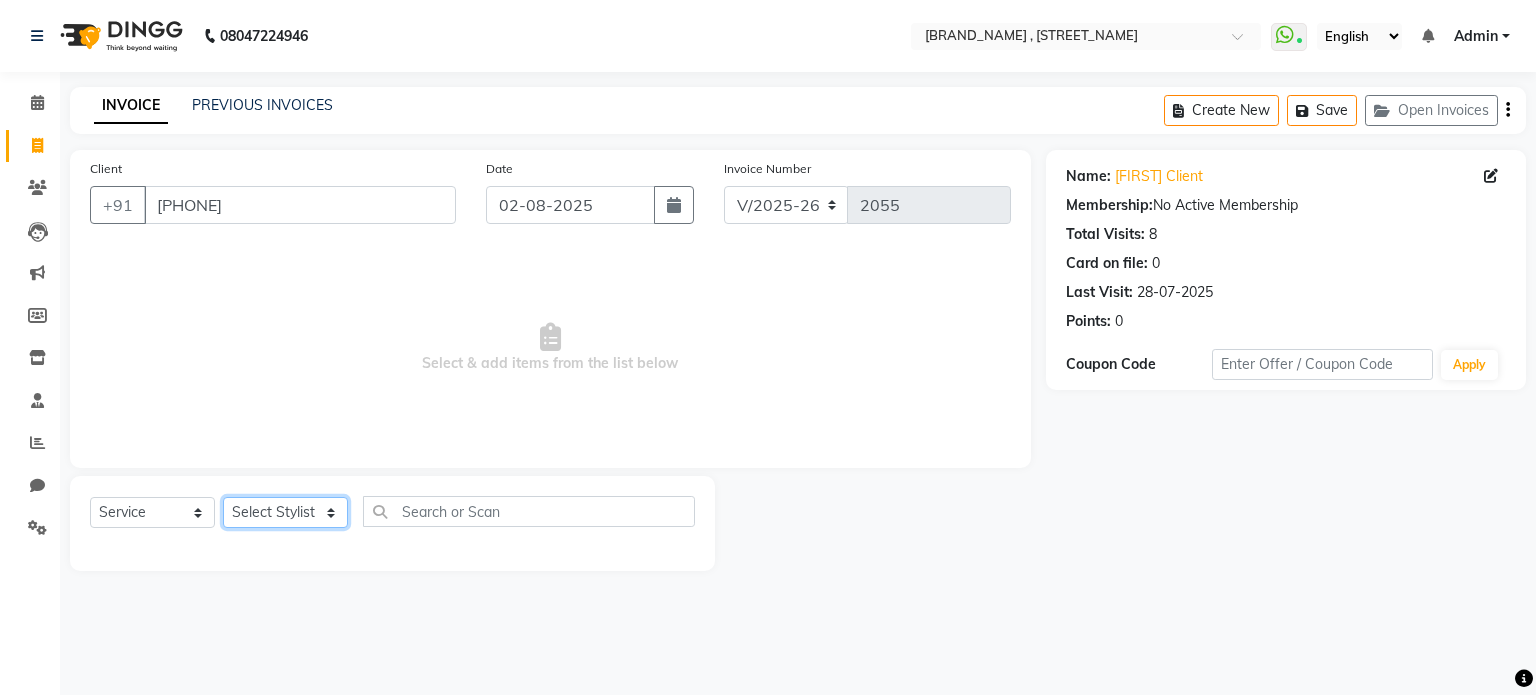 click on "Select Stylist [FIRST] [FIRST]  [FIRST] [FIRST] [FIRST]" 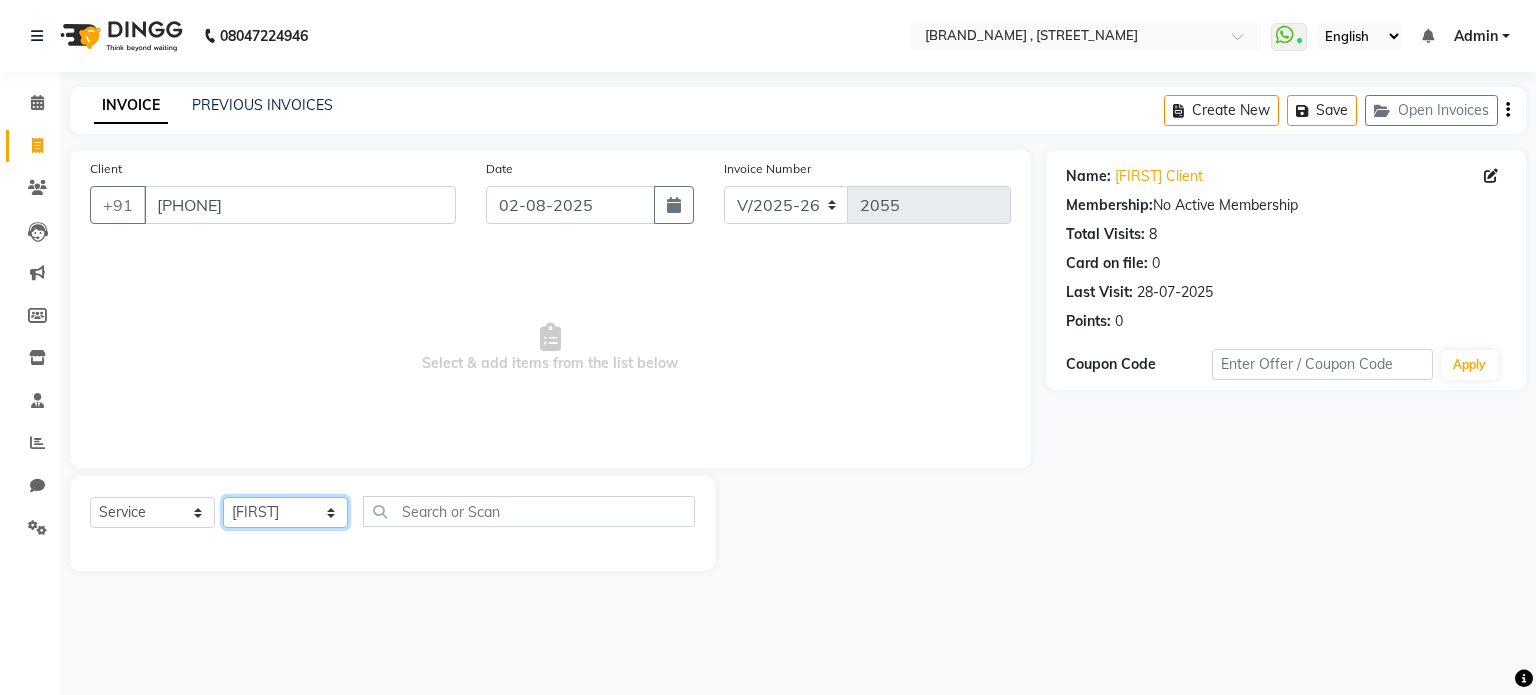 click on "Select Stylist [FIRST] [FIRST]  [FIRST] [FIRST] [FIRST]" 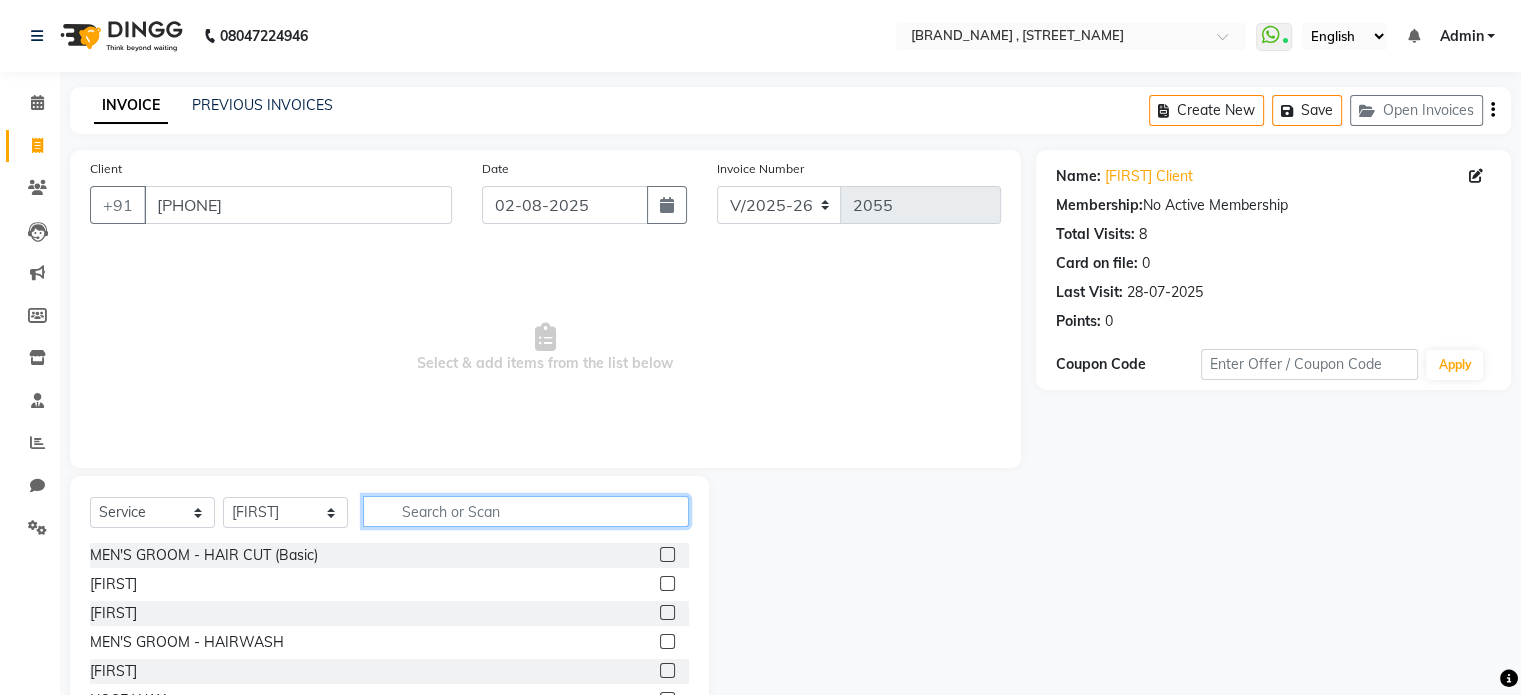 click 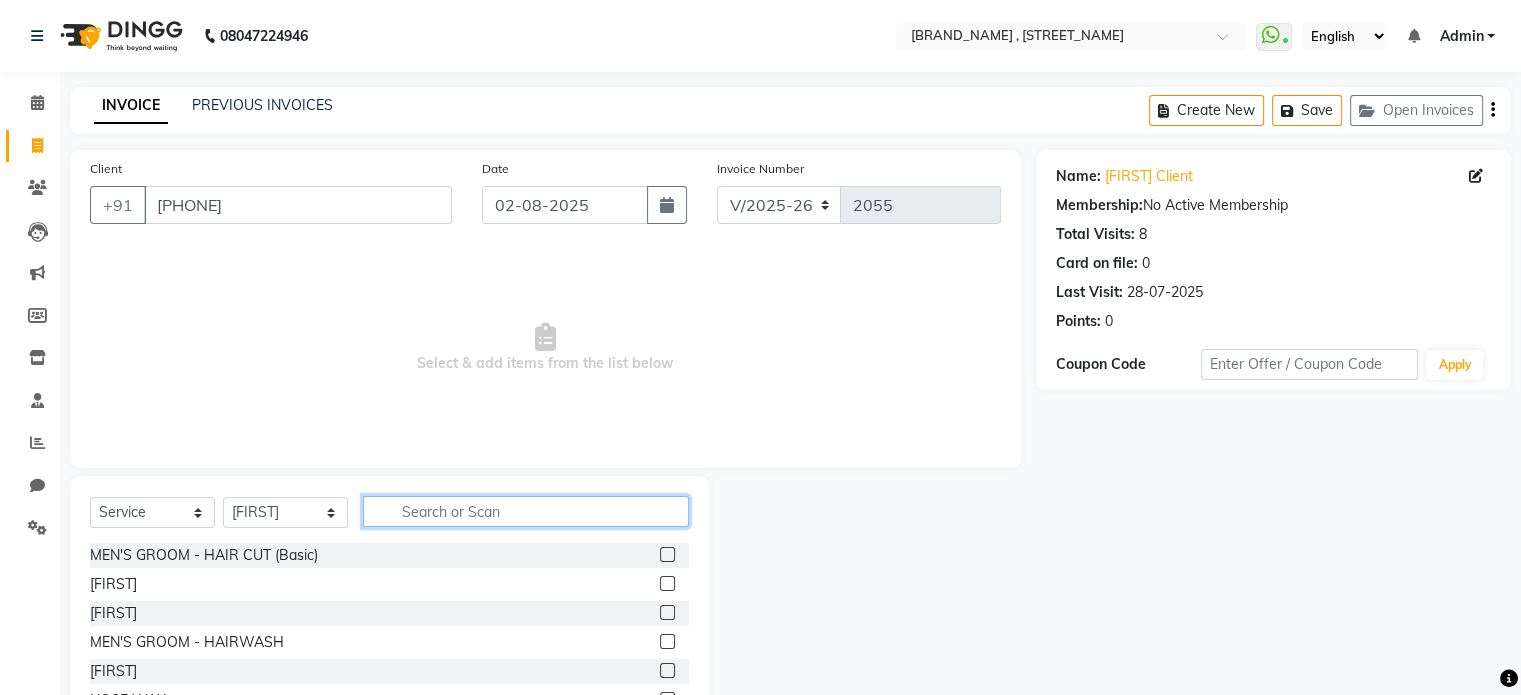 click 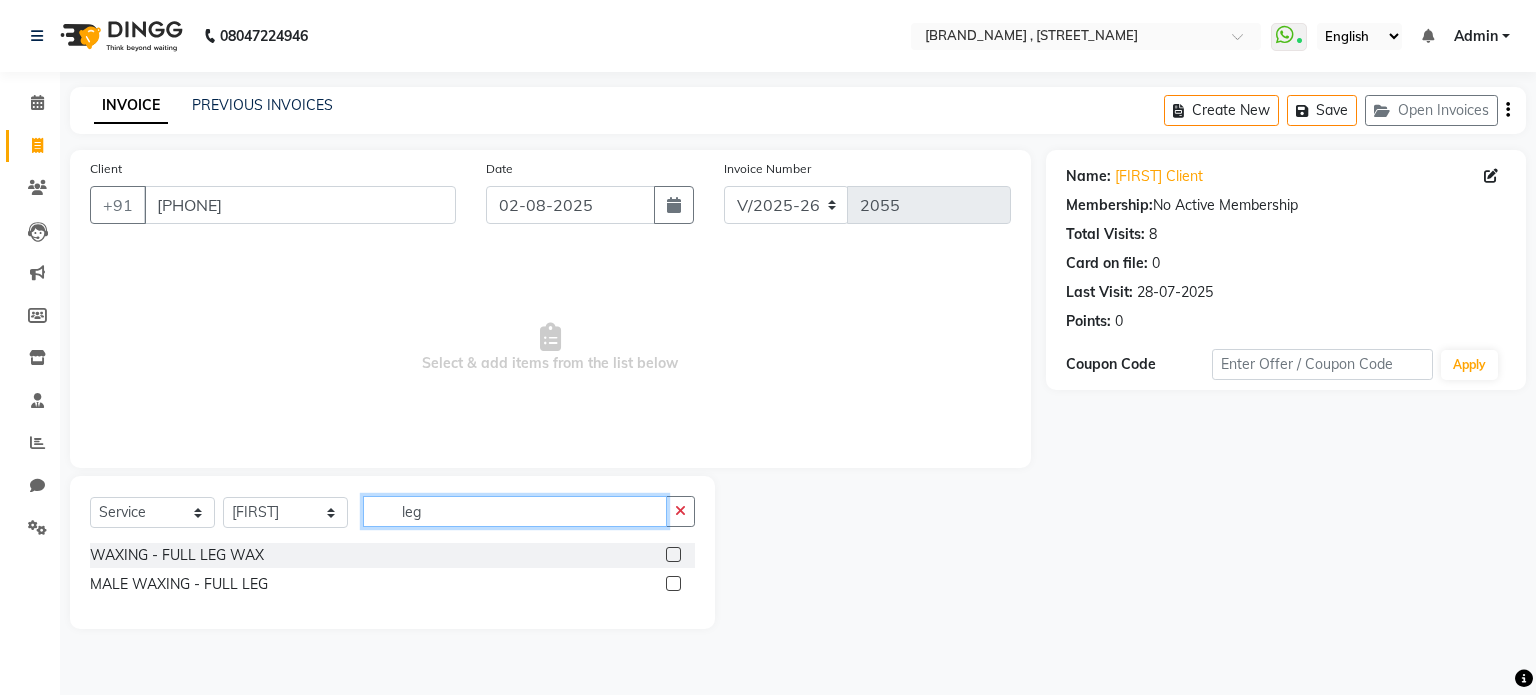 type on "leg" 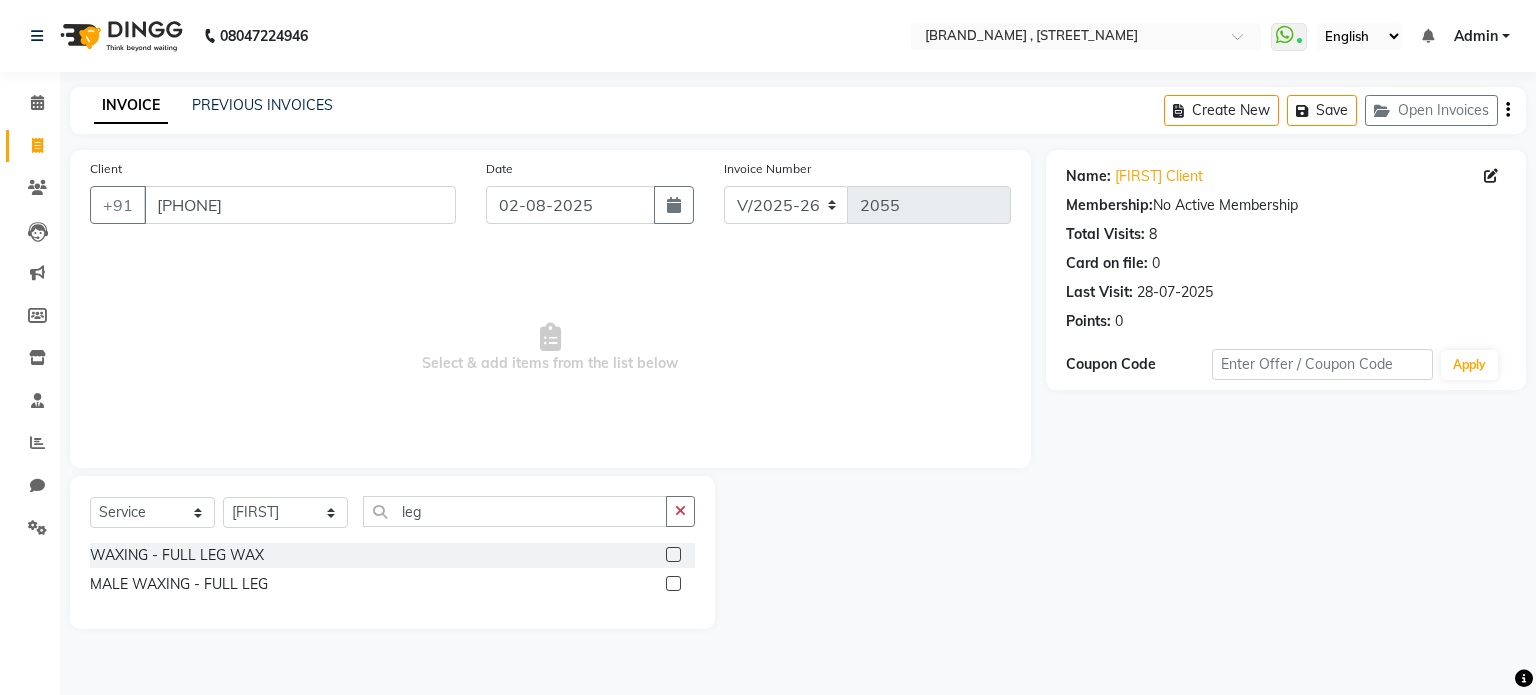click 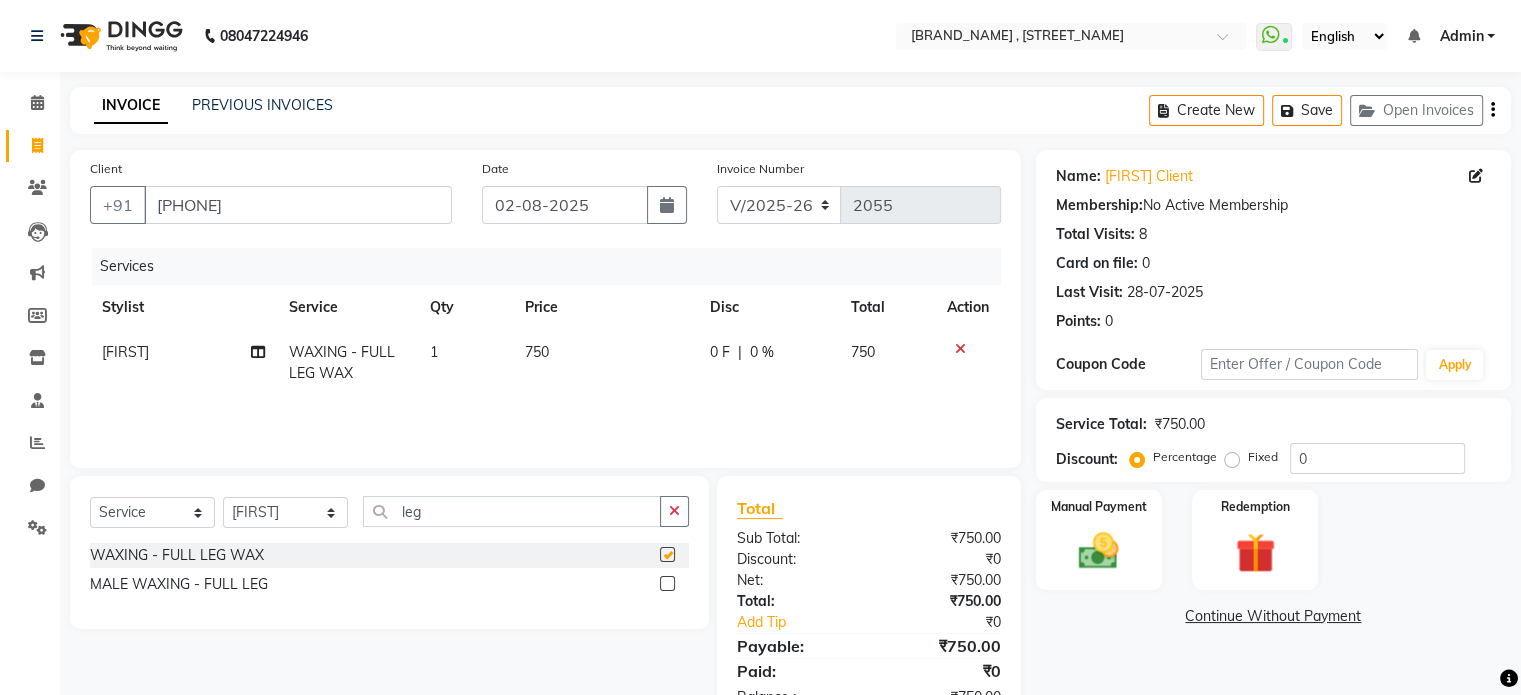 checkbox on "false" 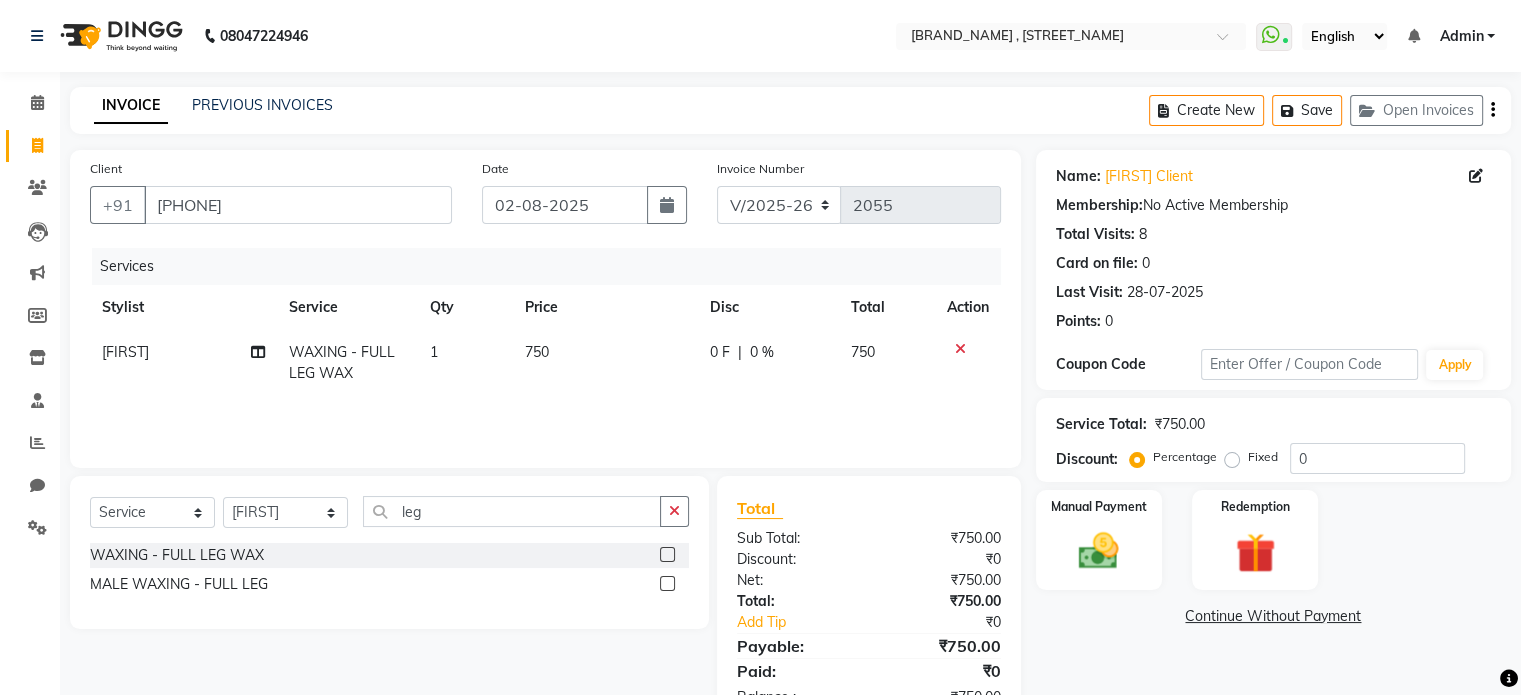 click on "750" 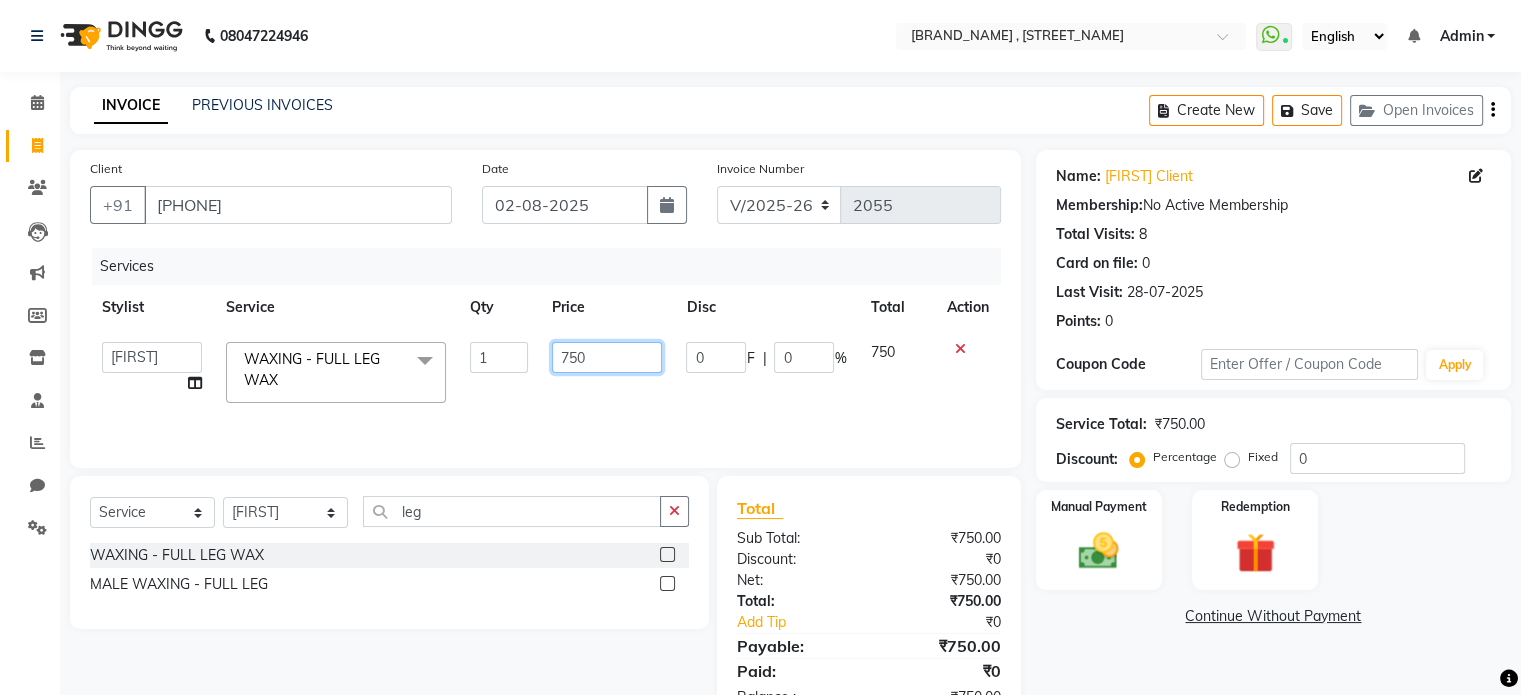 click on "750" 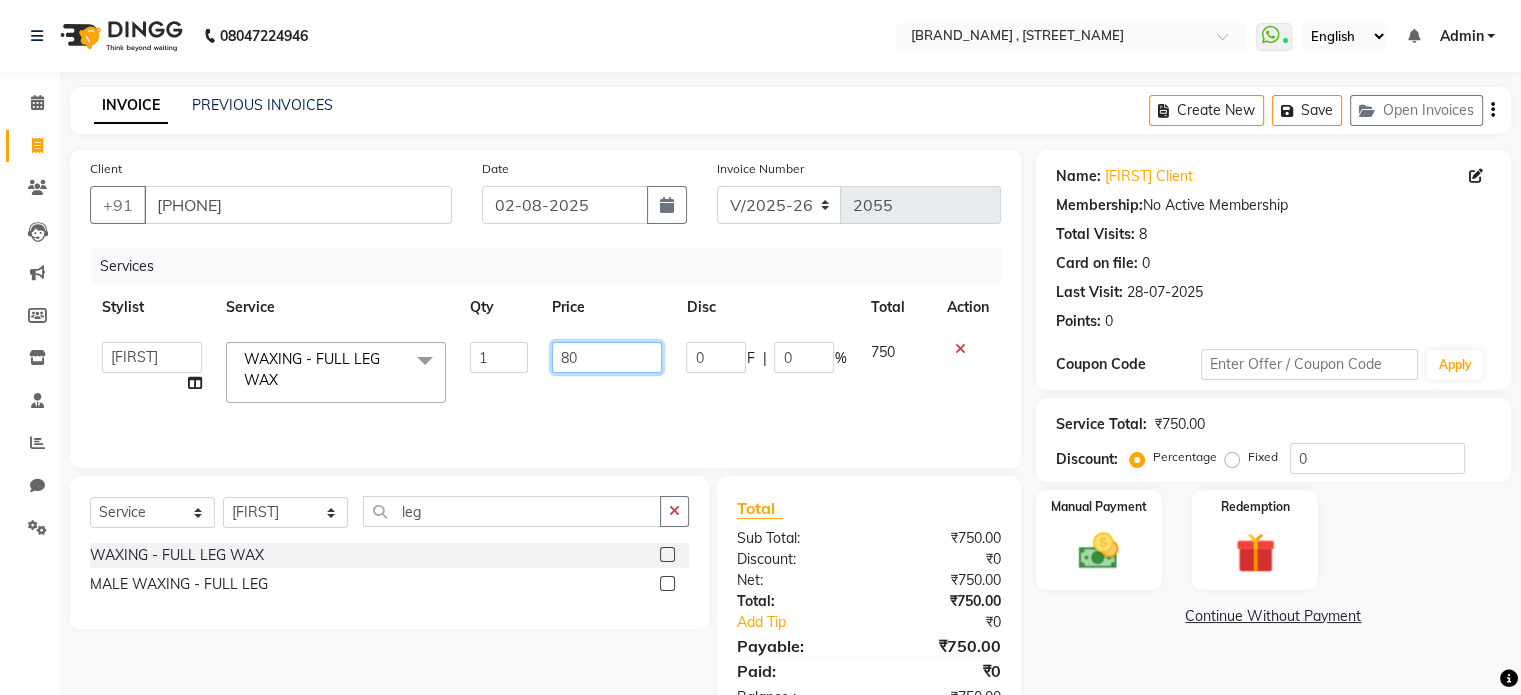 type on "800" 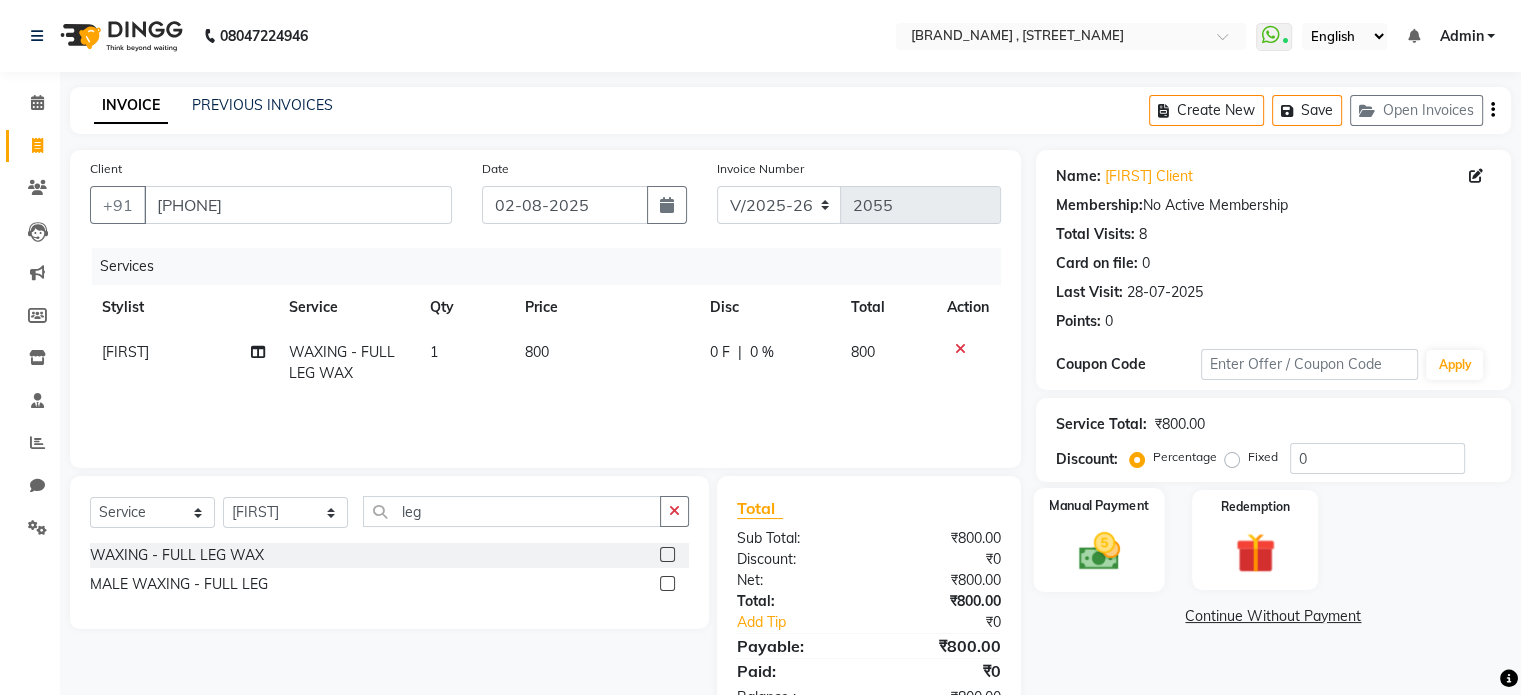 click 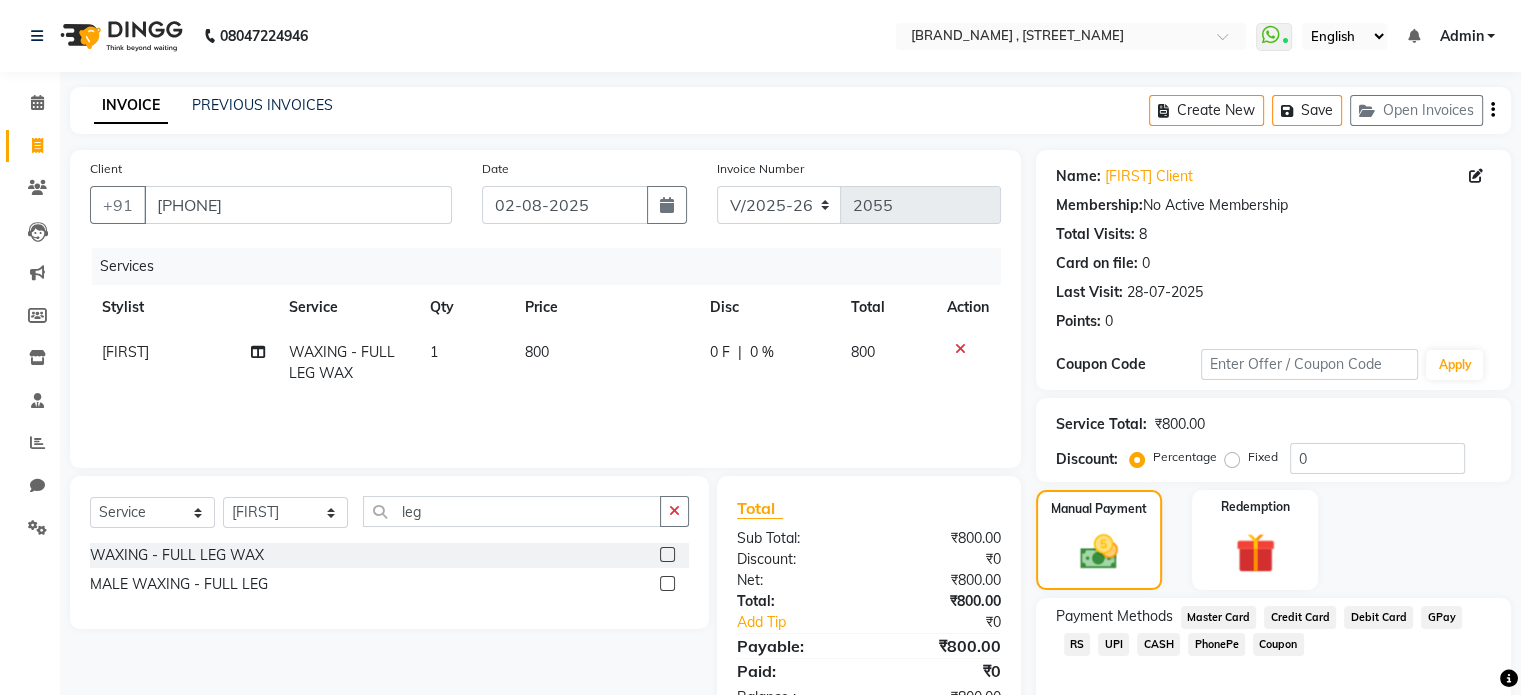 click on "UPI" 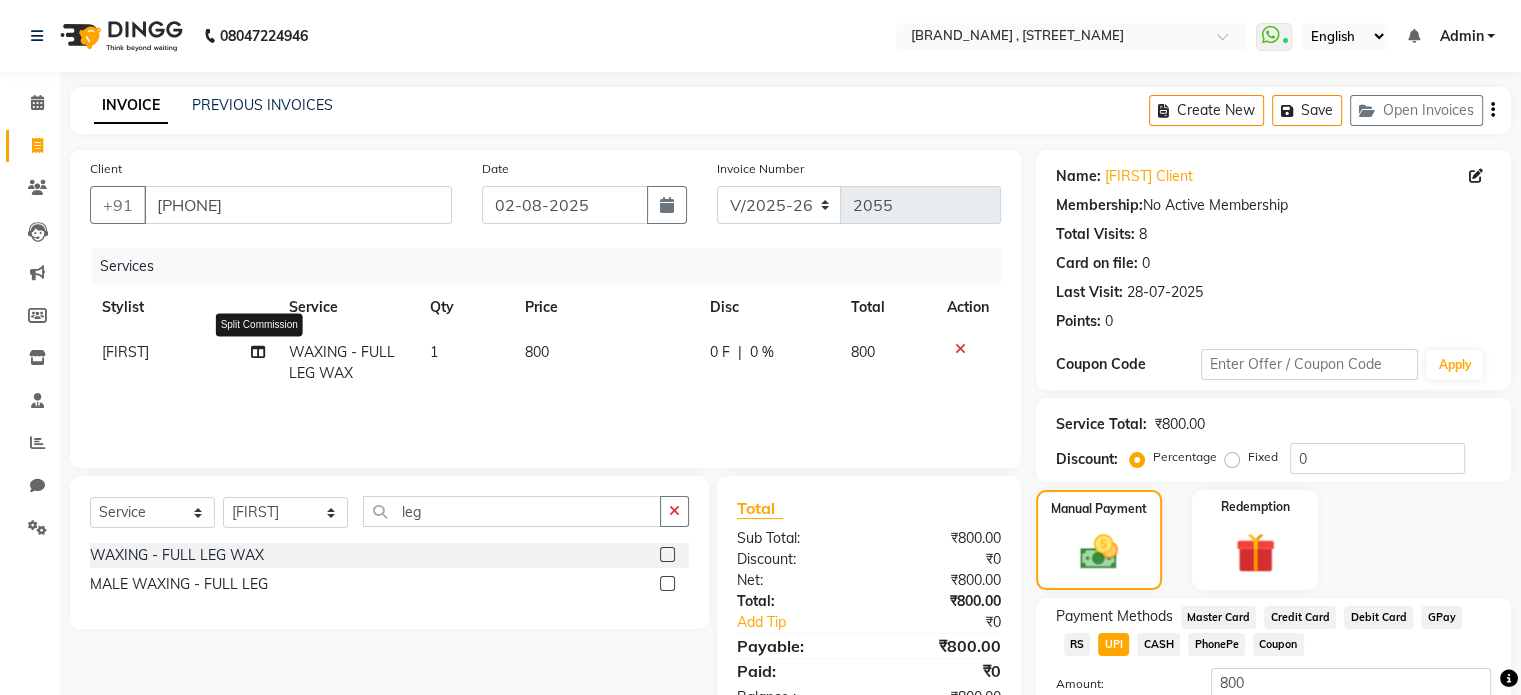 click 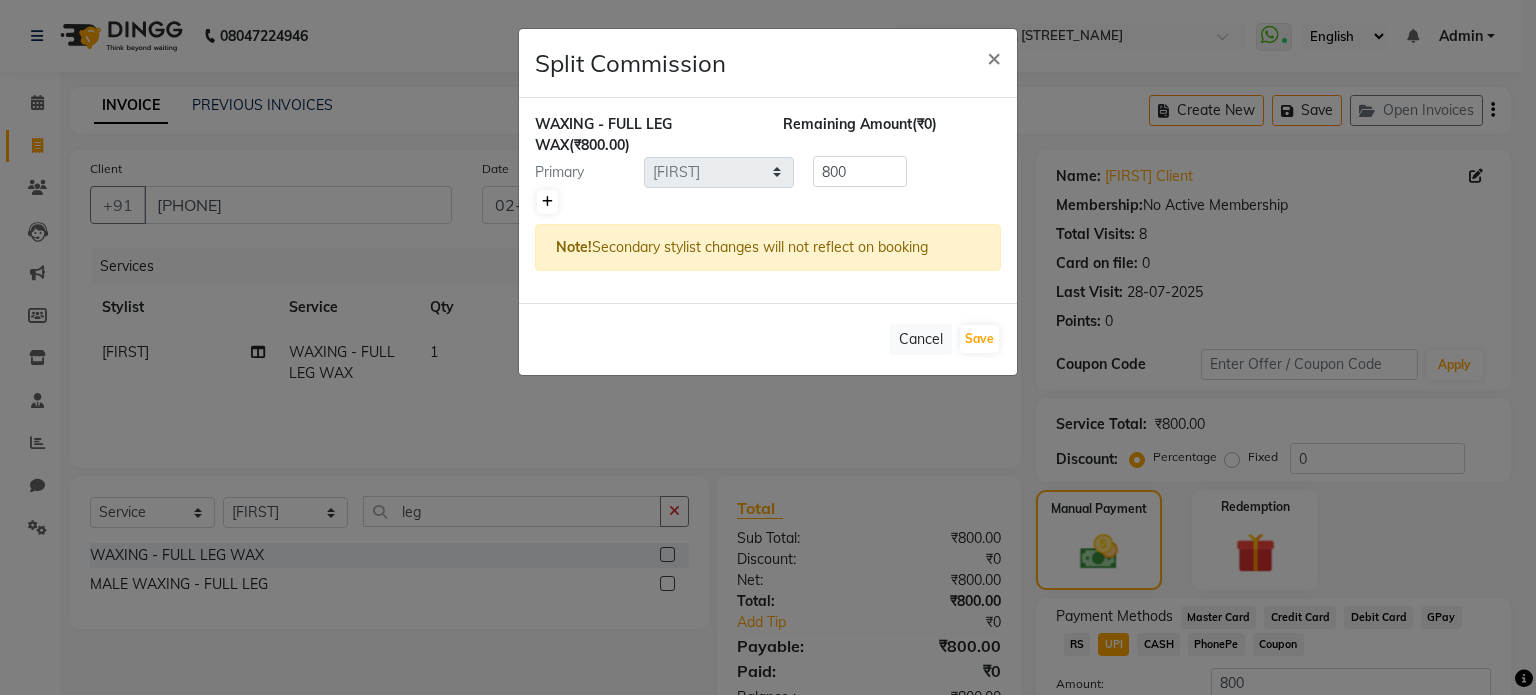 click 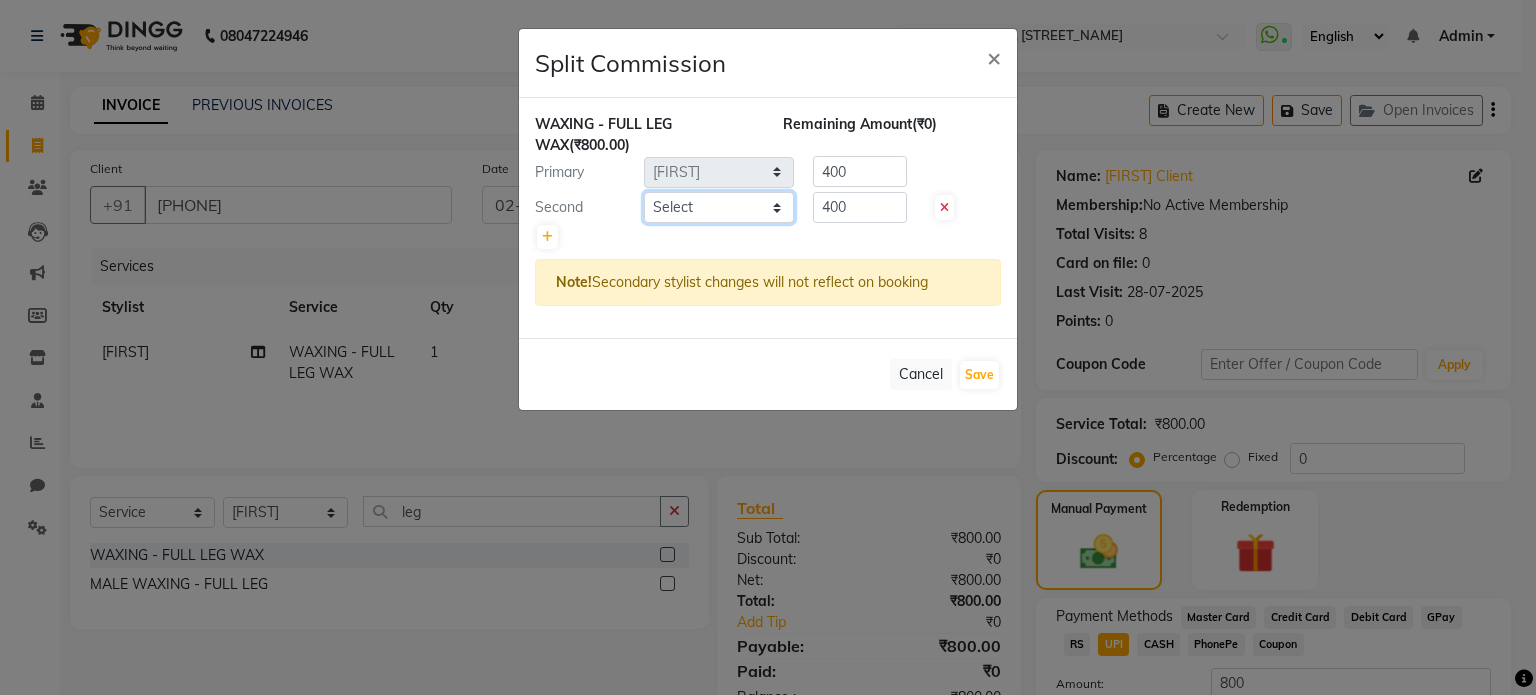 click on "Select  [FIRST]   [FIRST]   [FIRST]   [FIRST]   [FIRST]" 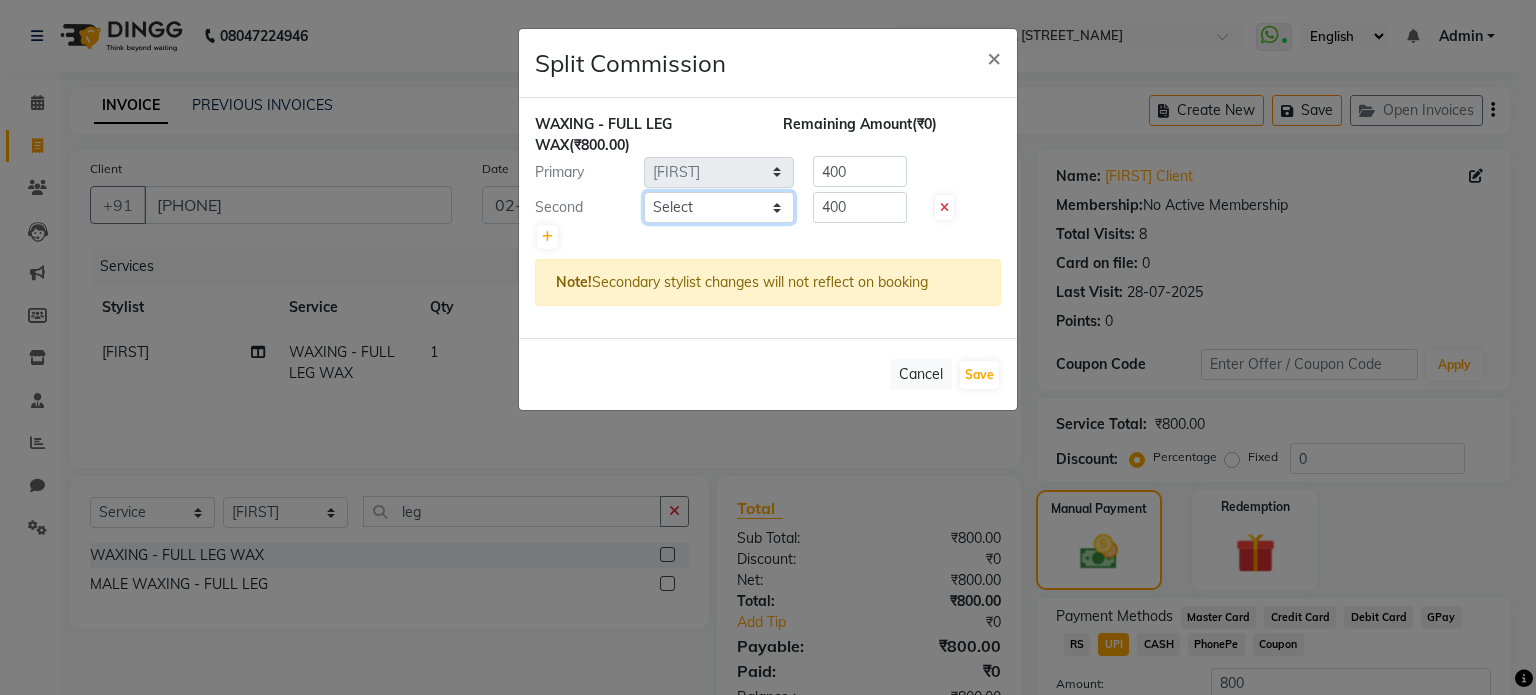 select on "84503" 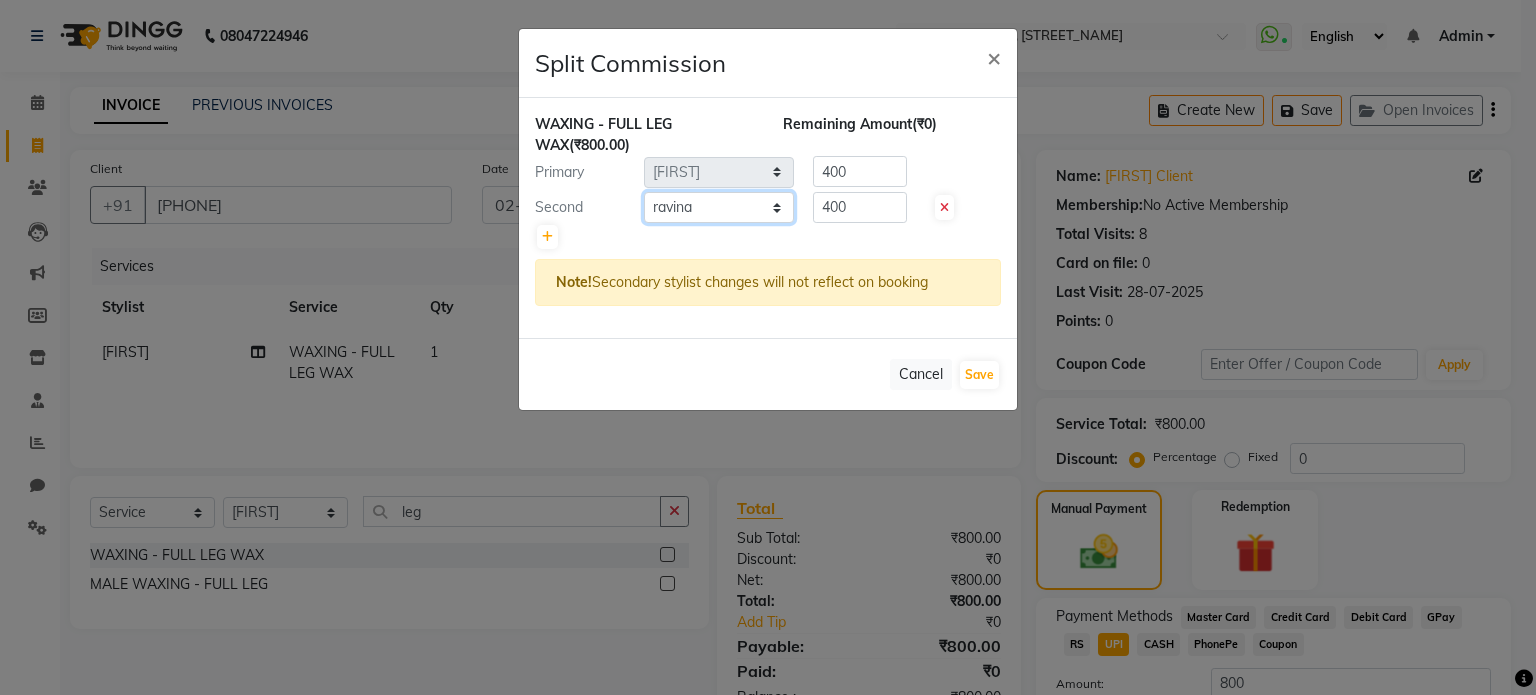 click on "Select  [FIRST]   [FIRST]   [FIRST]   [FIRST]   [FIRST]" 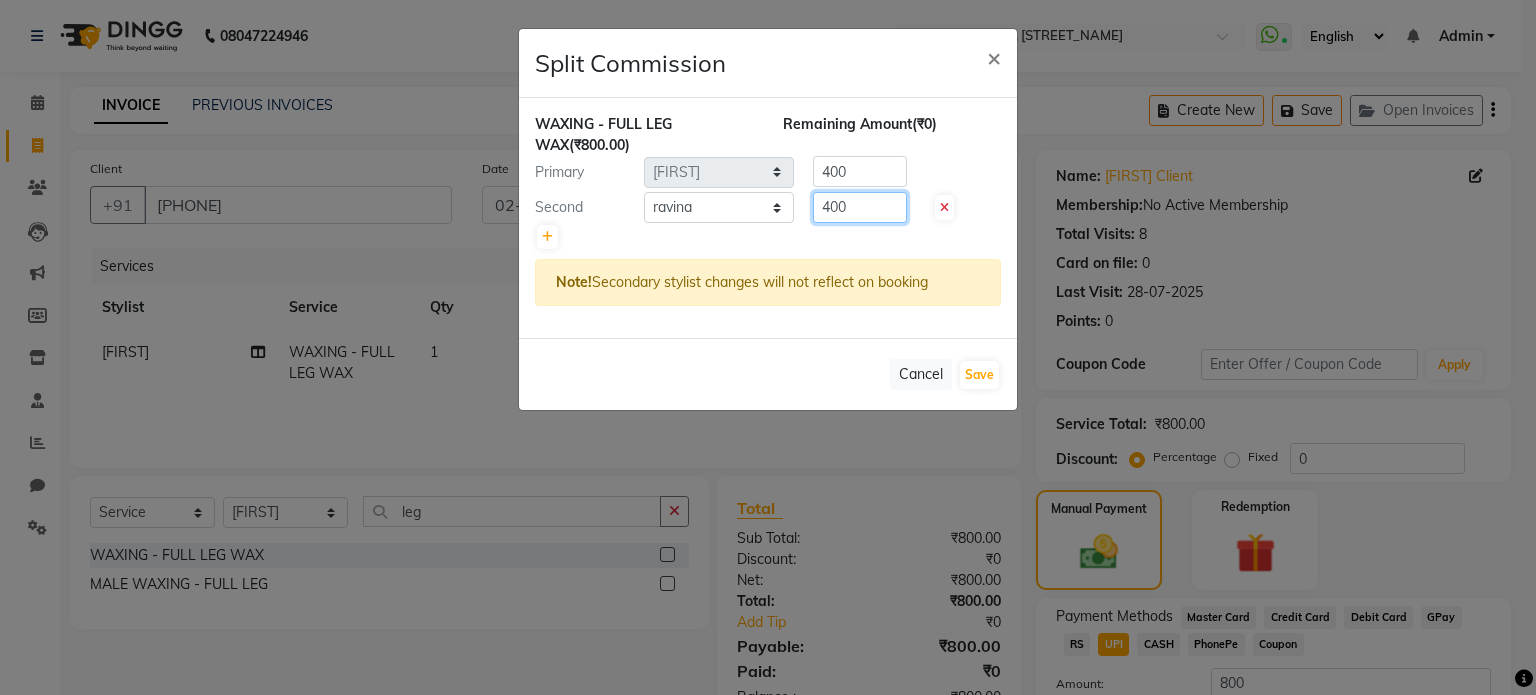click on "400" 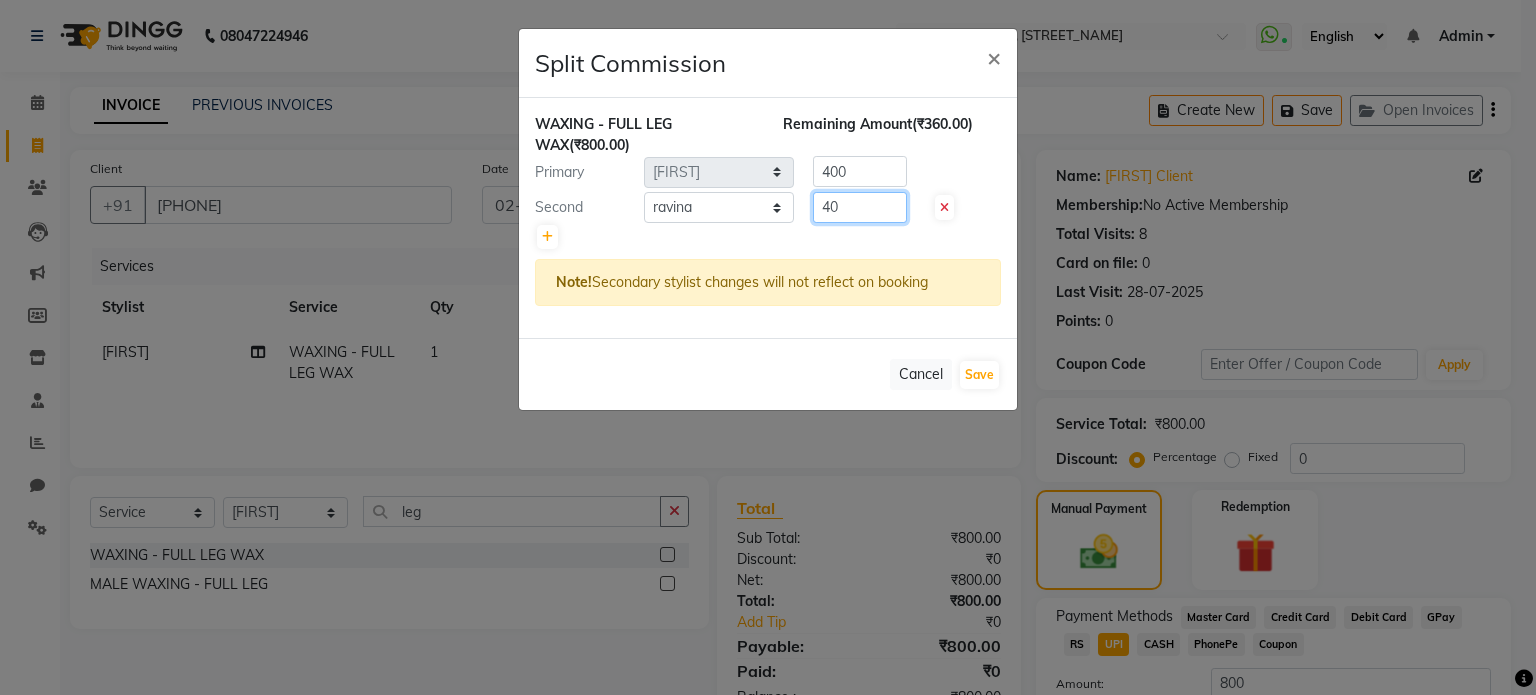 type on "4" 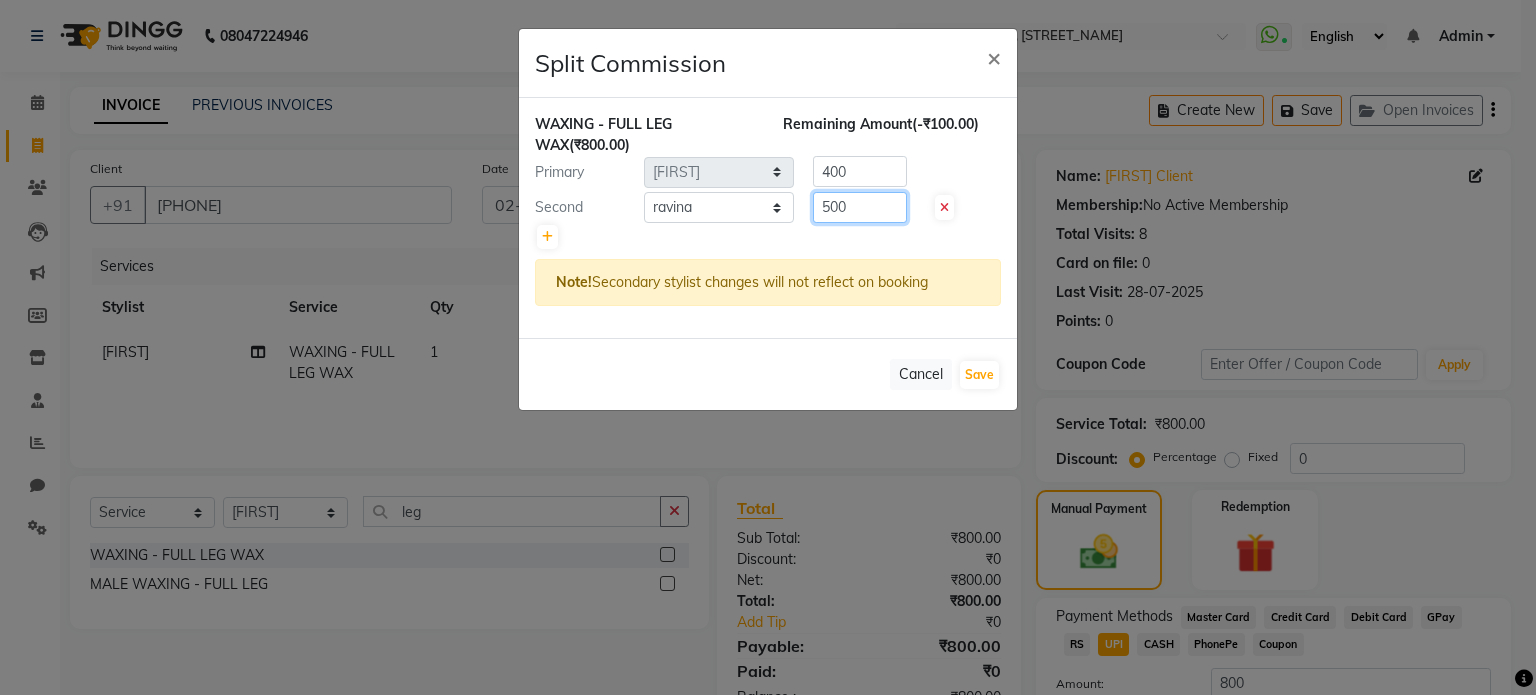 type on "500" 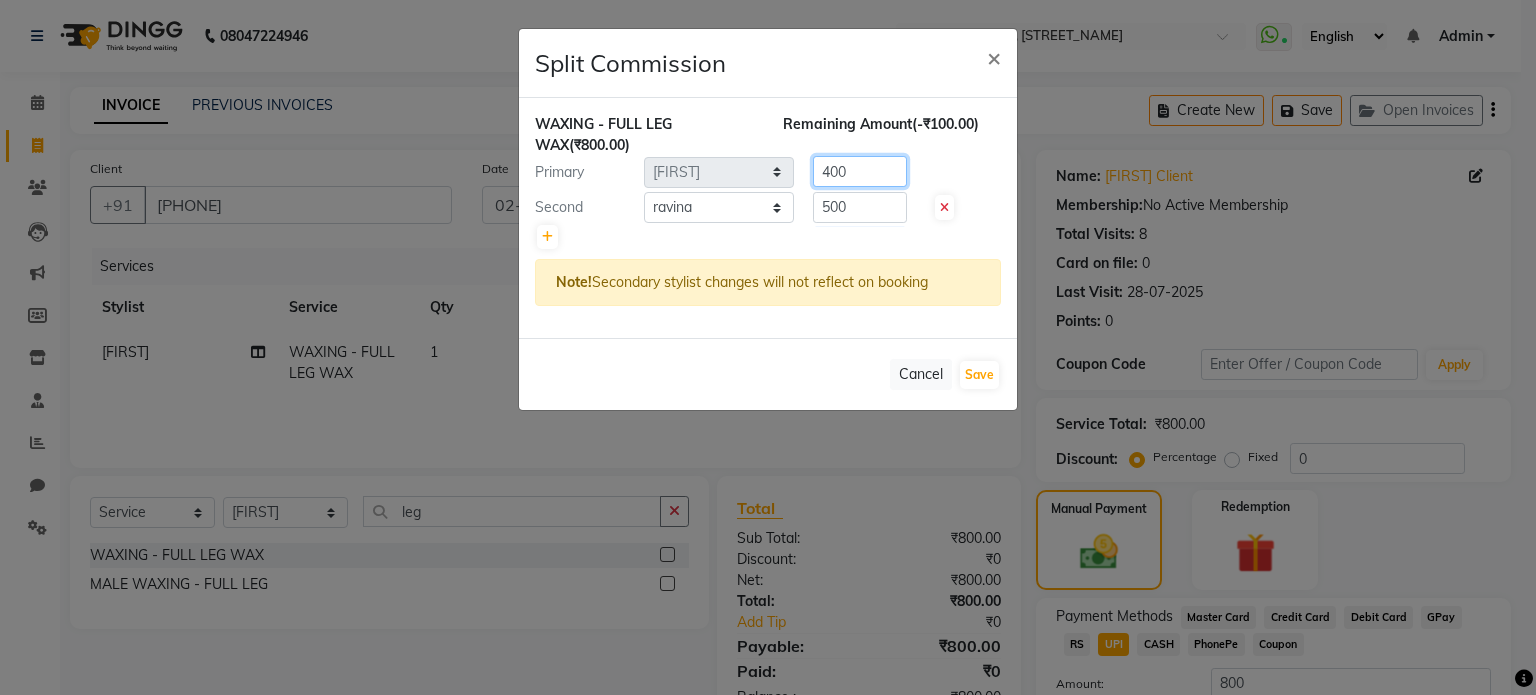 click on "400" 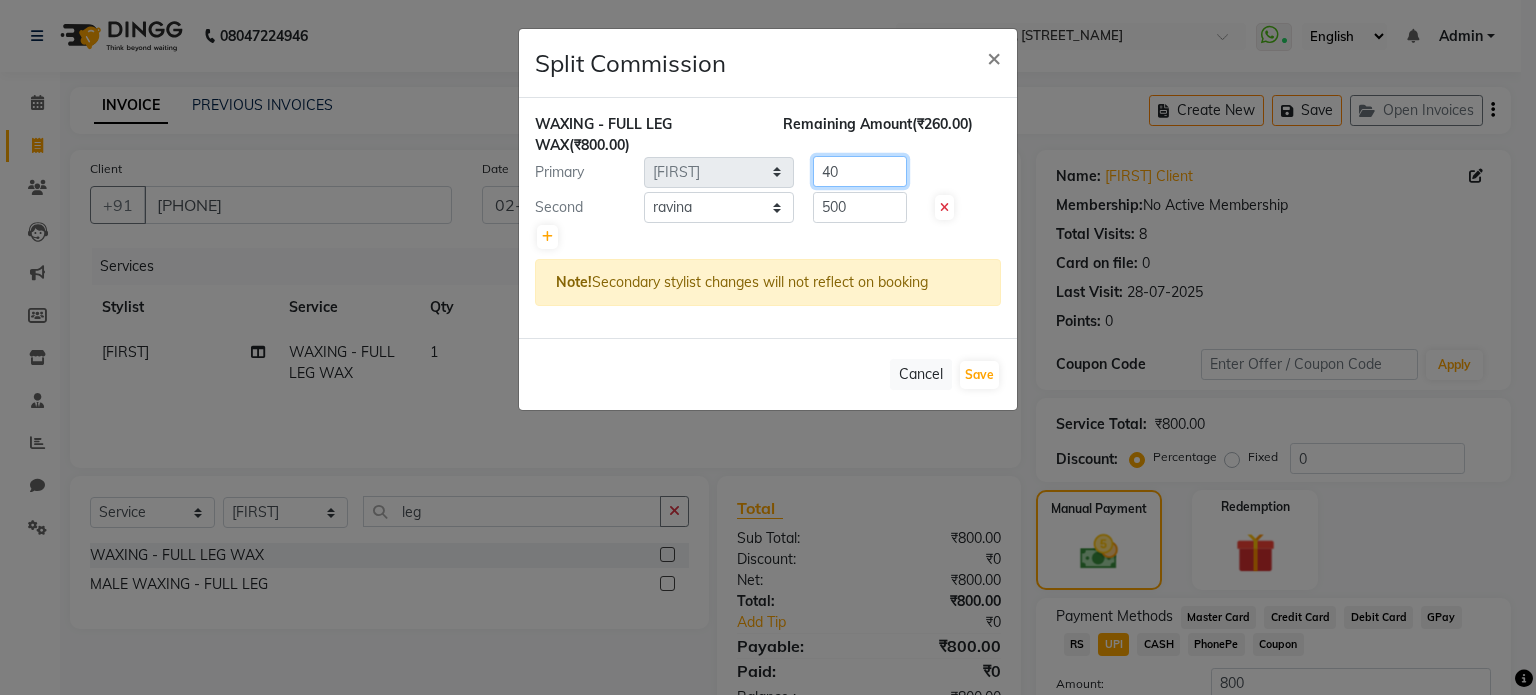 type on "4" 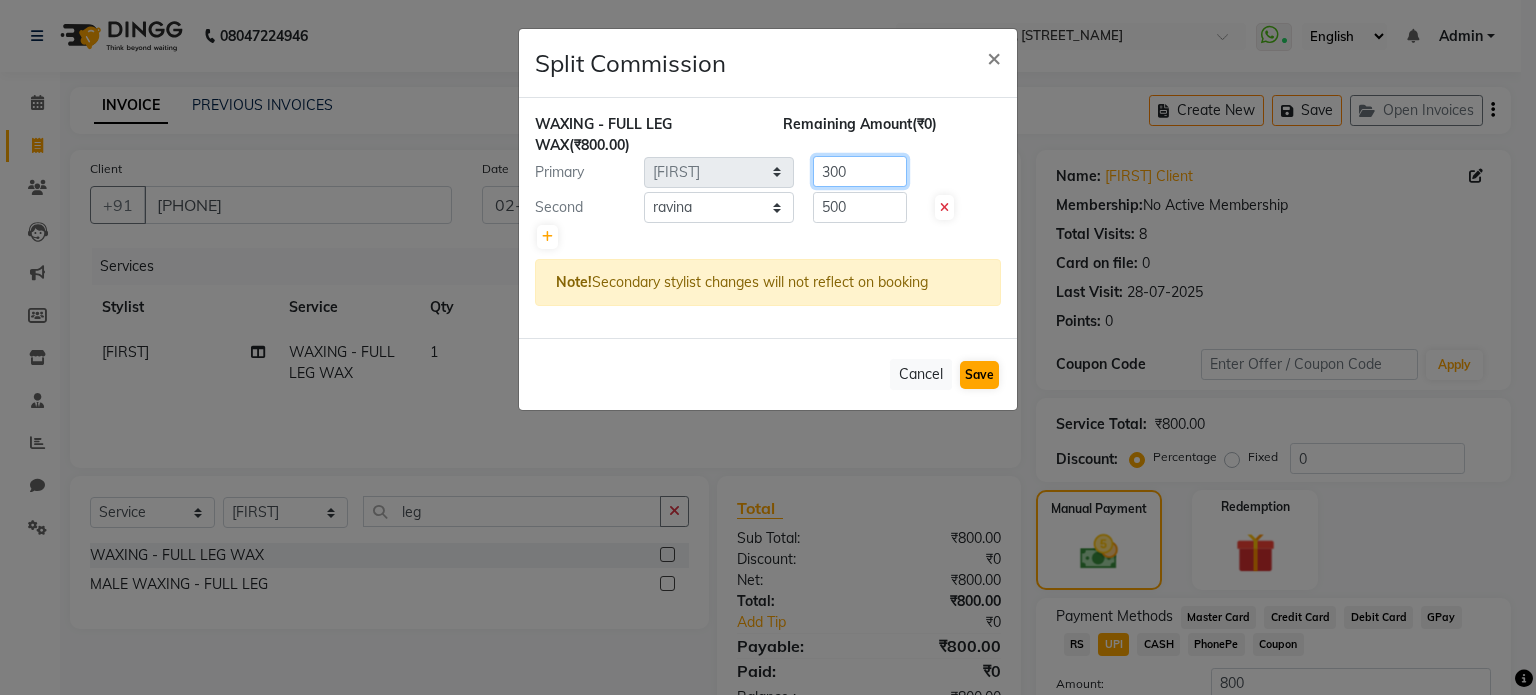 type on "300" 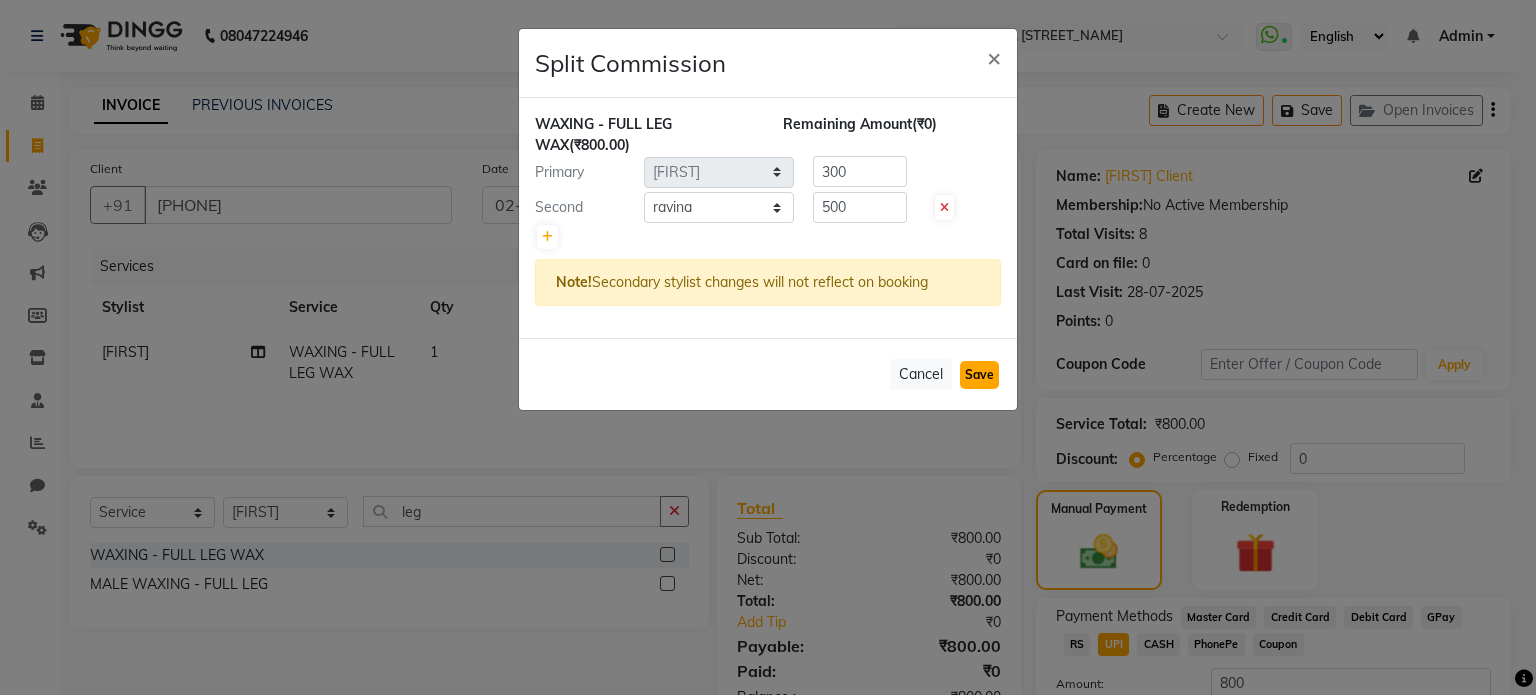 click on "Save" 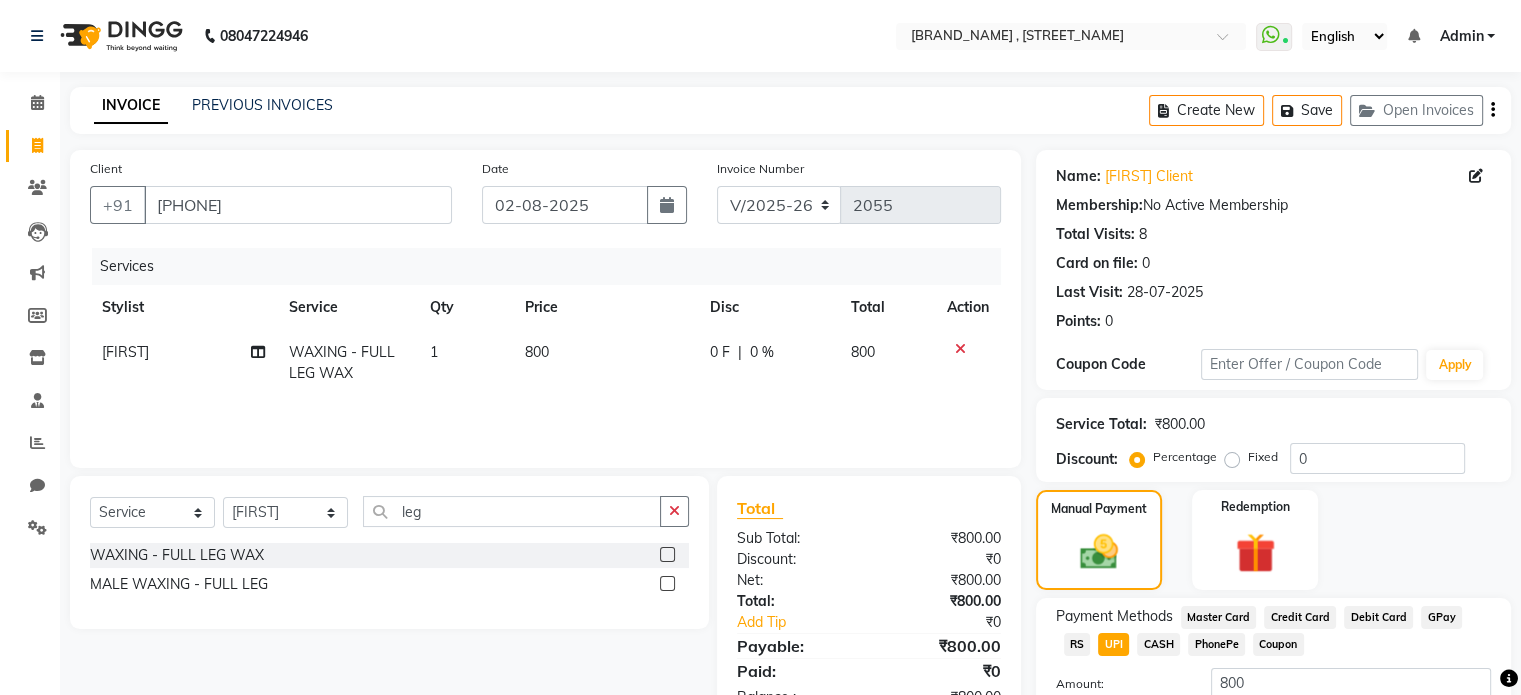click on "CASH" 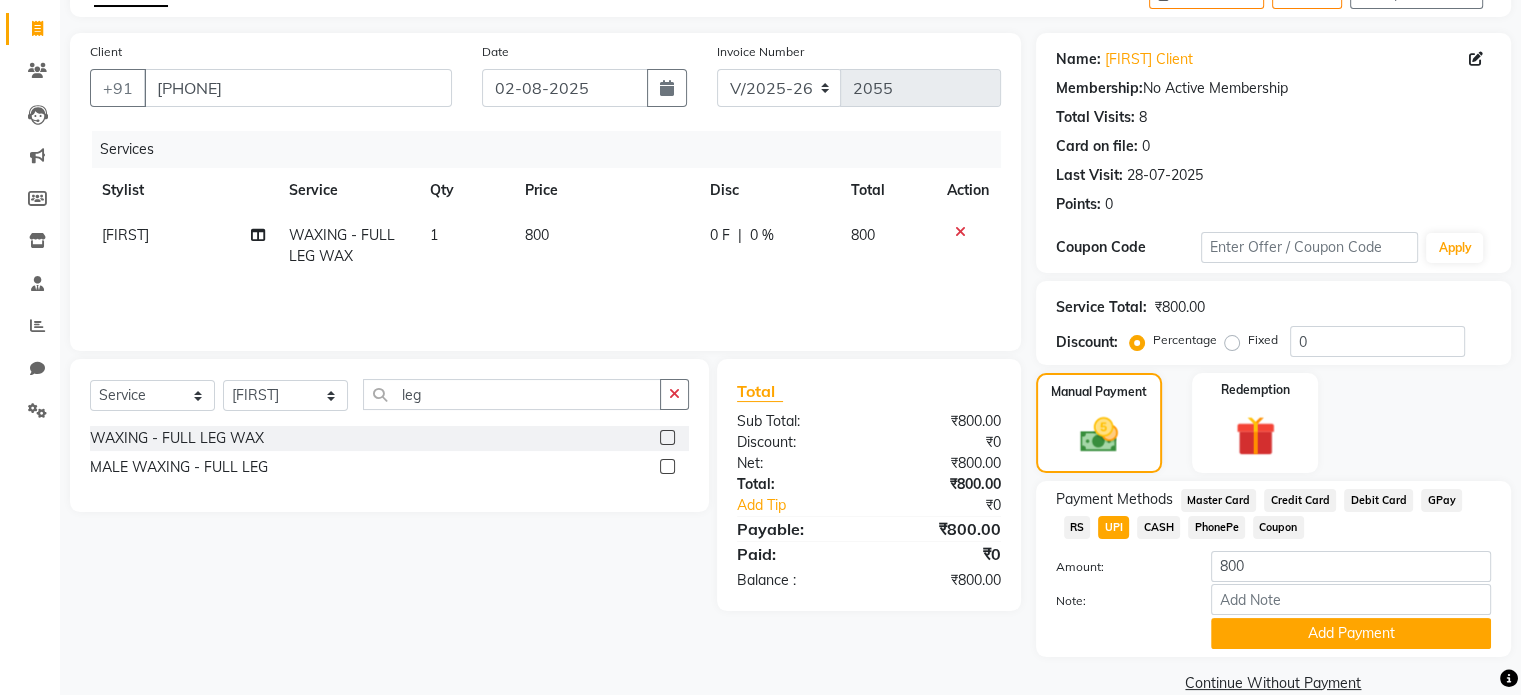 scroll, scrollTop: 120, scrollLeft: 0, axis: vertical 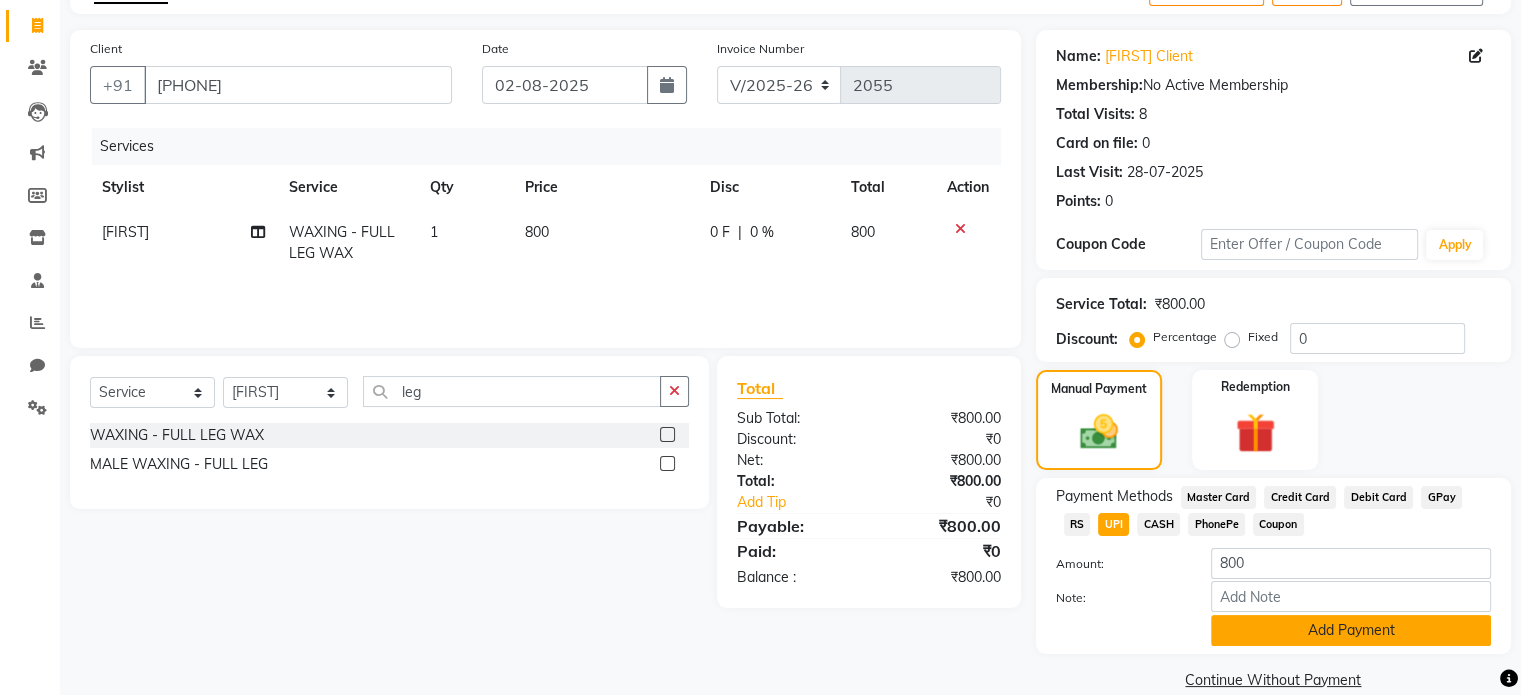 click on "Add Payment" 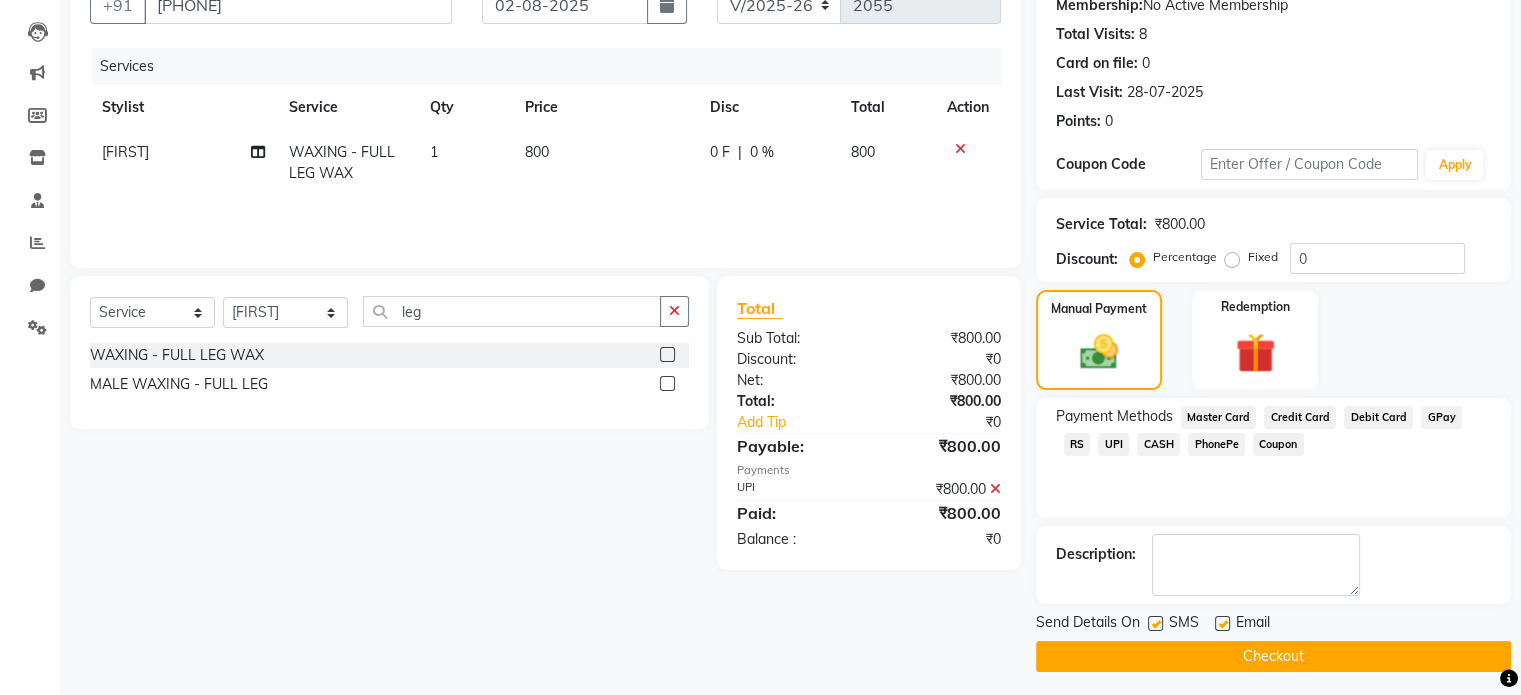 scroll, scrollTop: 205, scrollLeft: 0, axis: vertical 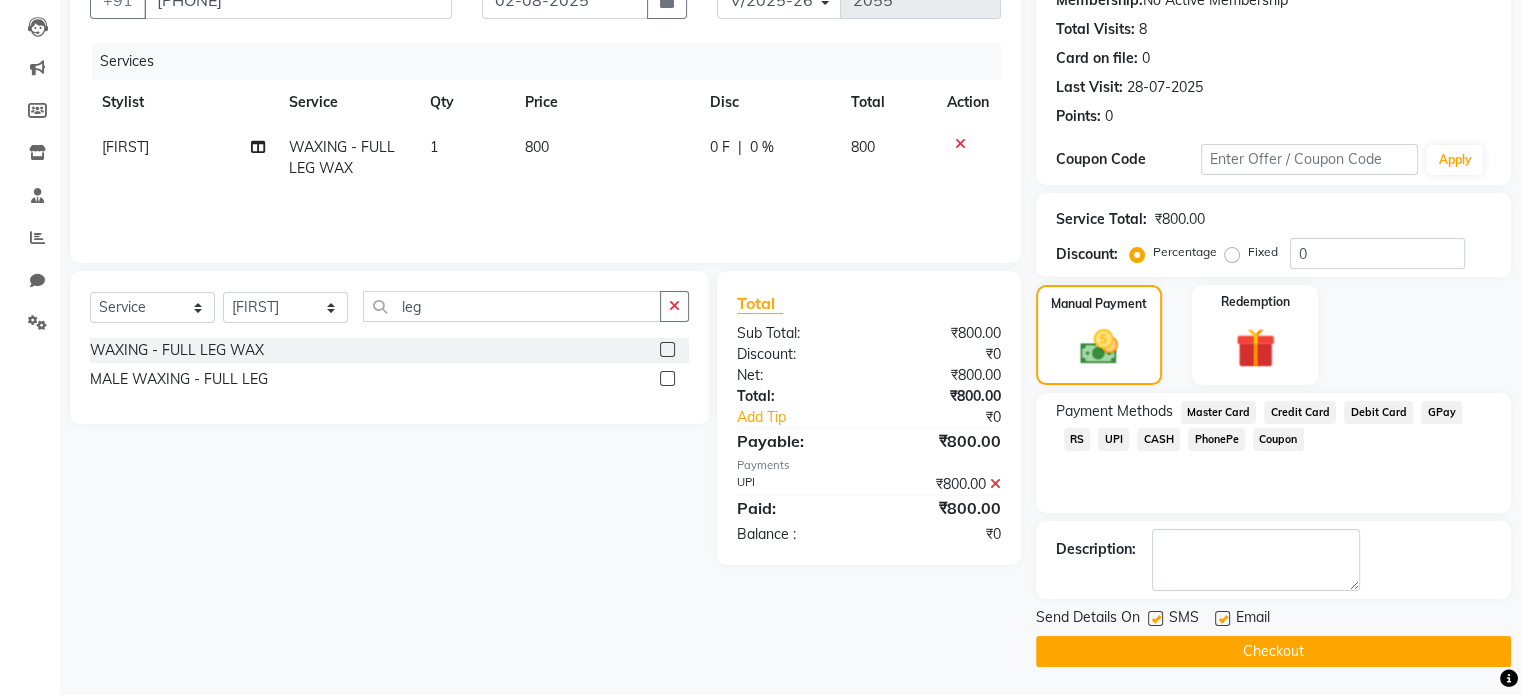 click on "Checkout" 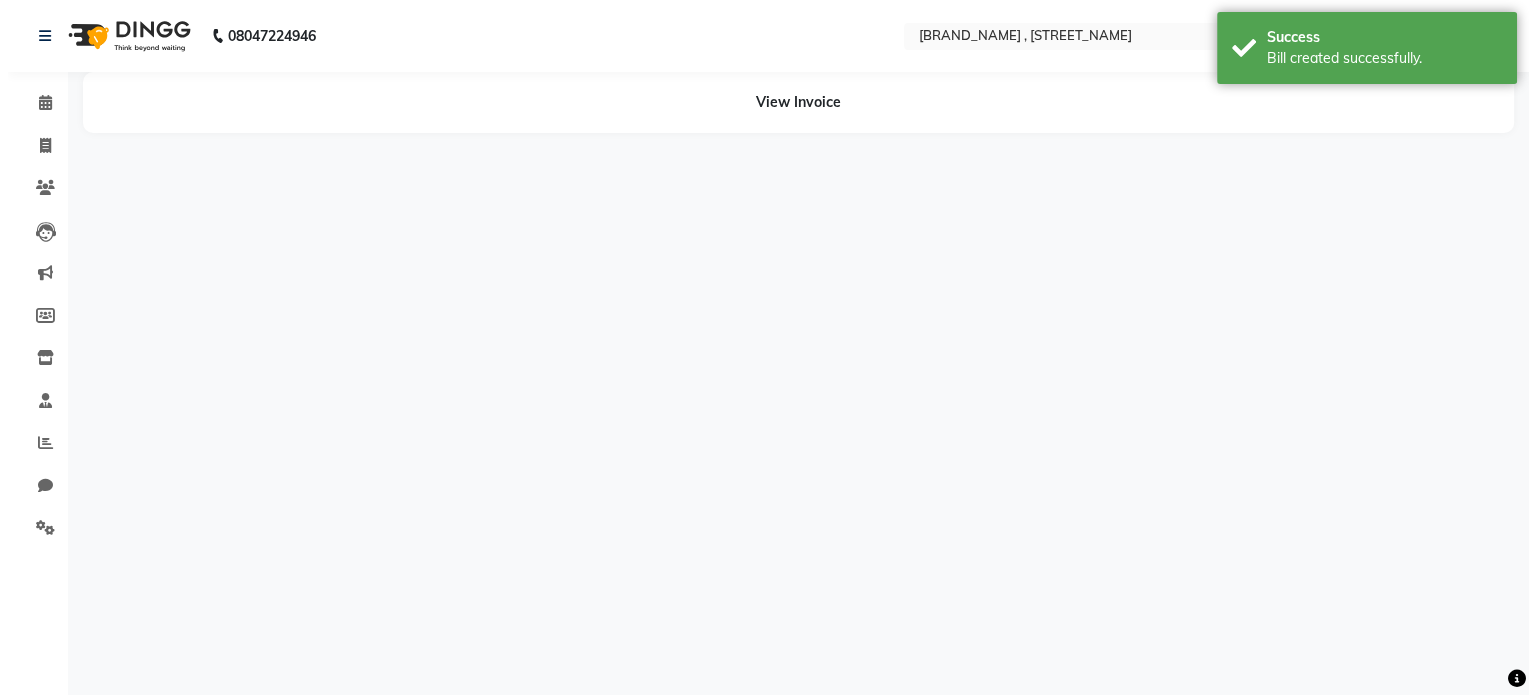 scroll, scrollTop: 0, scrollLeft: 0, axis: both 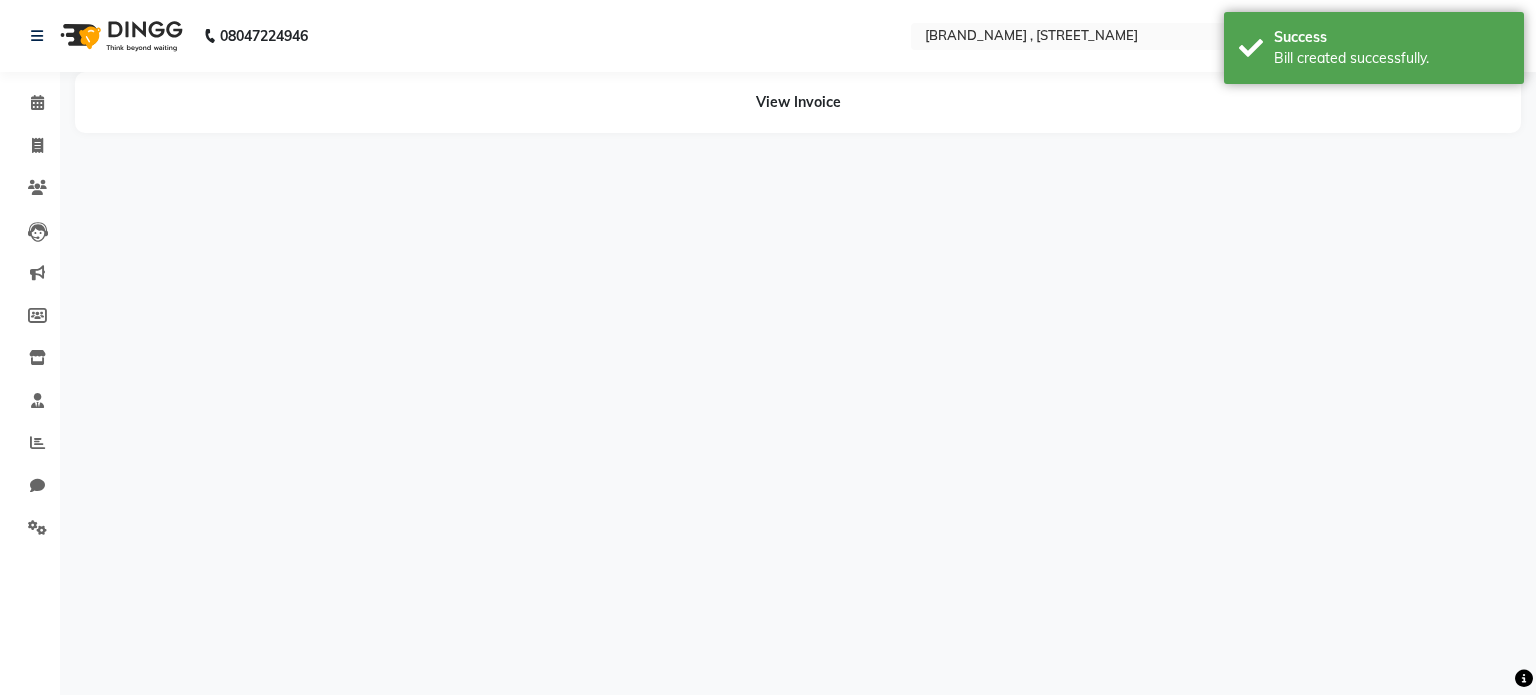 select on "67339" 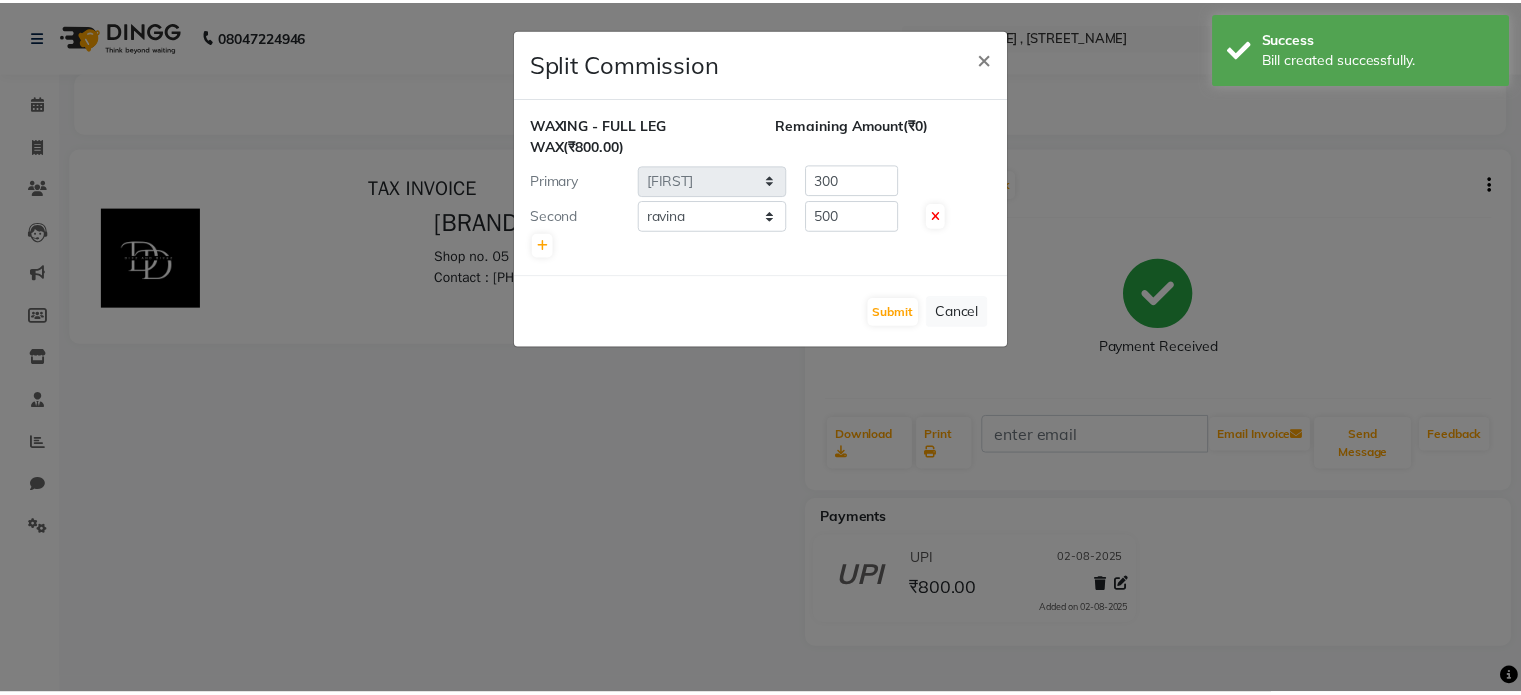 scroll, scrollTop: 0, scrollLeft: 0, axis: both 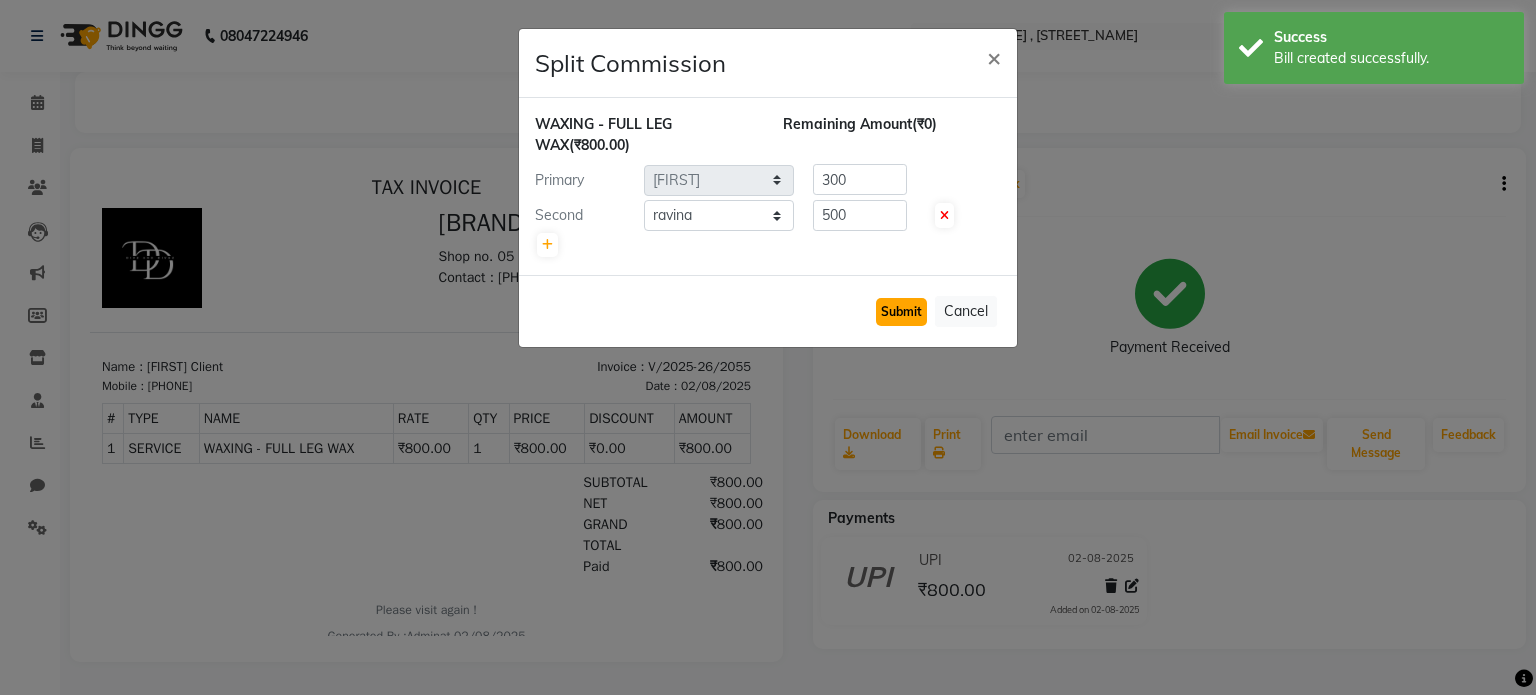 click on "Submit" 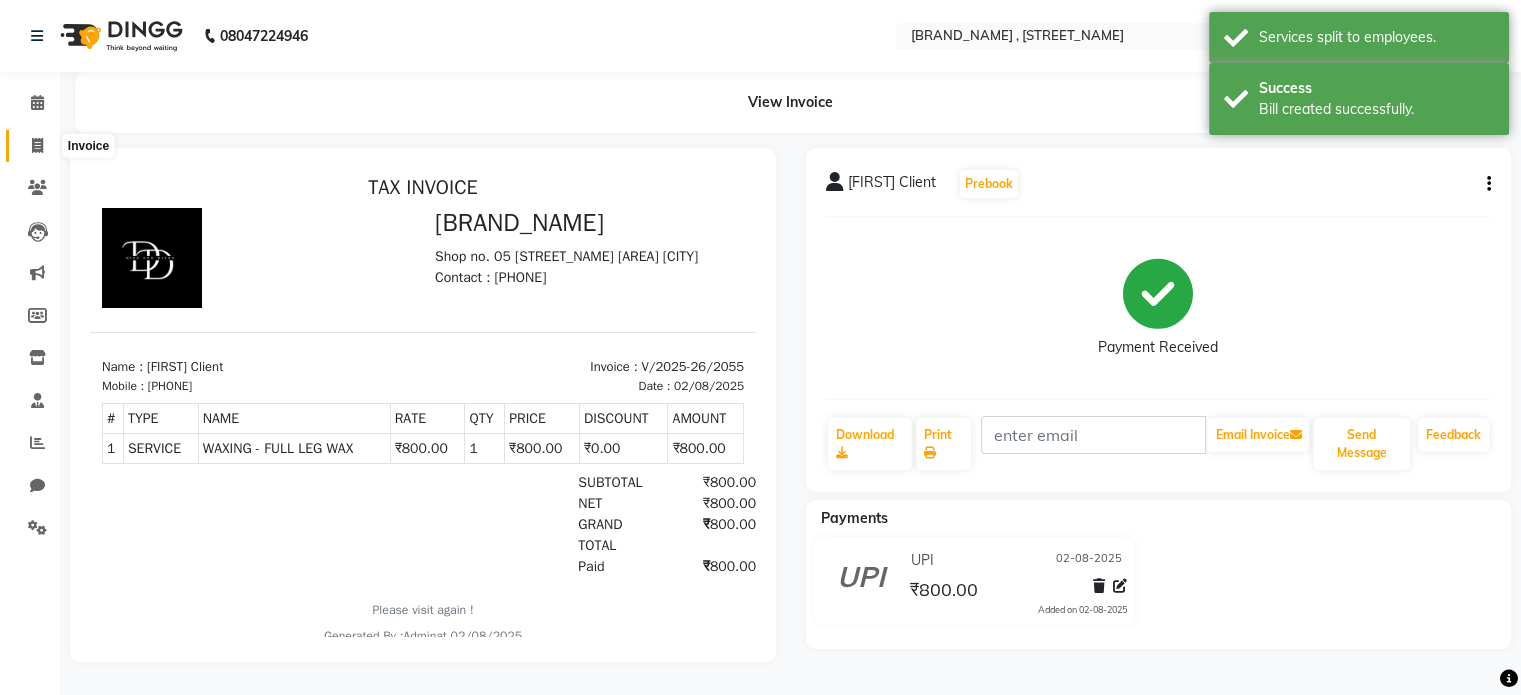click 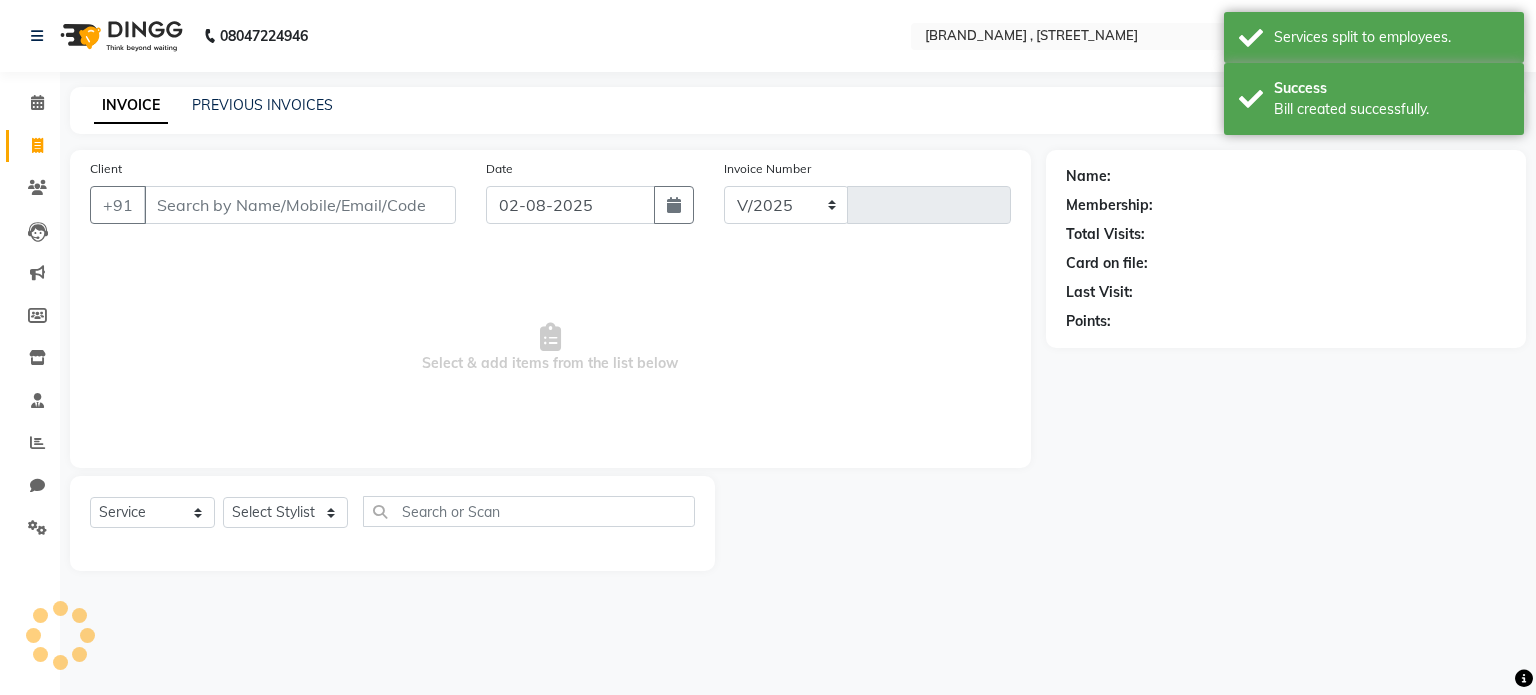 select on "7588" 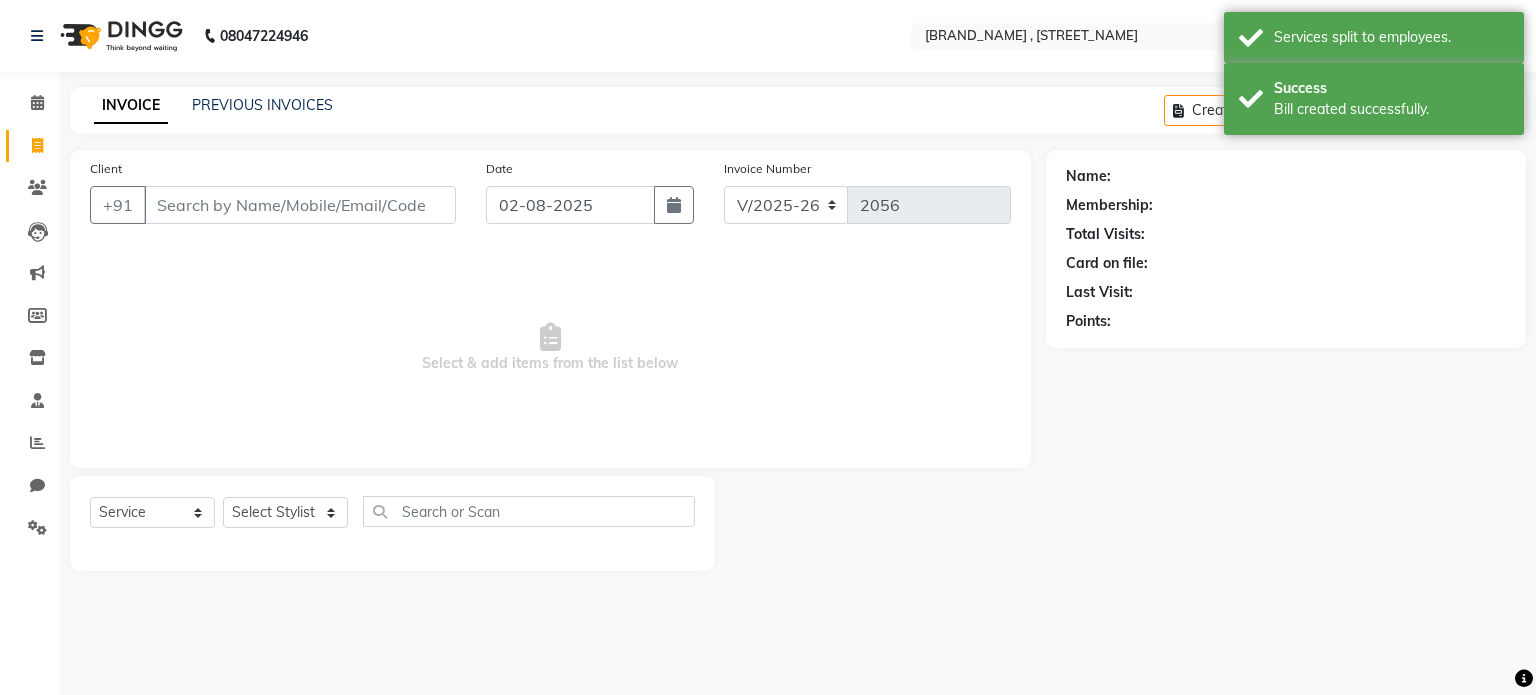 click on "Client" at bounding box center (300, 205) 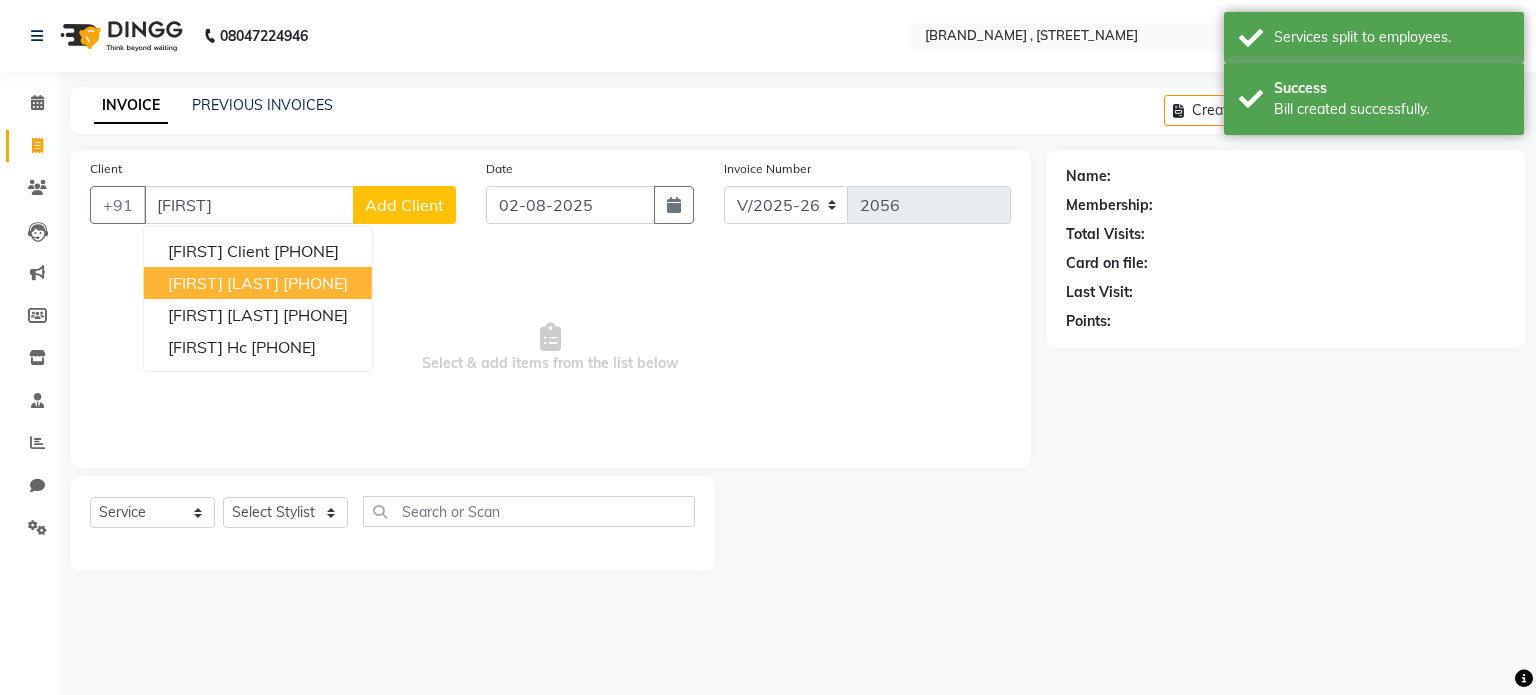 click on "[FIRST] [LAST]" at bounding box center [223, 283] 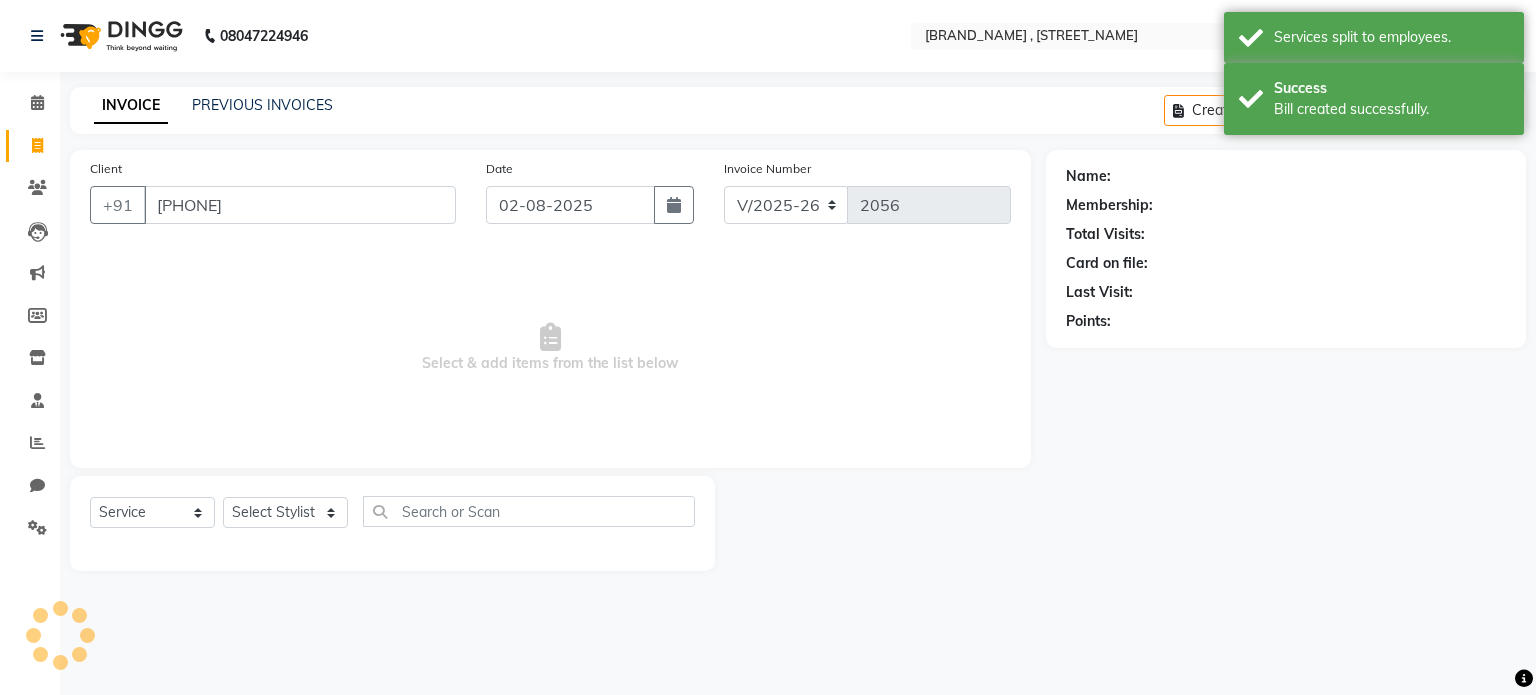 type on "[PHONE]" 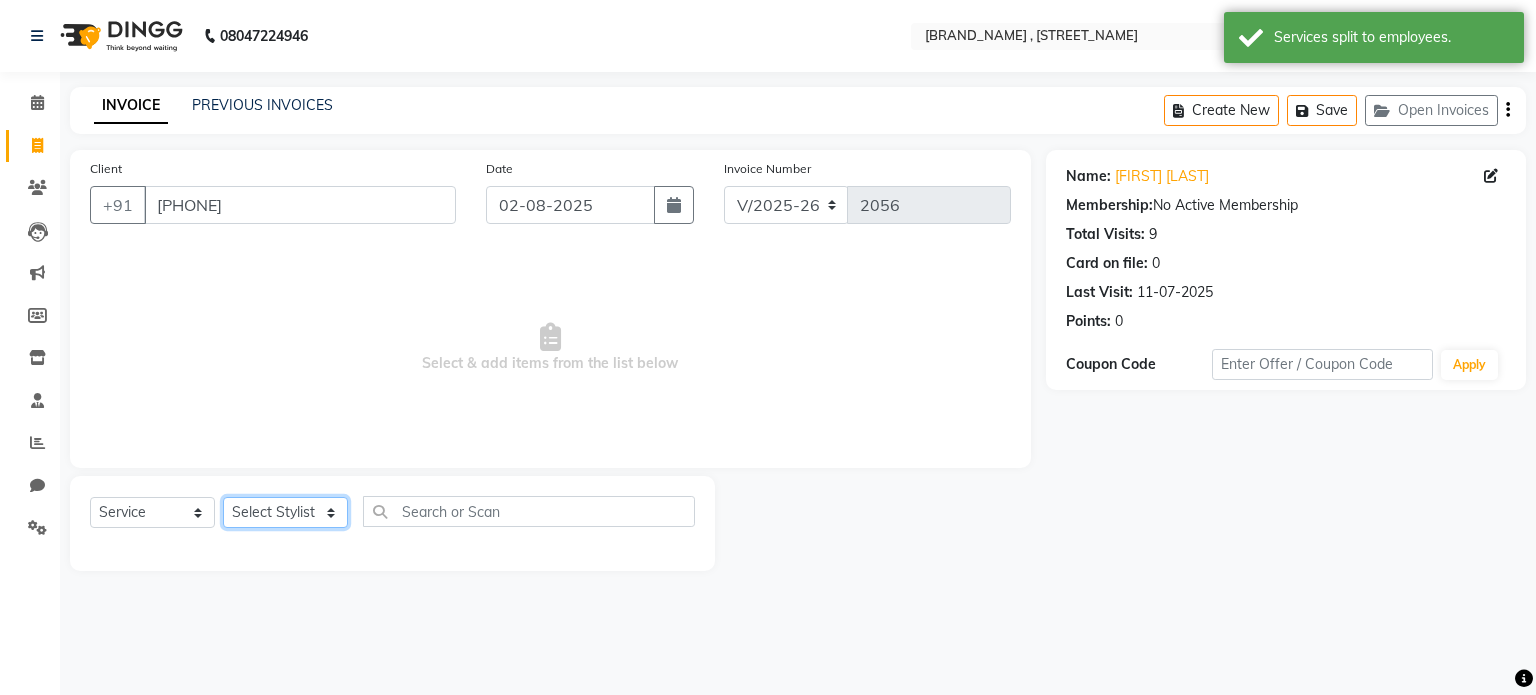 click on "Select Stylist [FIRST] [FIRST]  [FIRST] [FIRST] [FIRST]" 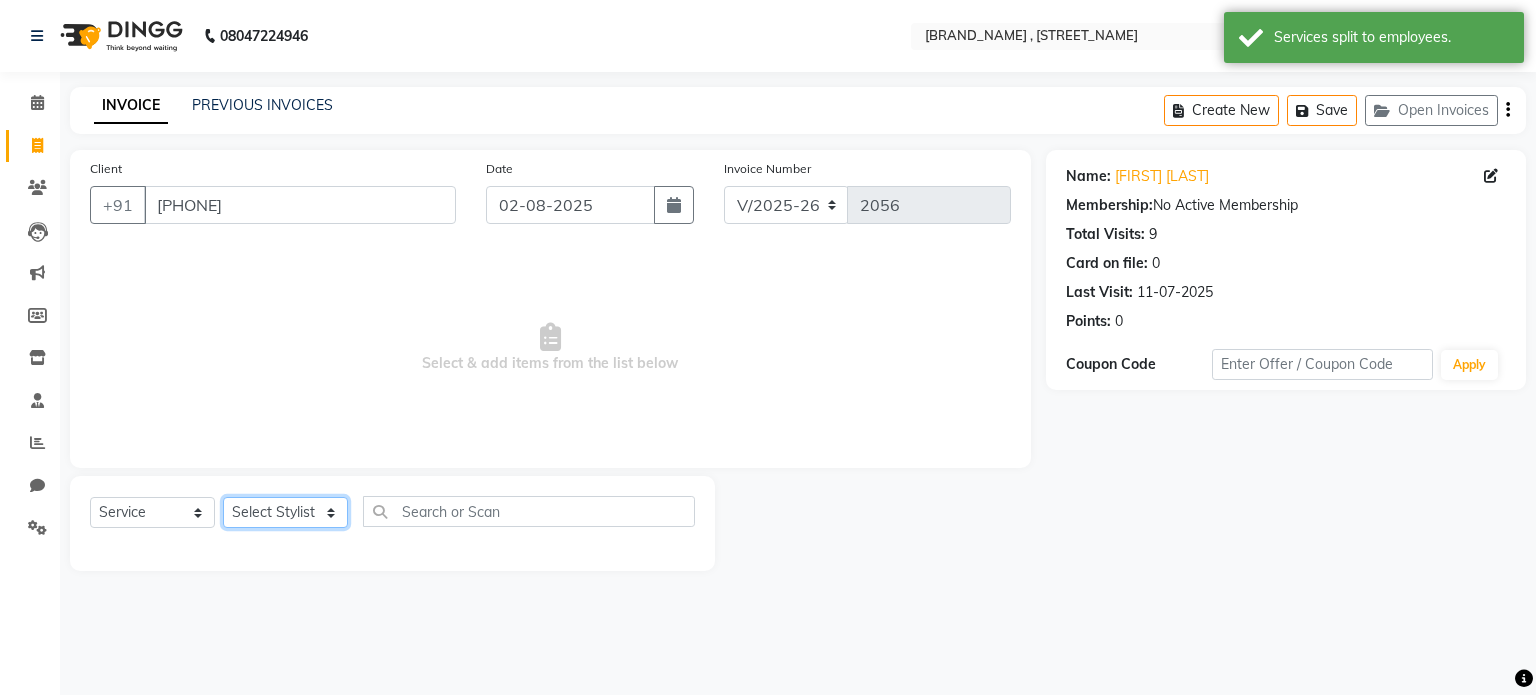 select on "67339" 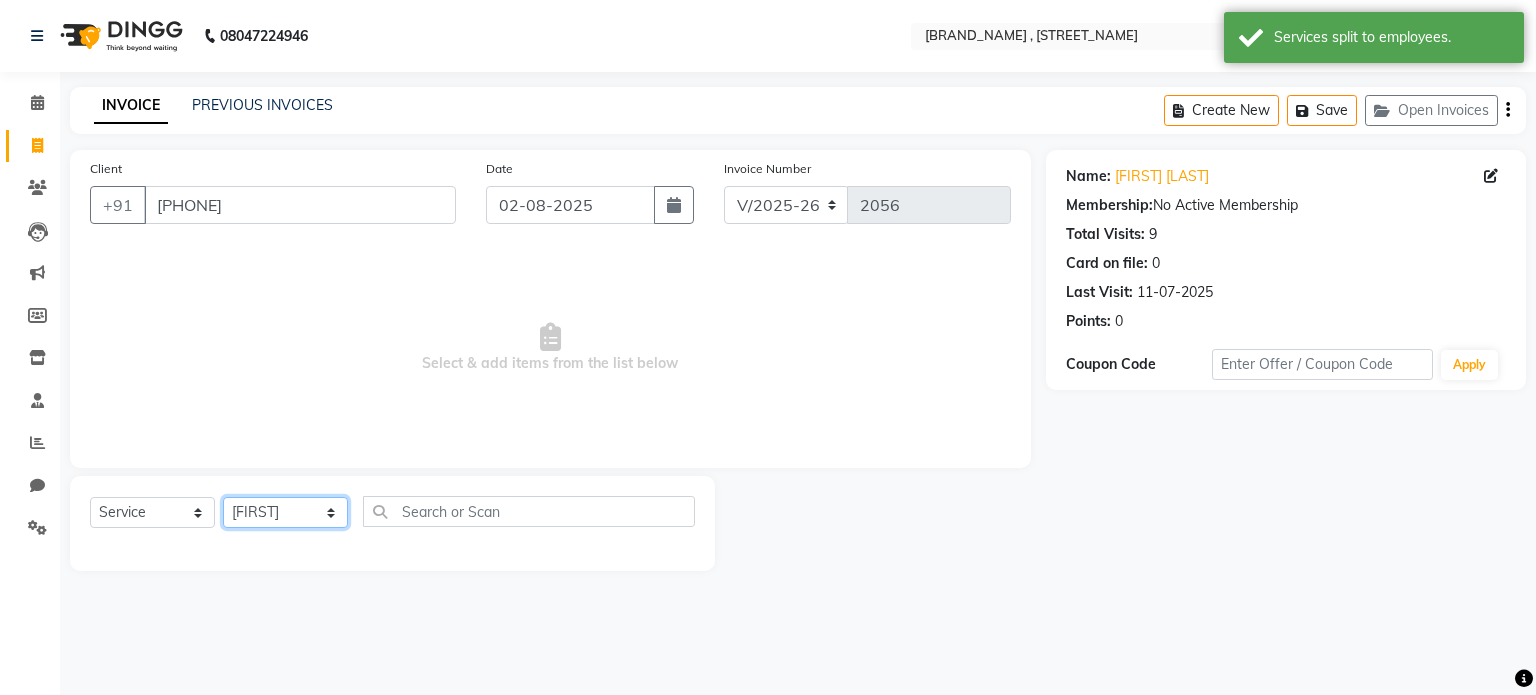 click on "Select Stylist [FIRST] [FIRST]  [FIRST] [FIRST] [FIRST]" 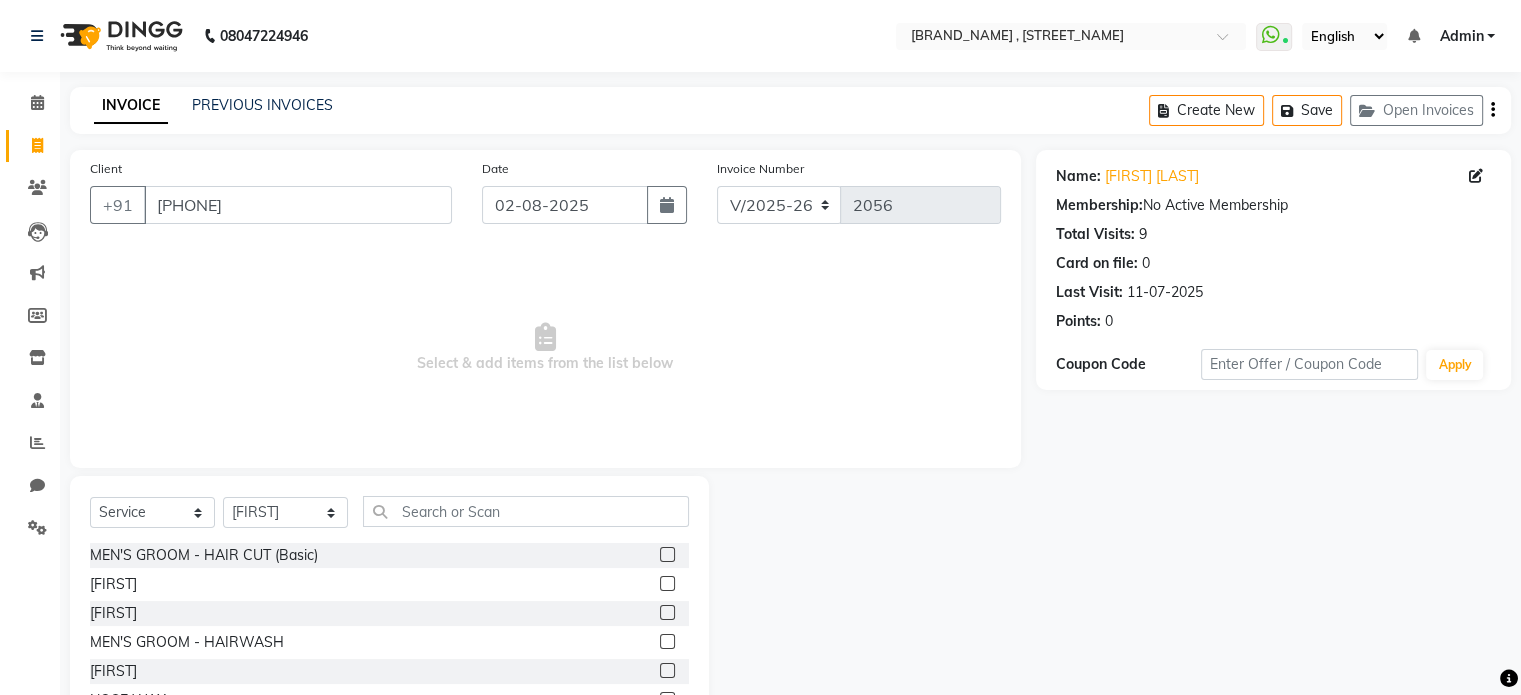 click 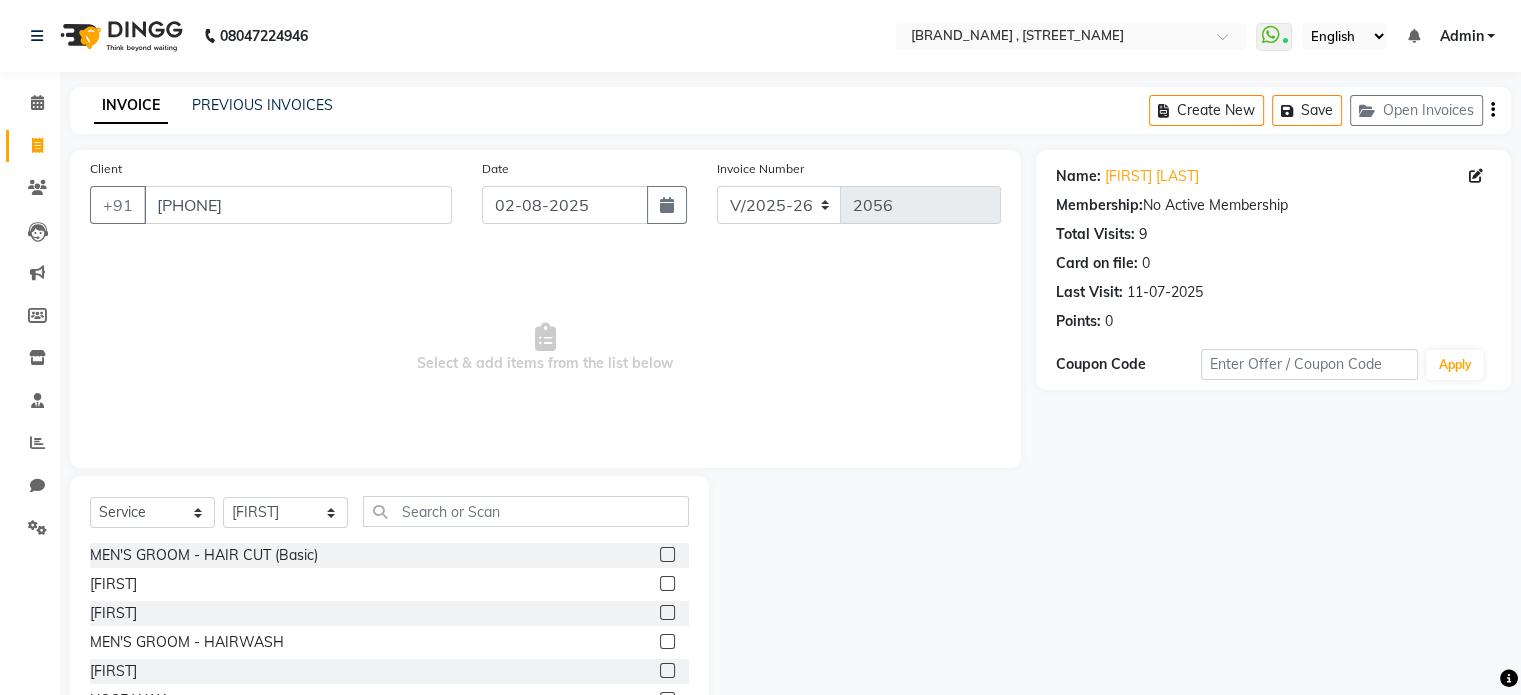 click at bounding box center (666, 584) 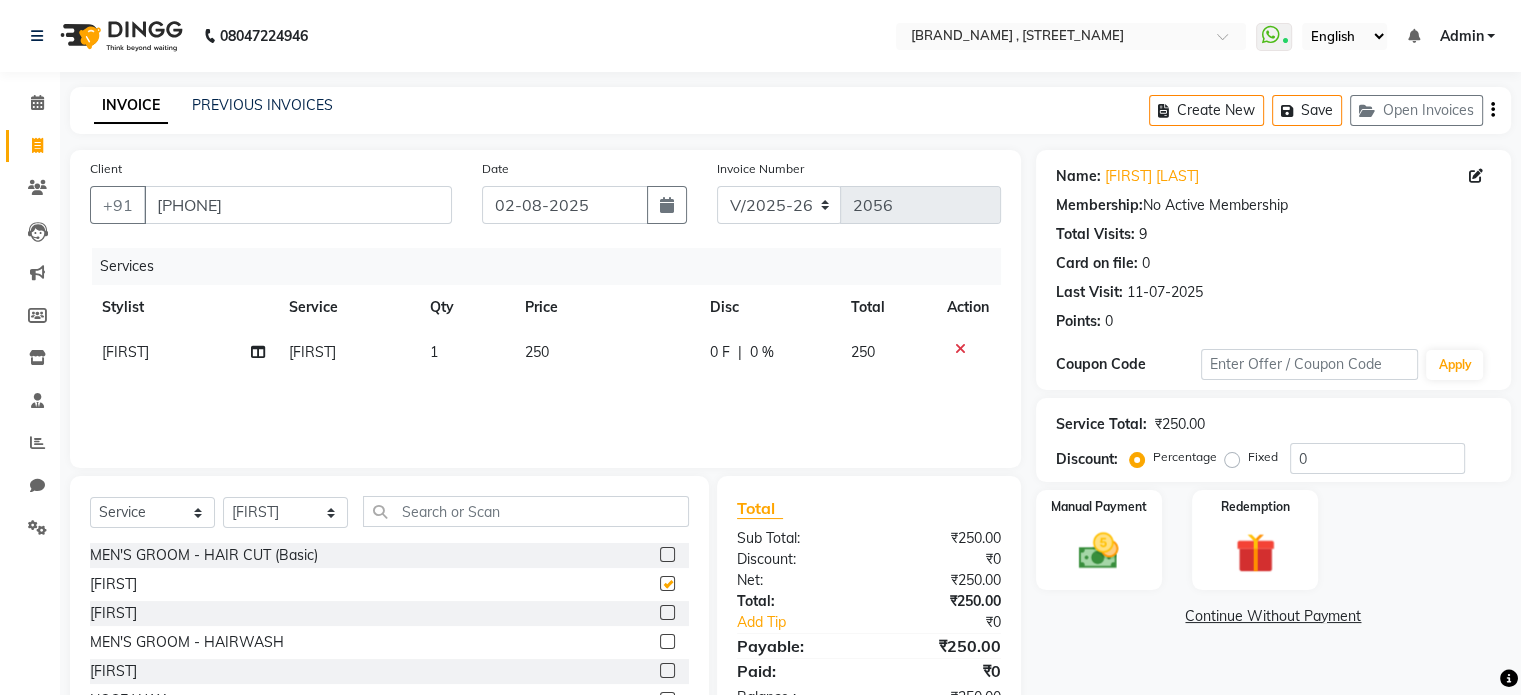 checkbox on "false" 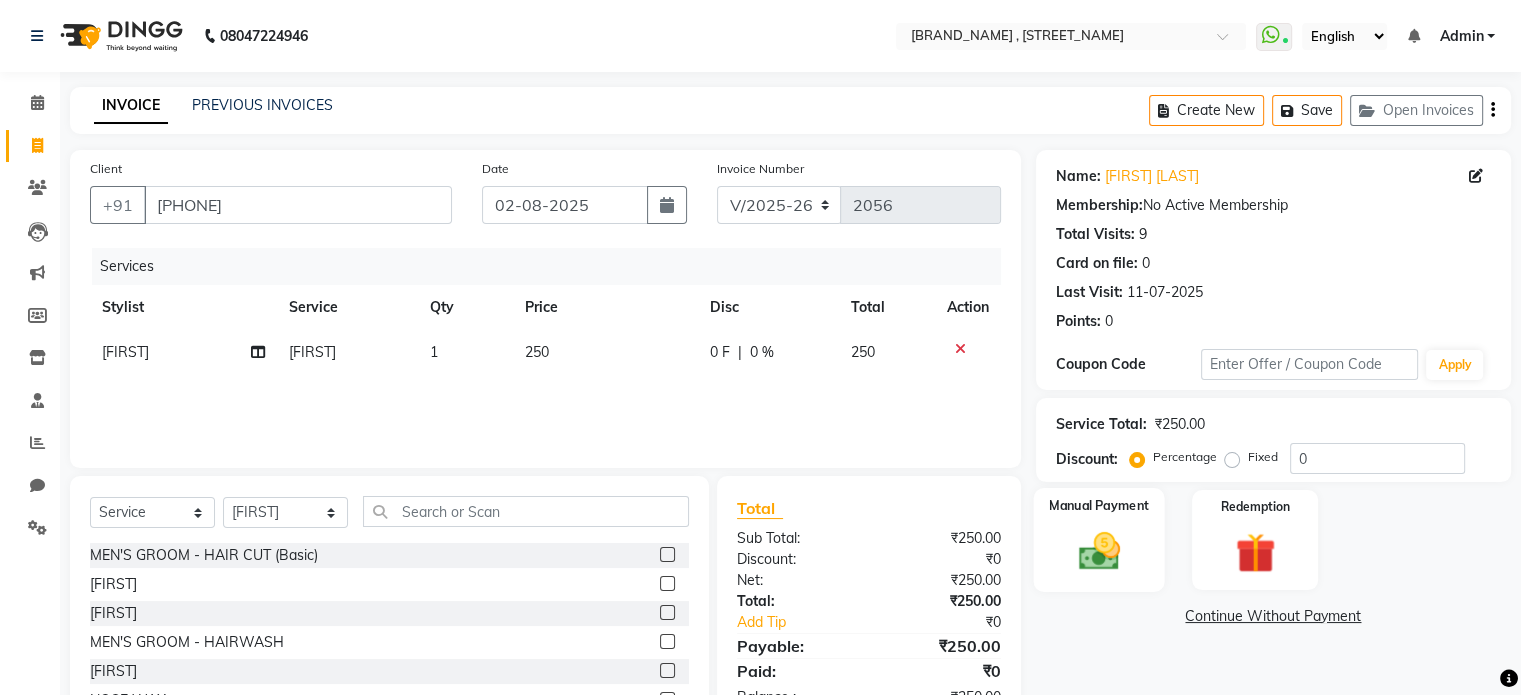 click 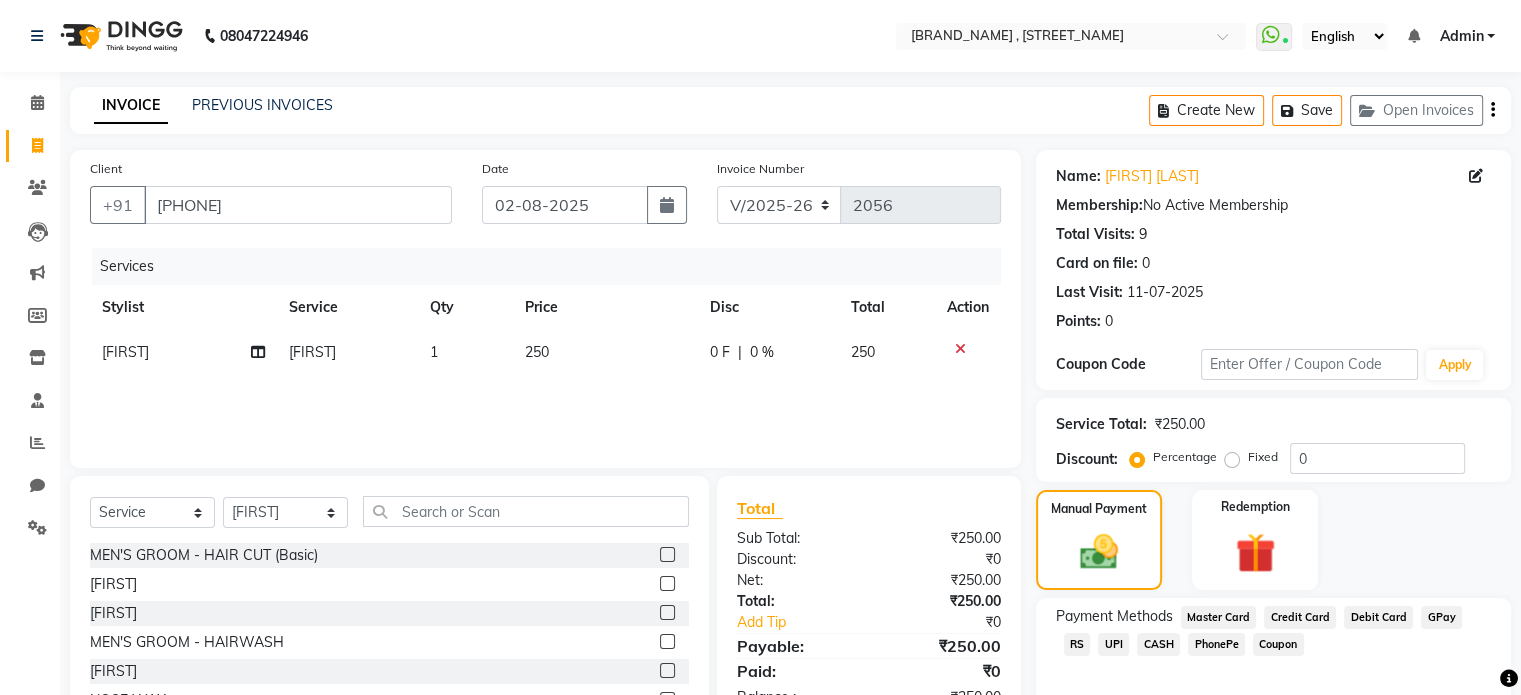 click on "UPI" 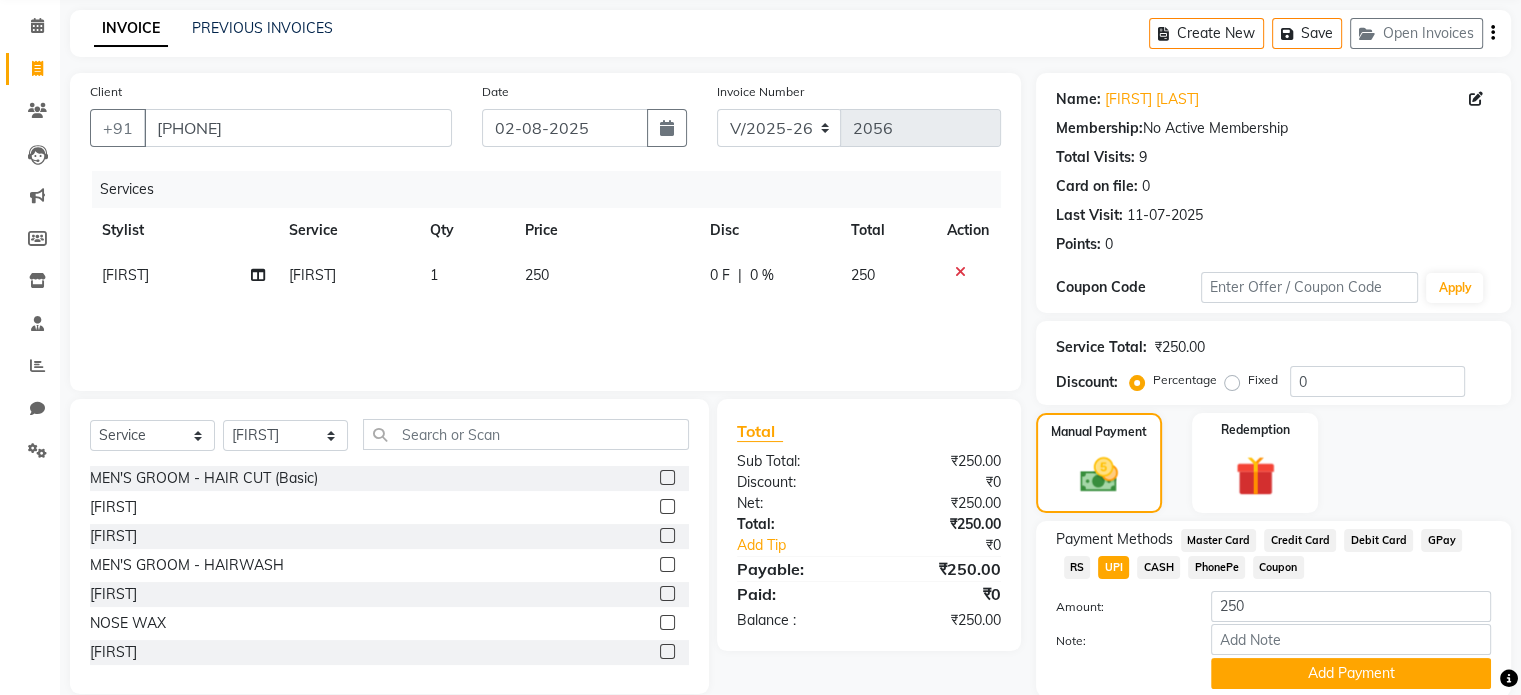 scroll, scrollTop: 80, scrollLeft: 0, axis: vertical 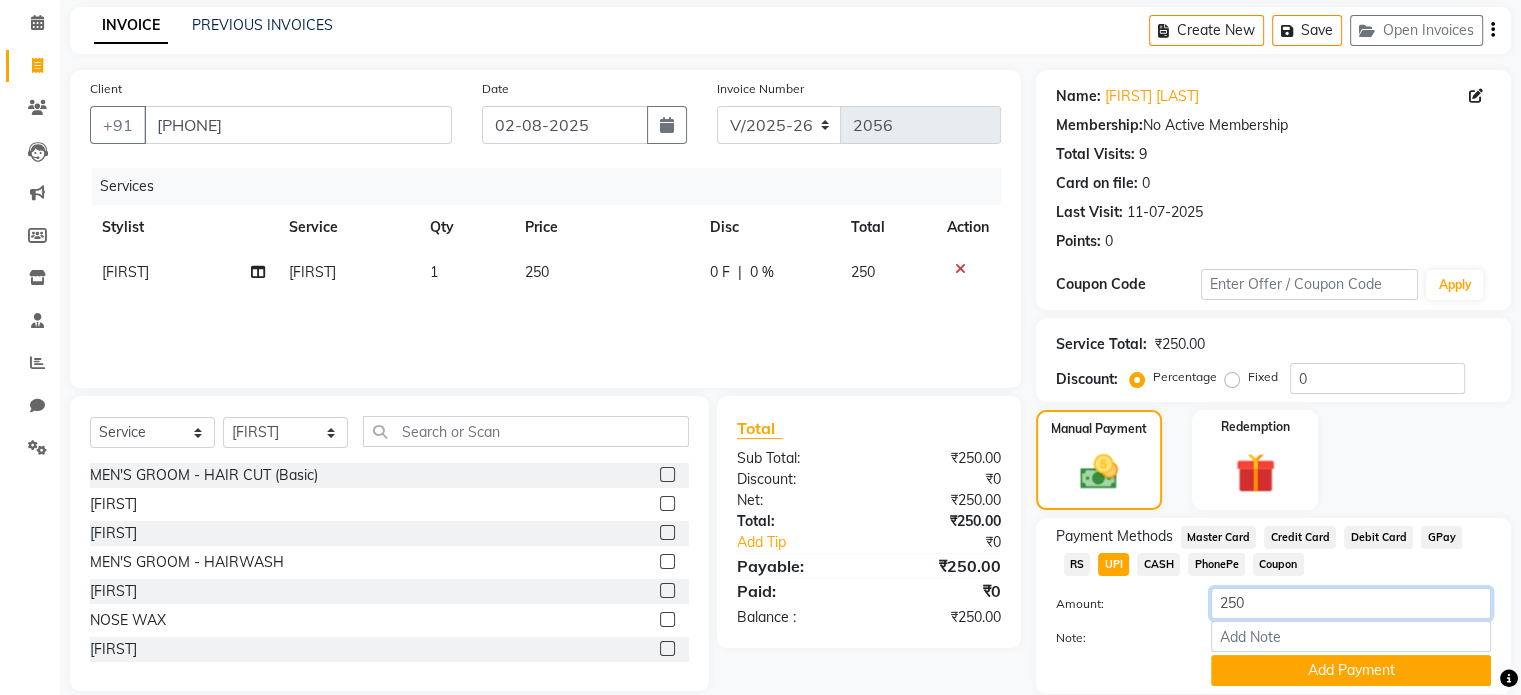 click on "250" 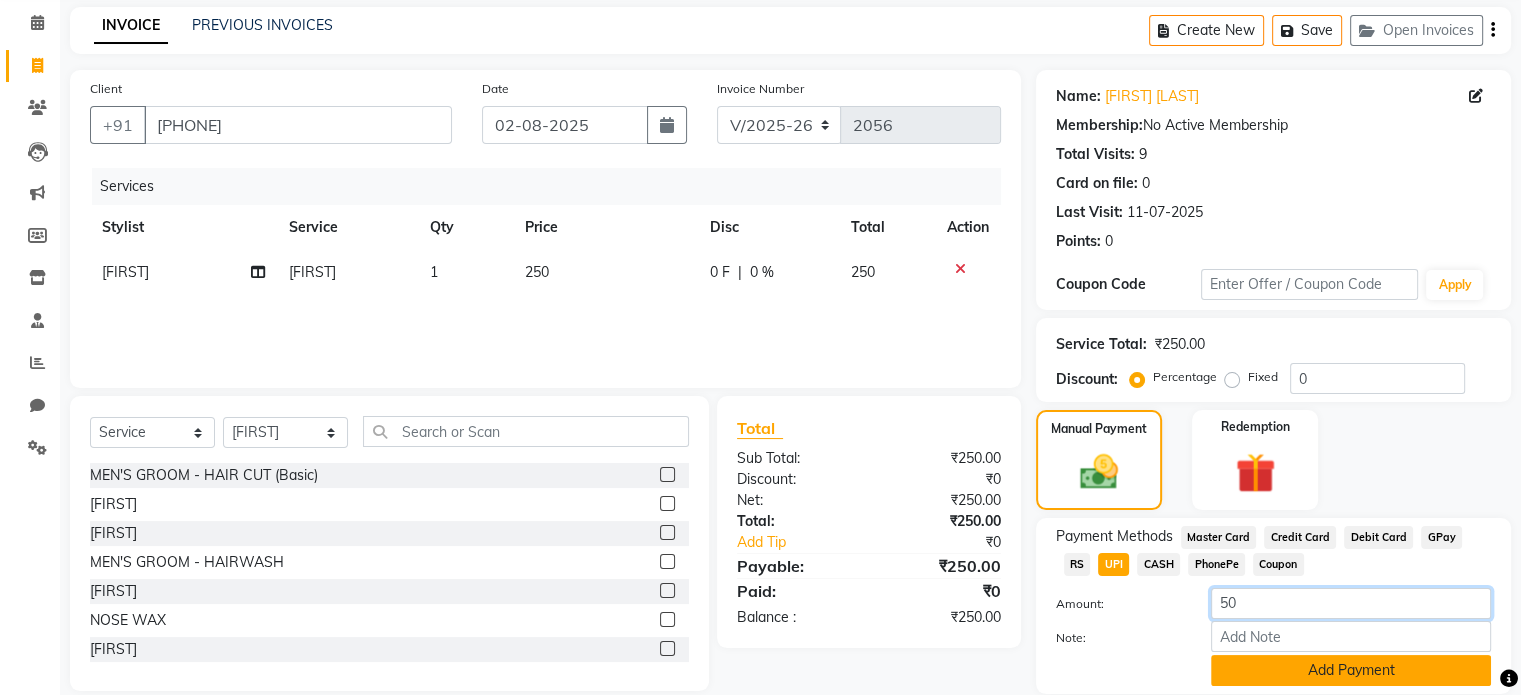 type on "50" 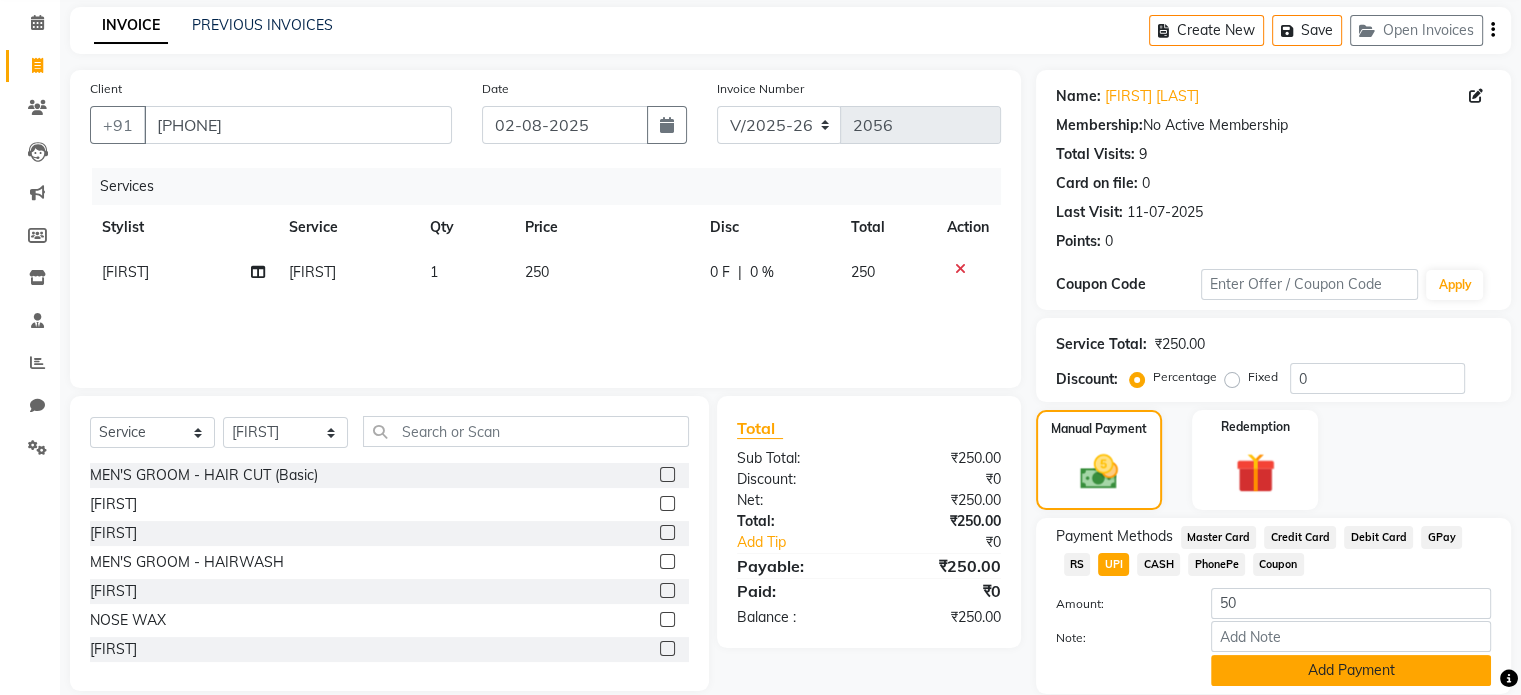 click on "Add Payment" 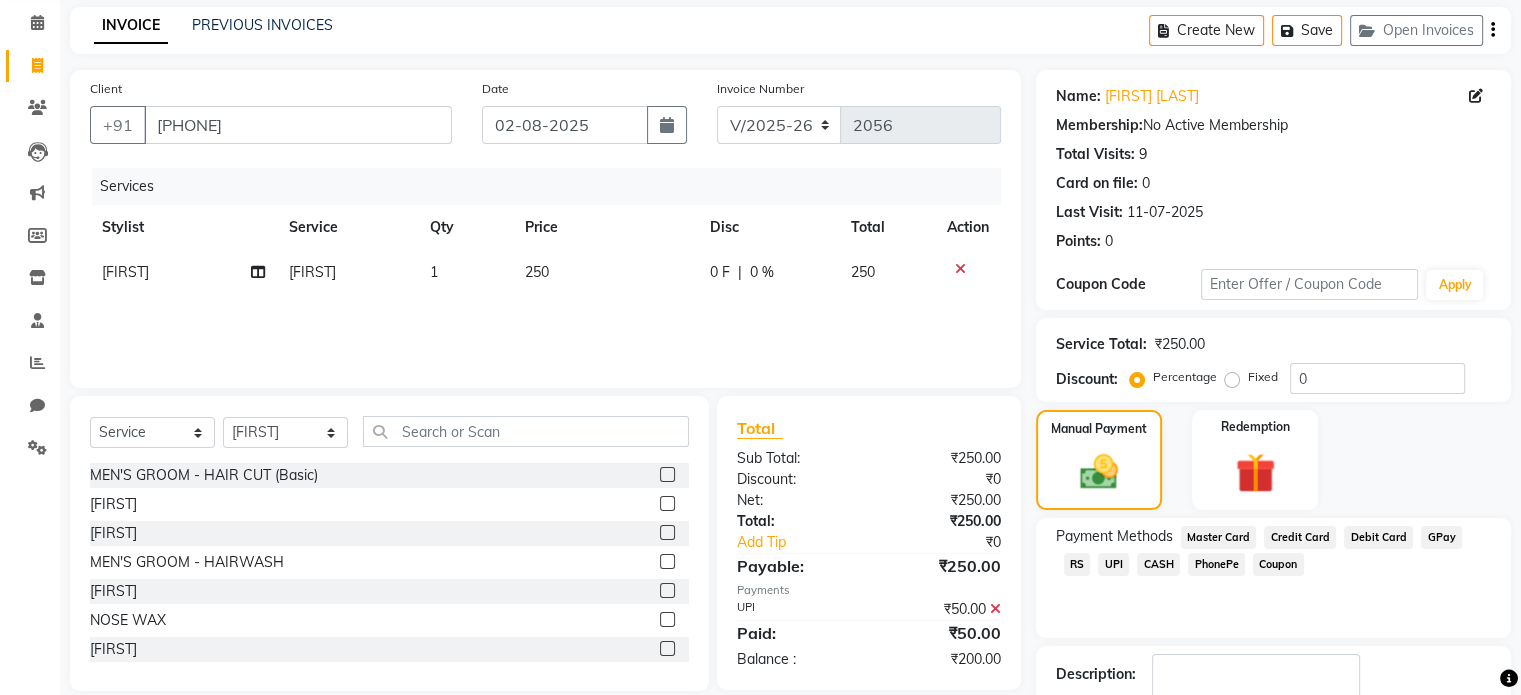 click on "CASH" 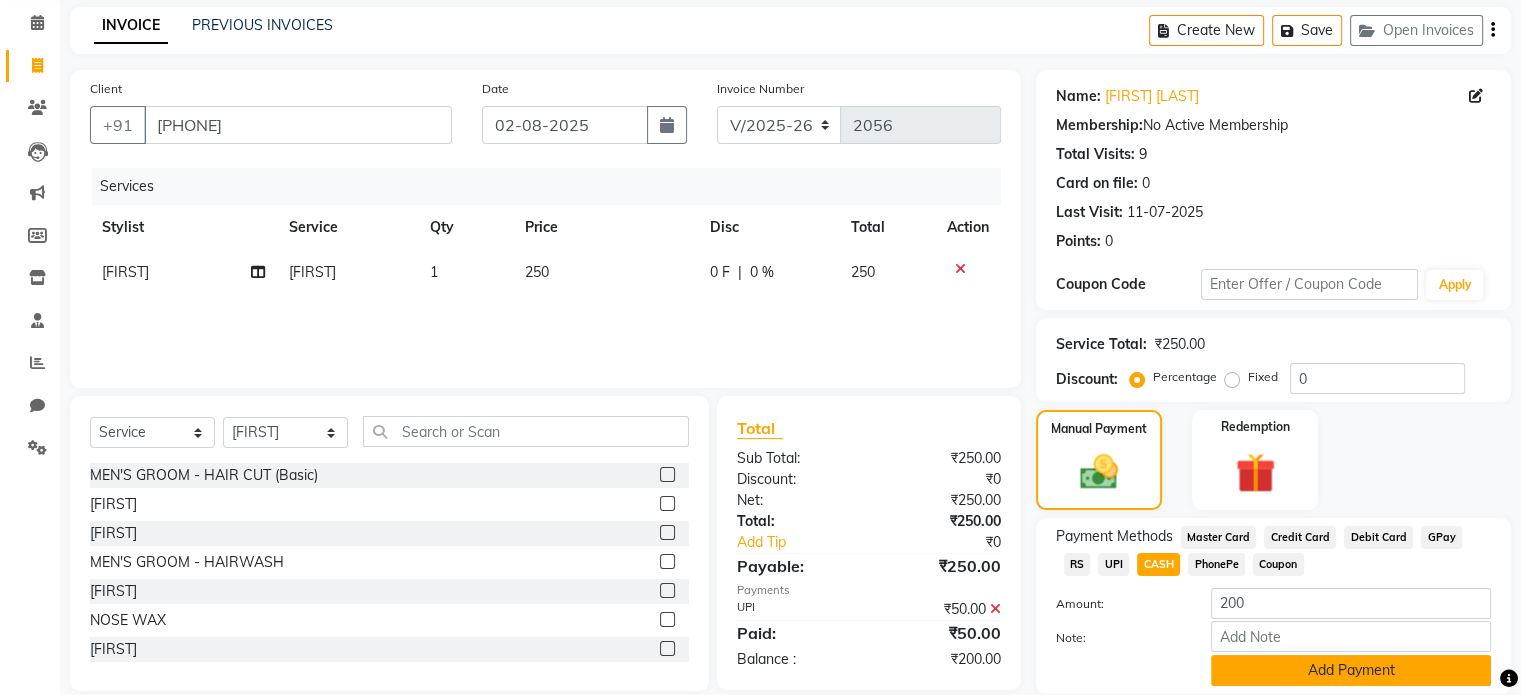 click on "Add Payment" 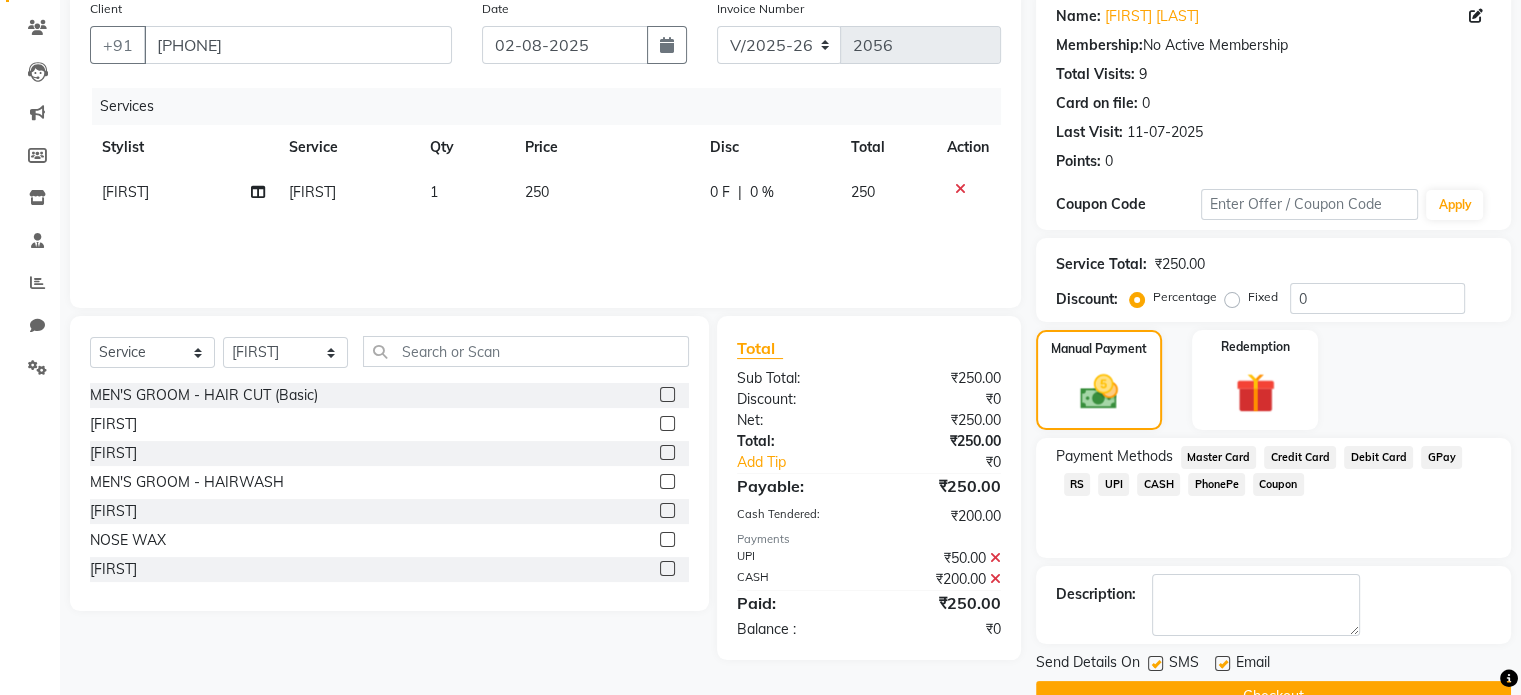 scroll, scrollTop: 200, scrollLeft: 0, axis: vertical 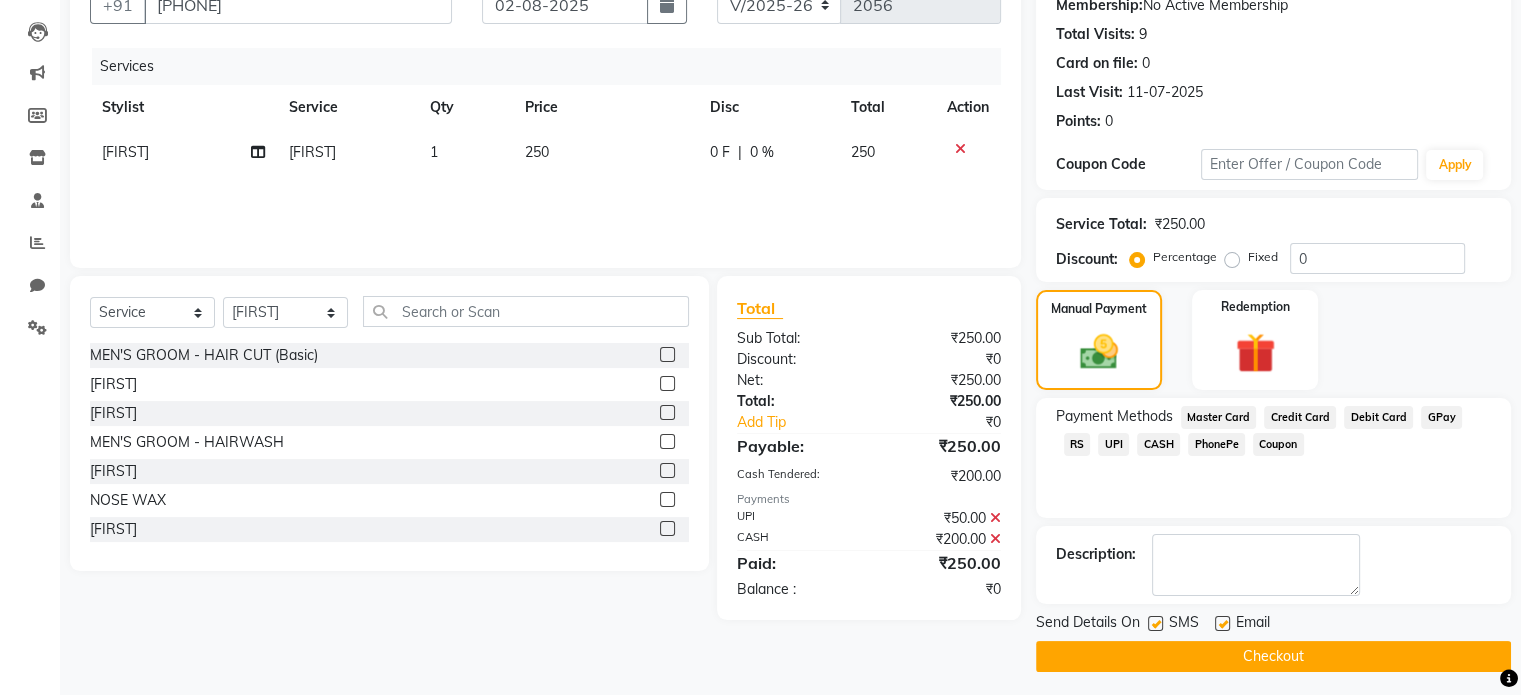 click on "Checkout" 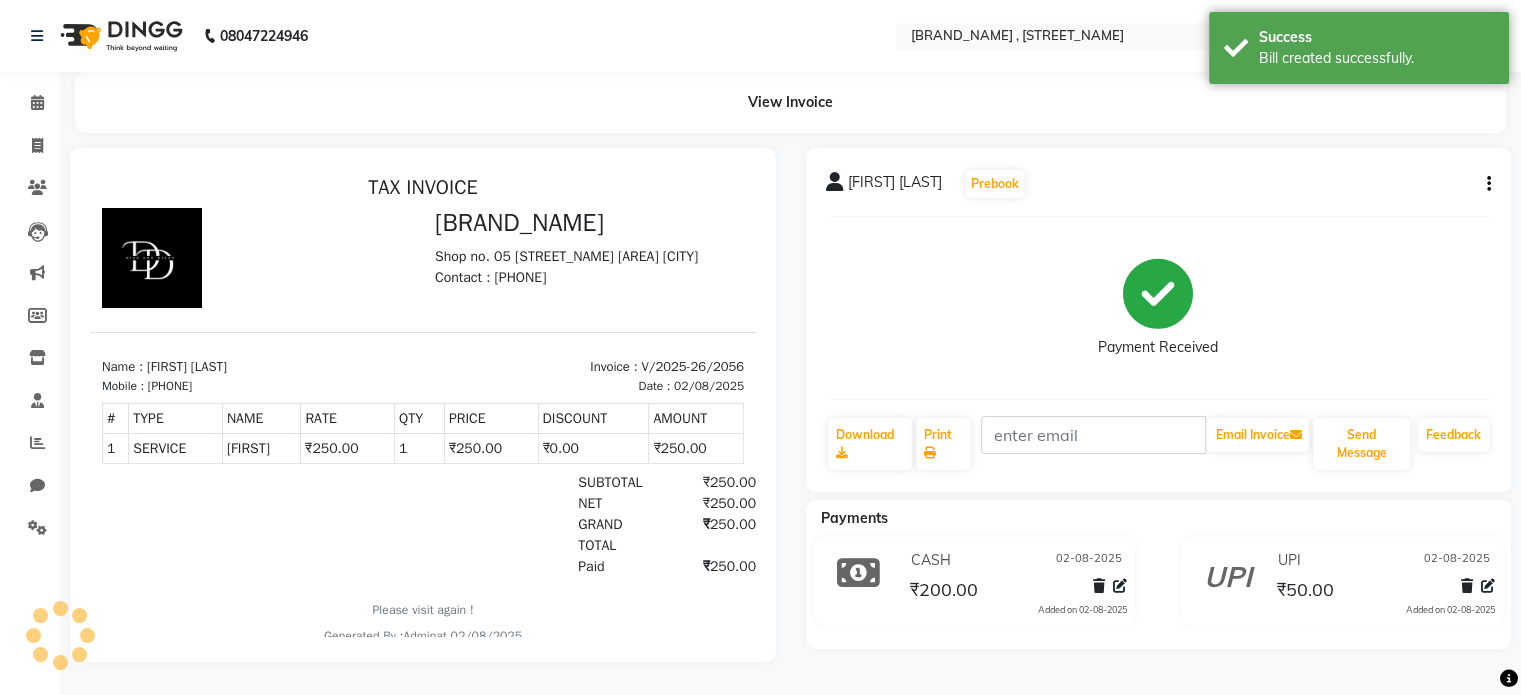 scroll, scrollTop: 0, scrollLeft: 0, axis: both 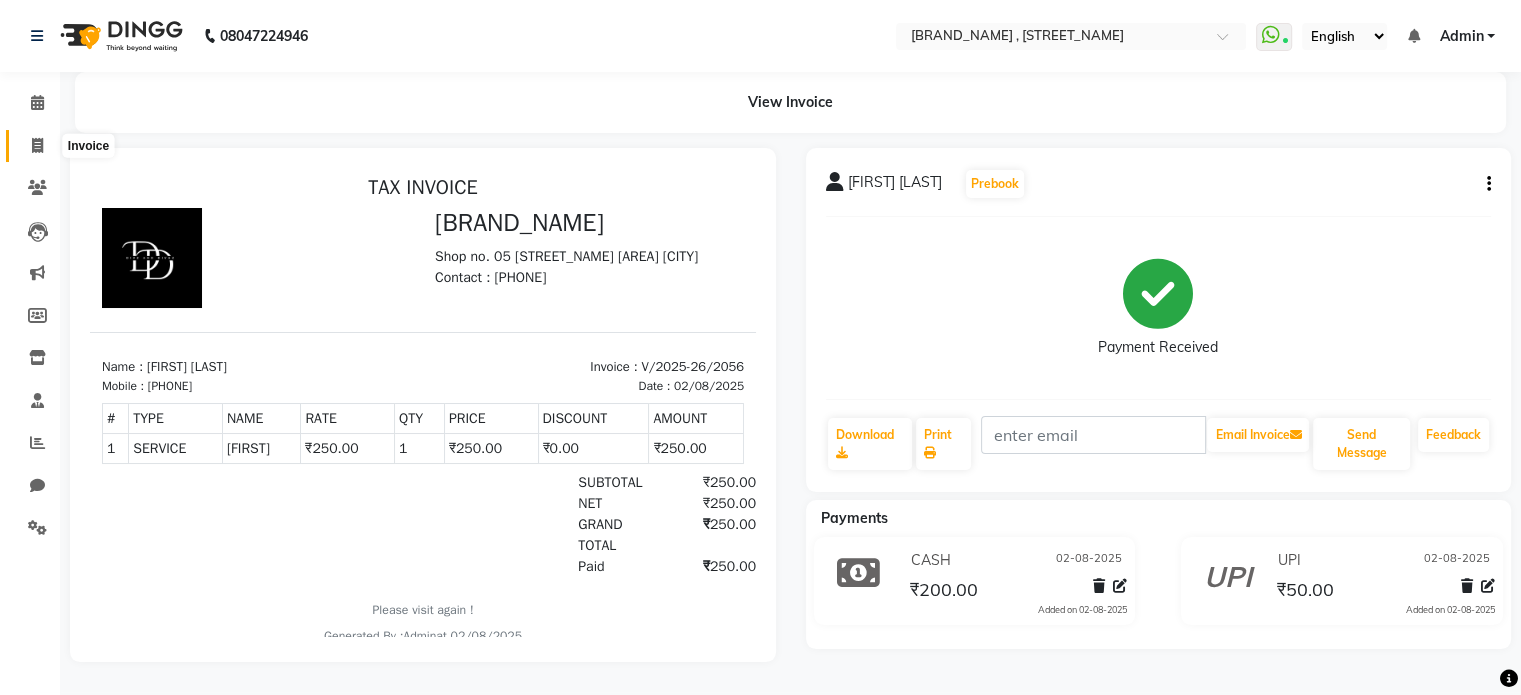 click 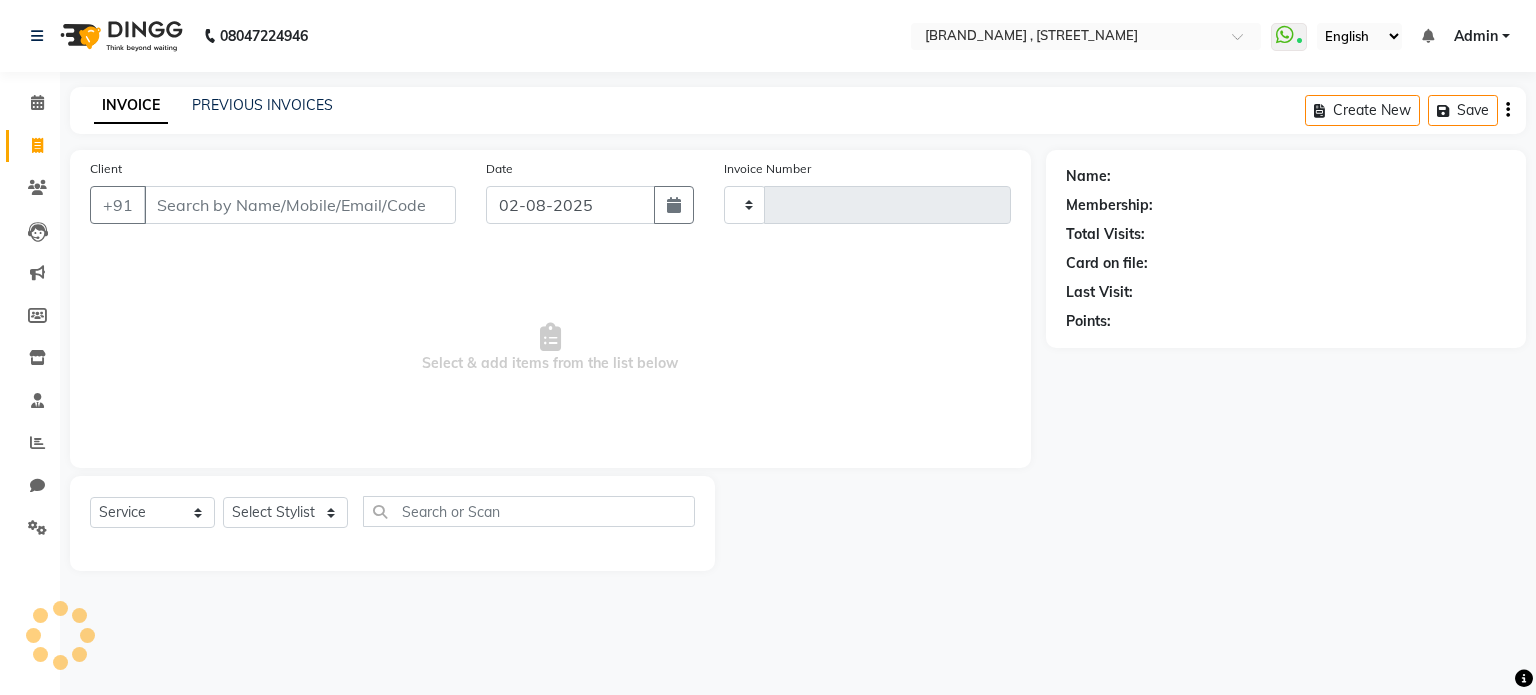 type on "2057" 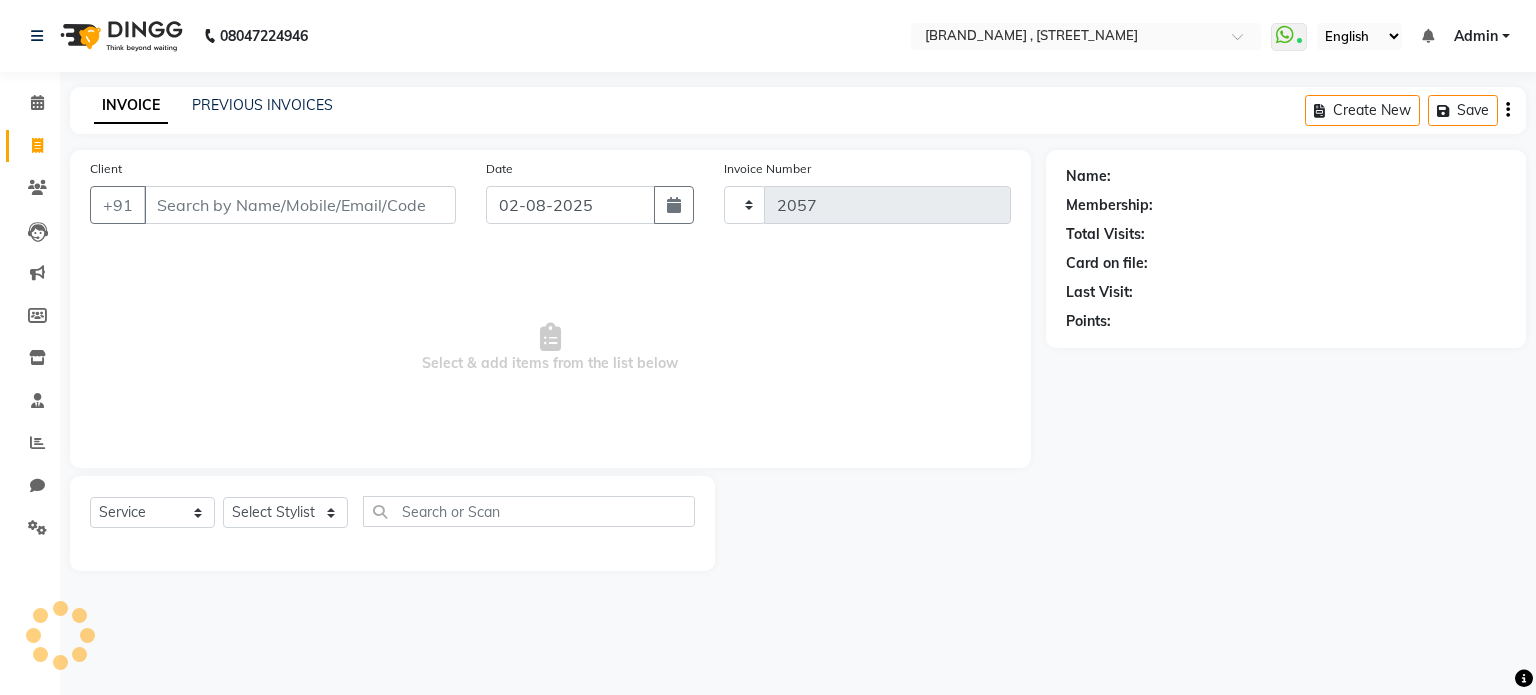 select on "7588" 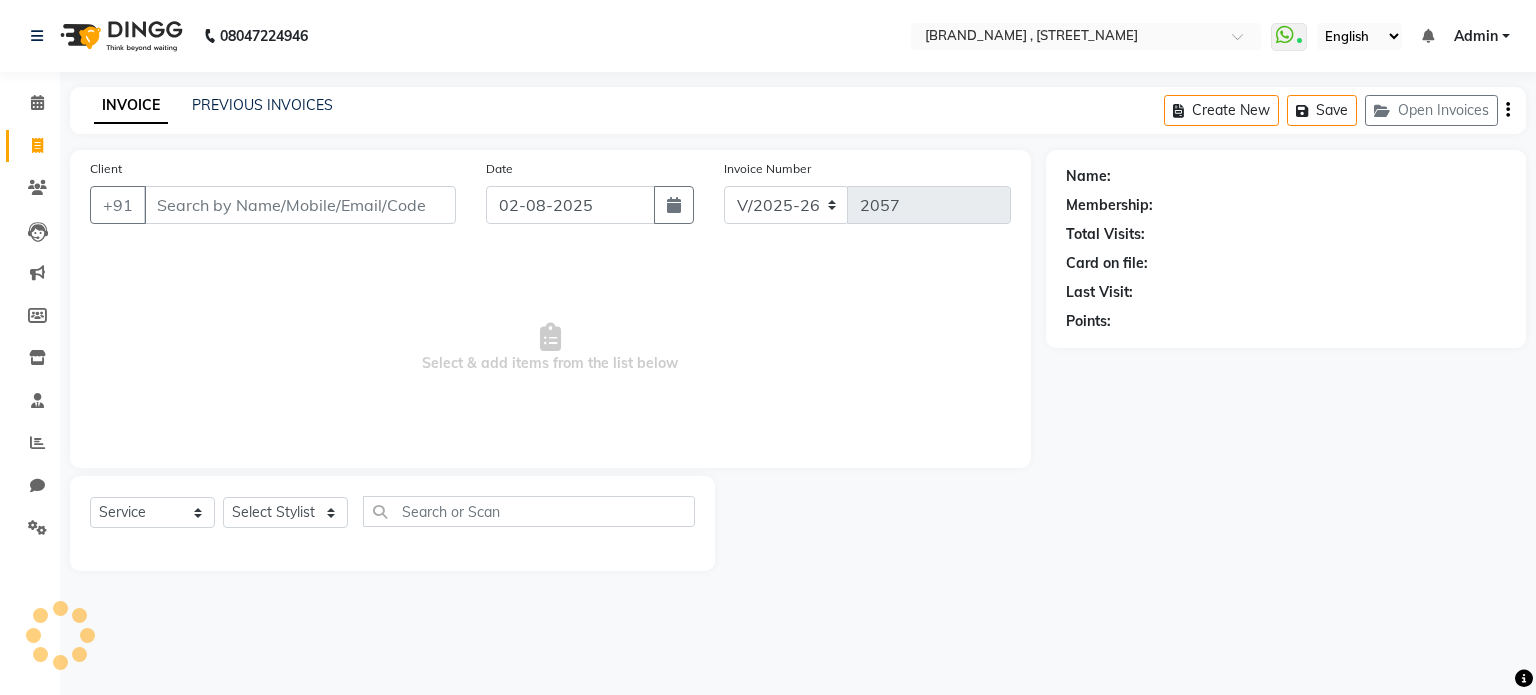 click on "Client" at bounding box center (300, 205) 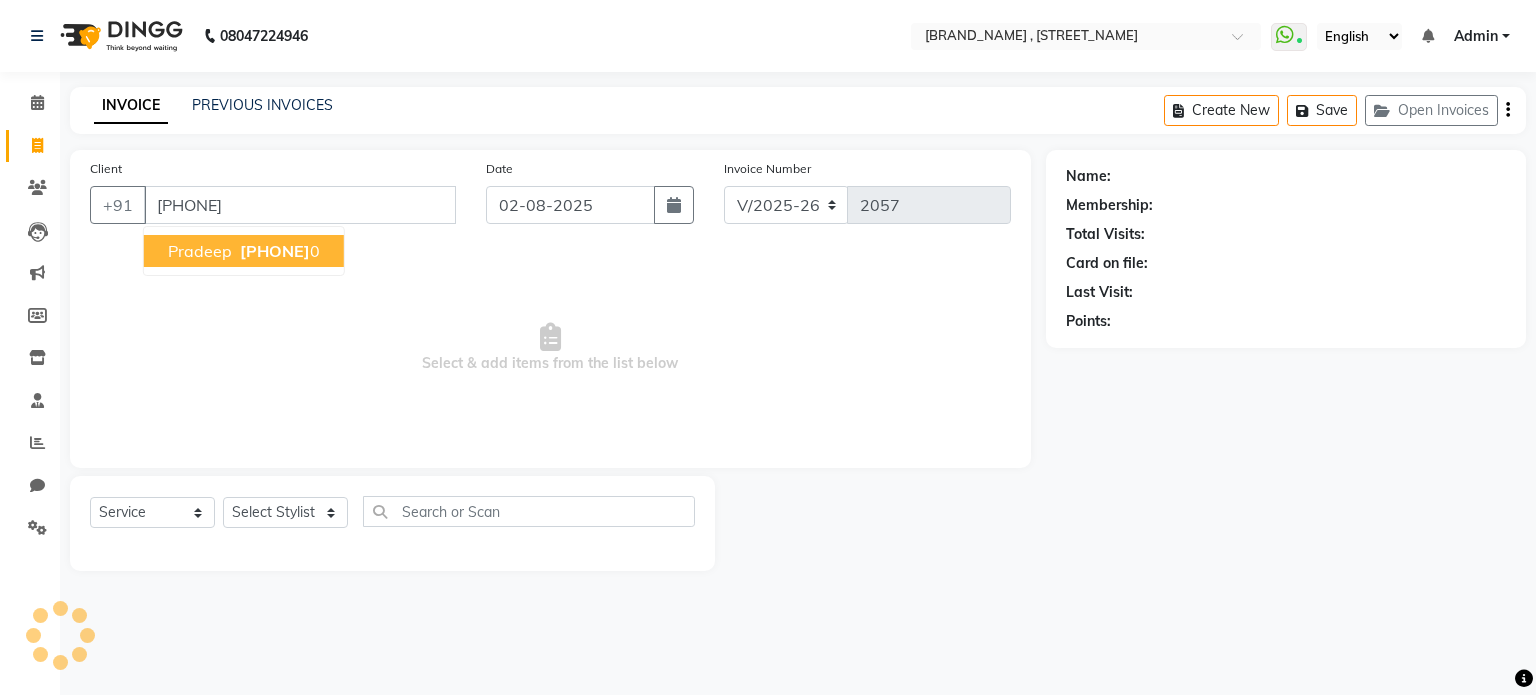 type on "[PHONE]" 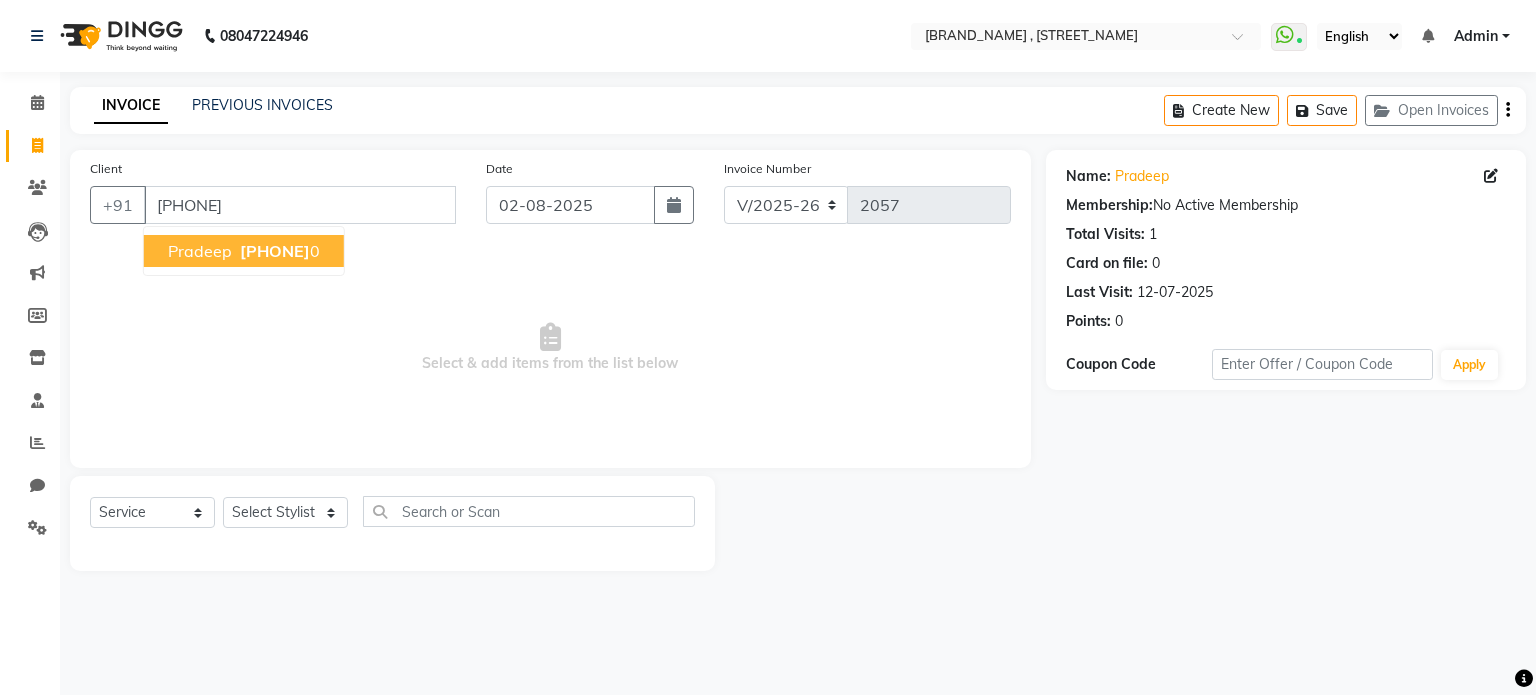 click on "pradeep" at bounding box center [200, 251] 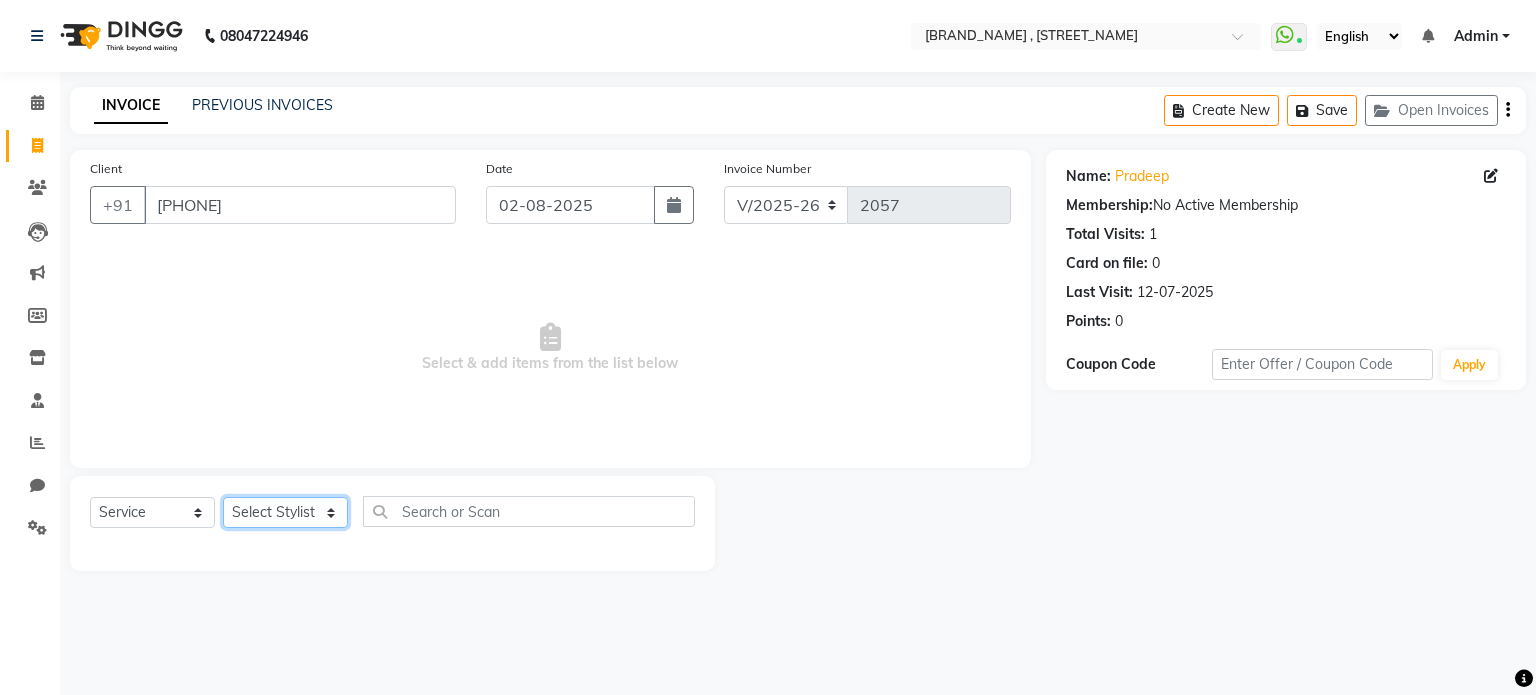 click on "Select Stylist [FIRST] [FIRST]  [FIRST] [FIRST] [FIRST]" 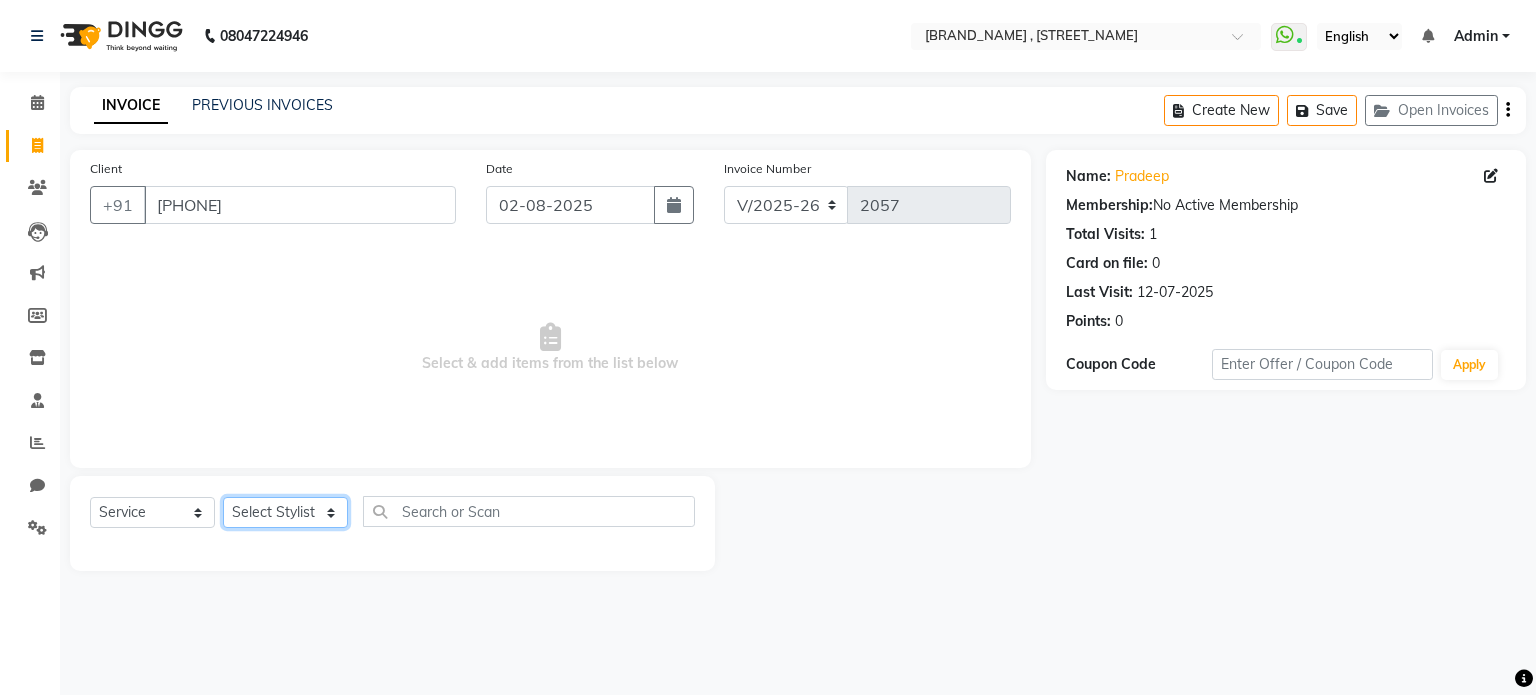 select on "67195" 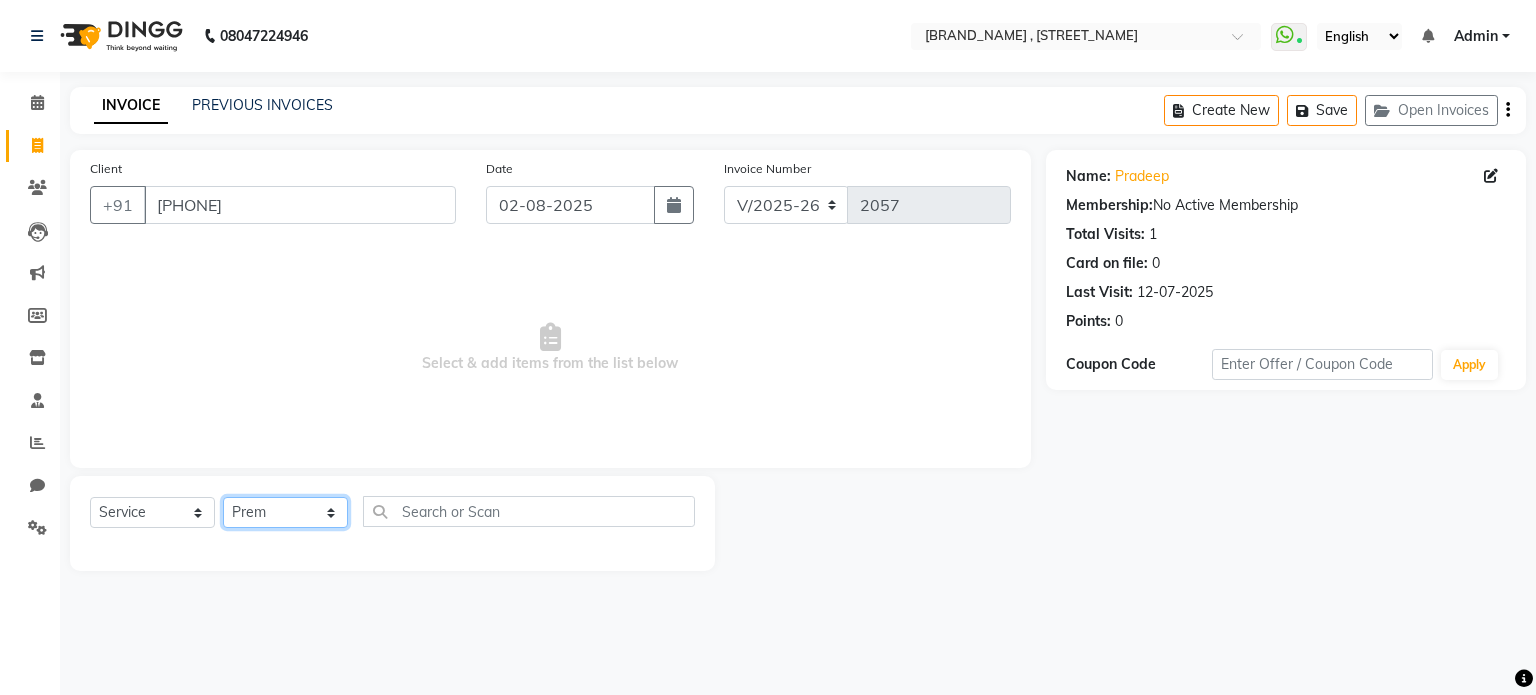 click on "Select Stylist [FIRST] [FIRST]  [FIRST] [FIRST] [FIRST]" 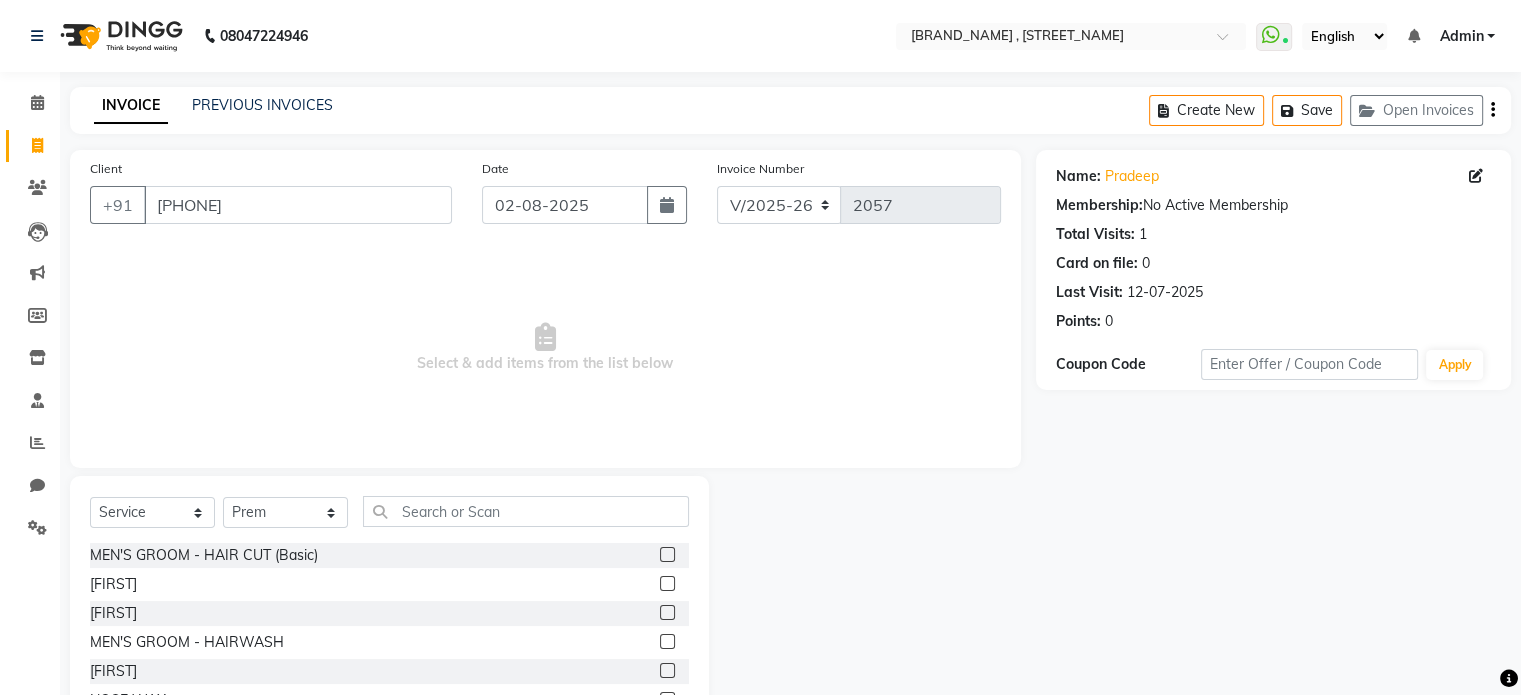 click 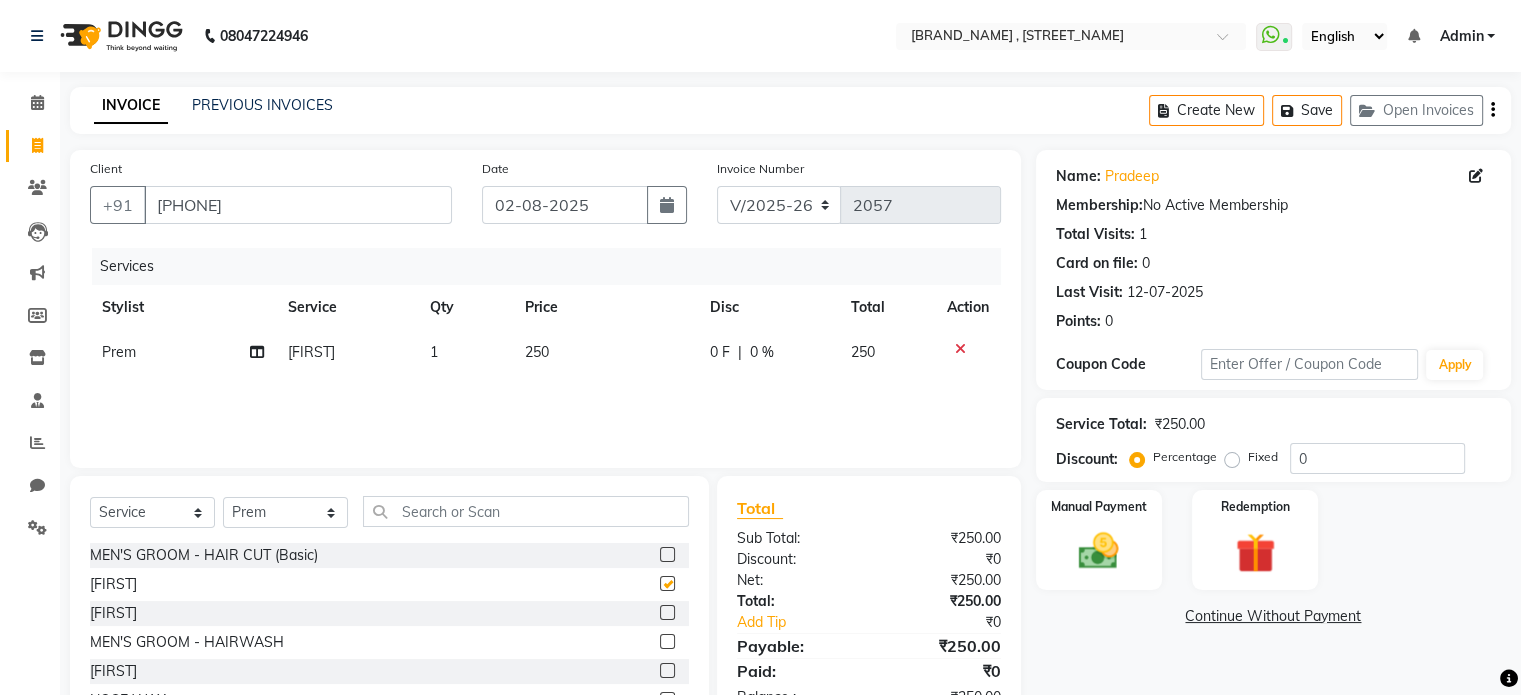 checkbox on "false" 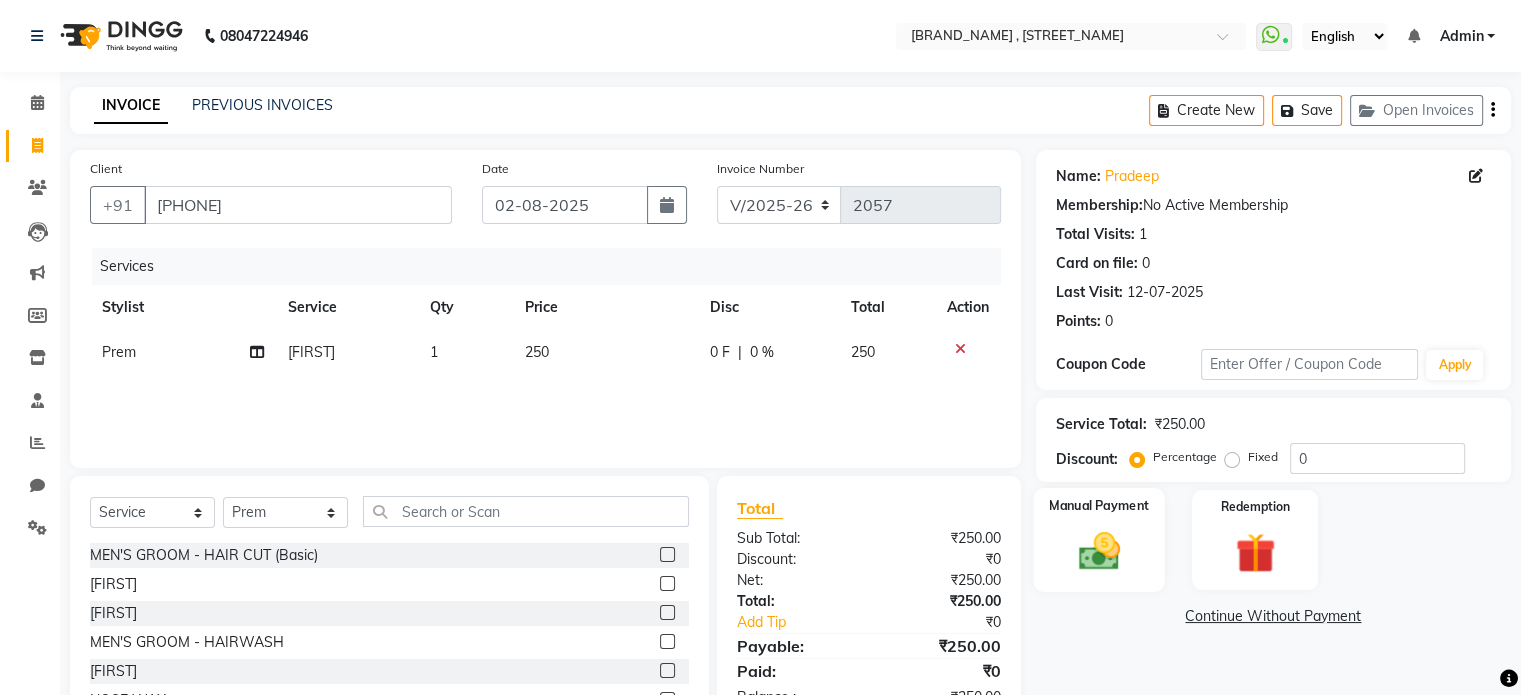 click on "Manual Payment" 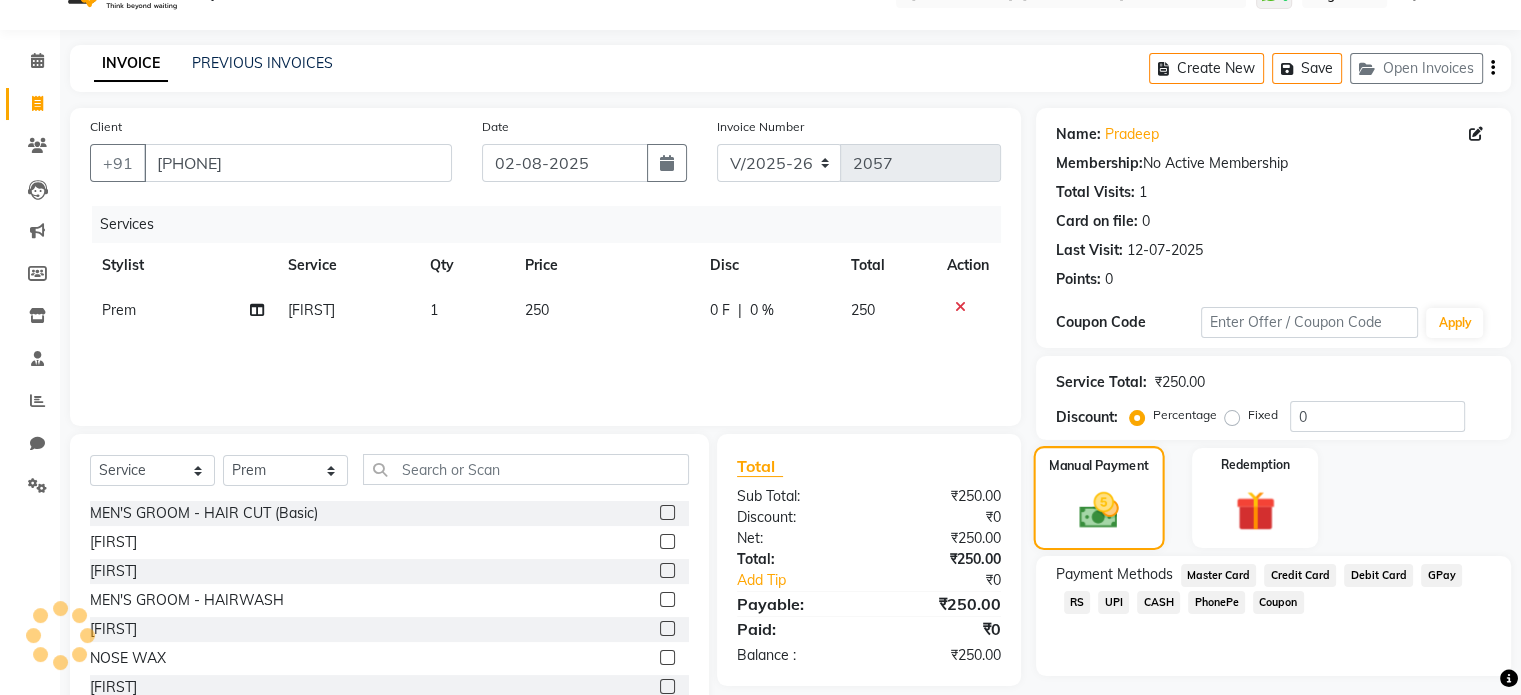 scroll, scrollTop: 80, scrollLeft: 0, axis: vertical 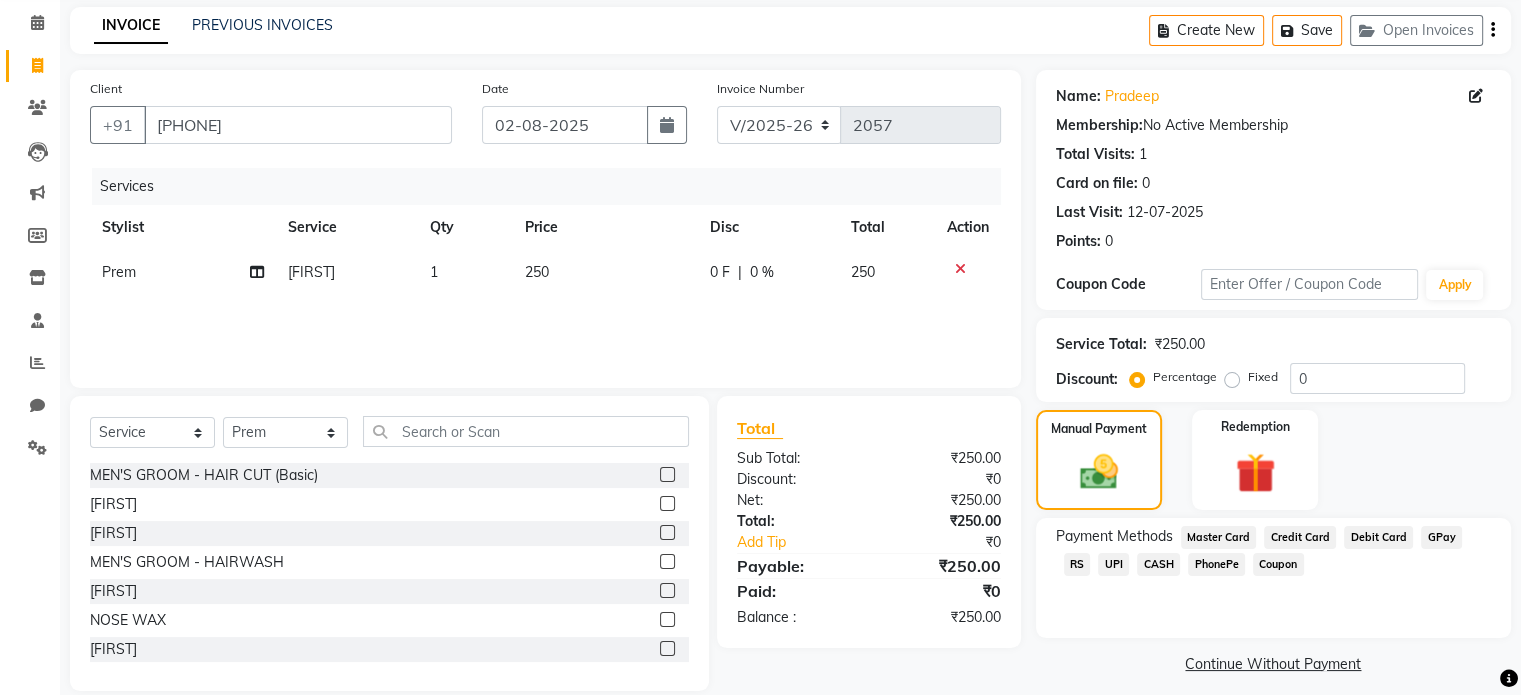 click on "UPI" 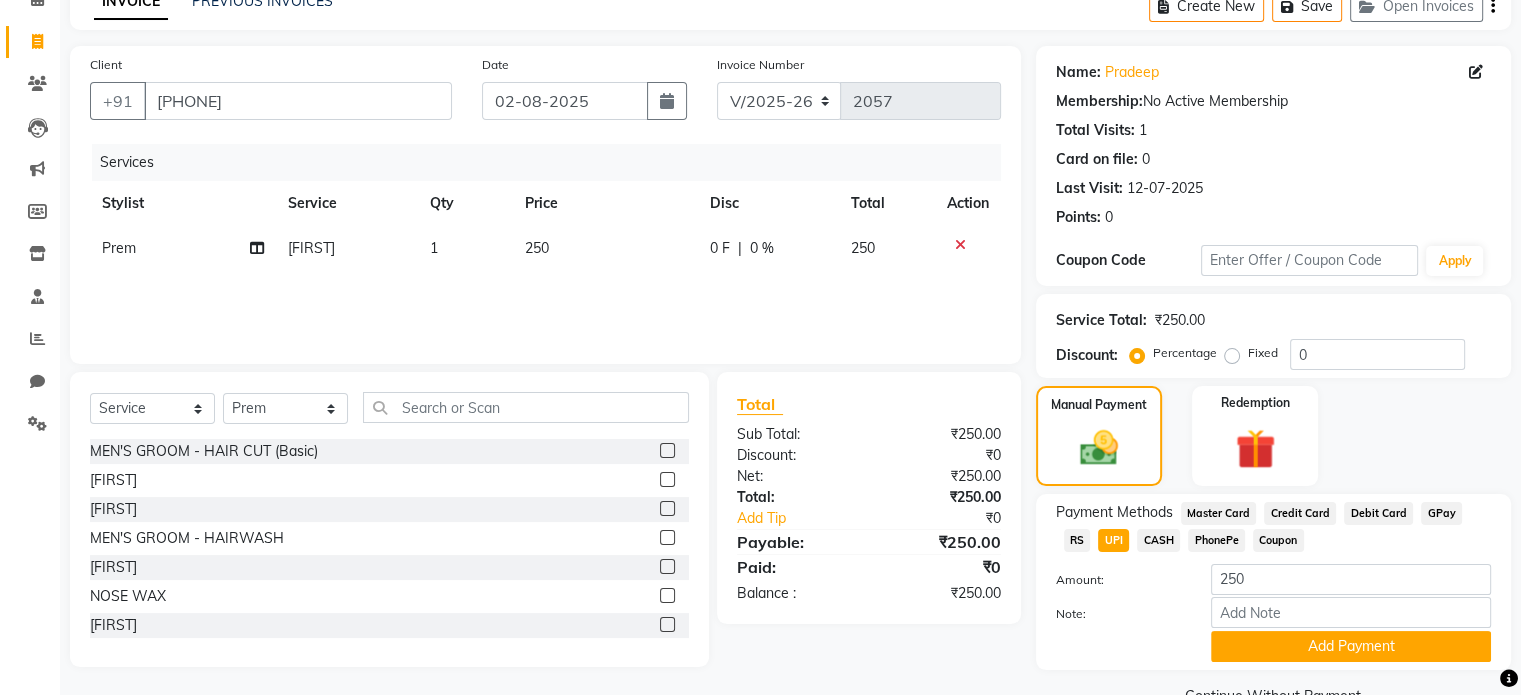 scroll, scrollTop: 107, scrollLeft: 0, axis: vertical 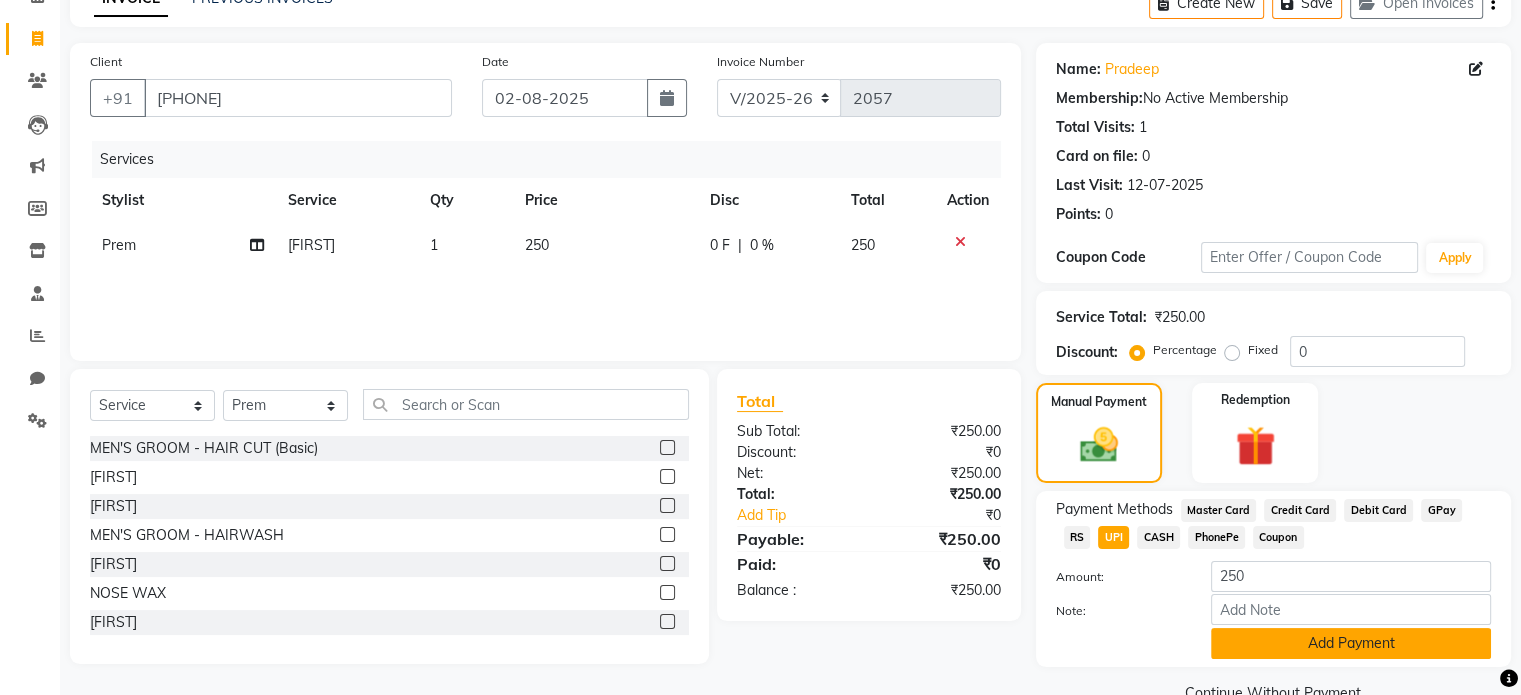 click on "Add Payment" 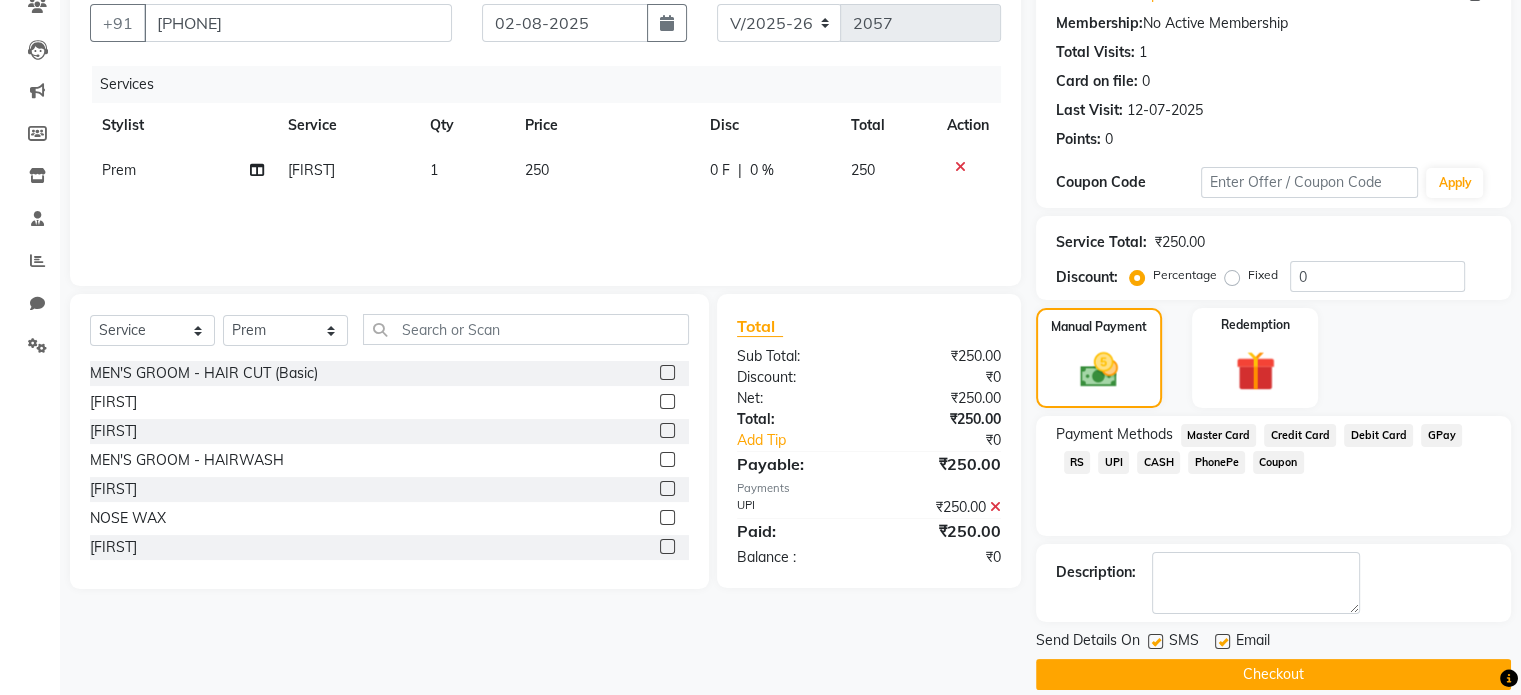 scroll, scrollTop: 187, scrollLeft: 0, axis: vertical 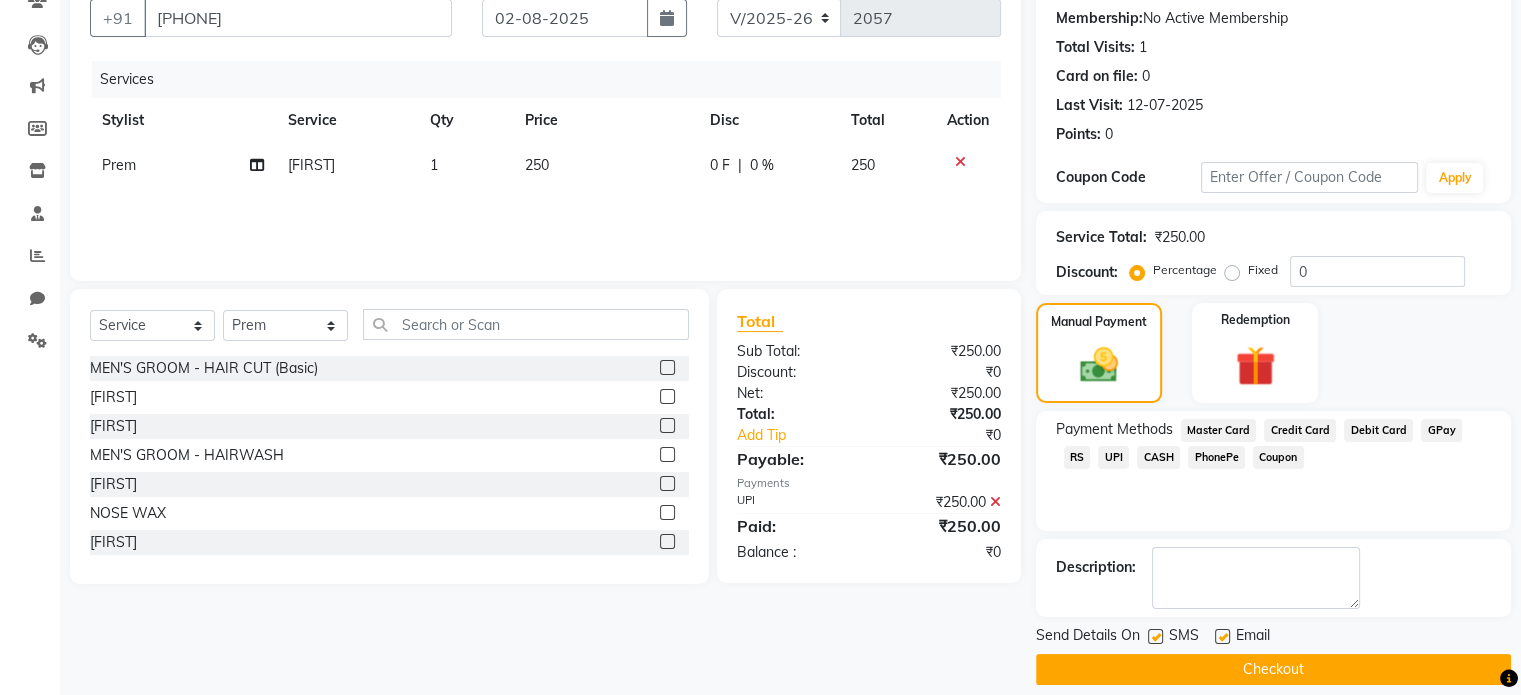 click on "Checkout" 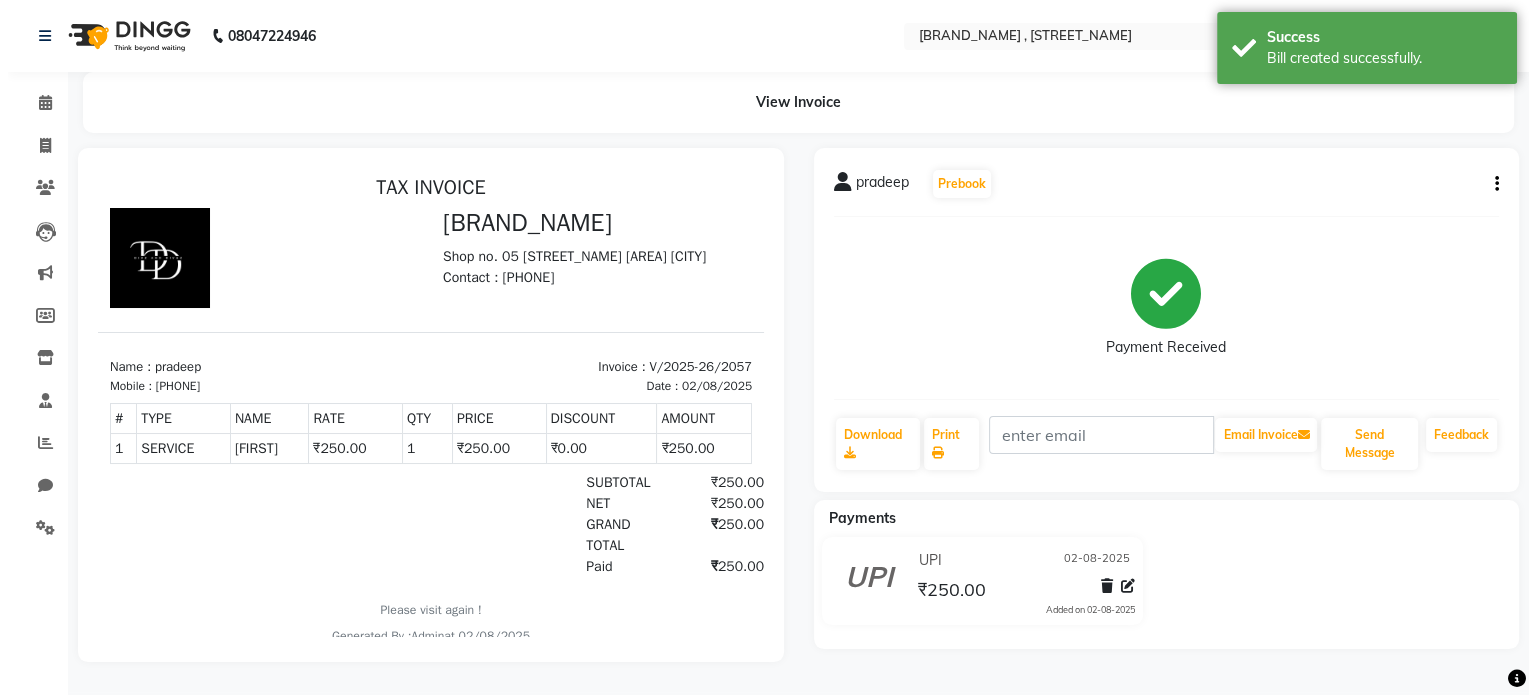 scroll, scrollTop: 0, scrollLeft: 0, axis: both 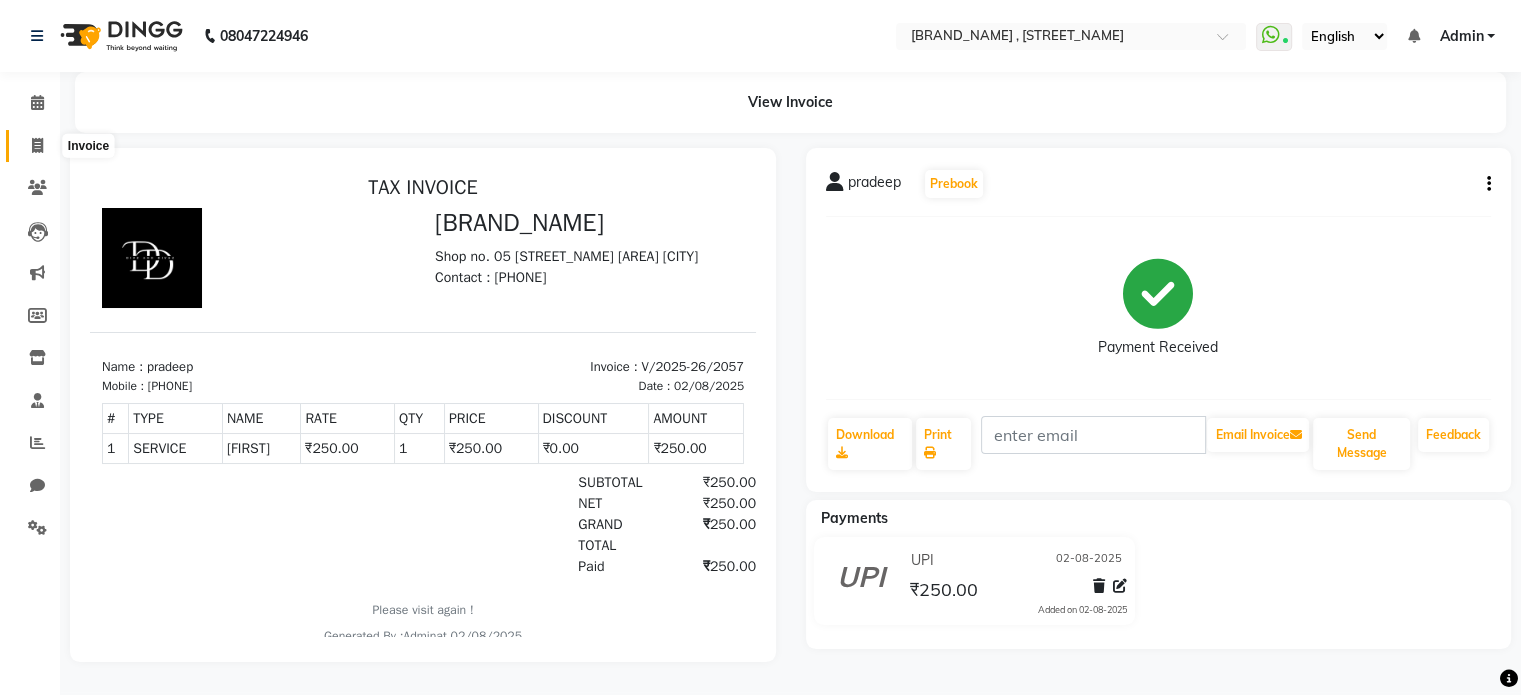 click 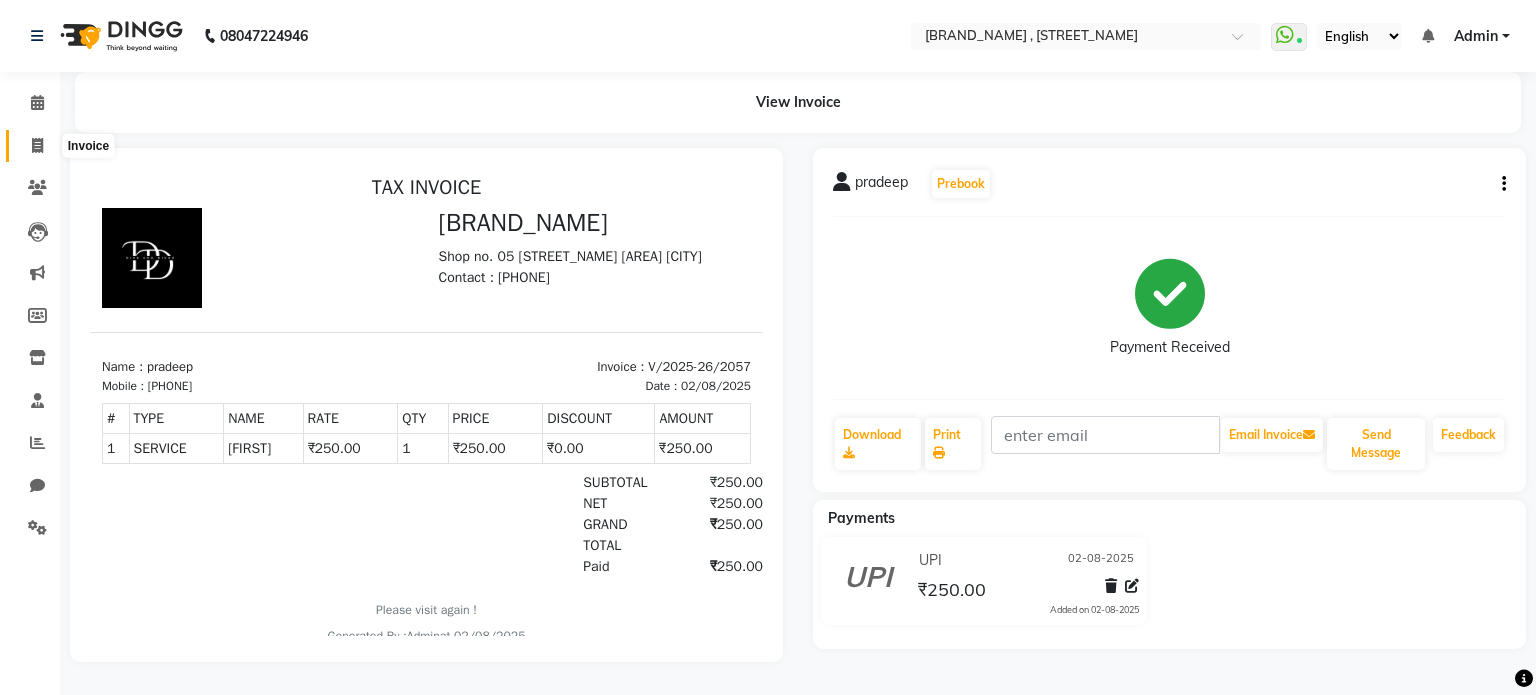 select on "service" 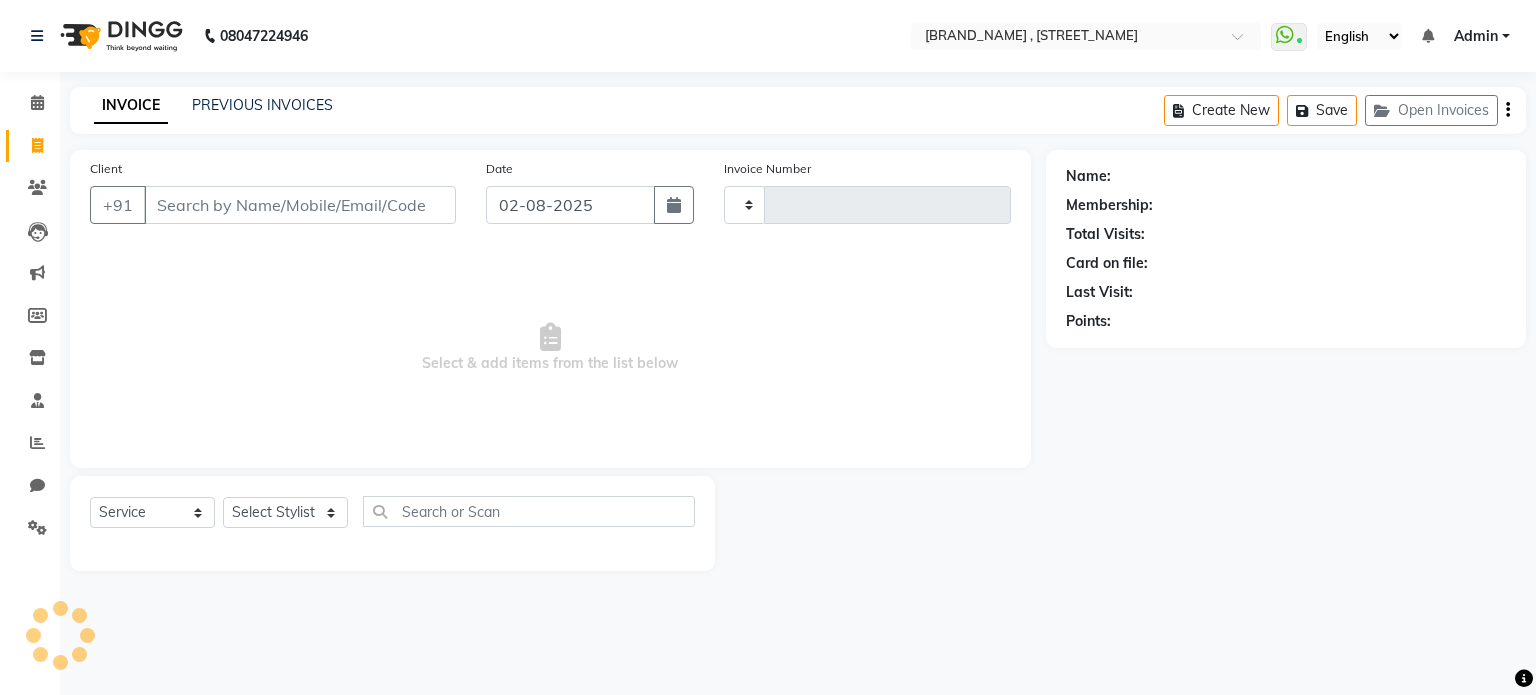 click on "Client" at bounding box center [300, 205] 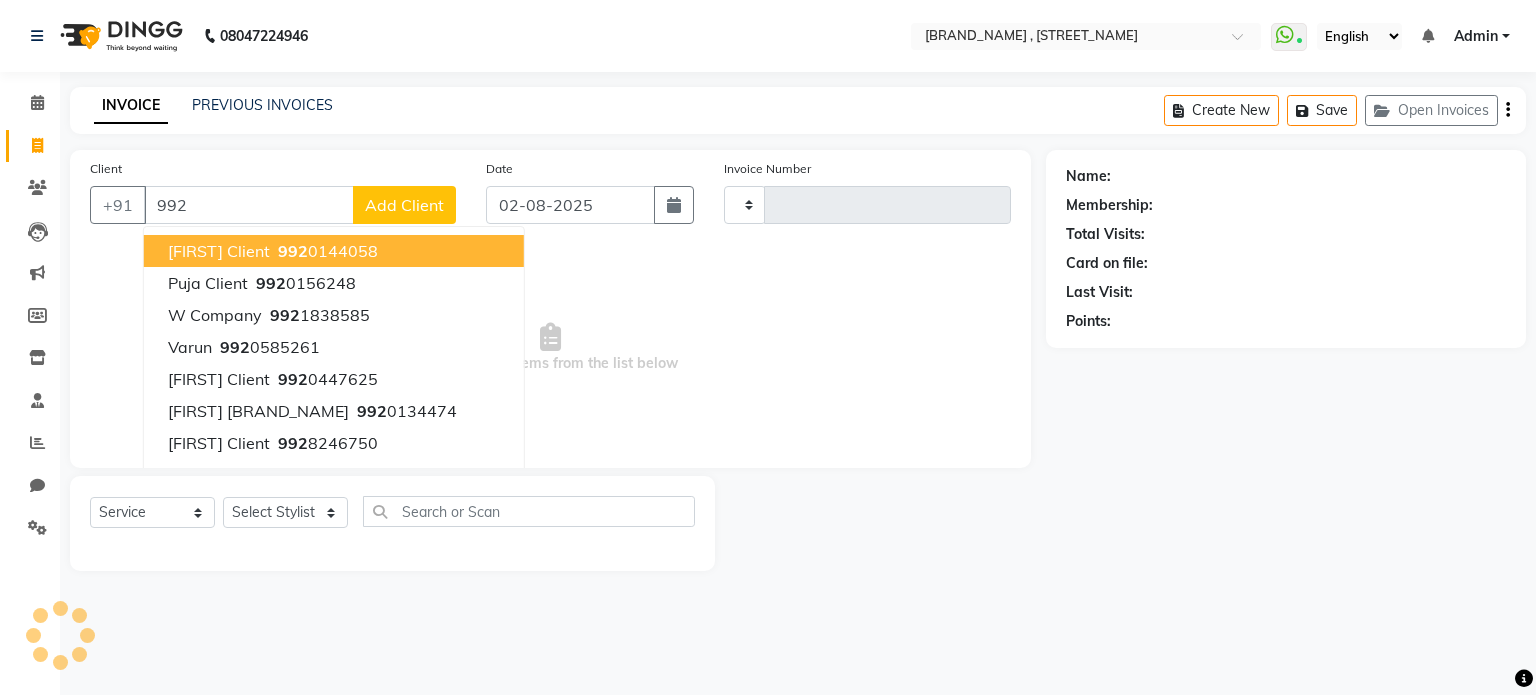 type on "9920" 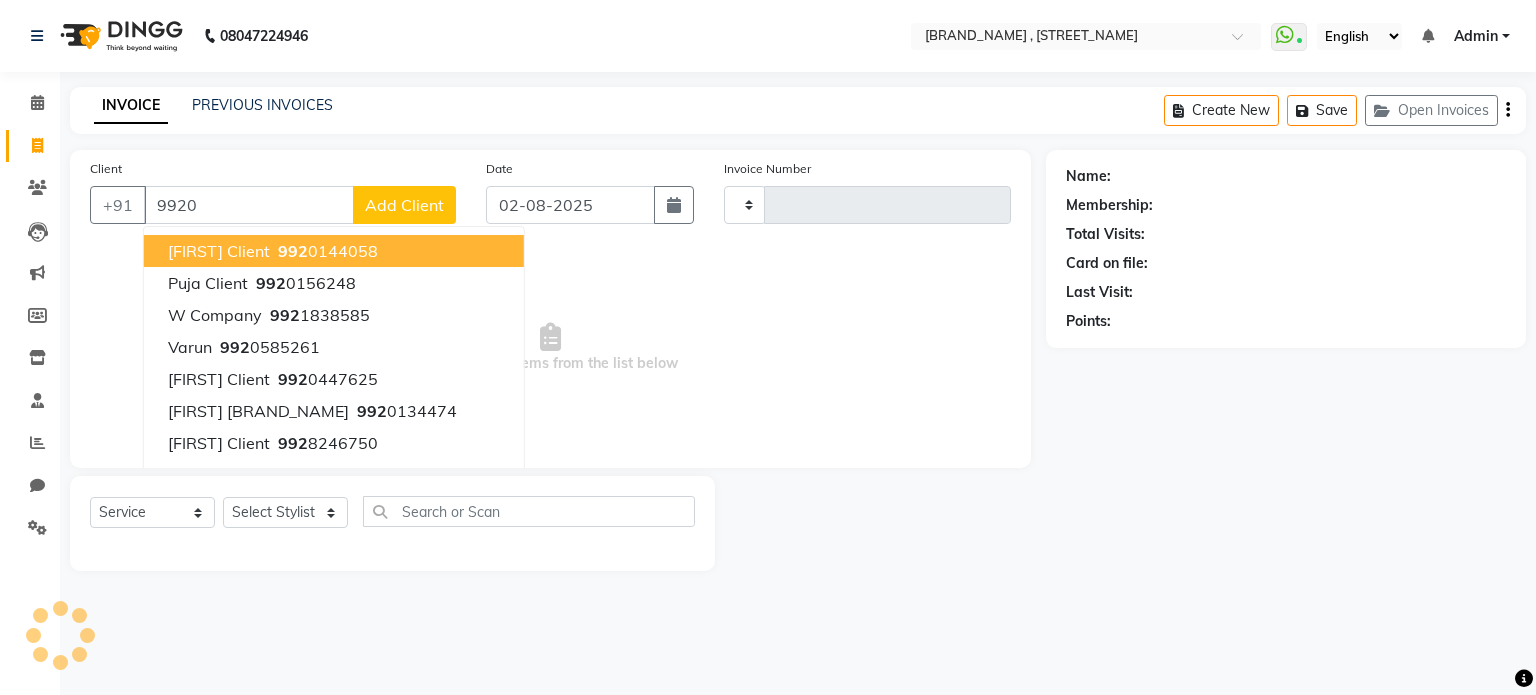 type on "2058" 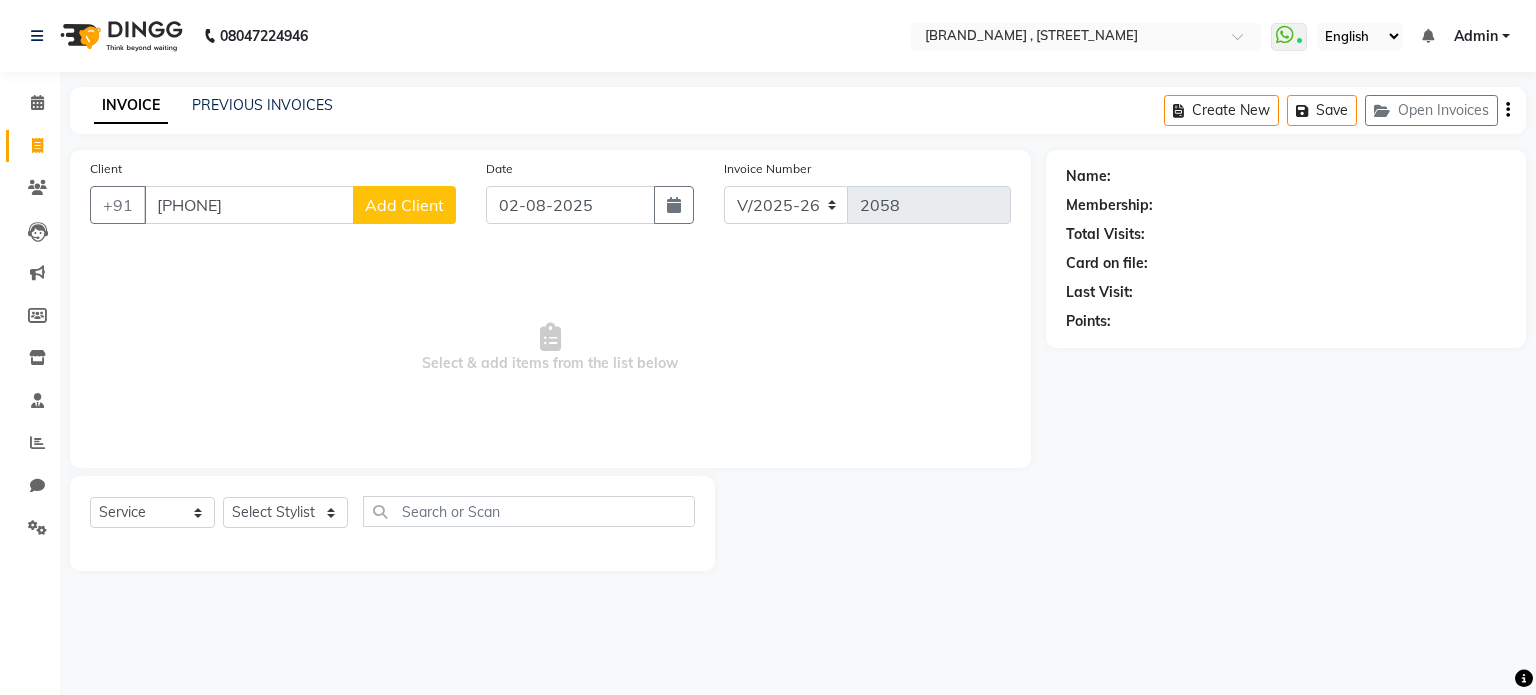 type on "[PHONE]" 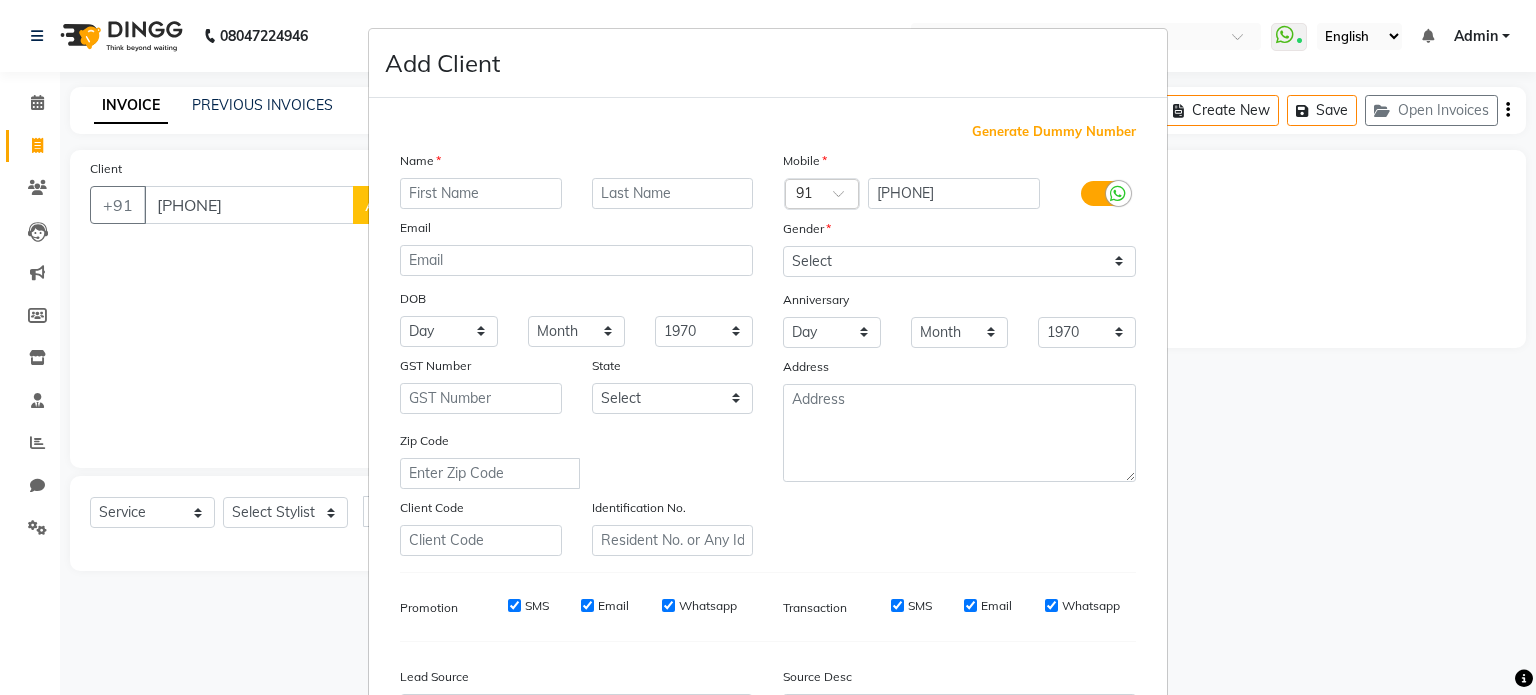 click at bounding box center (481, 193) 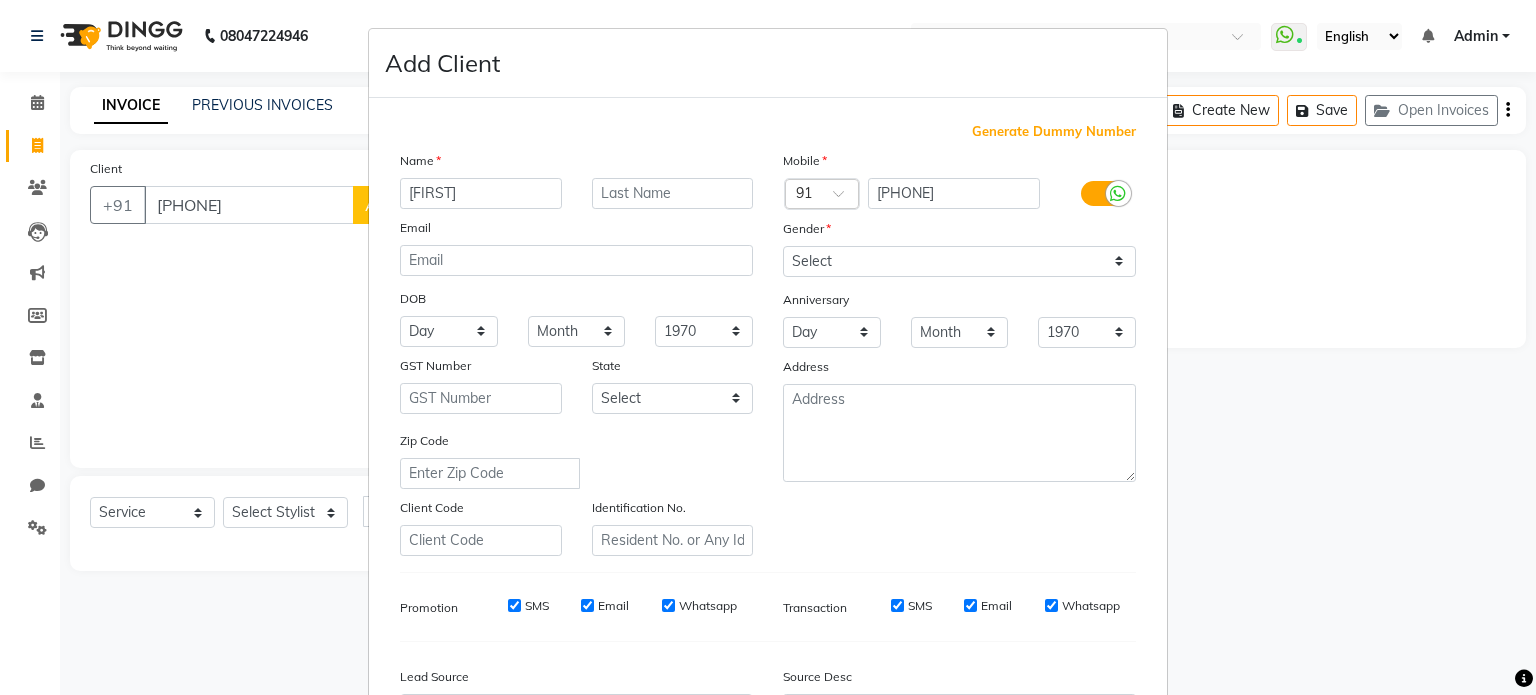 type on "[FIRST]" 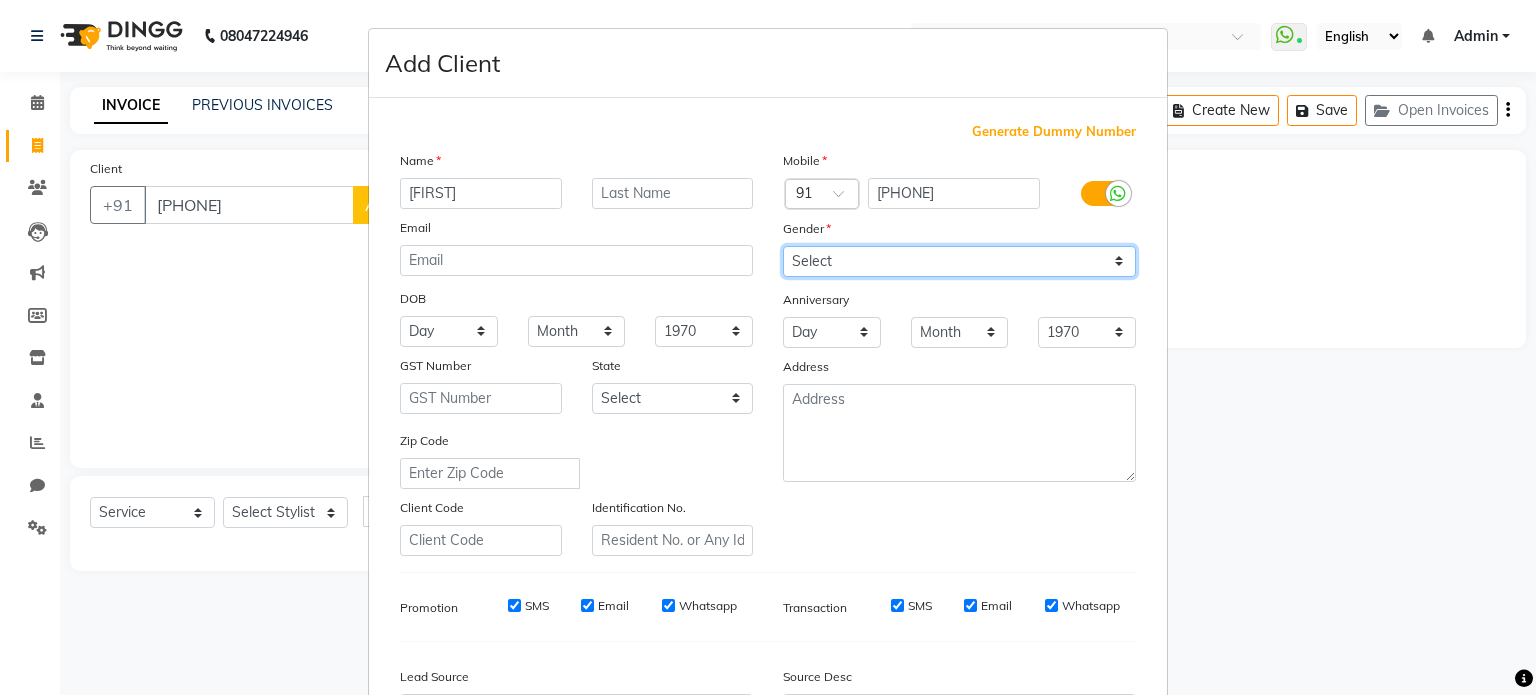 click on "Select Male Female Other Prefer Not To Say" at bounding box center (959, 261) 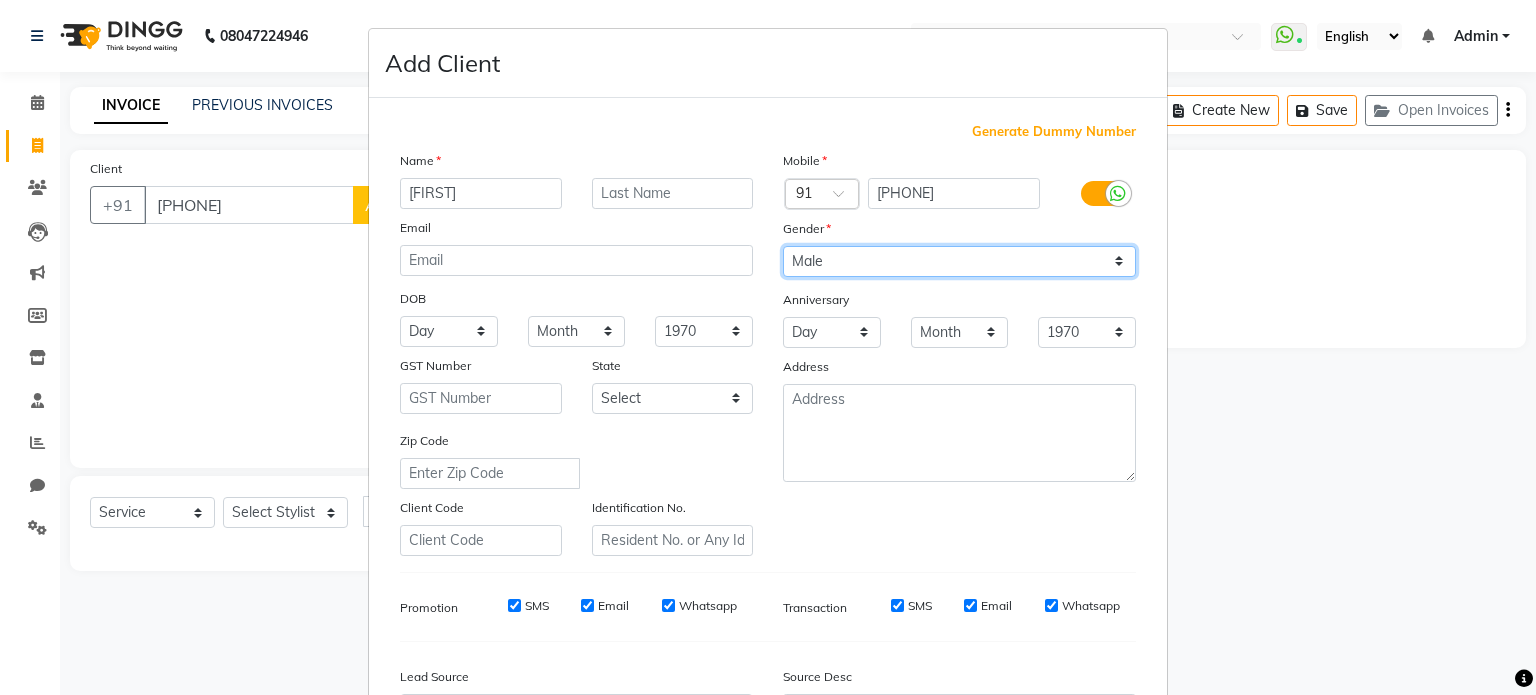 click on "Select Male Female Other Prefer Not To Say" at bounding box center (959, 261) 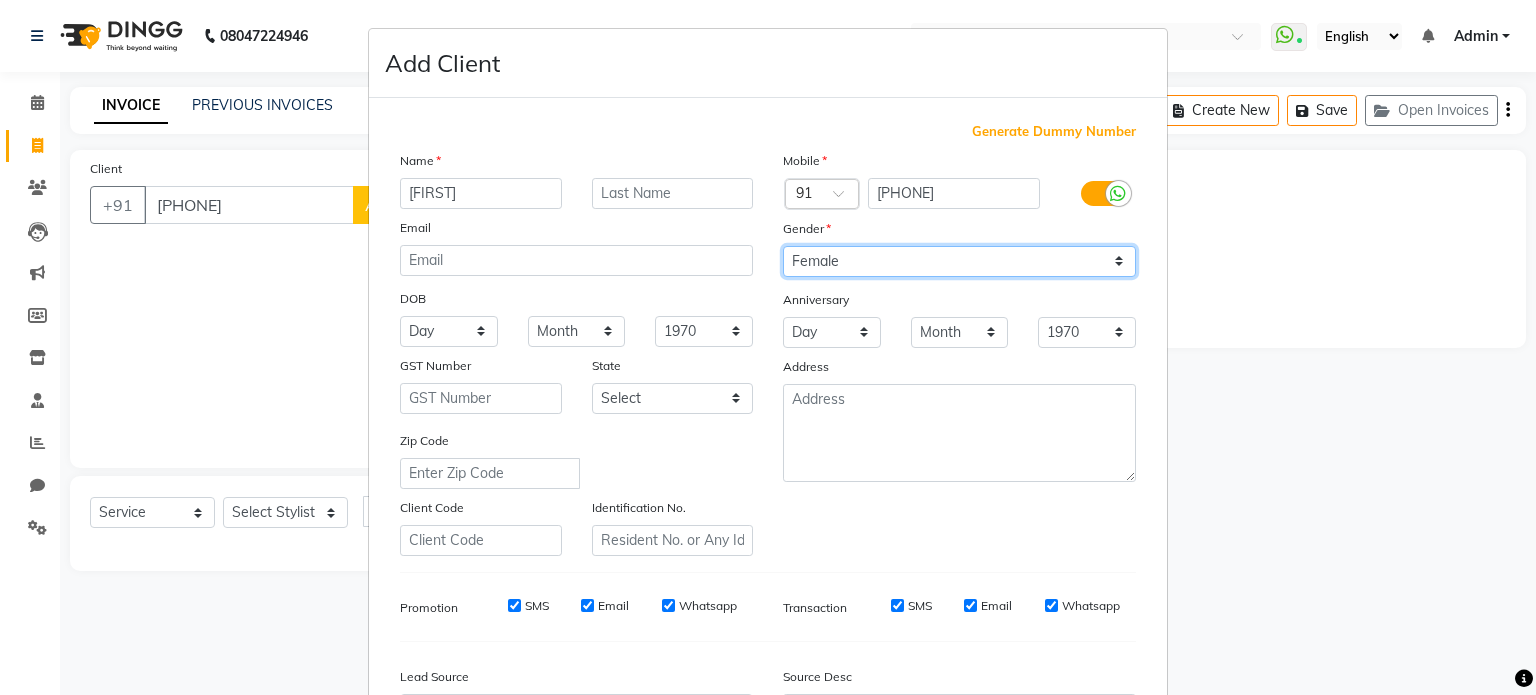 select on "male" 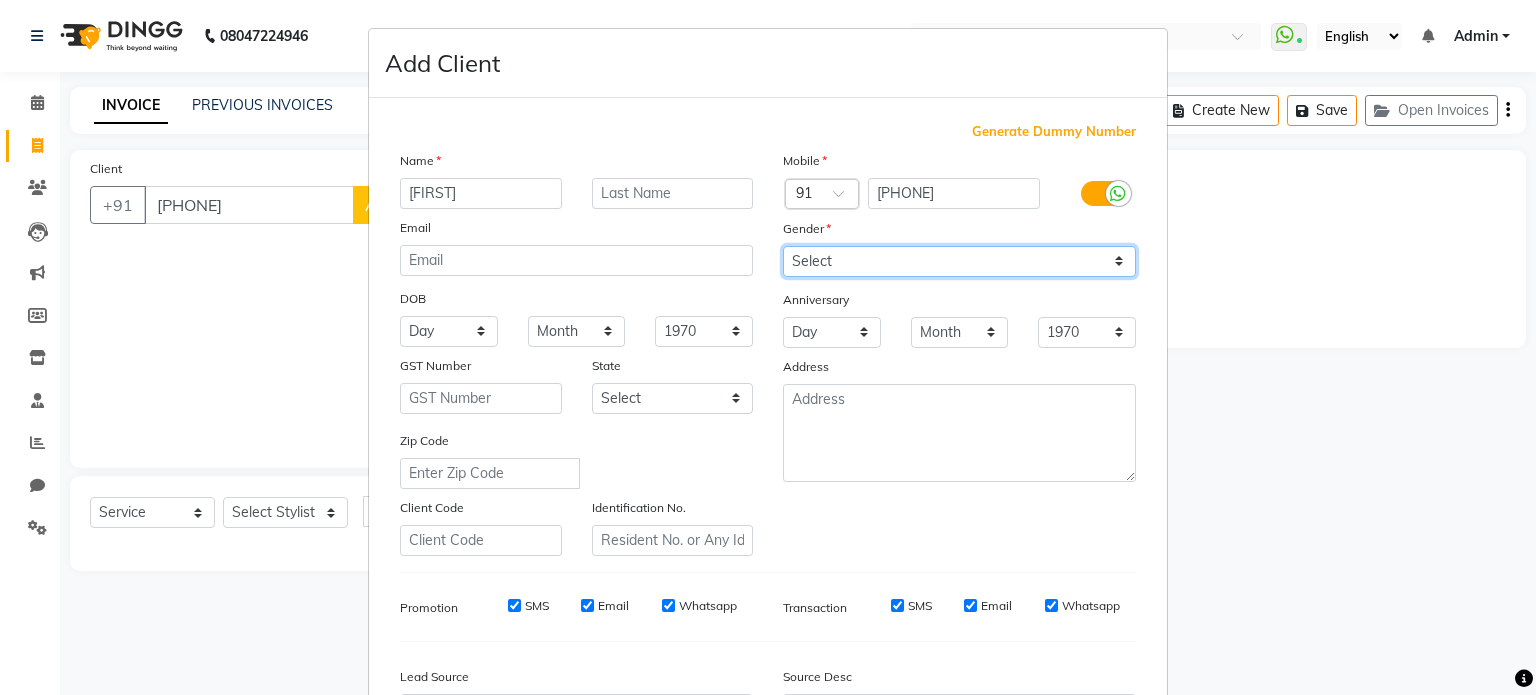 select on "male" 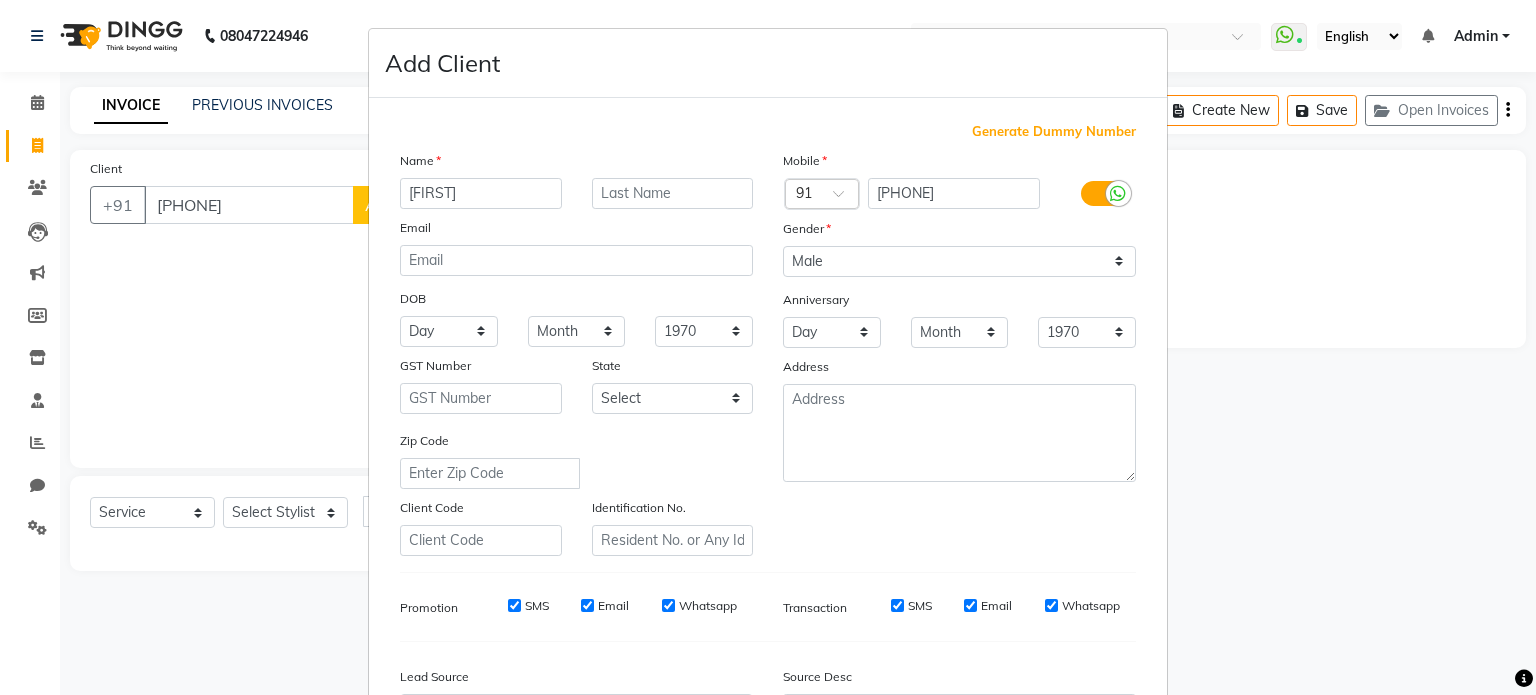 click on "Day 01 02 03 04 05 06 07 08 09 10 11 12 13 14 15 16 17 18 19 20 21 22 23 24 25 26 27 28 29 30 31" at bounding box center [832, 332] 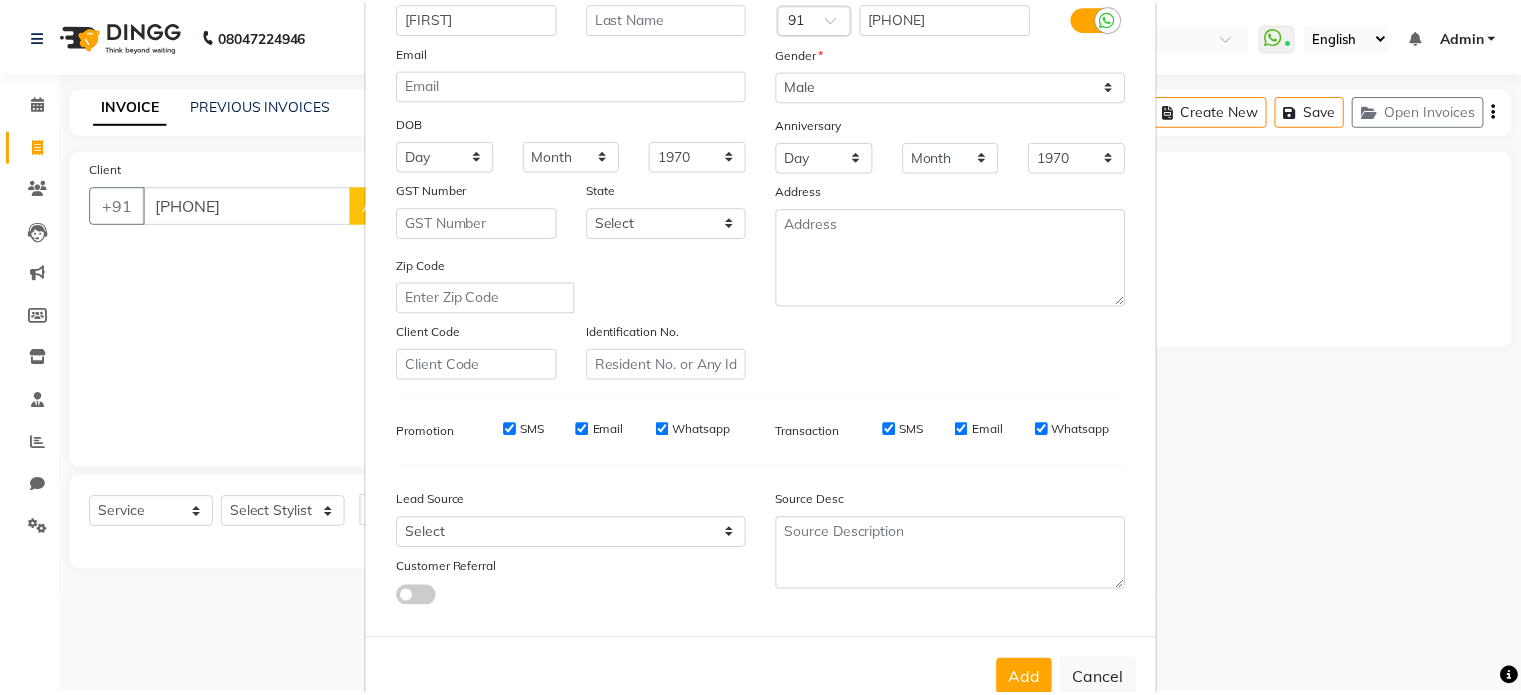 scroll, scrollTop: 200, scrollLeft: 0, axis: vertical 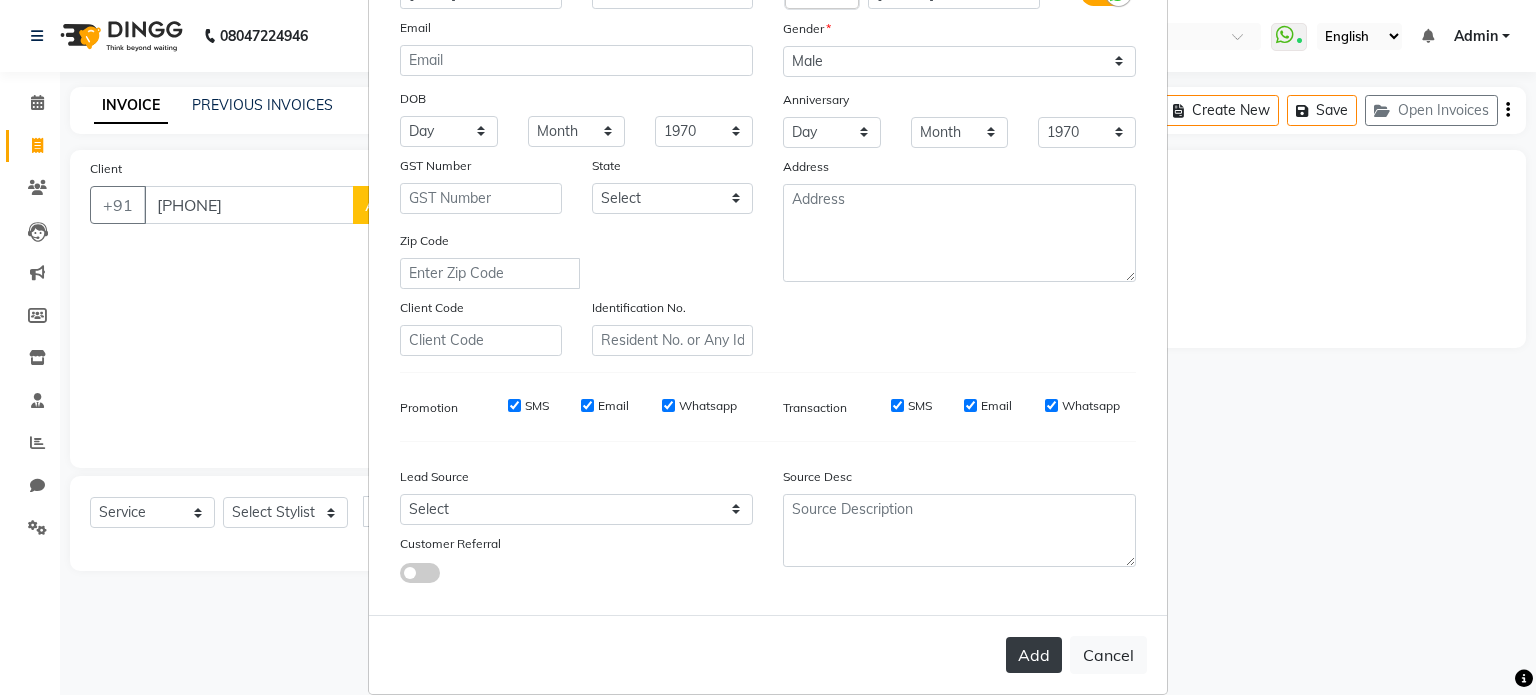 click on "Add" at bounding box center (1034, 655) 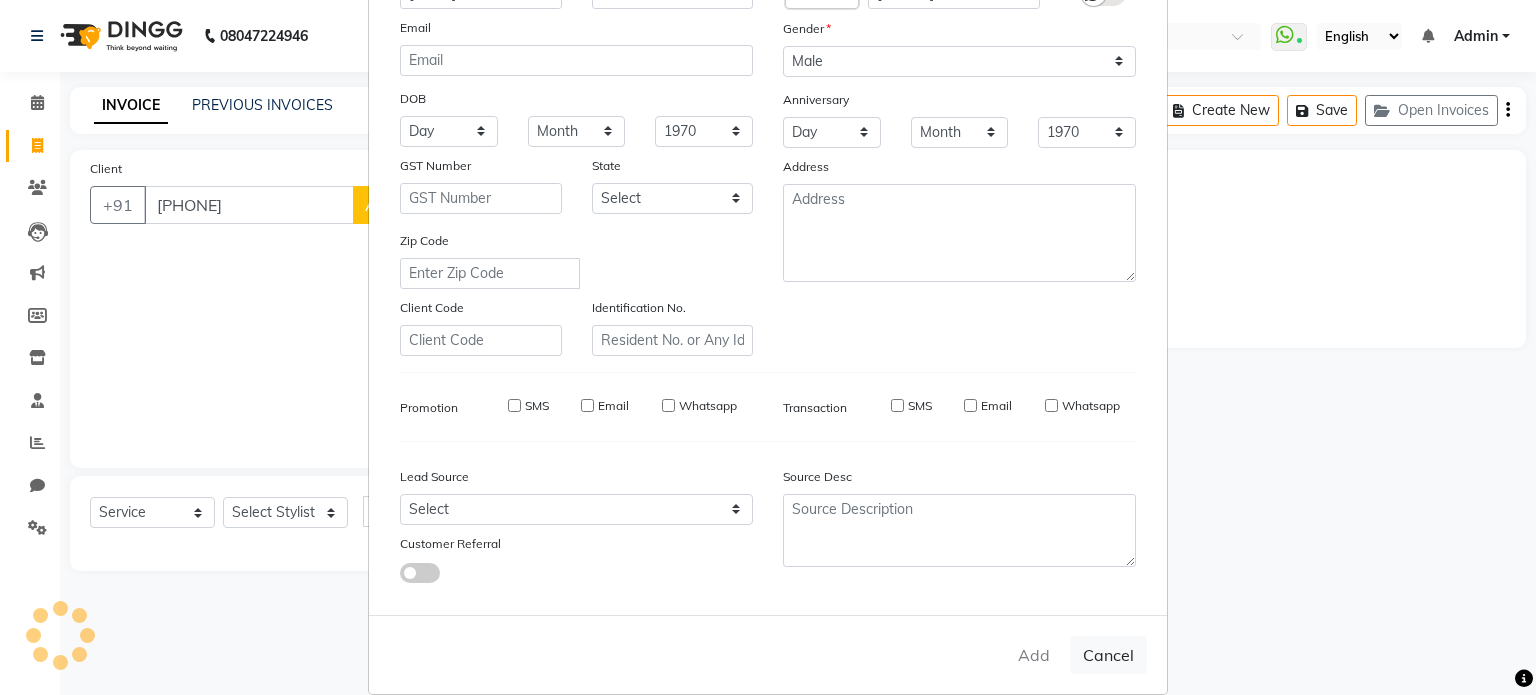 type 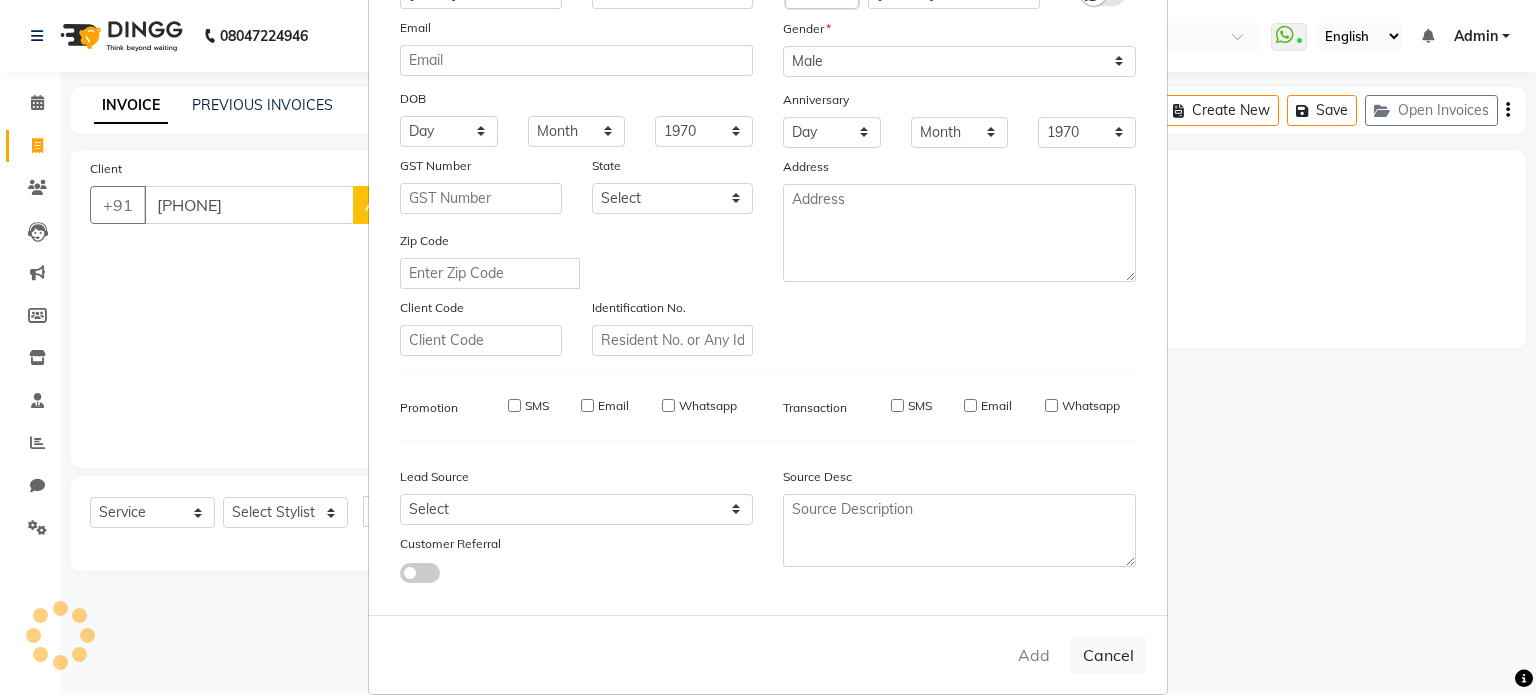 select 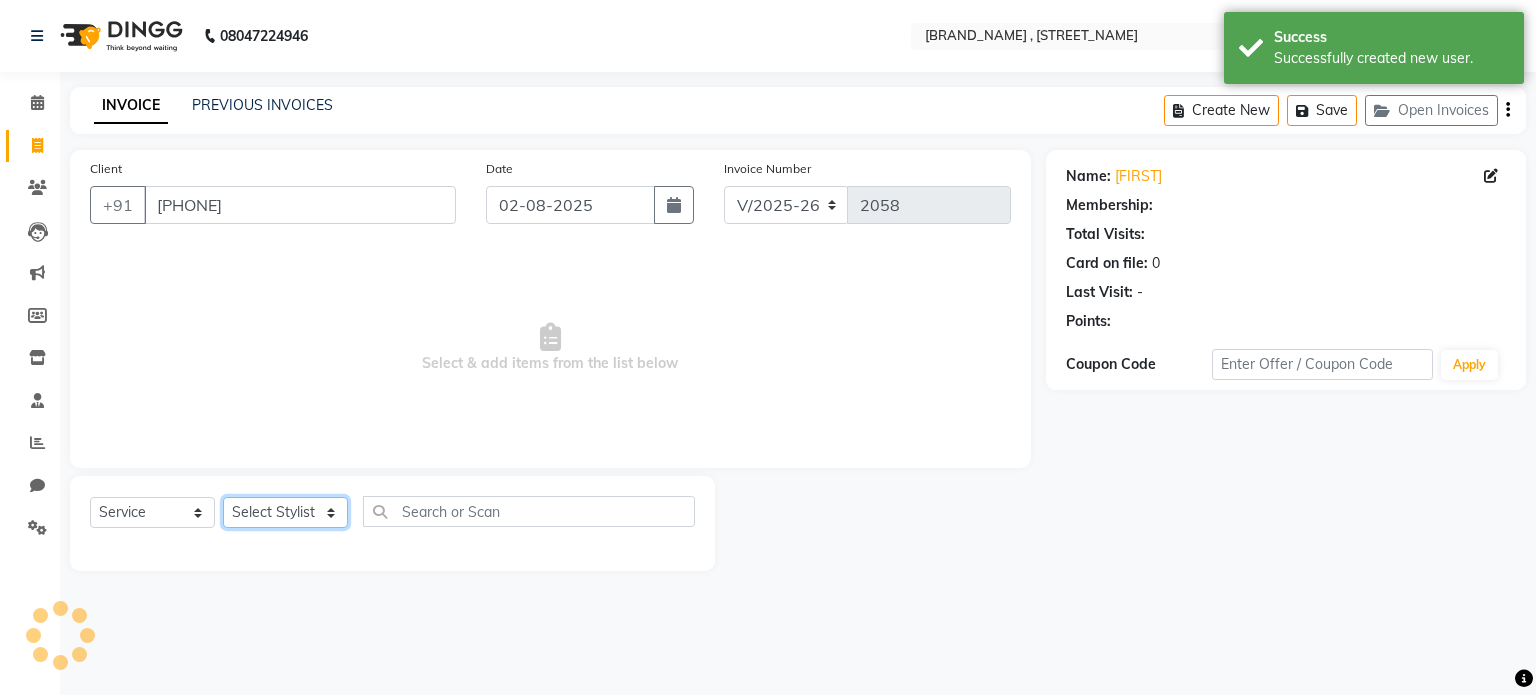 click on "Select Stylist [FIRST] [FIRST]  [FIRST] [FIRST] [FIRST]" 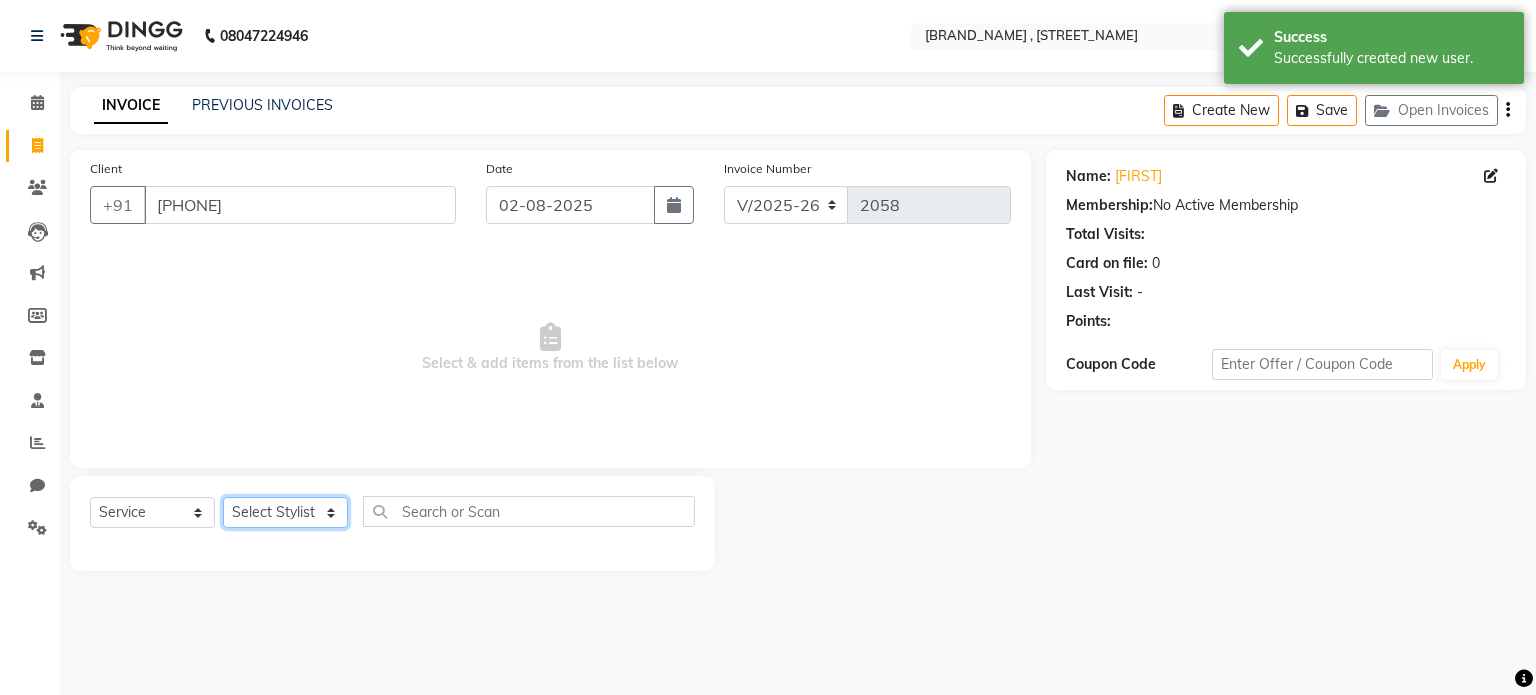 select on "67339" 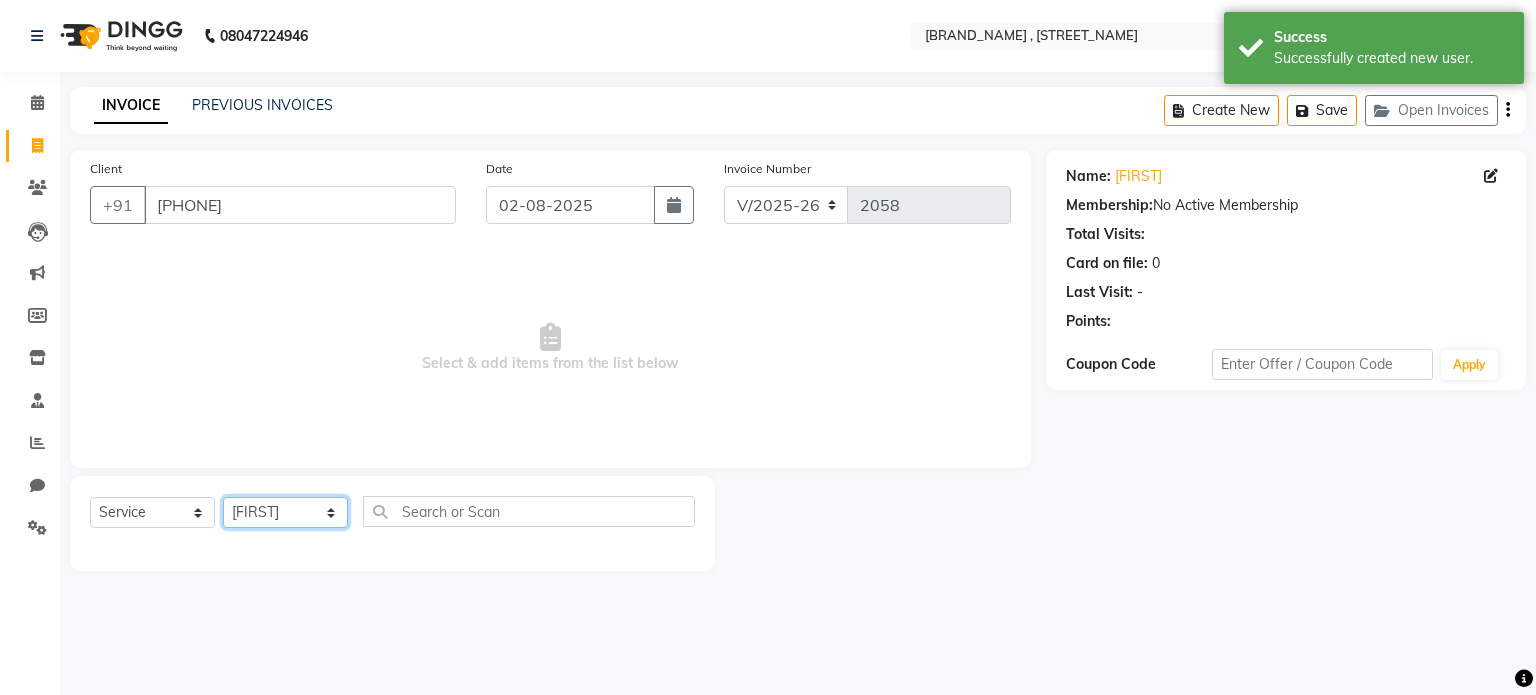 click on "Select Stylist [FIRST] [FIRST]  [FIRST] [FIRST] [FIRST]" 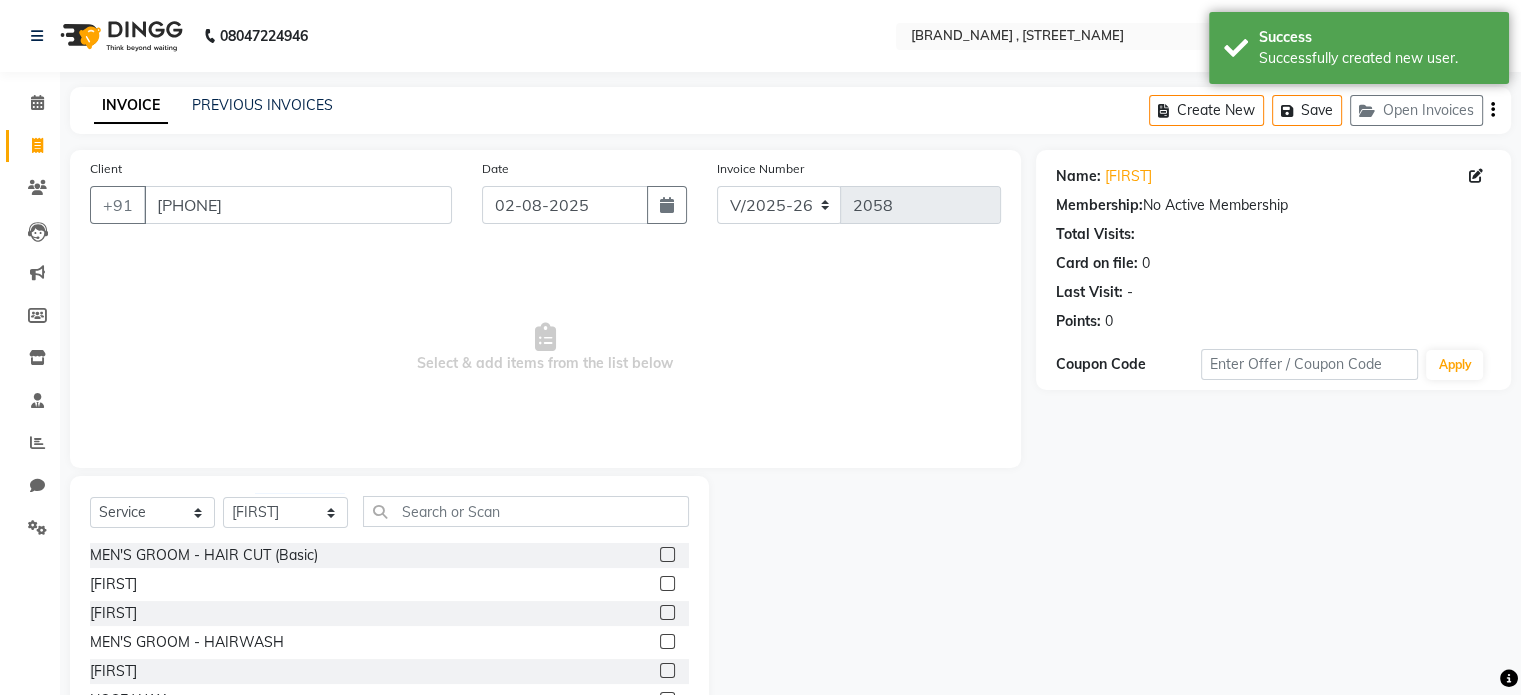 click 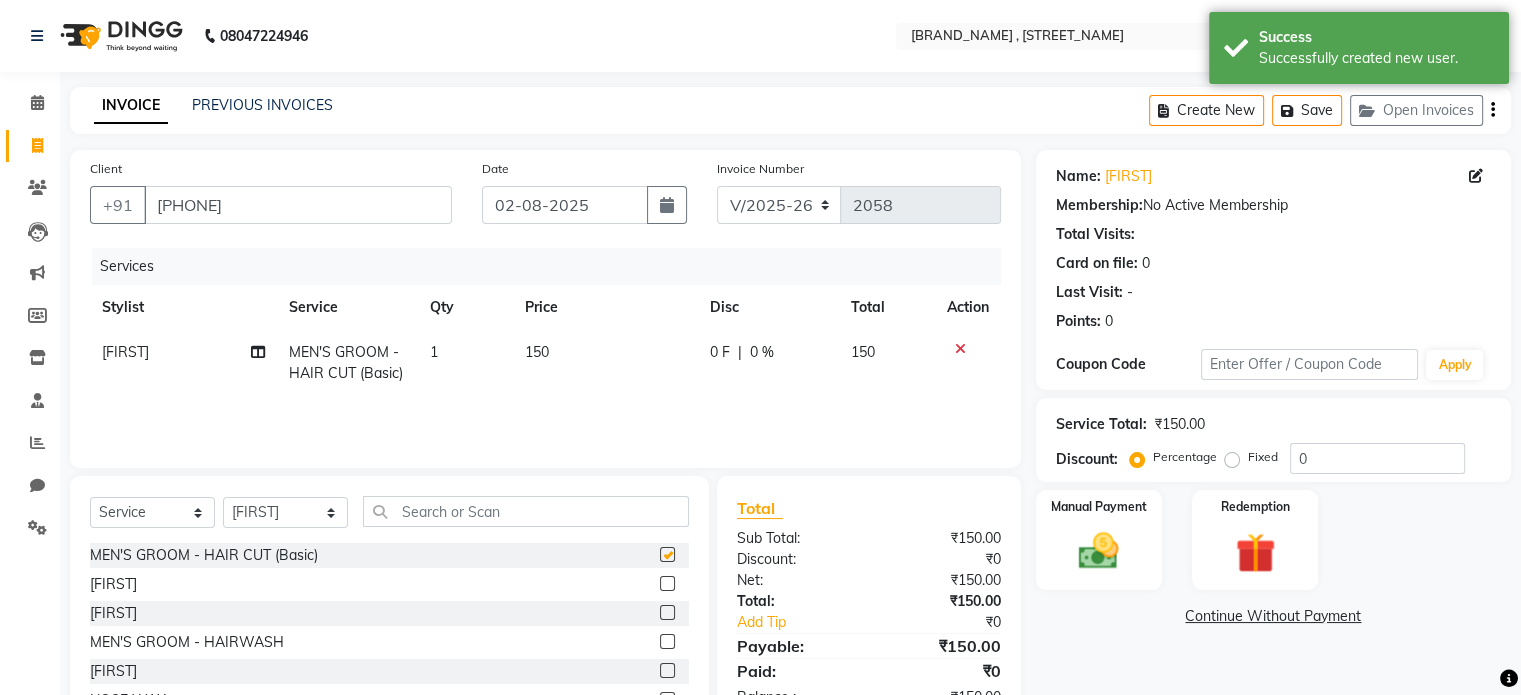 checkbox on "false" 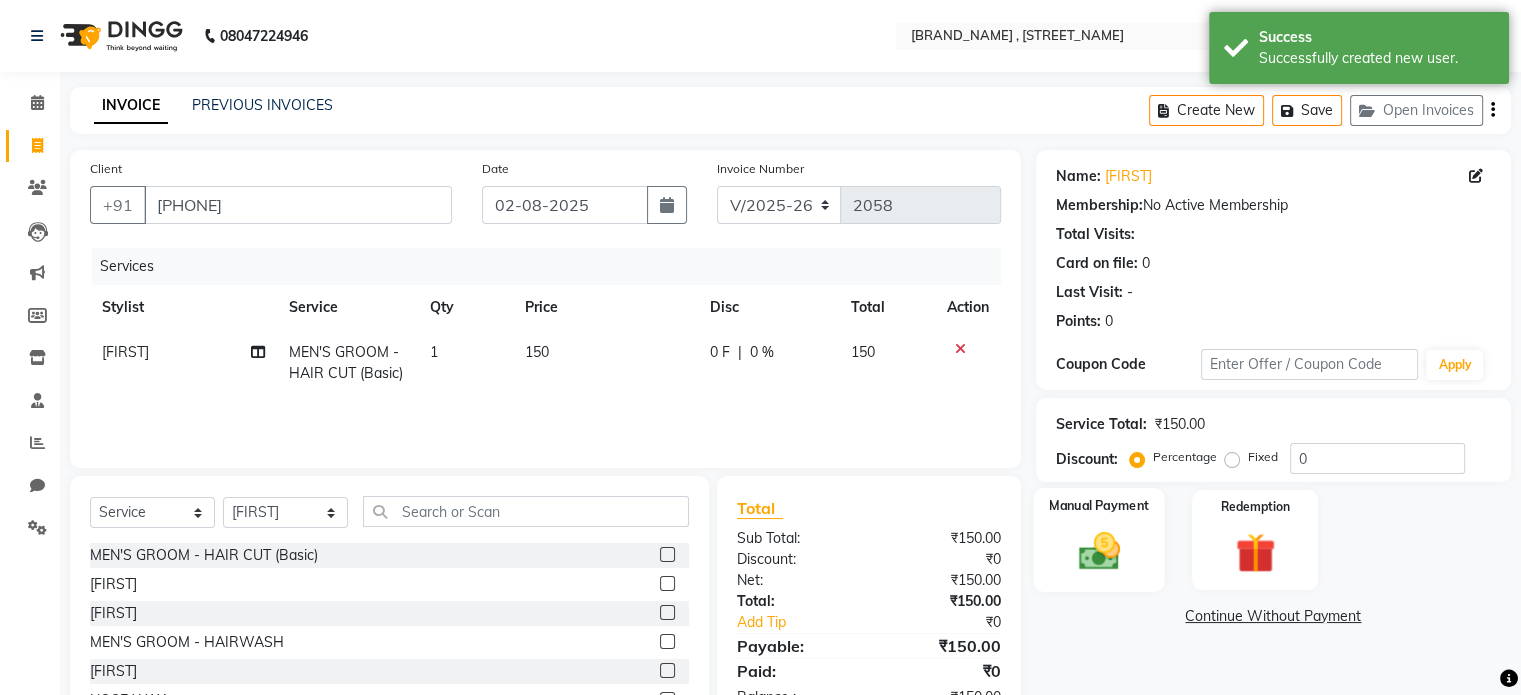 click 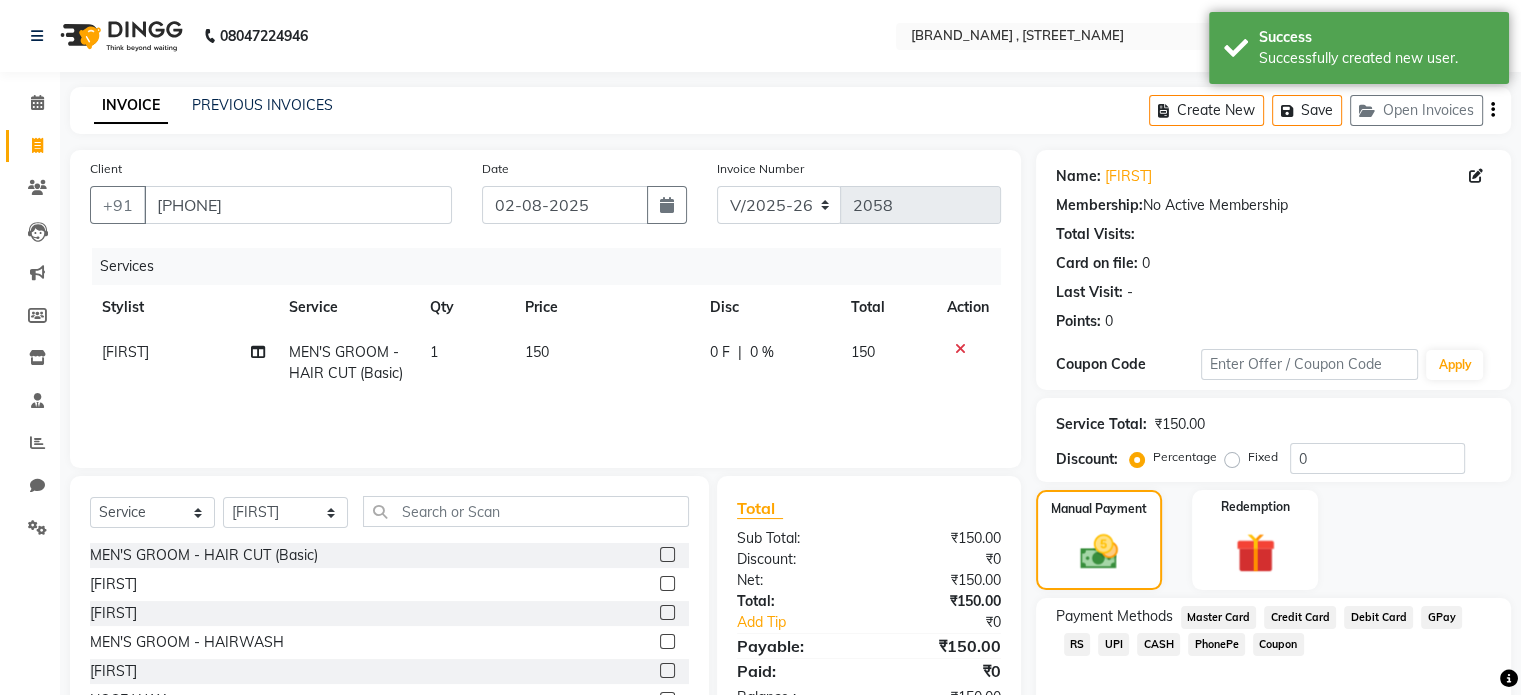 click on "CASH" 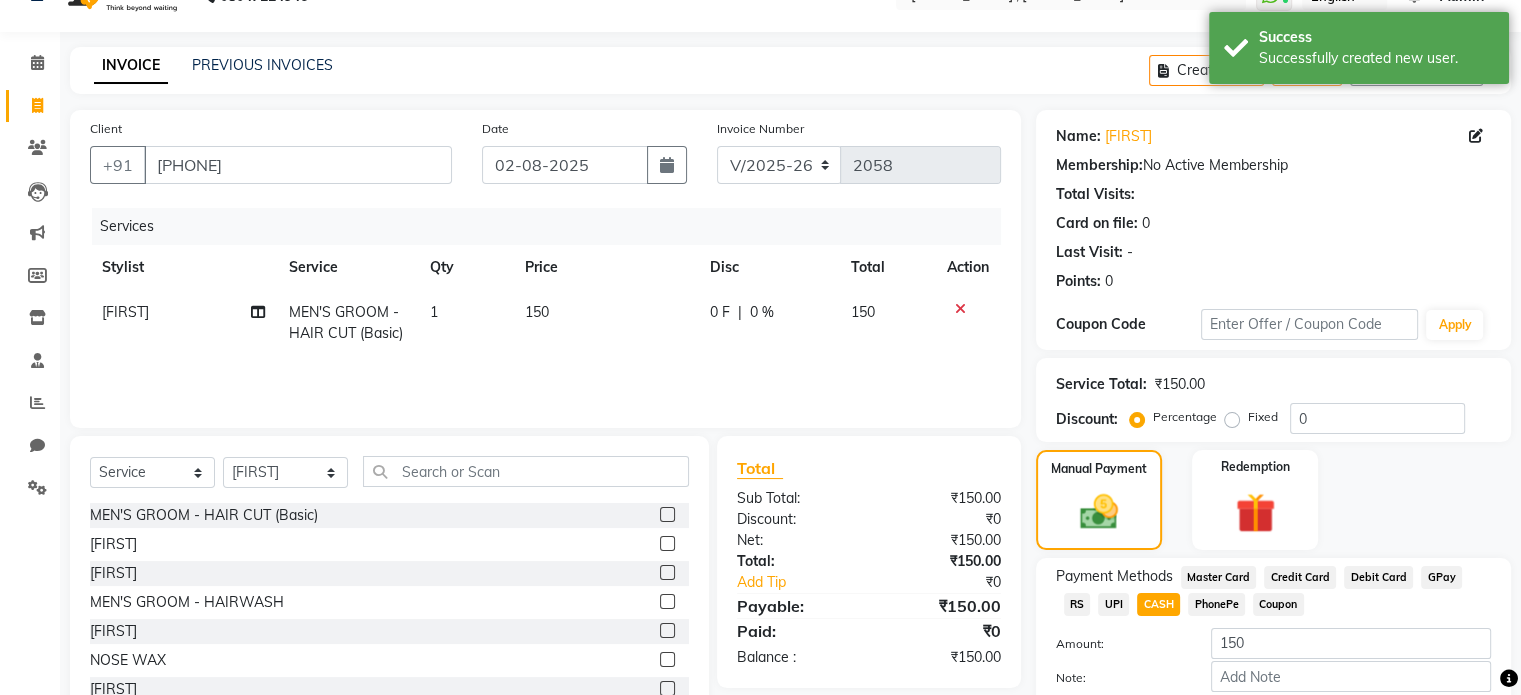 scroll, scrollTop: 80, scrollLeft: 0, axis: vertical 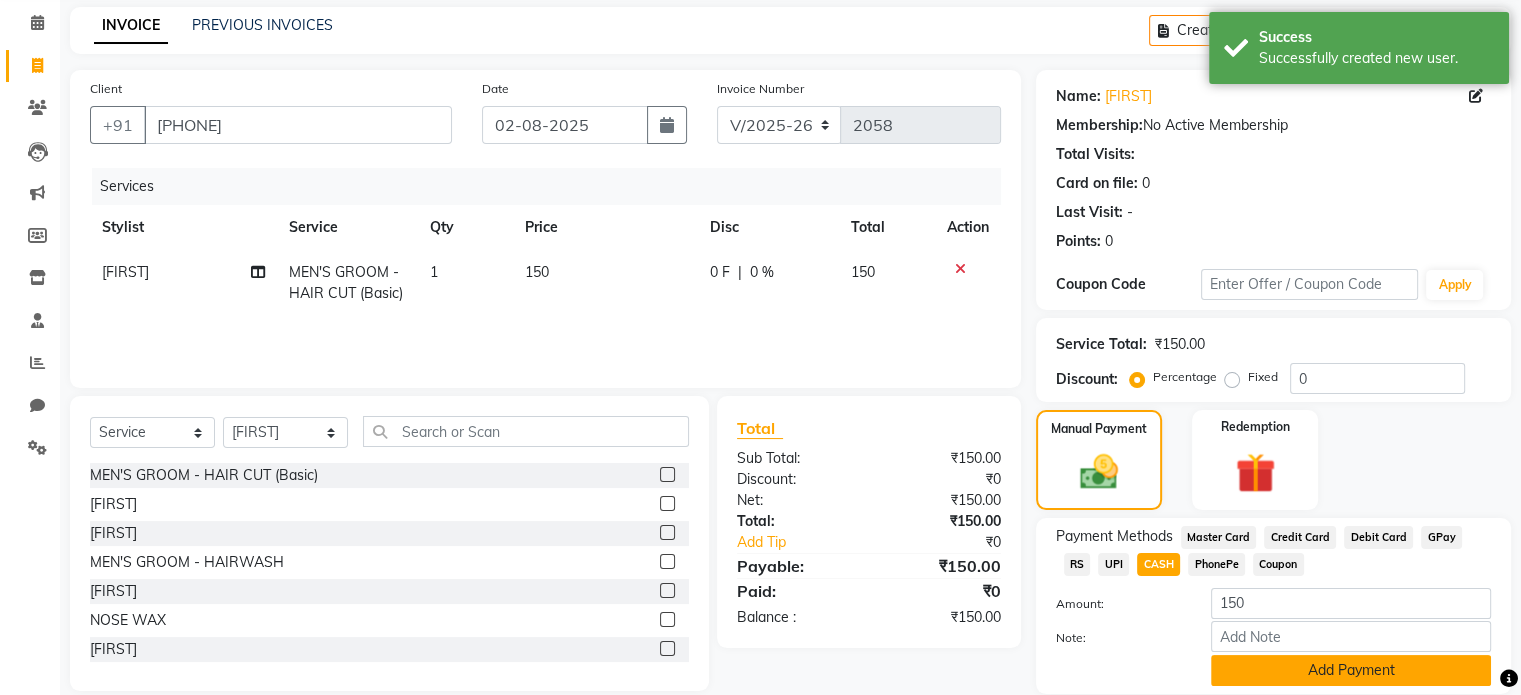 click on "Add Payment" 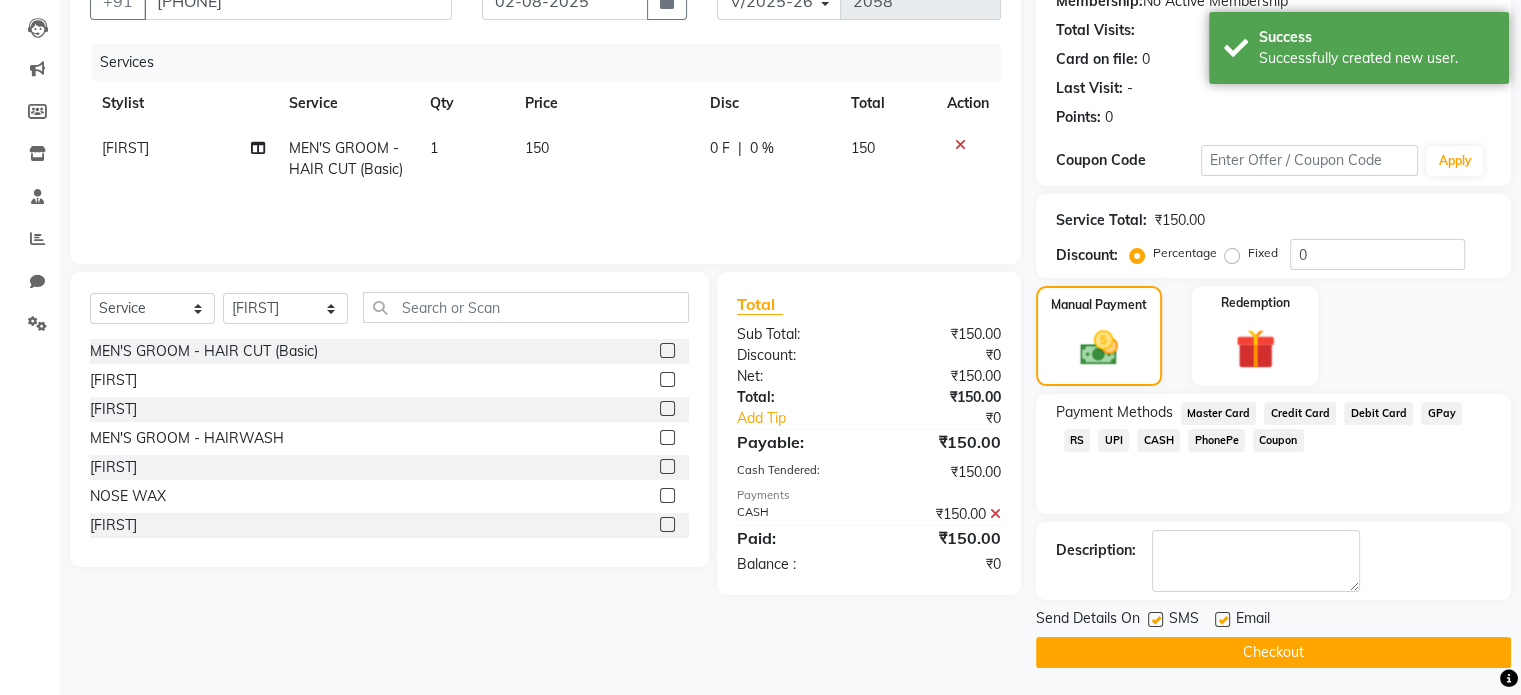 scroll, scrollTop: 205, scrollLeft: 0, axis: vertical 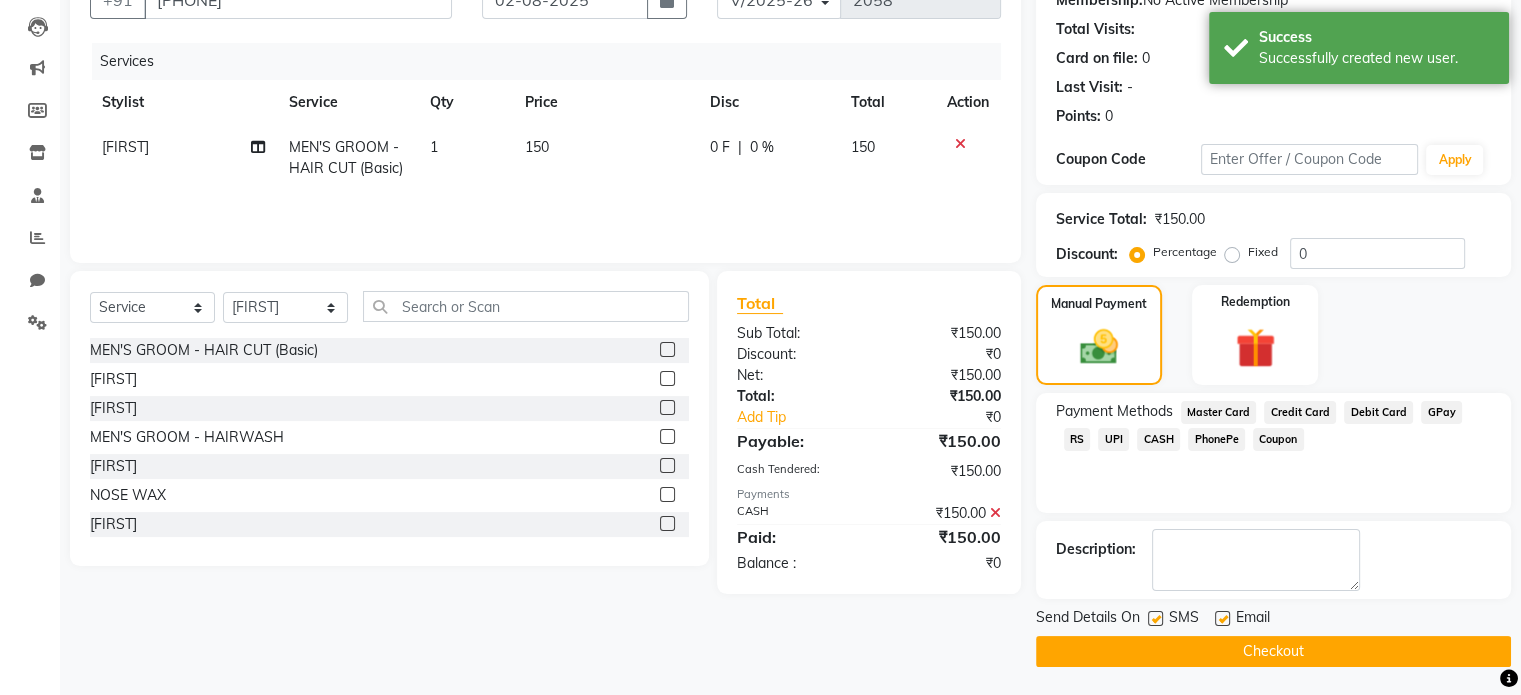 click on "Checkout" 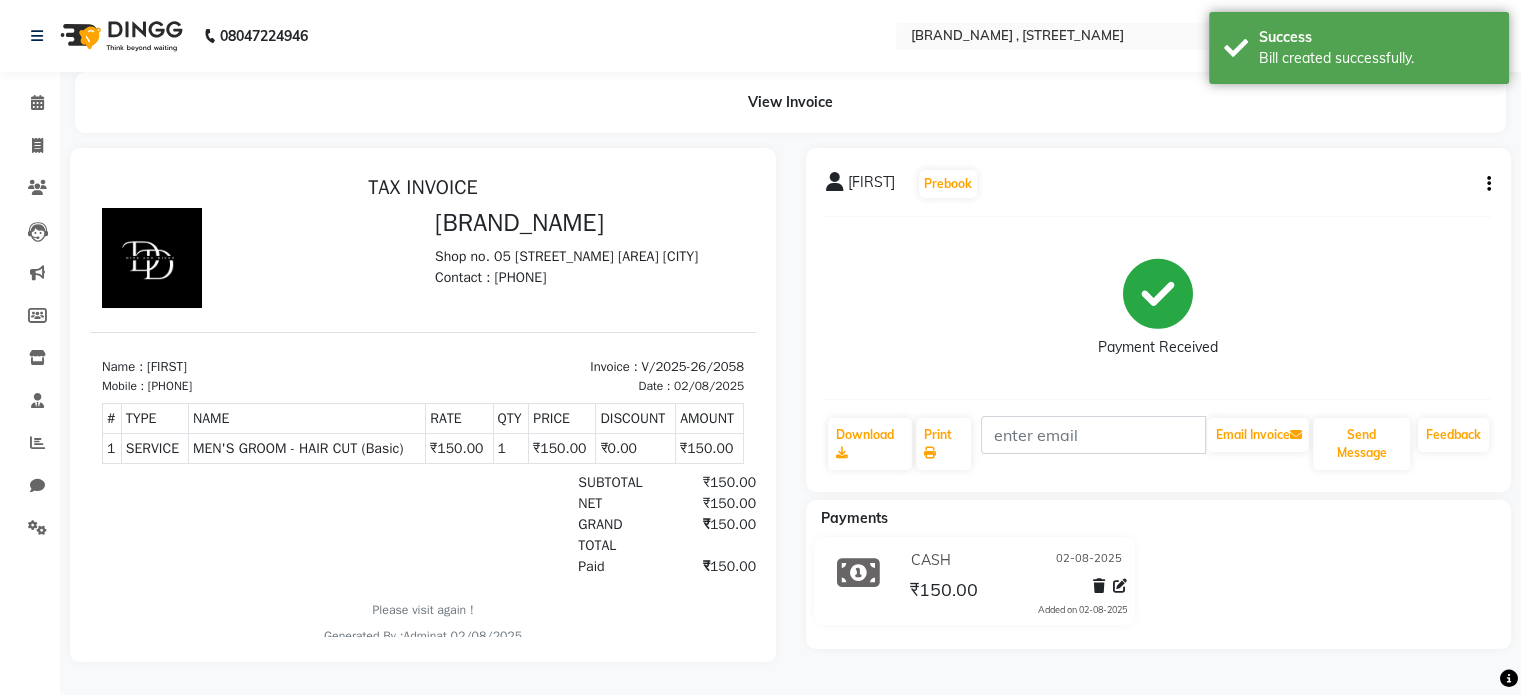 scroll, scrollTop: 0, scrollLeft: 0, axis: both 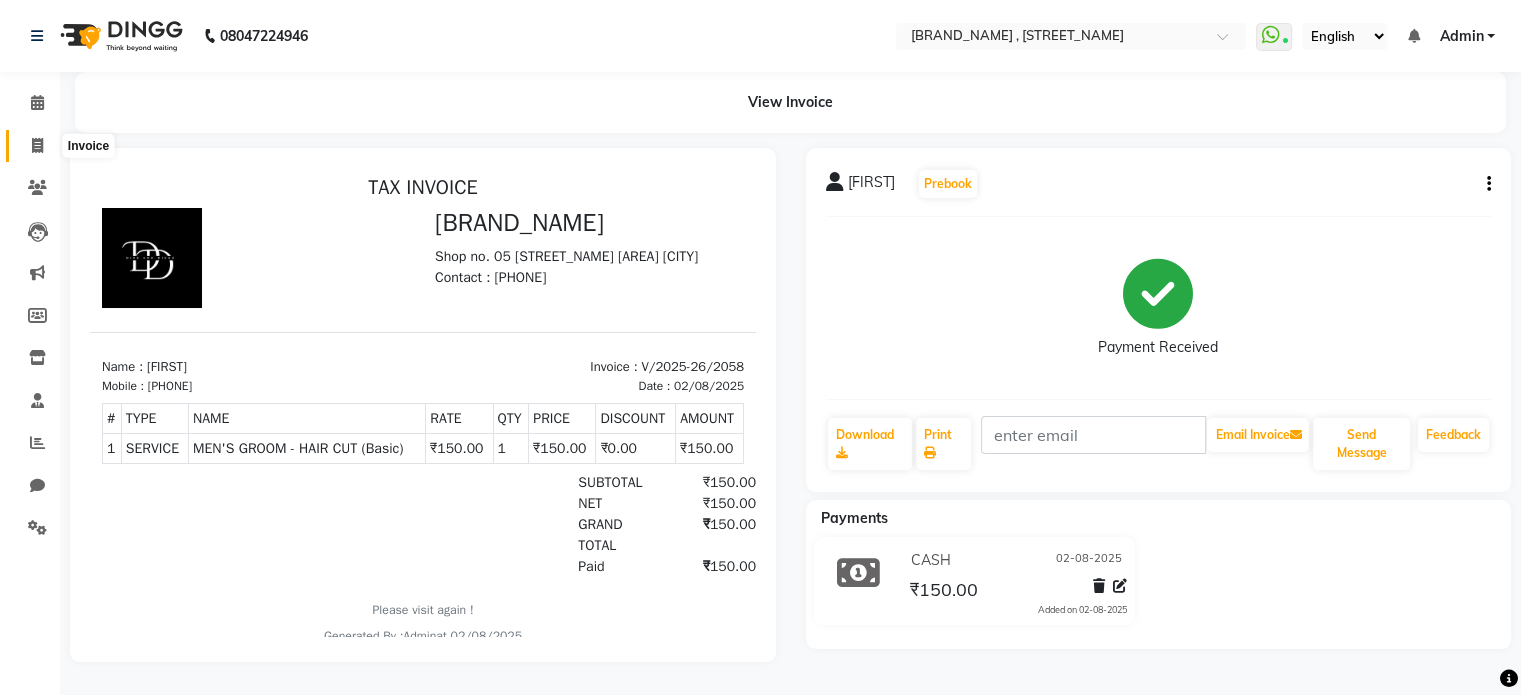 click 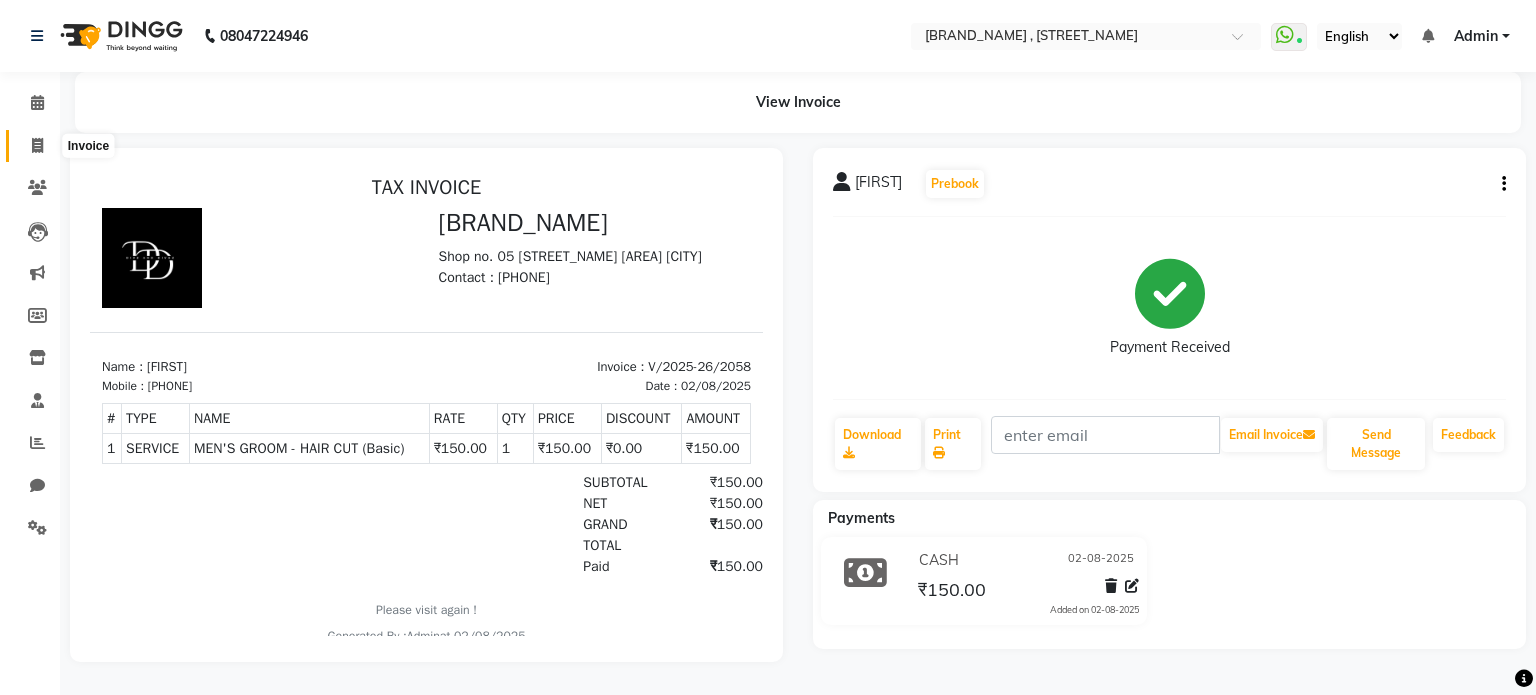 select on "service" 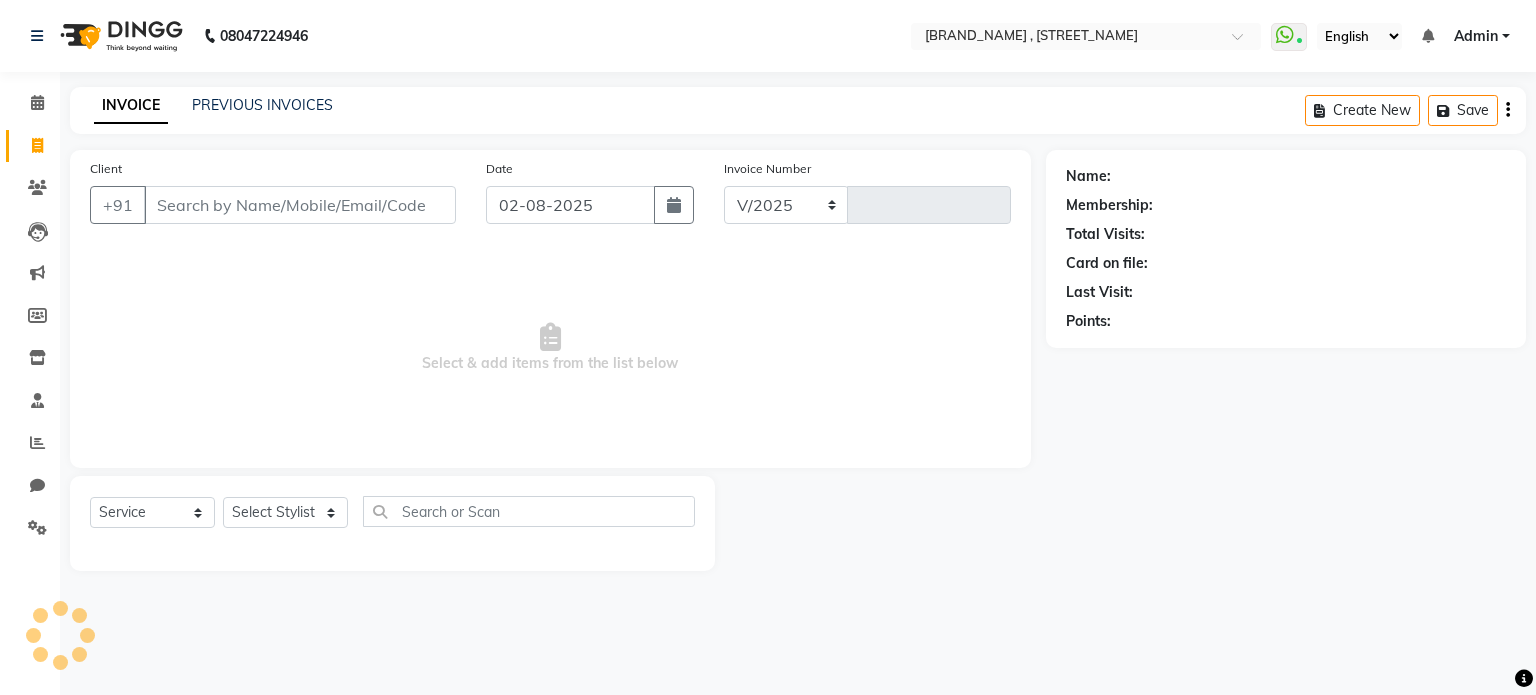 select on "7588" 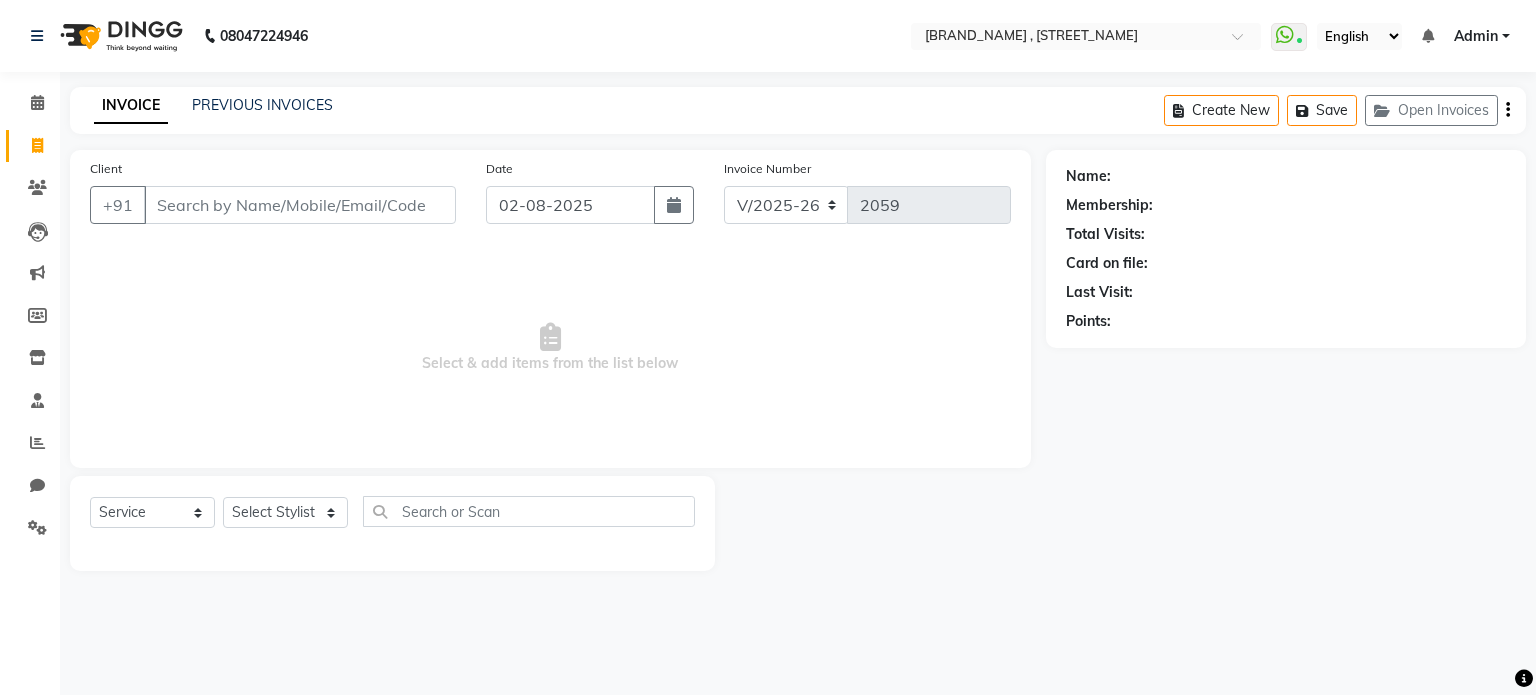click on "Client" at bounding box center [300, 205] 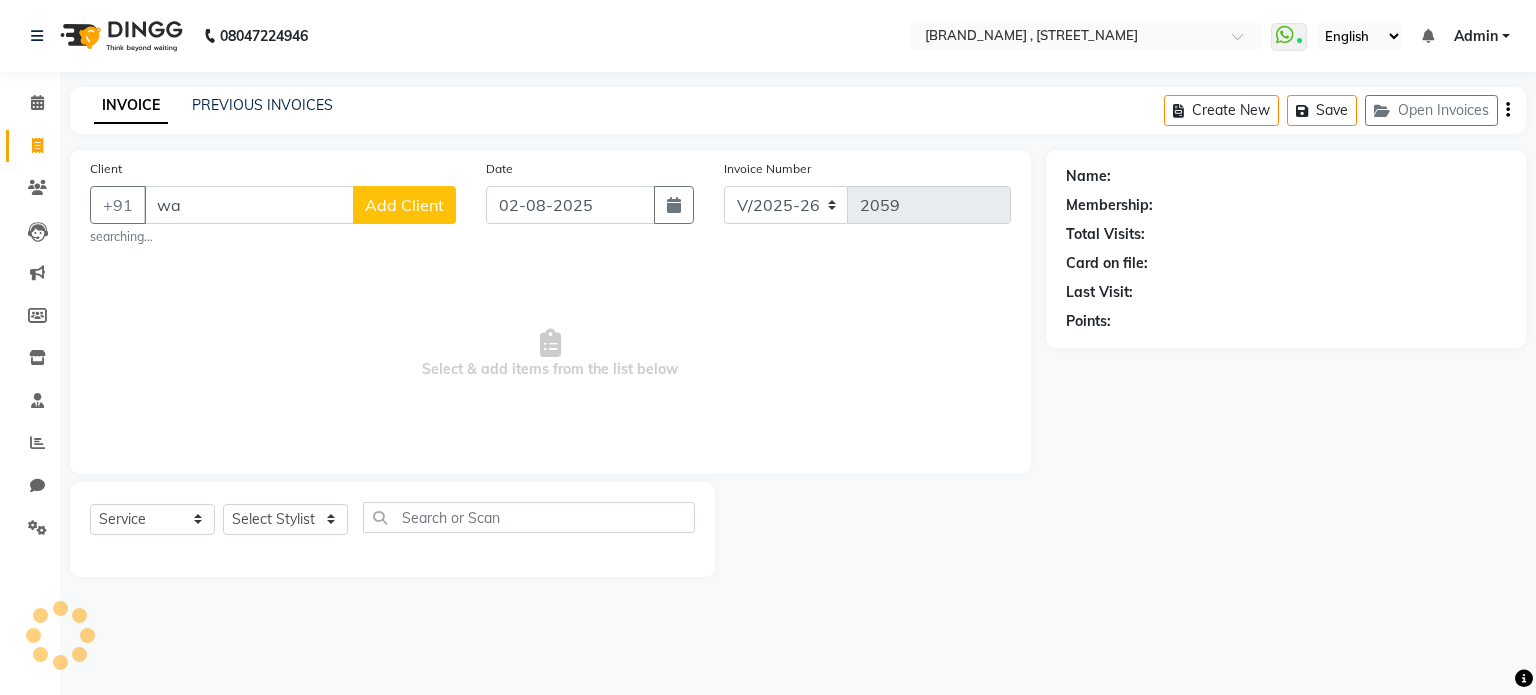 type on "w" 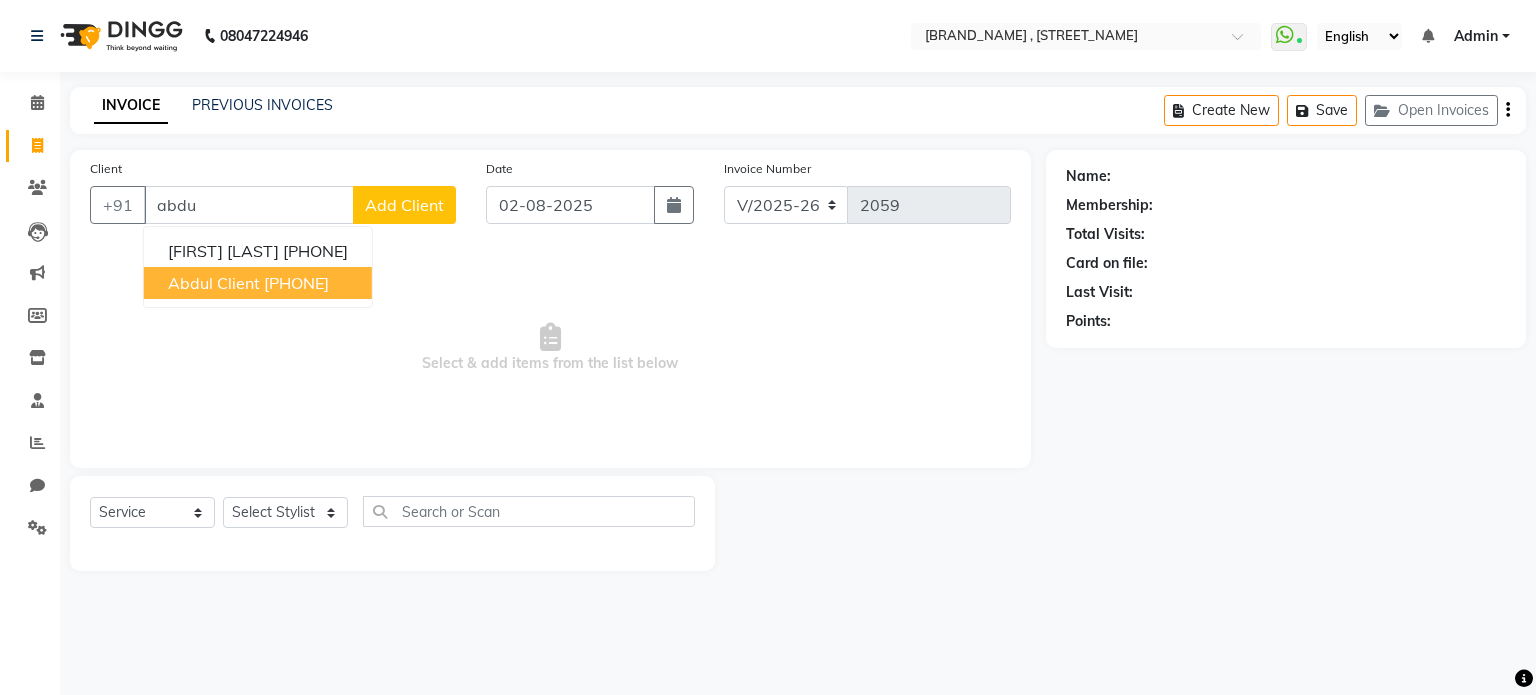 click on "Abdul Client" at bounding box center (214, 283) 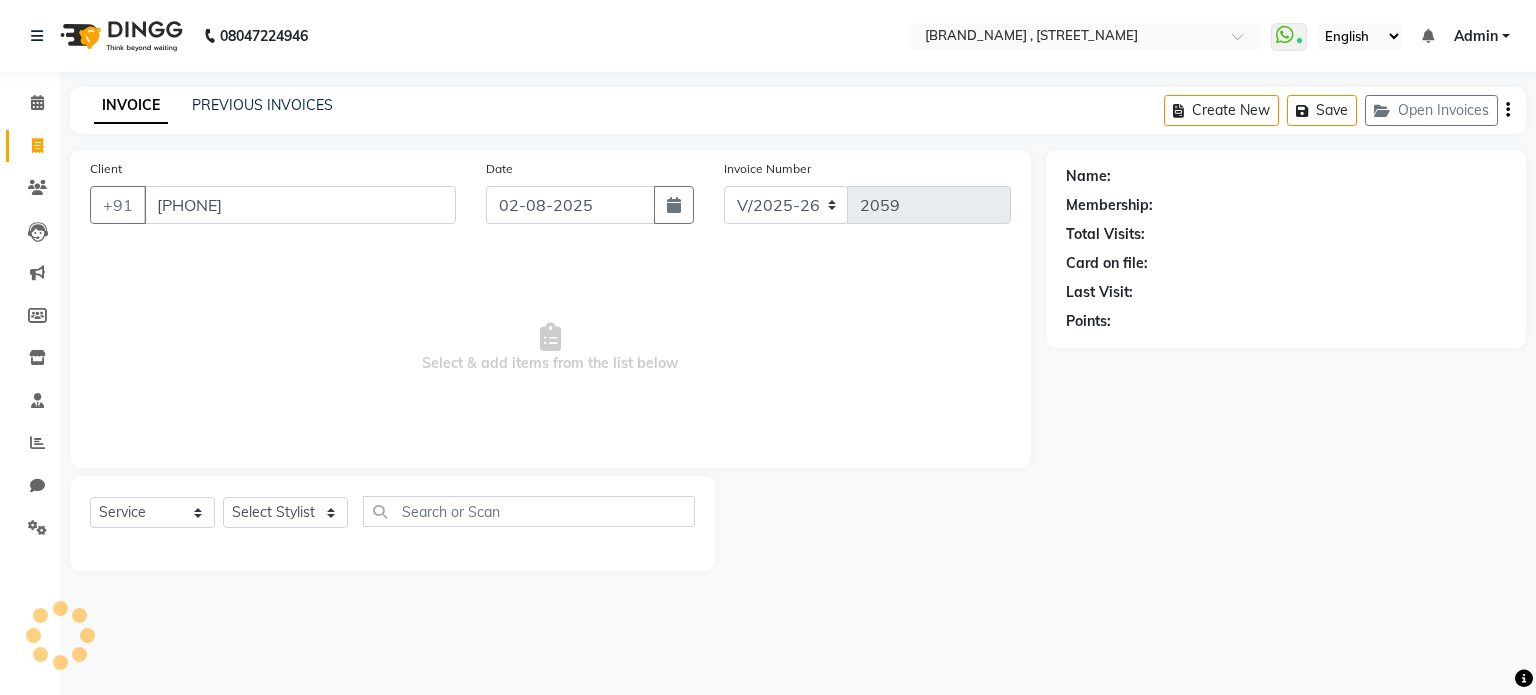 type on "[PHONE]" 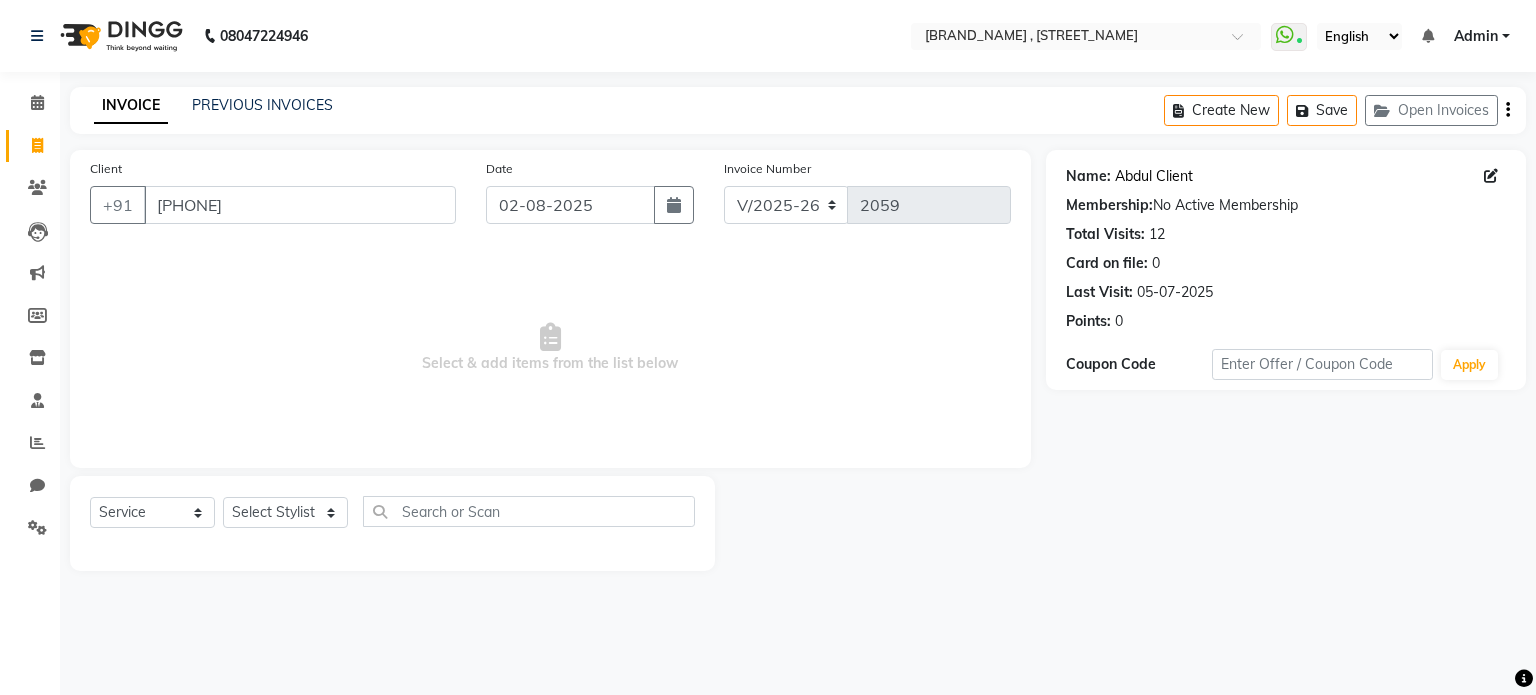 click on "Abdul Client" 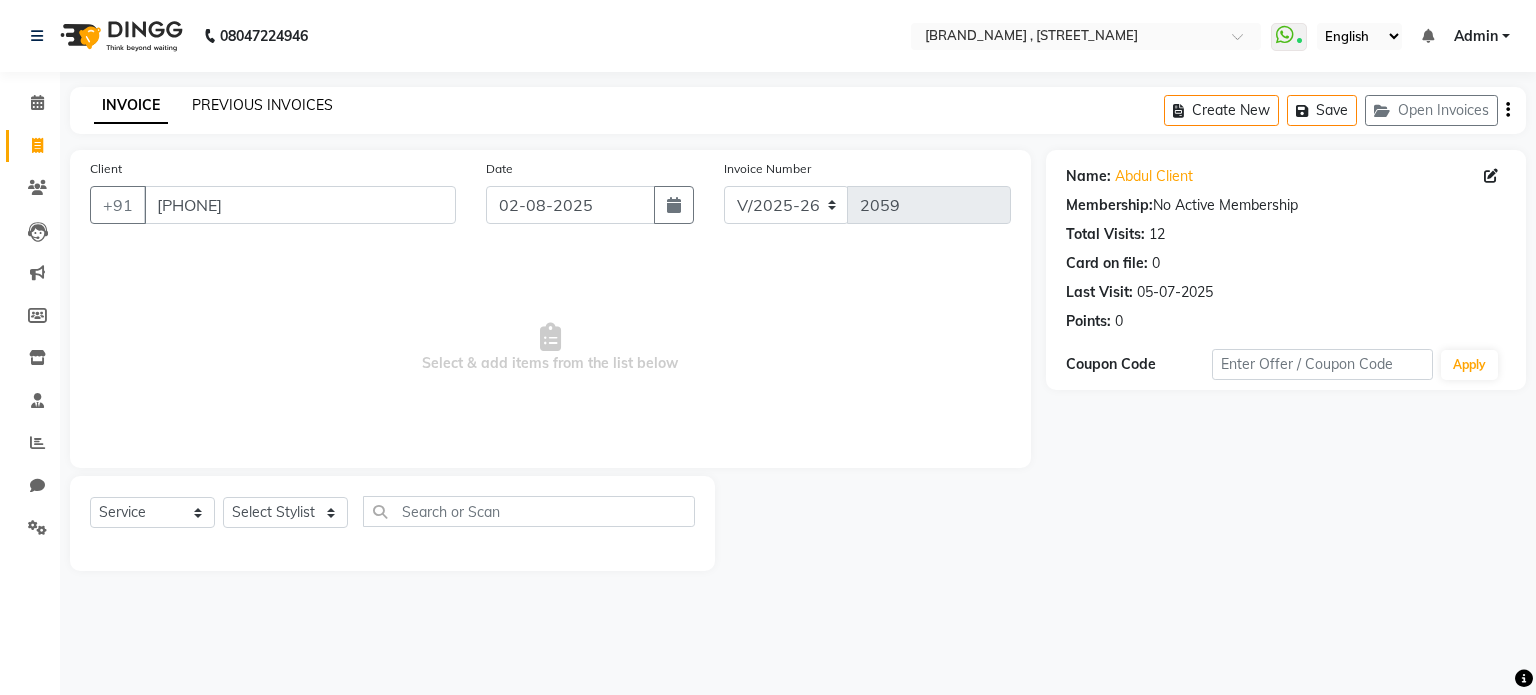 click on "PREVIOUS INVOICES" 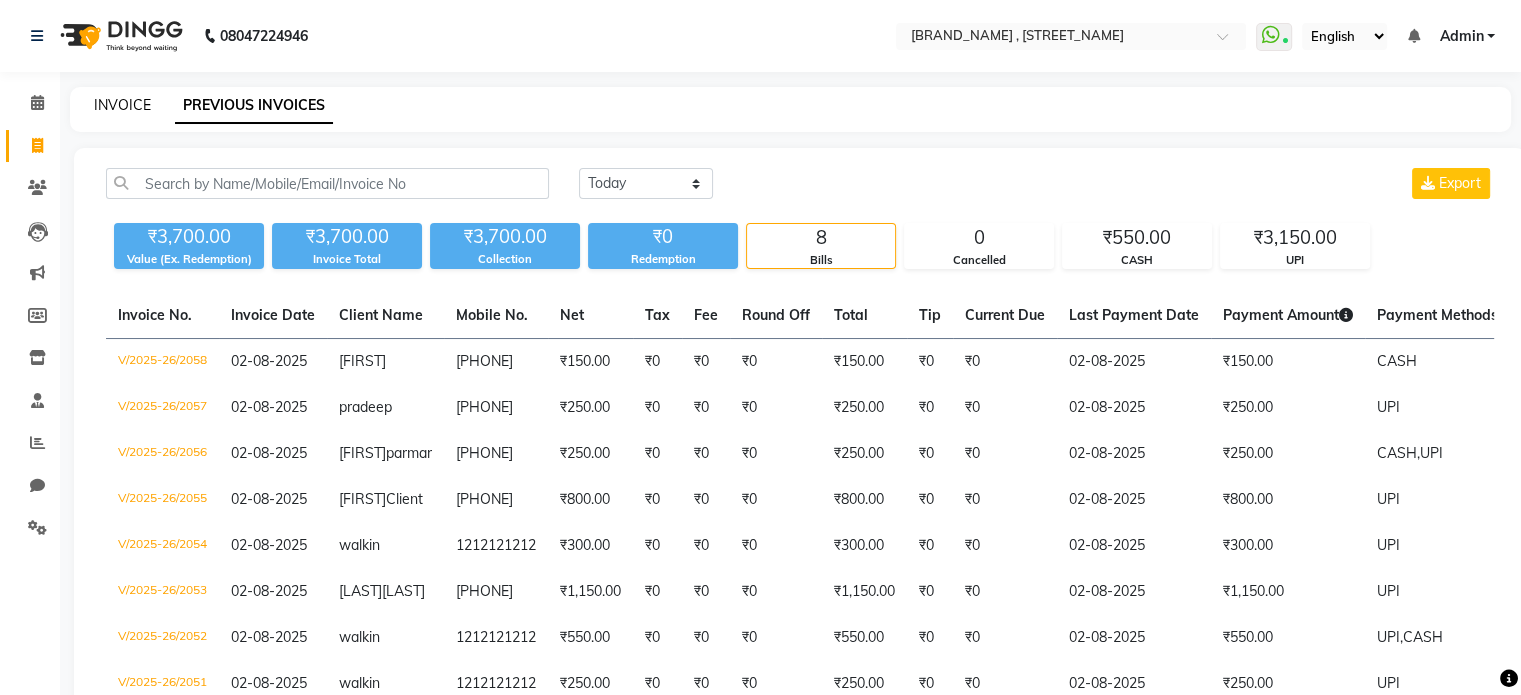 click on "INVOICE" 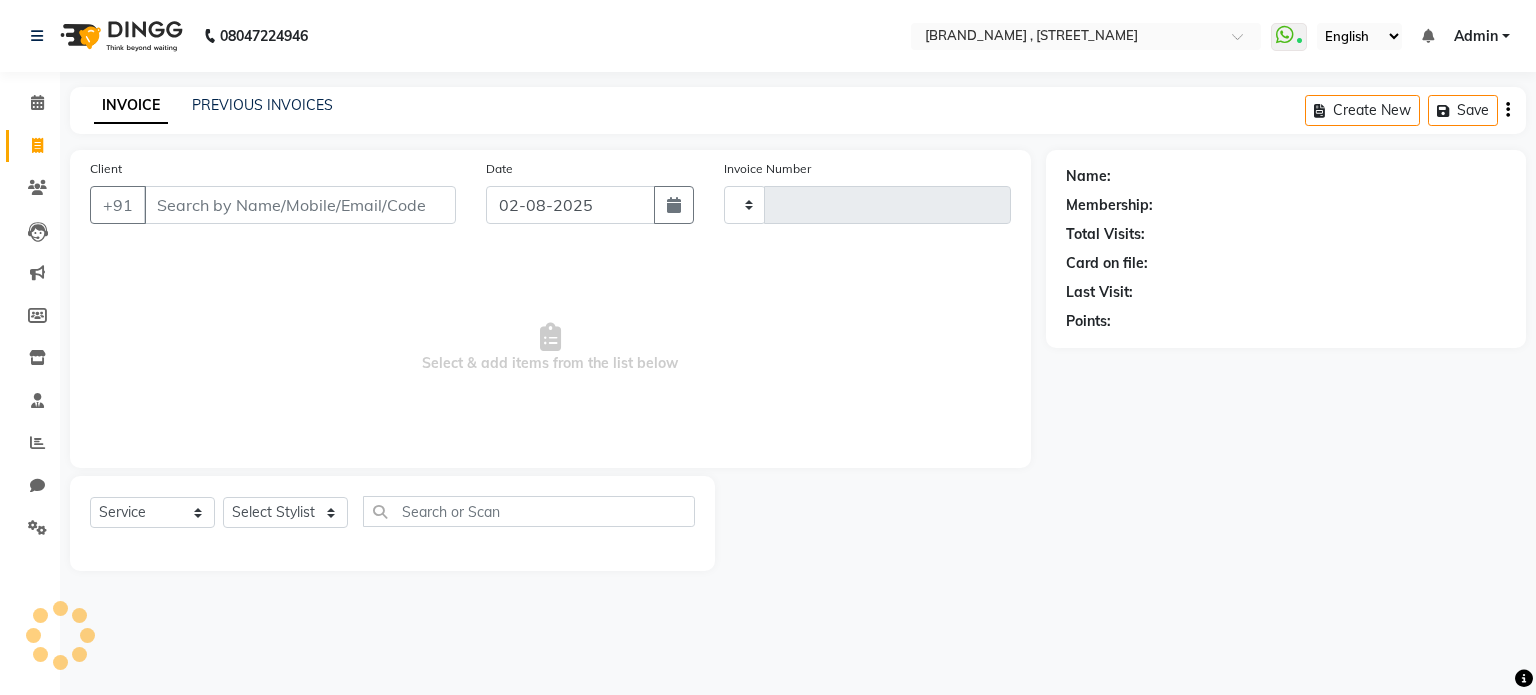 type on "2059" 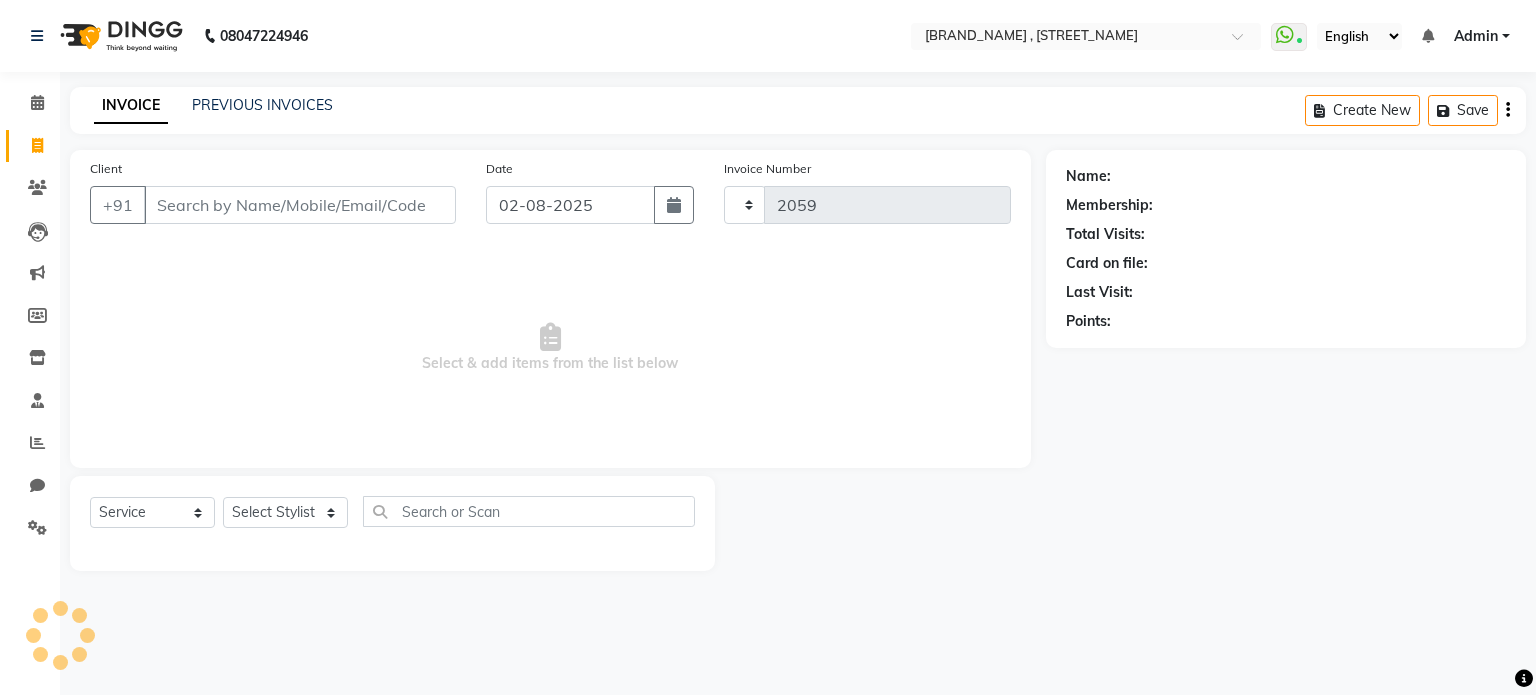 select on "7588" 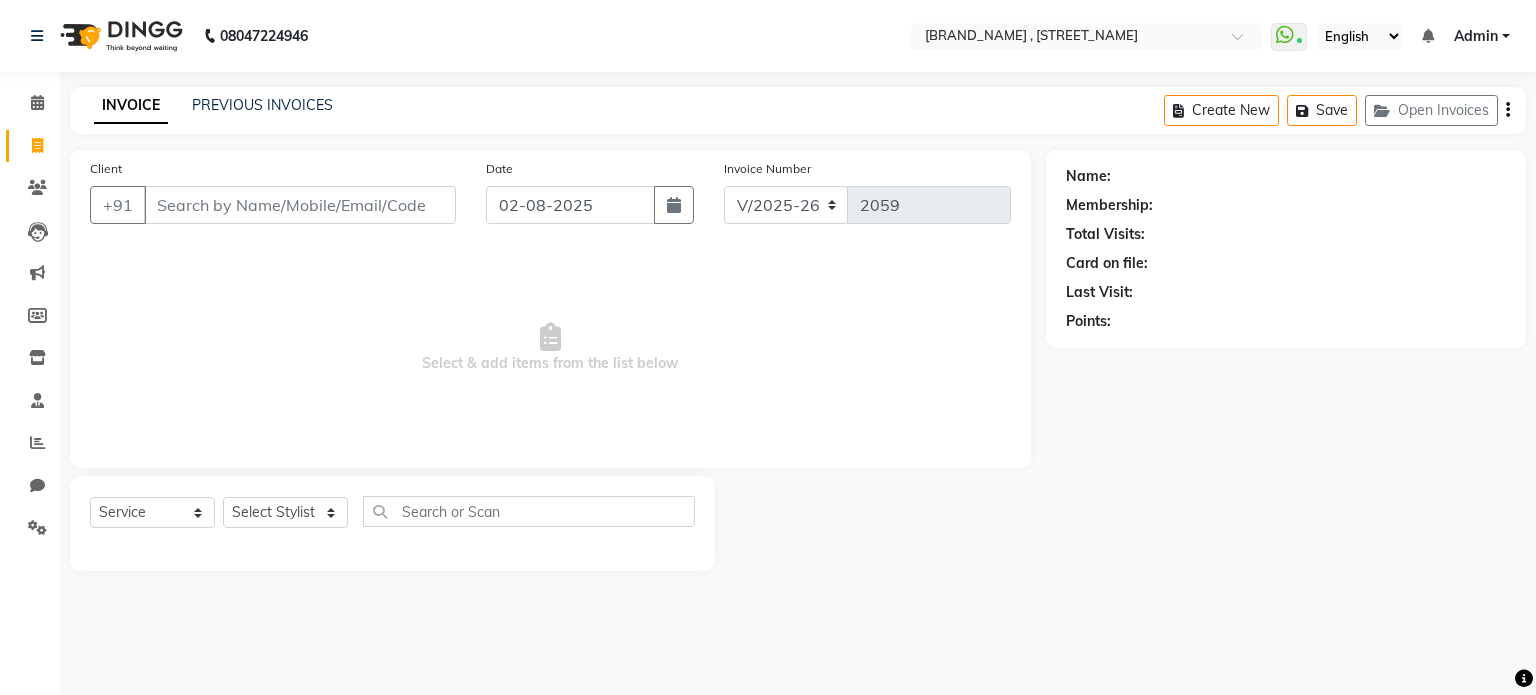 click on "Client" at bounding box center [300, 205] 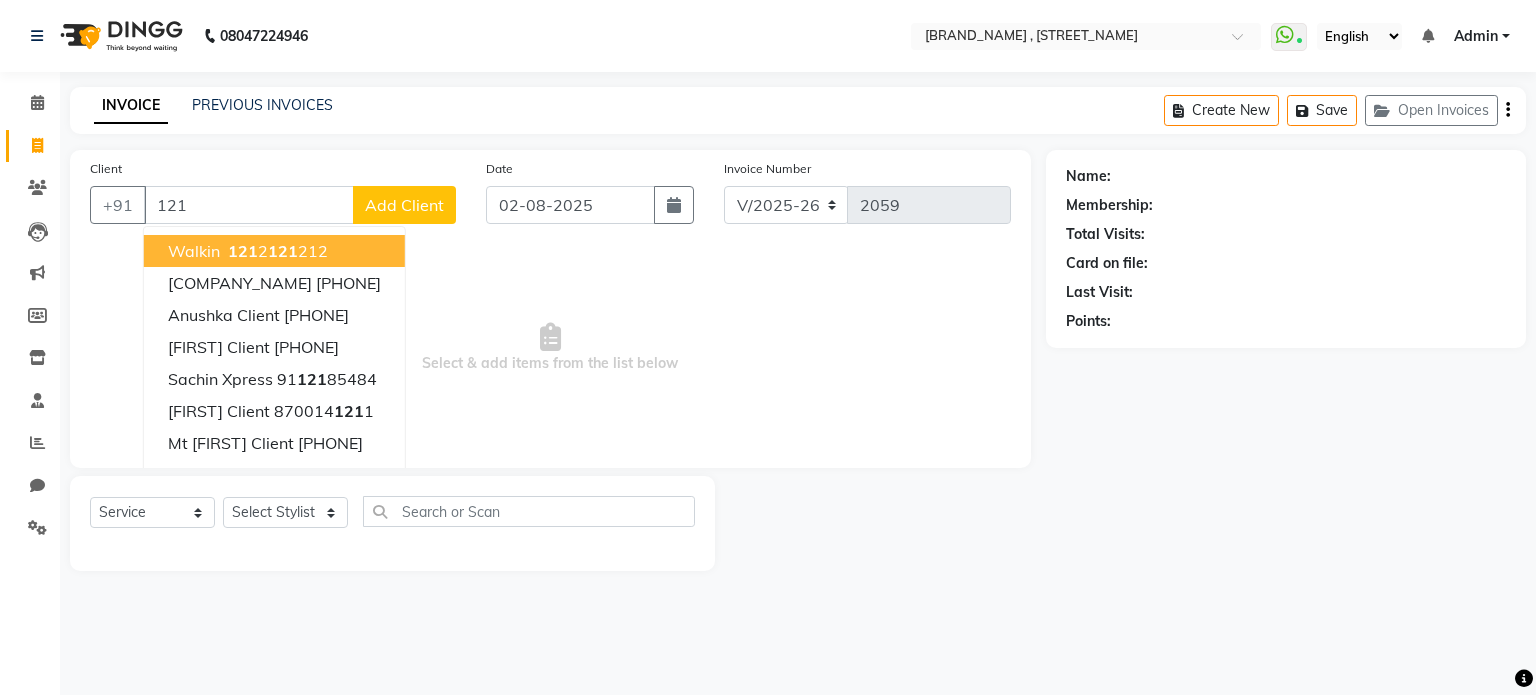click on "walkin   [PHONE] [PHONE] [PHONE]" at bounding box center [274, 251] 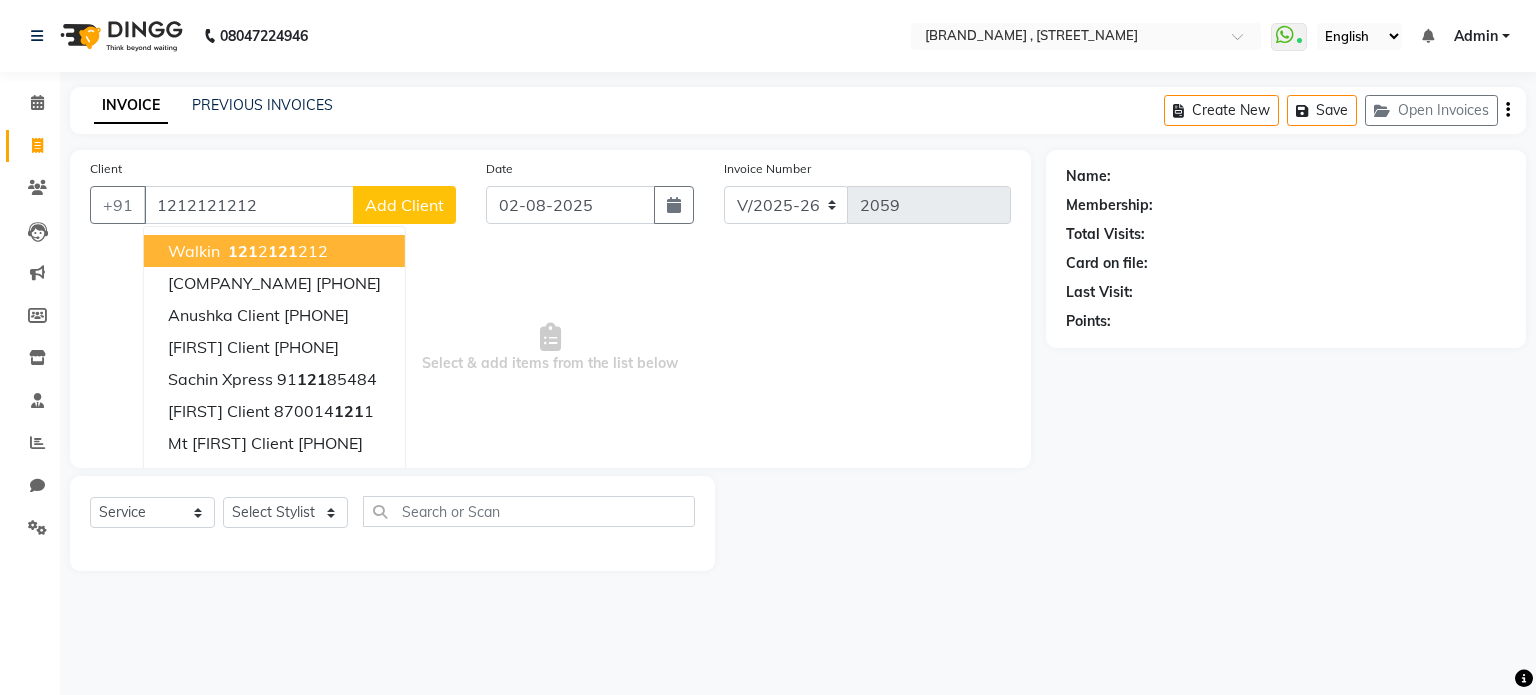 type on "1212121212" 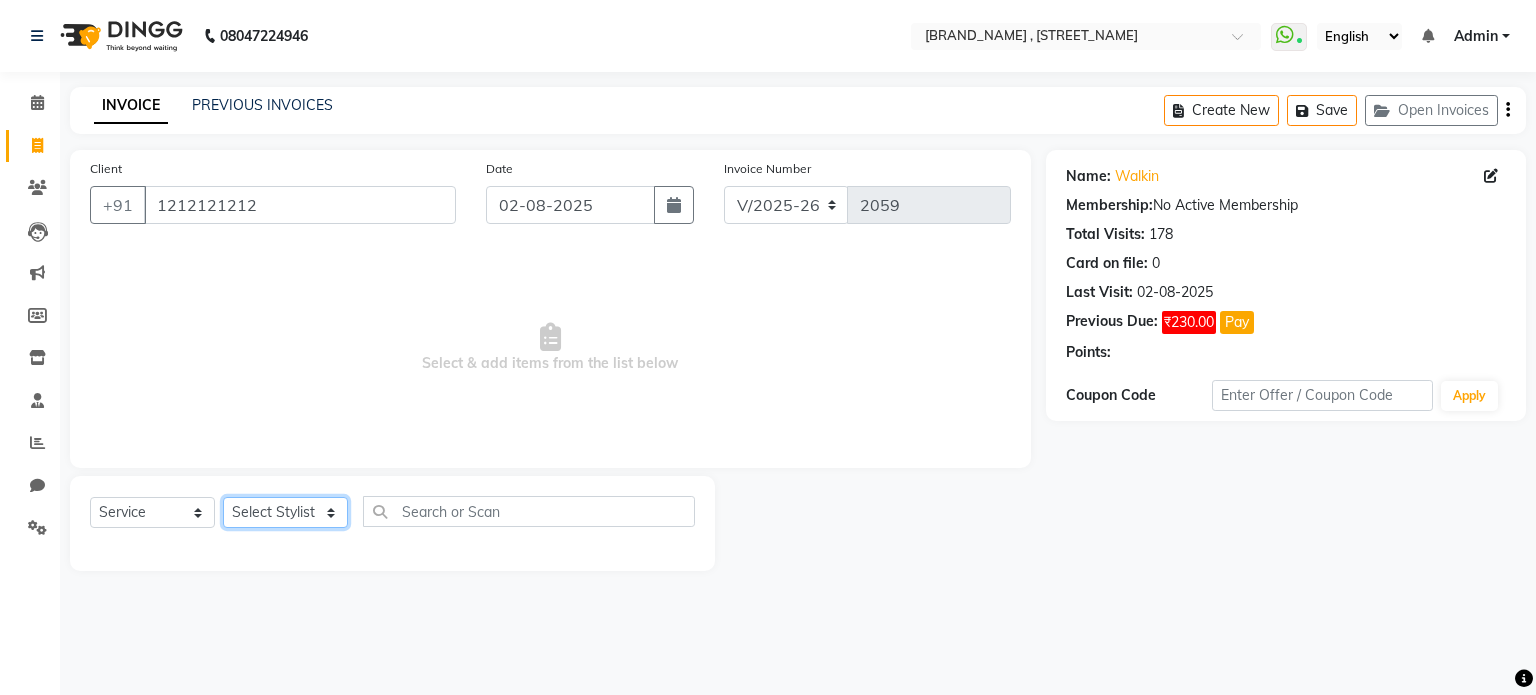 click on "Select Stylist [FIRST] [FIRST]  [FIRST] [FIRST] [FIRST]" 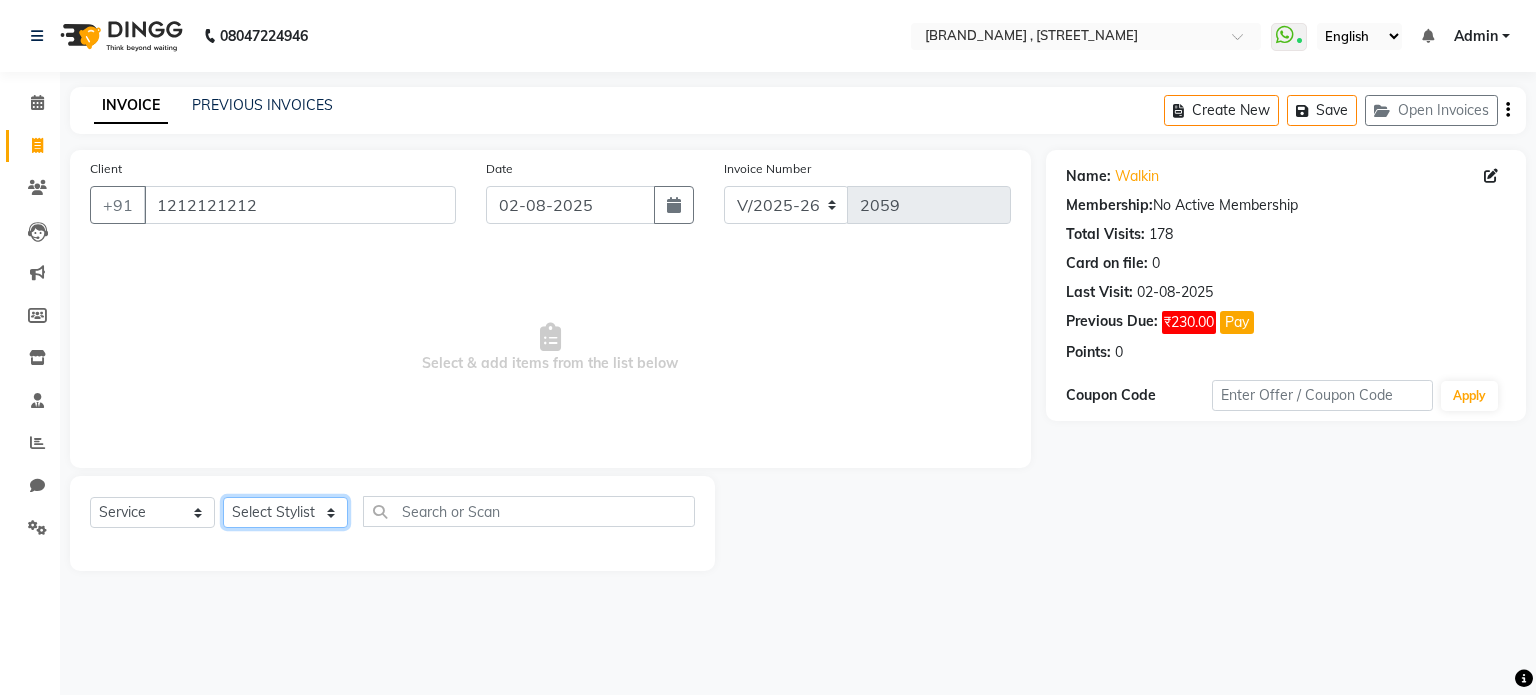 select on "67195" 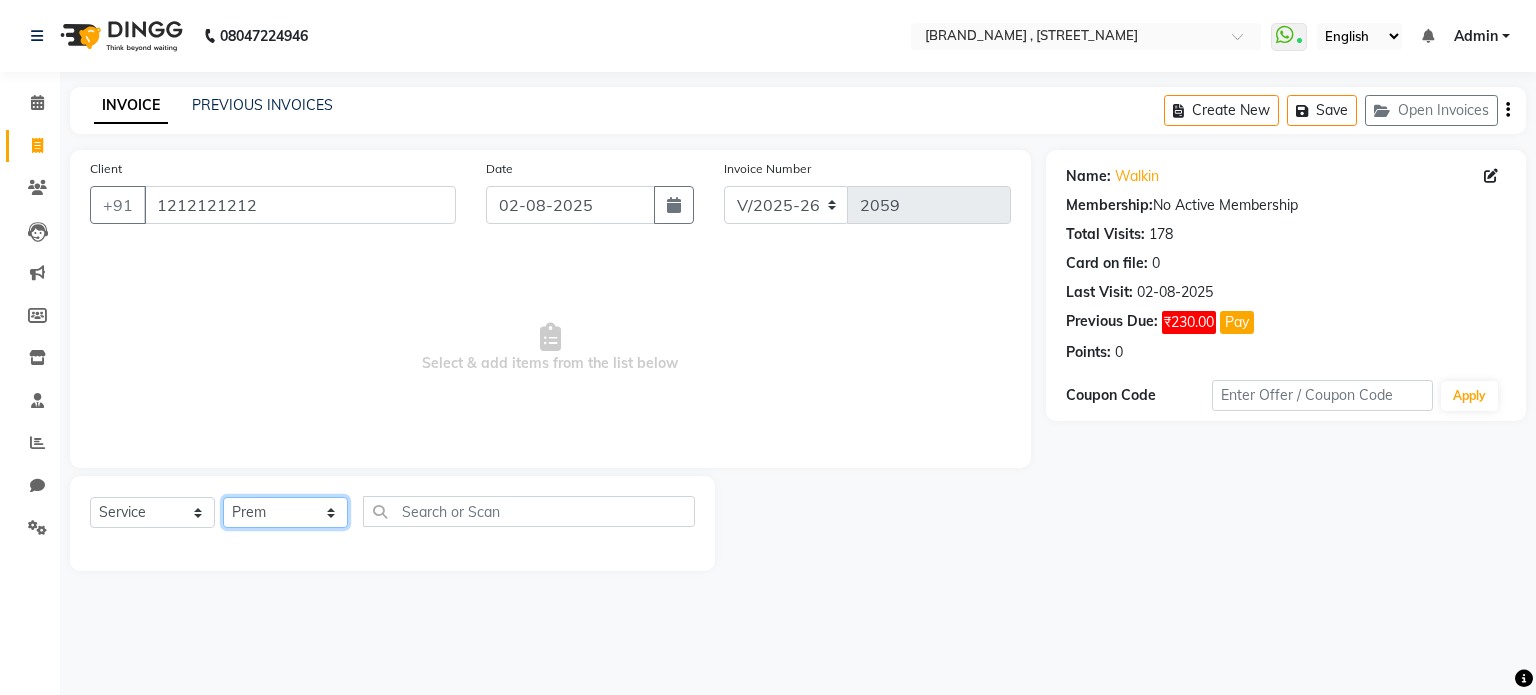click on "Select Stylist [FIRST] [FIRST]  [FIRST] [FIRST] [FIRST]" 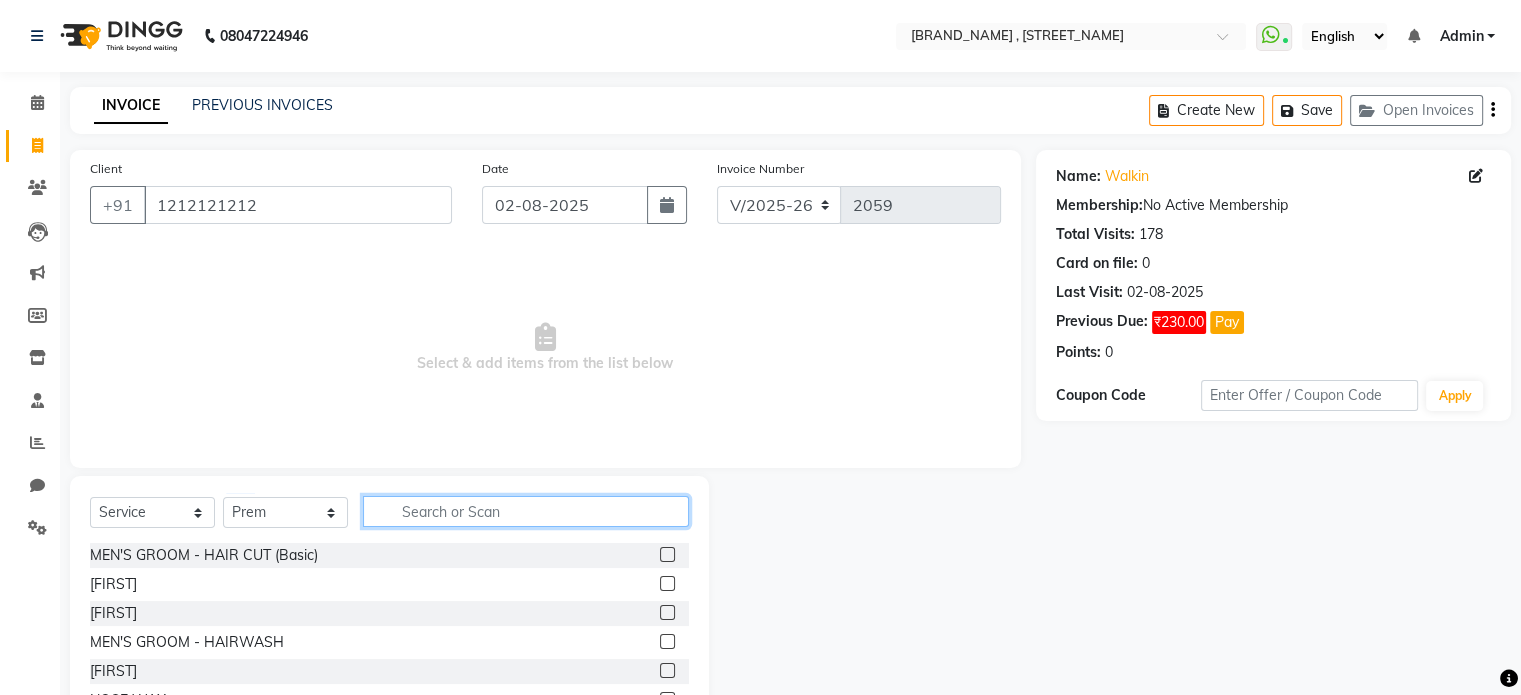 click 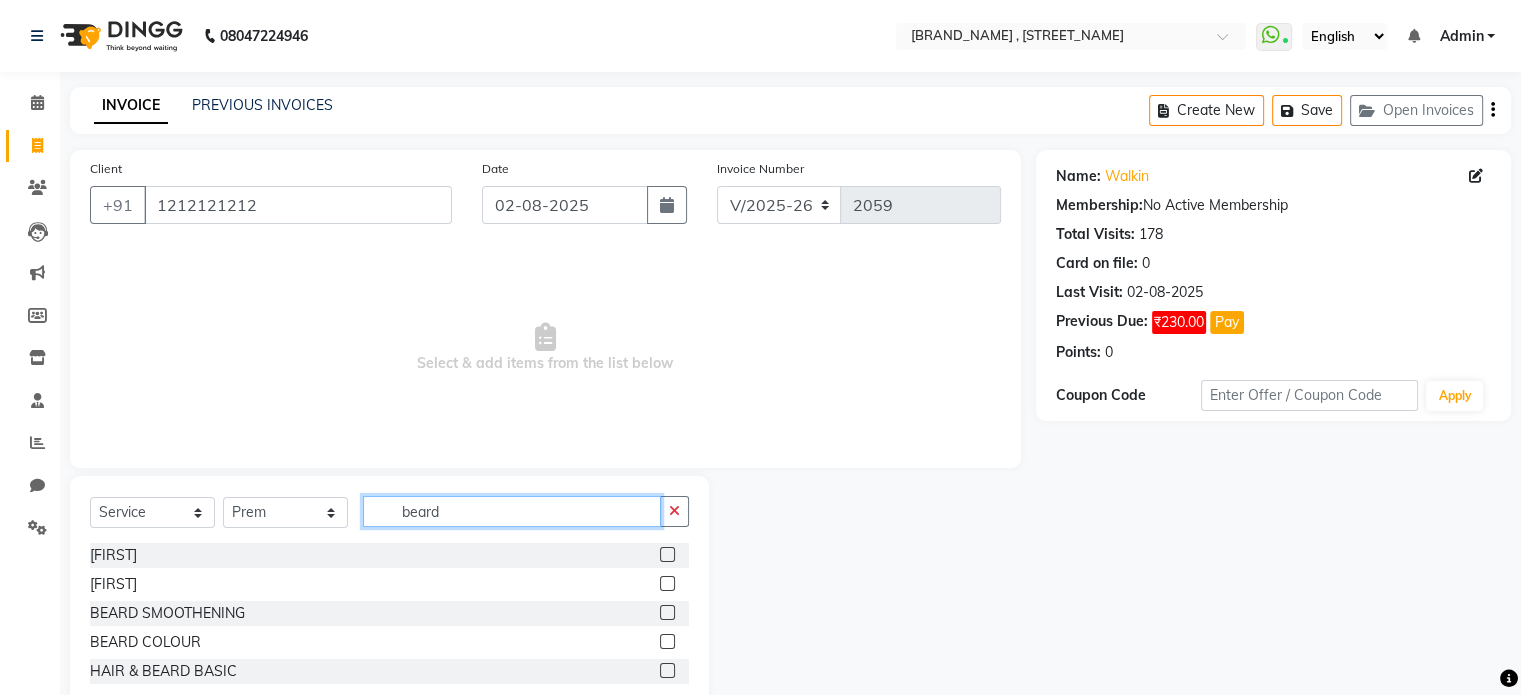 type on "beard" 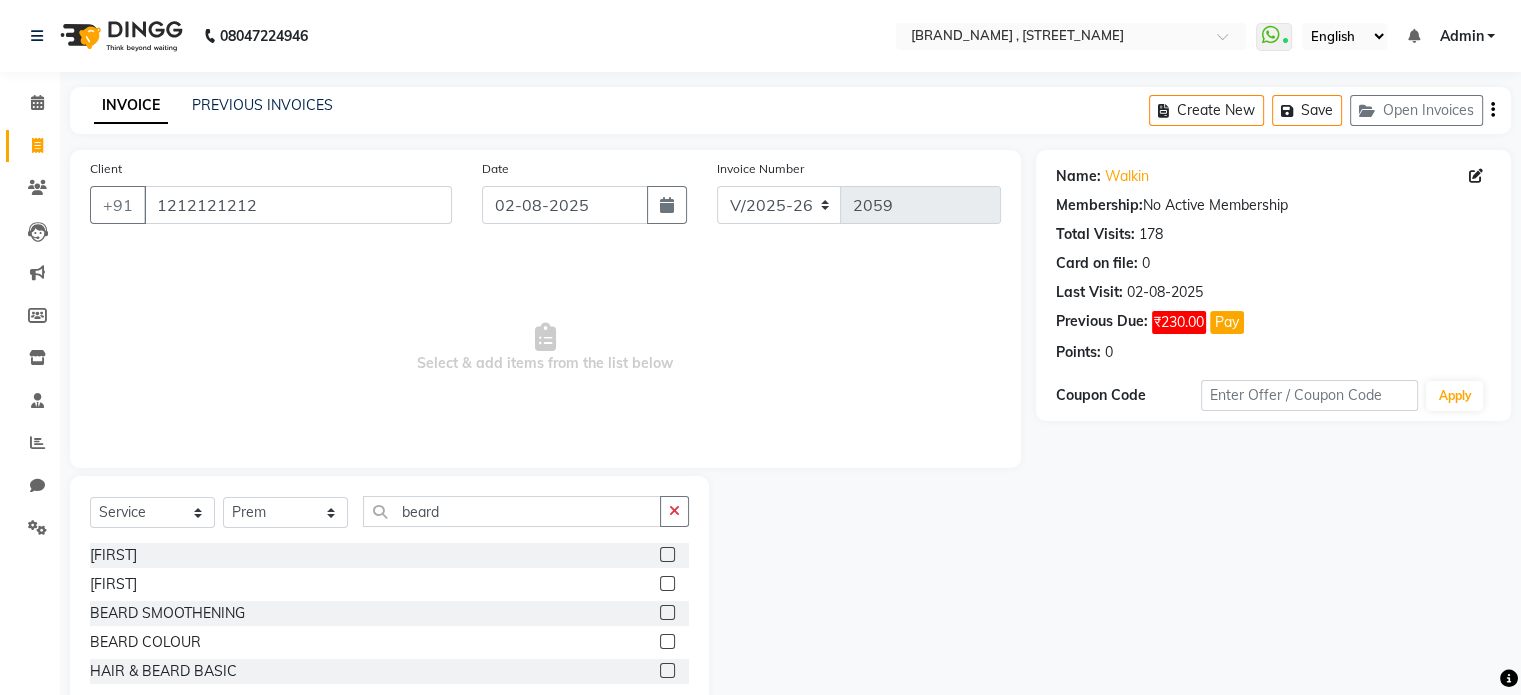 click 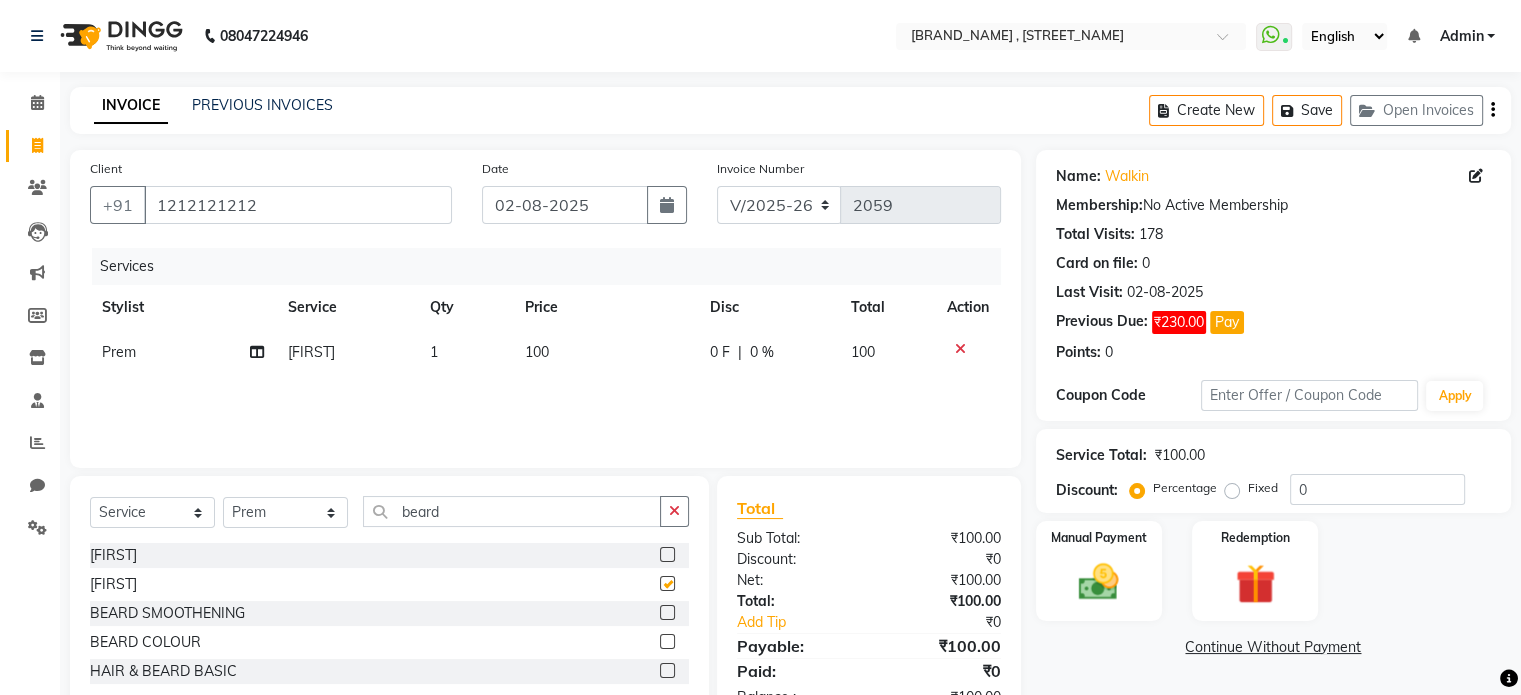 checkbox on "false" 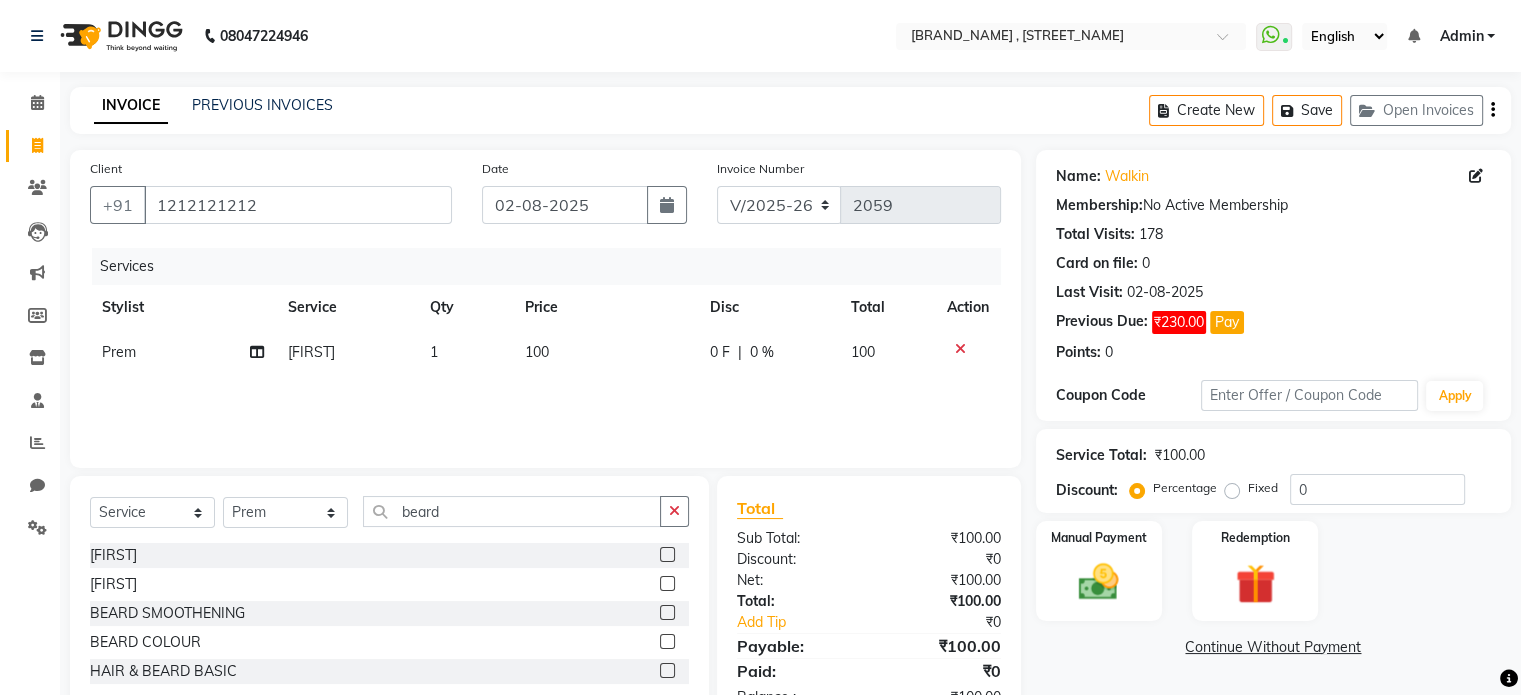 click on "100" 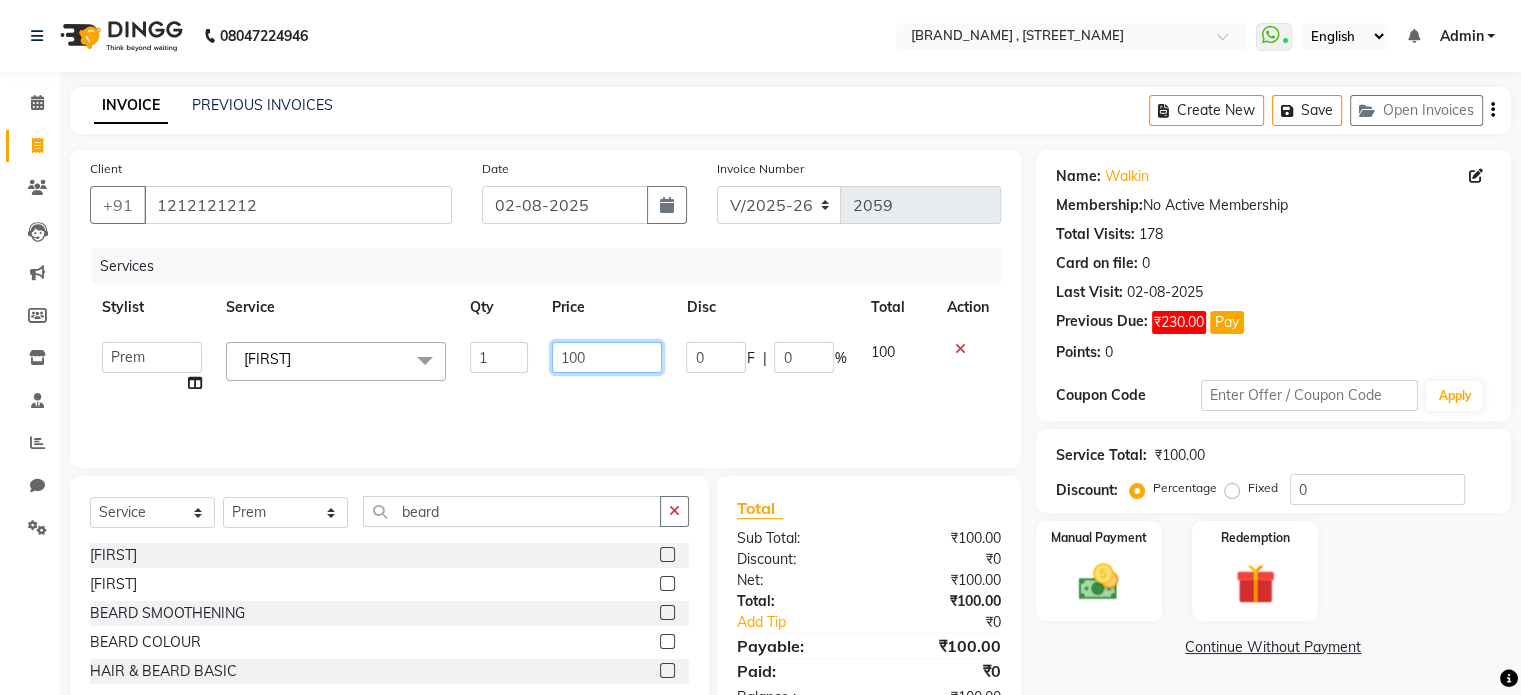 click on "100" 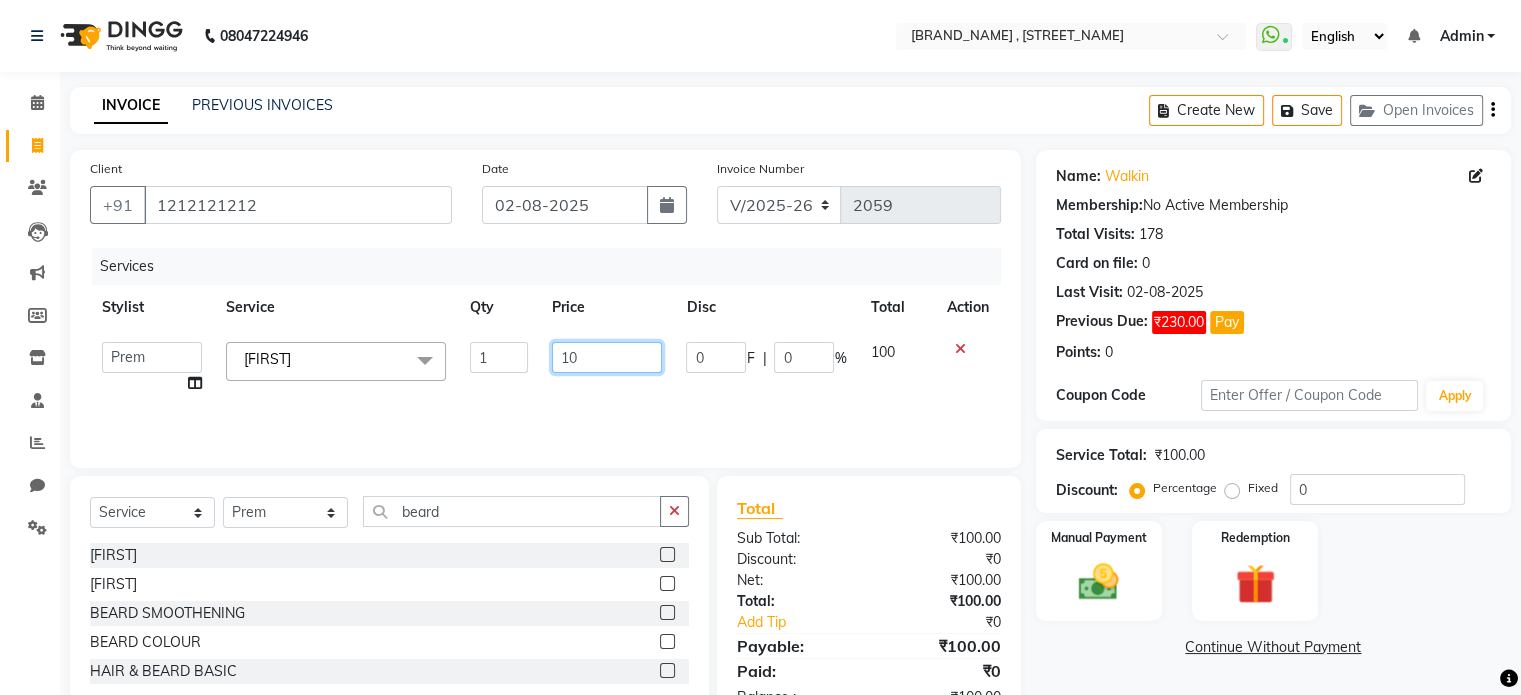 type on "1" 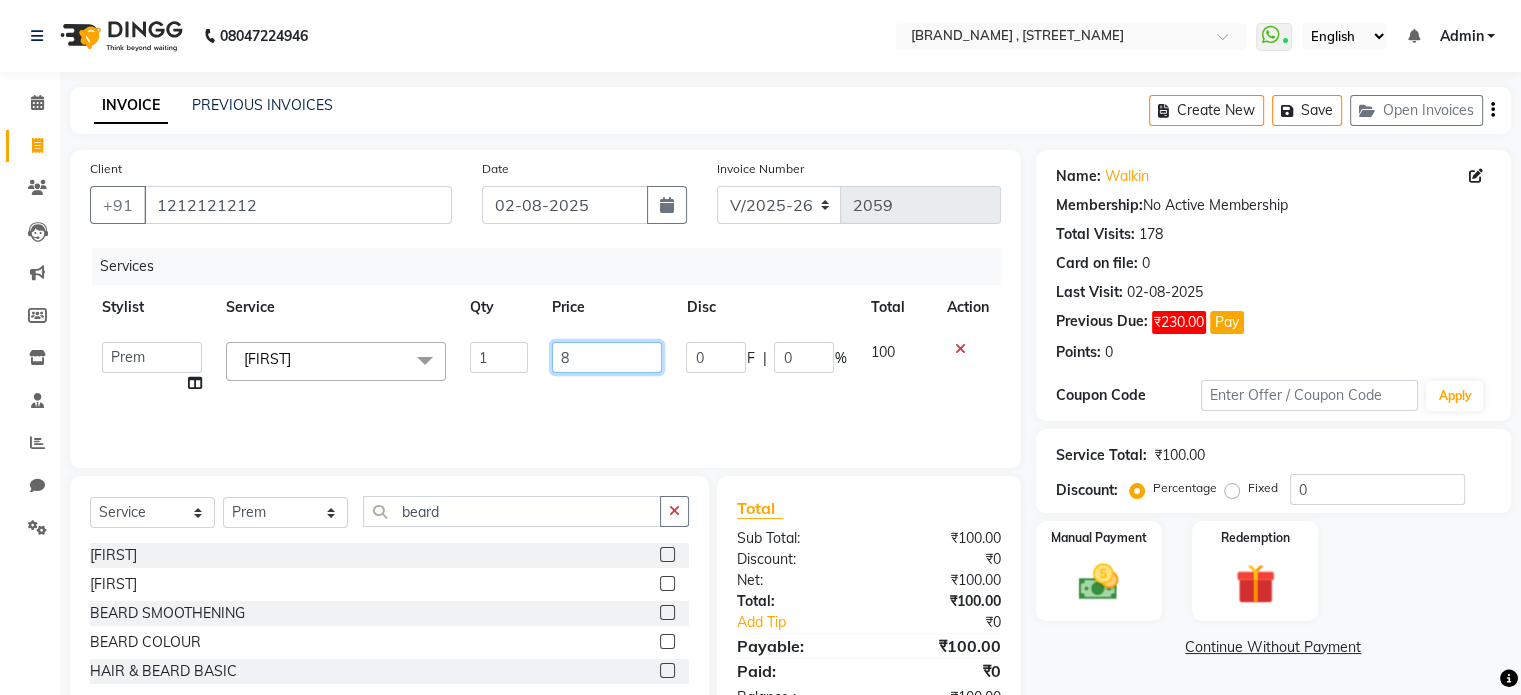 type on "80" 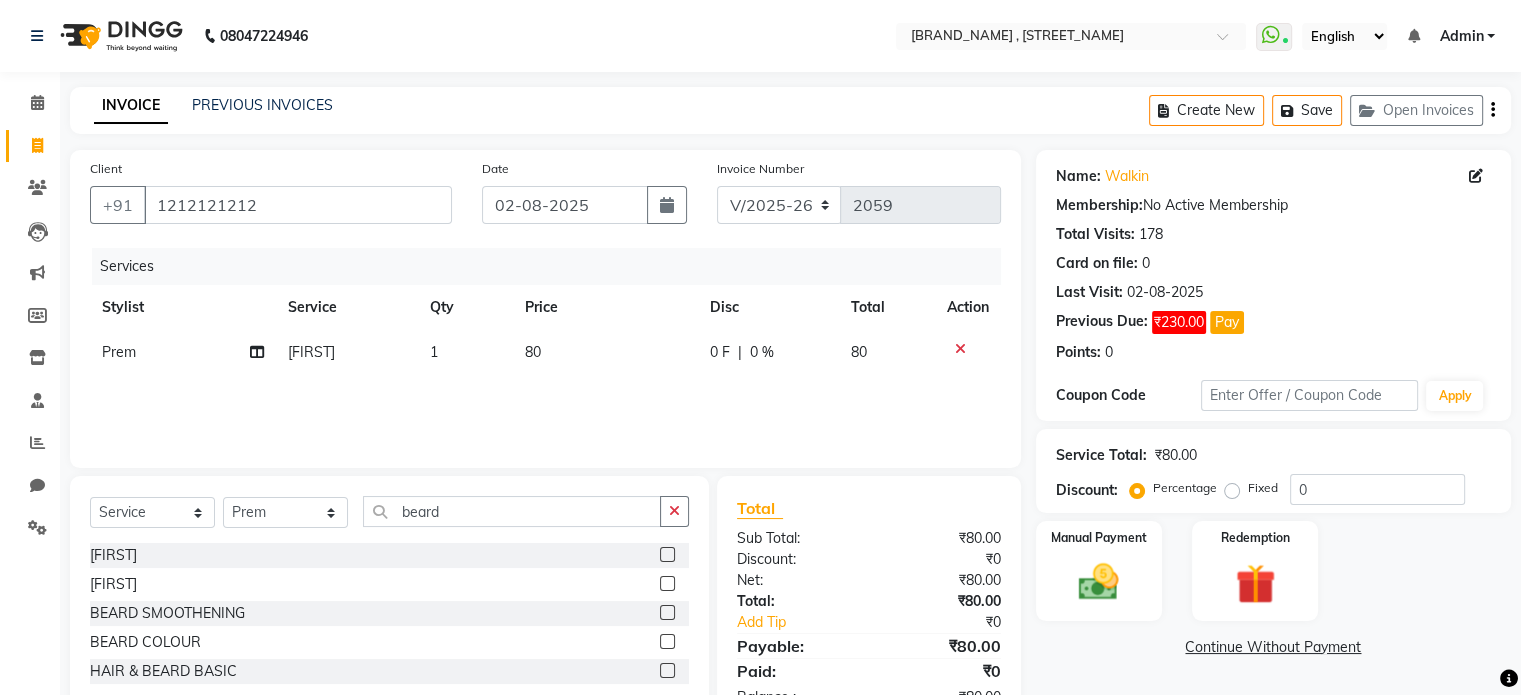 click on "80" 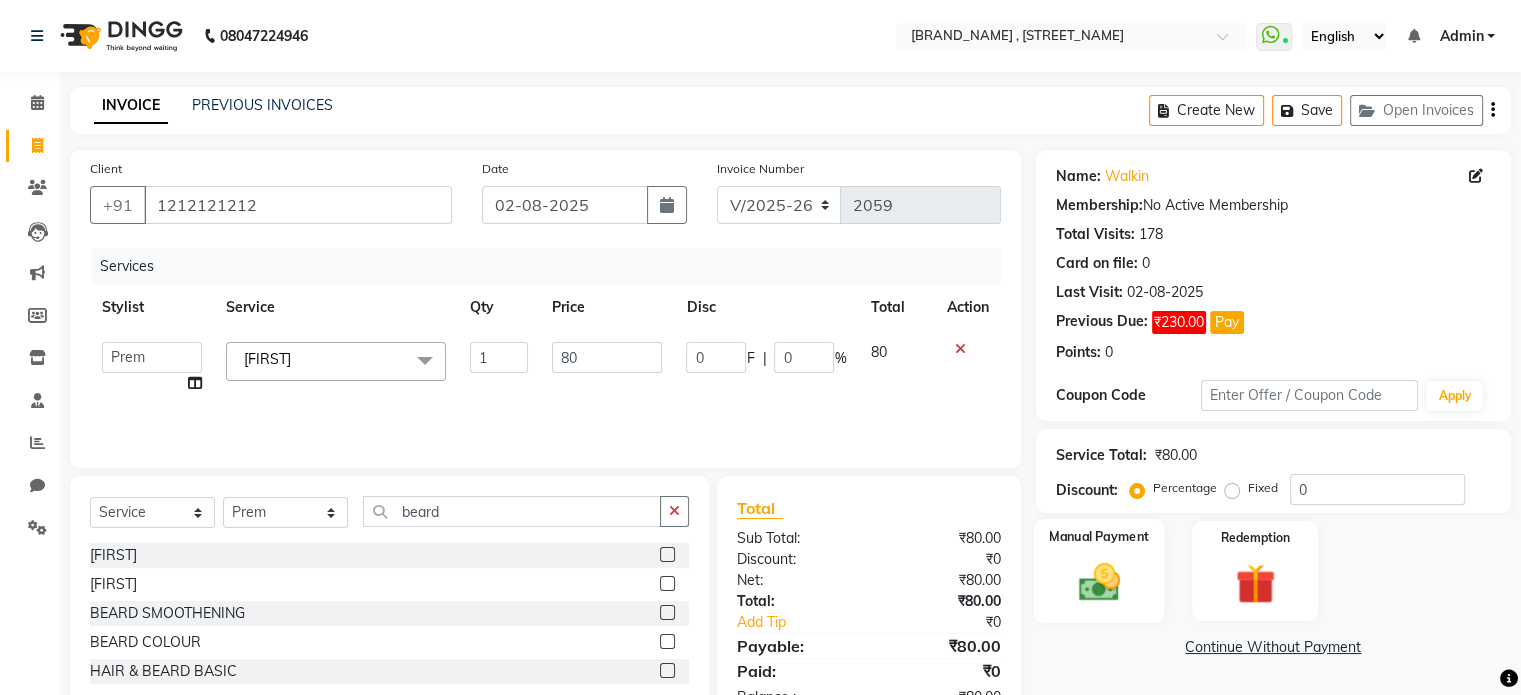 click 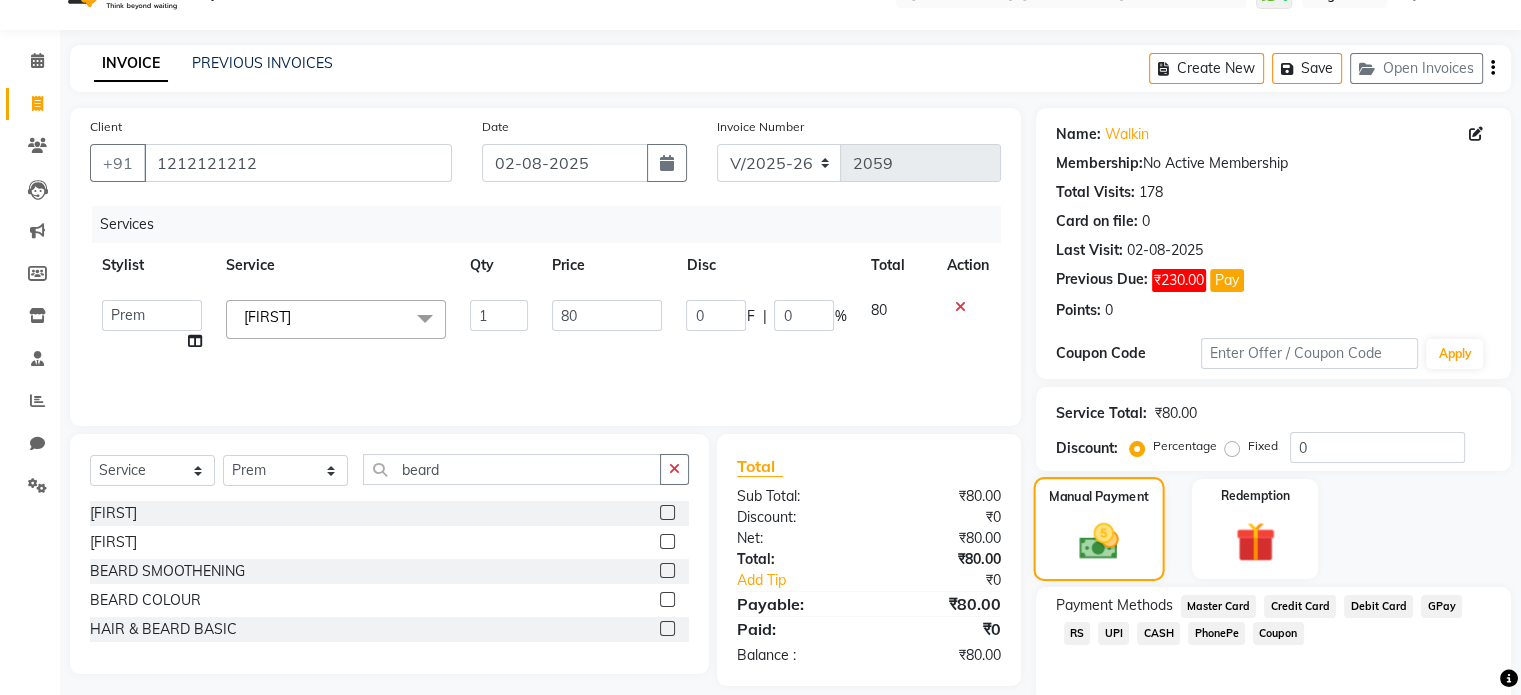 scroll, scrollTop: 80, scrollLeft: 0, axis: vertical 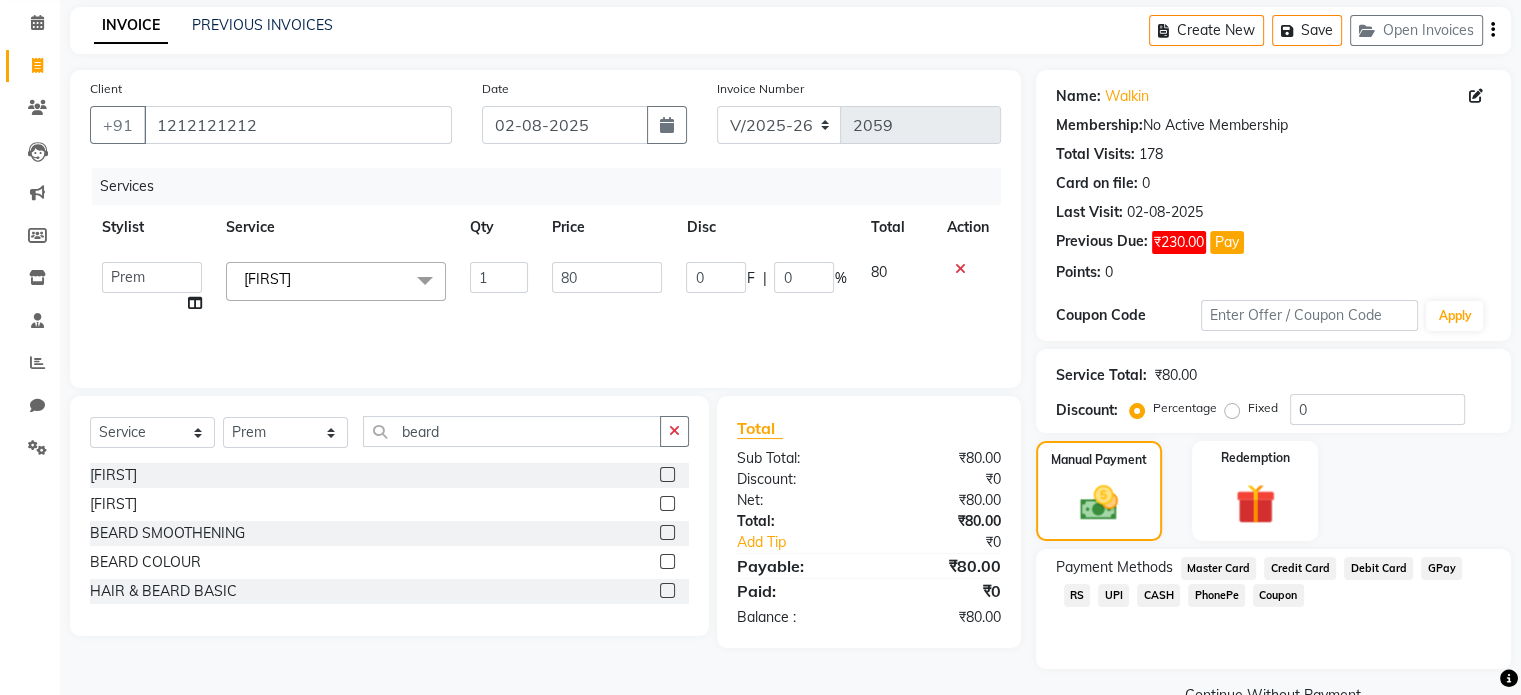 click on "CASH" 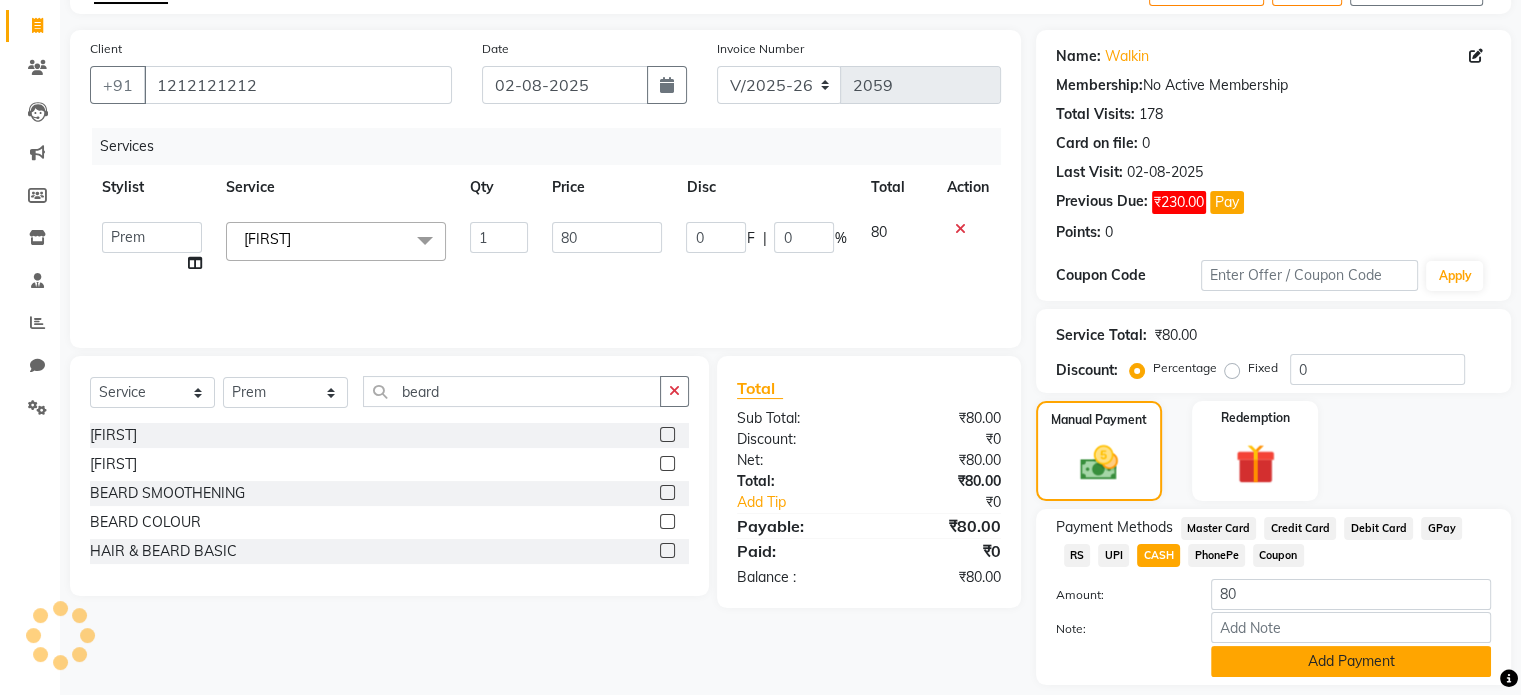 click on "Add Payment" 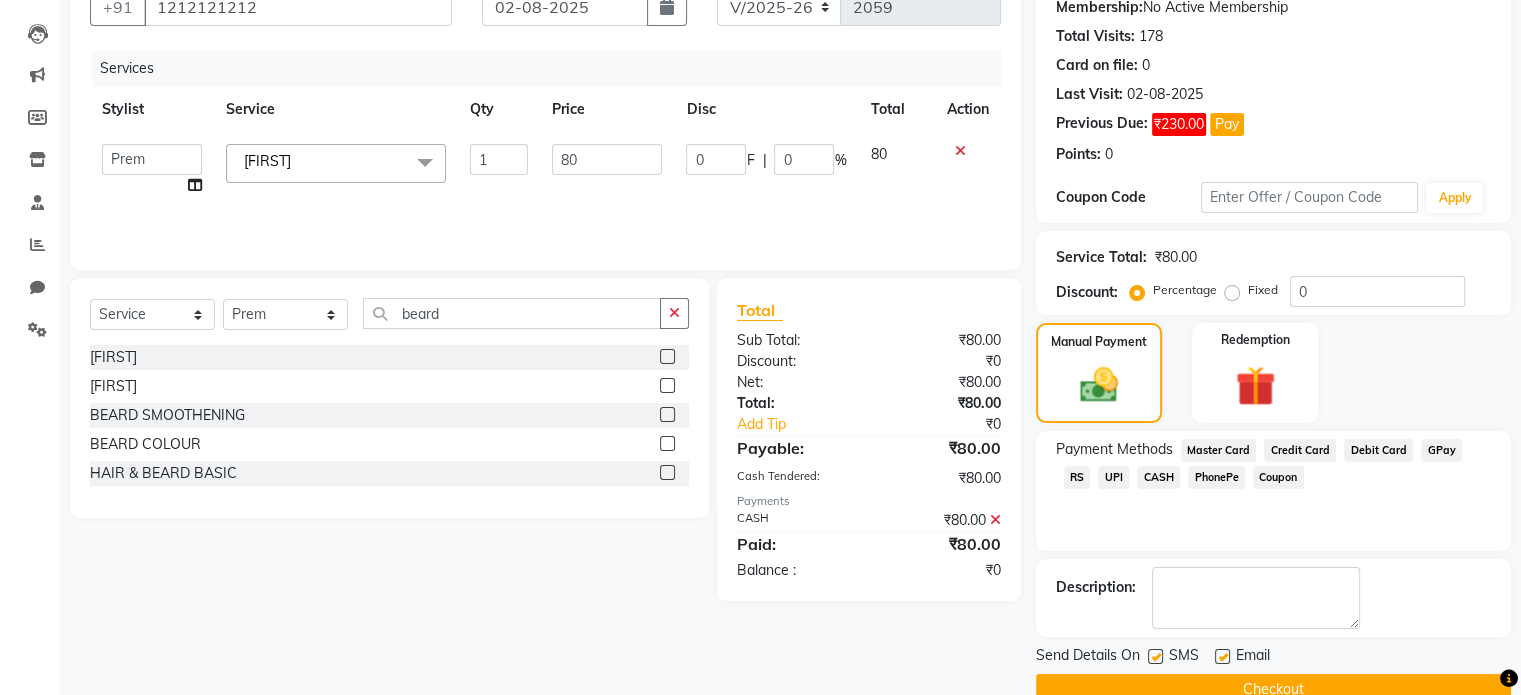 scroll, scrollTop: 200, scrollLeft: 0, axis: vertical 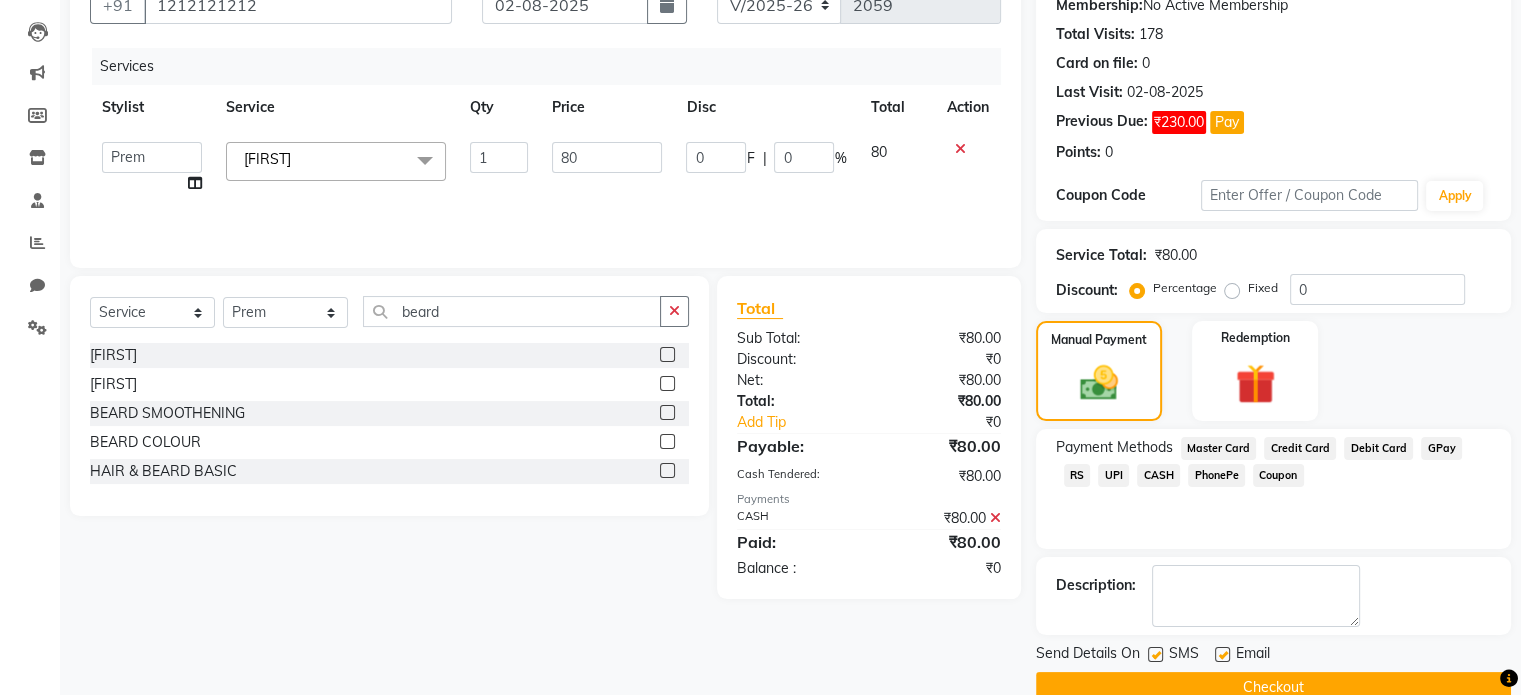 click on "Checkout" 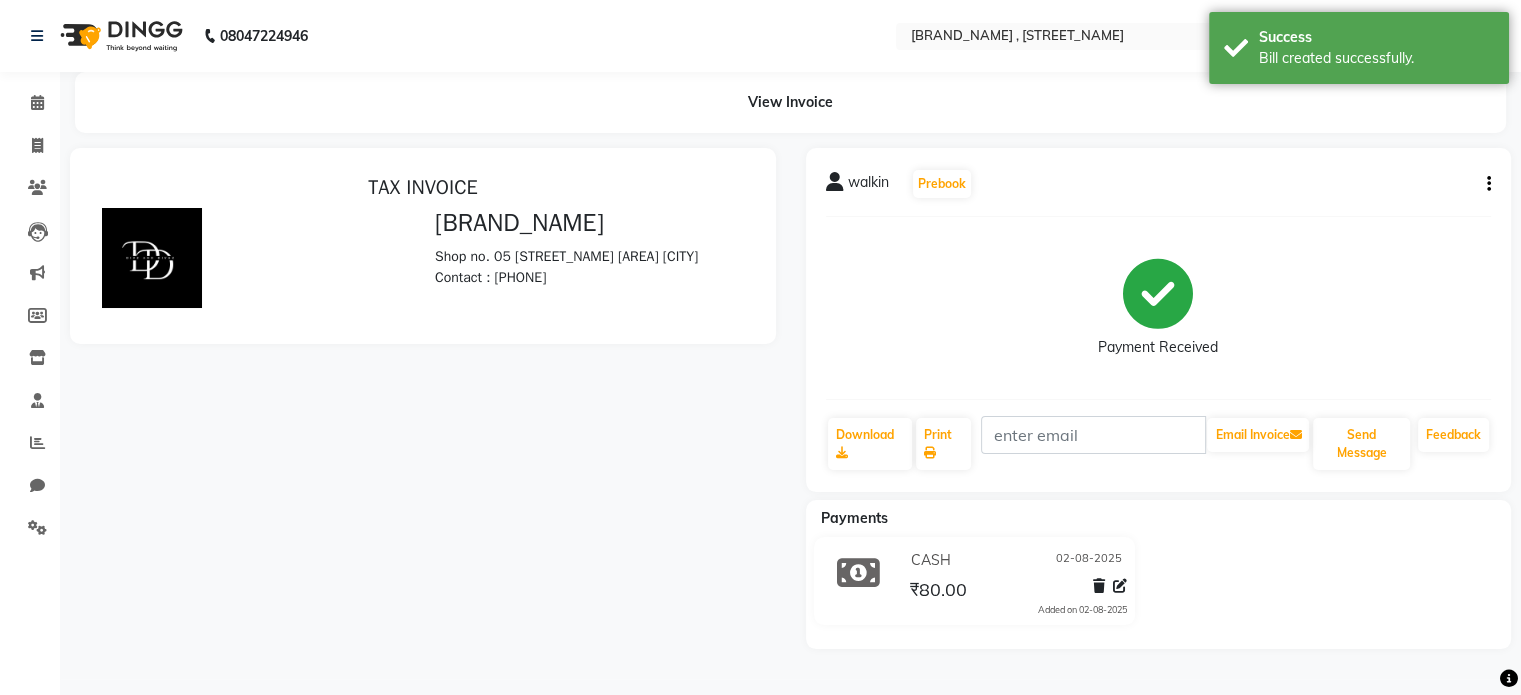 scroll, scrollTop: 0, scrollLeft: 0, axis: both 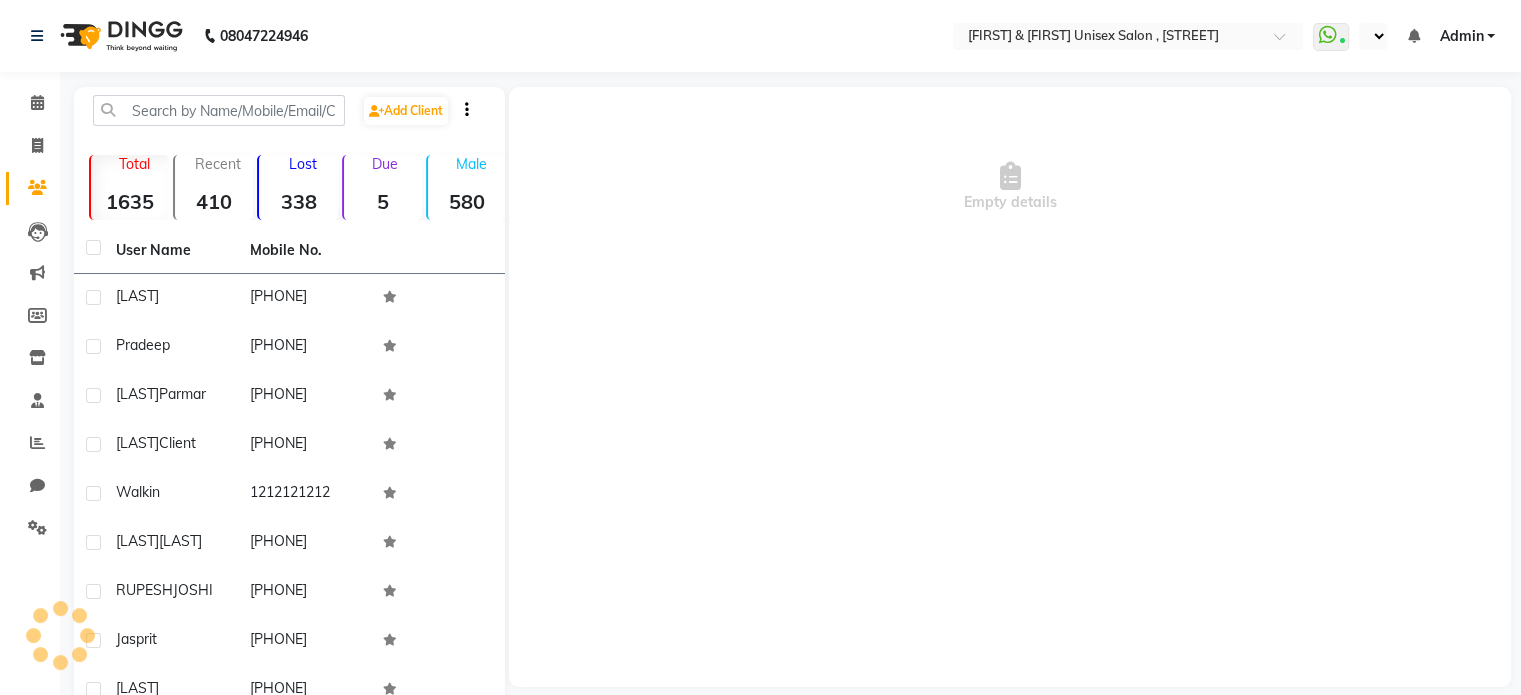 select on "en" 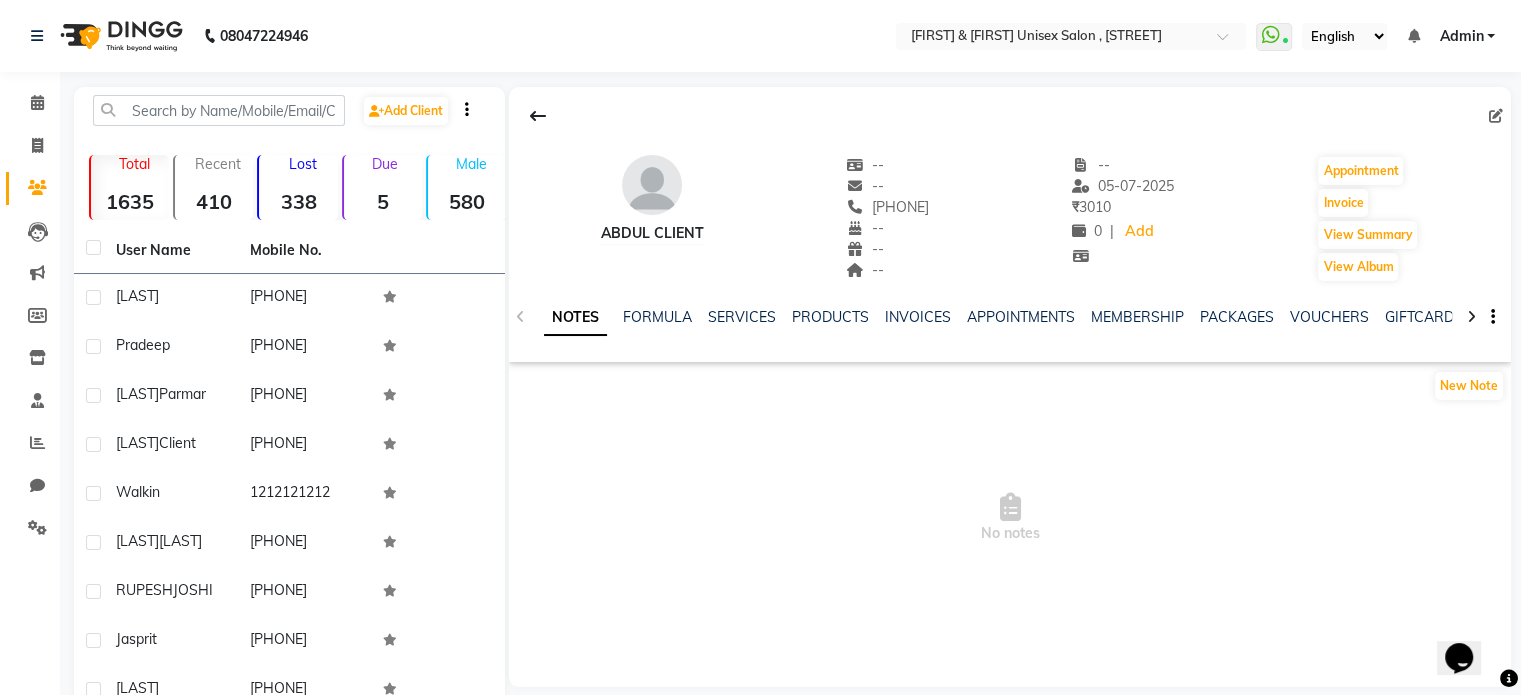 scroll, scrollTop: 0, scrollLeft: 0, axis: both 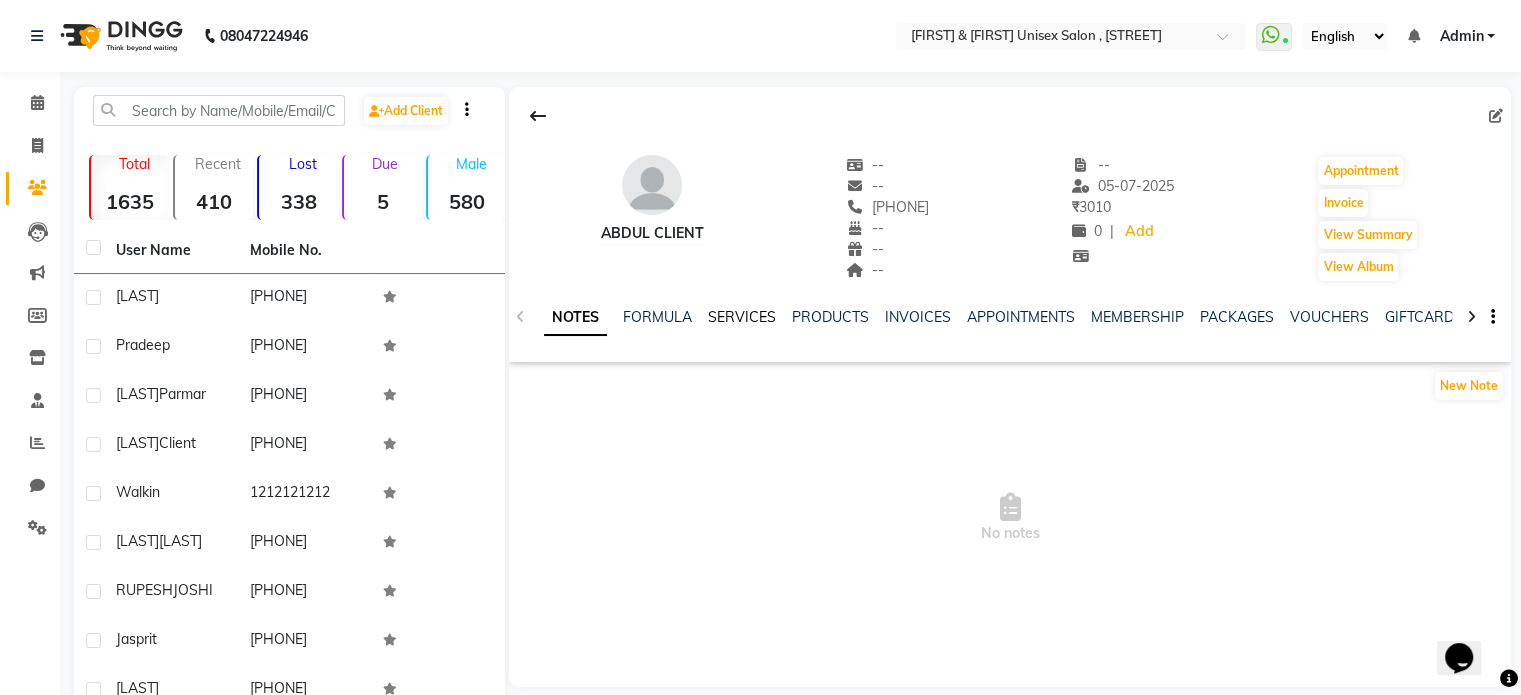click on "SERVICES" 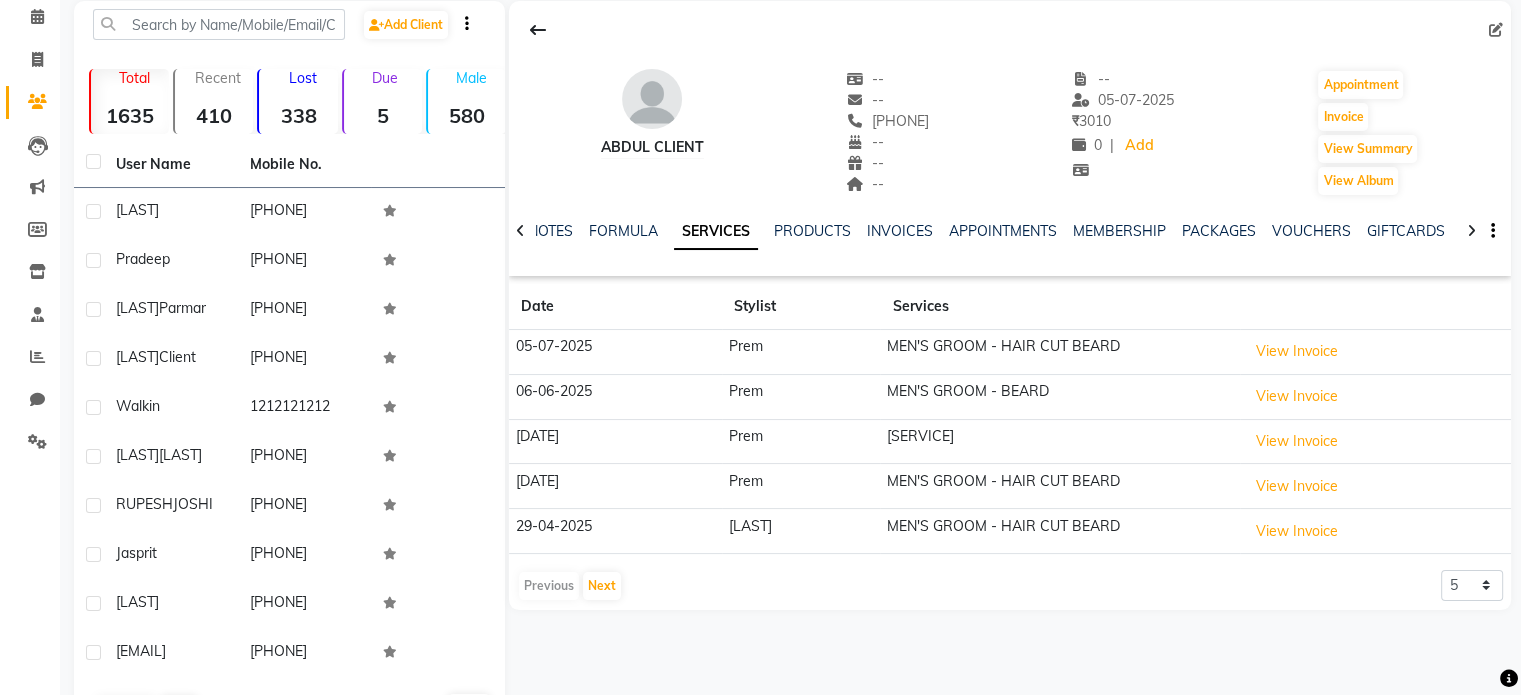 scroll, scrollTop: 88, scrollLeft: 0, axis: vertical 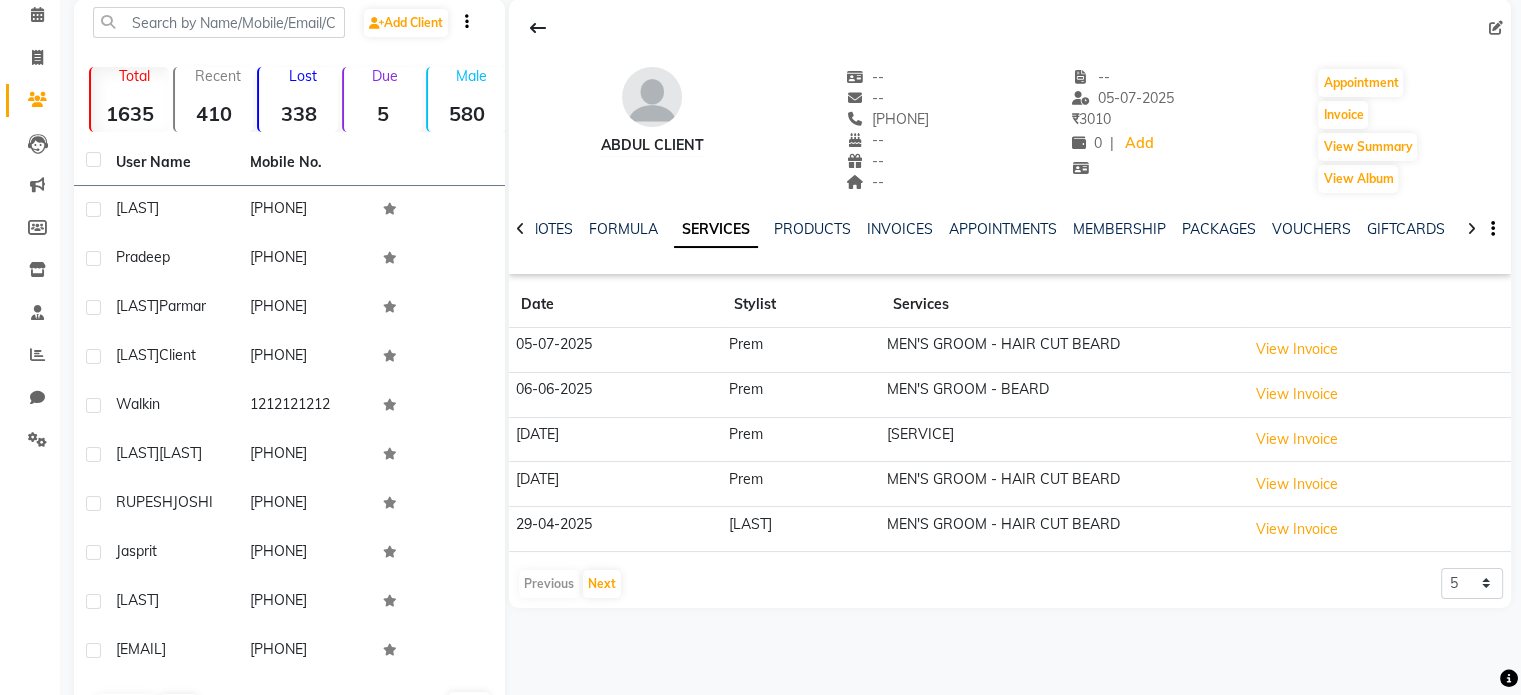 click on "Previous   Next" 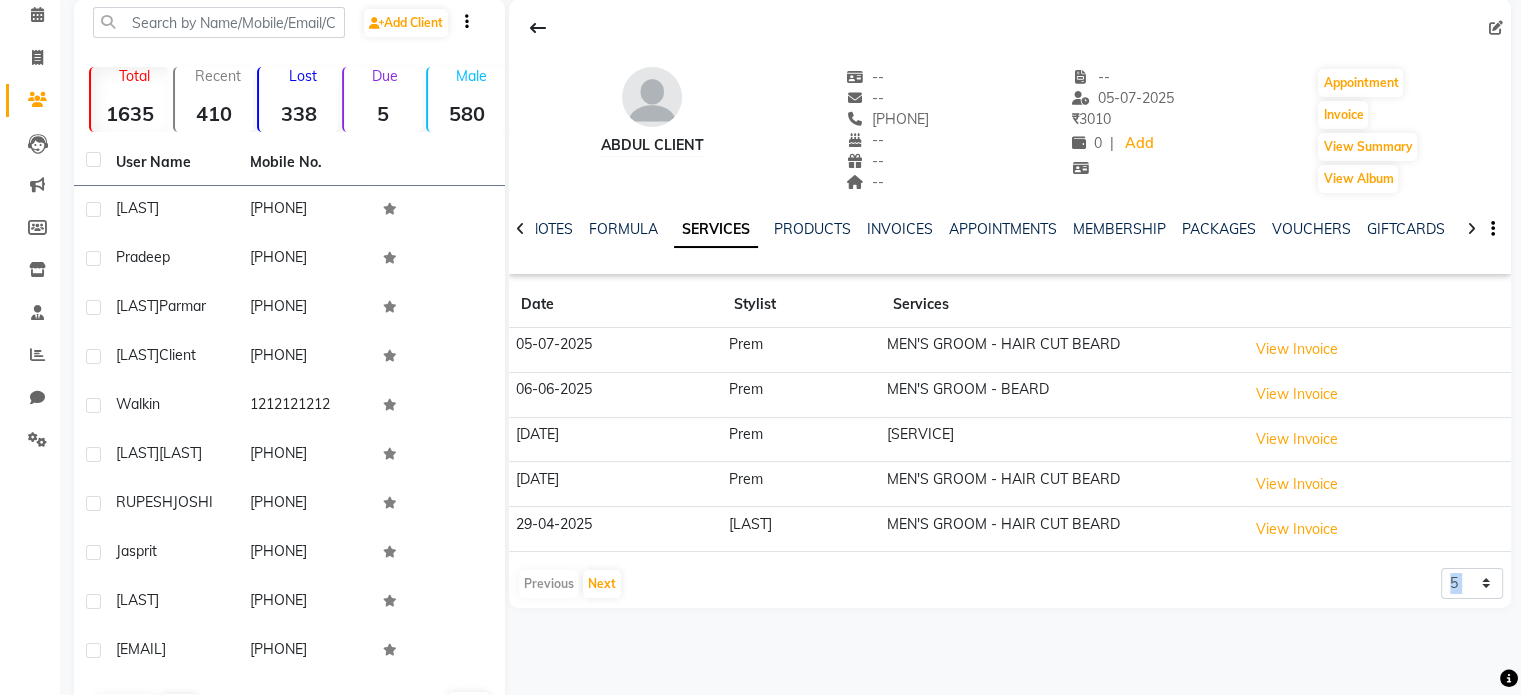 click on "Previous   Next" 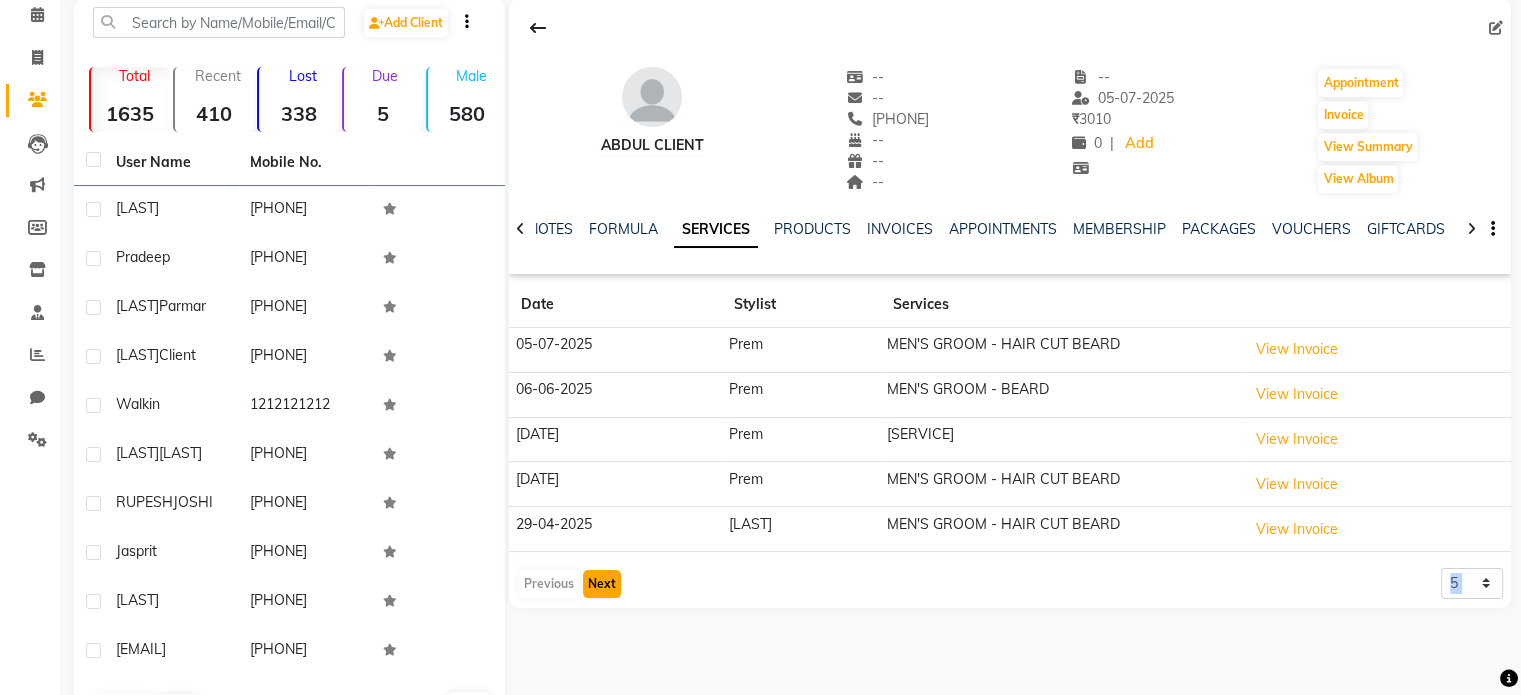 click on "Next" 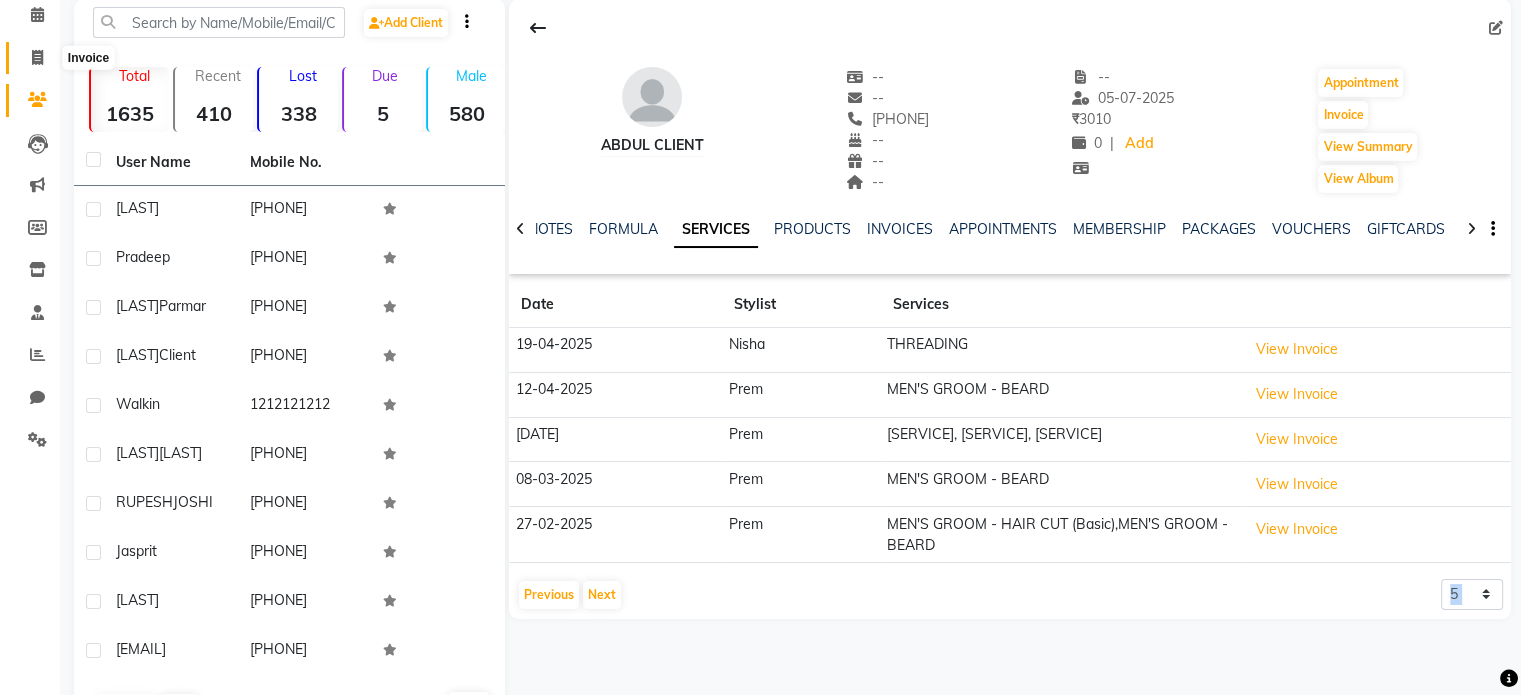 click 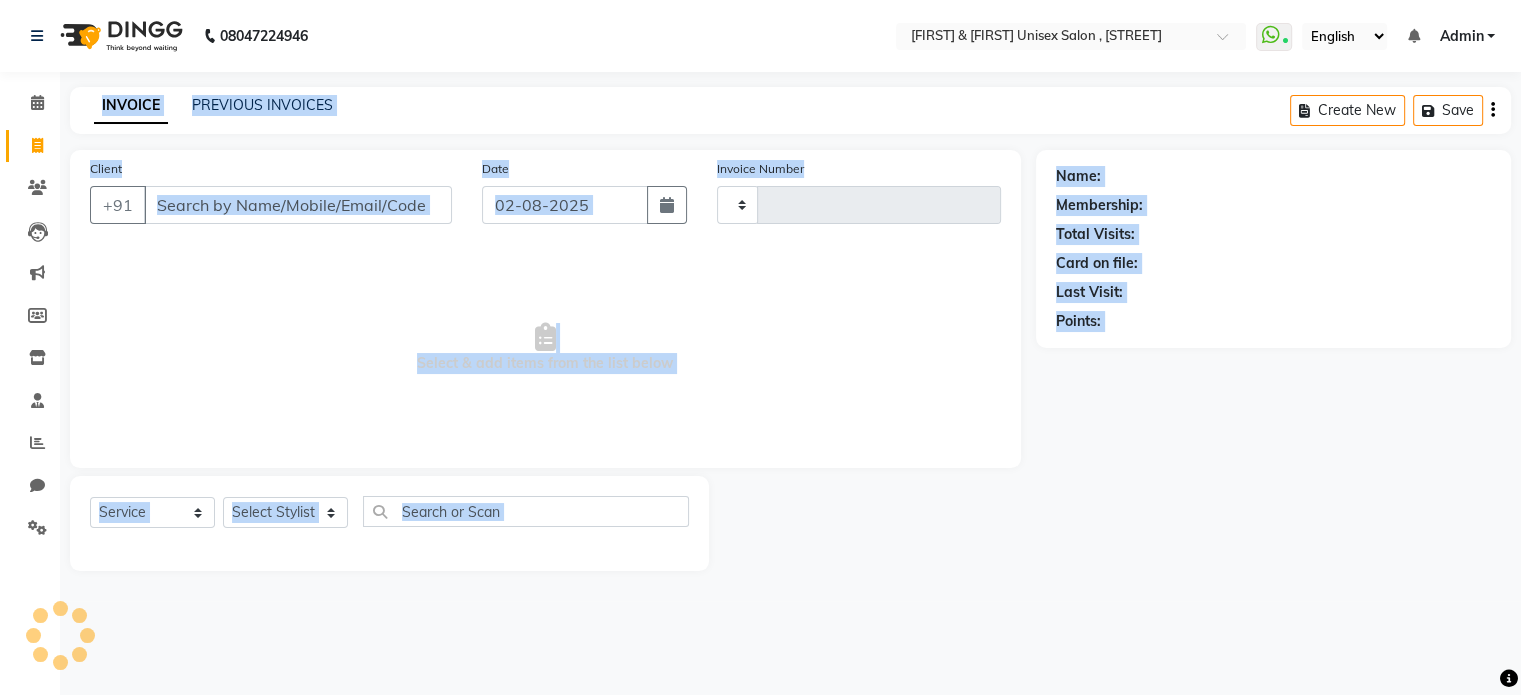 scroll, scrollTop: 0, scrollLeft: 0, axis: both 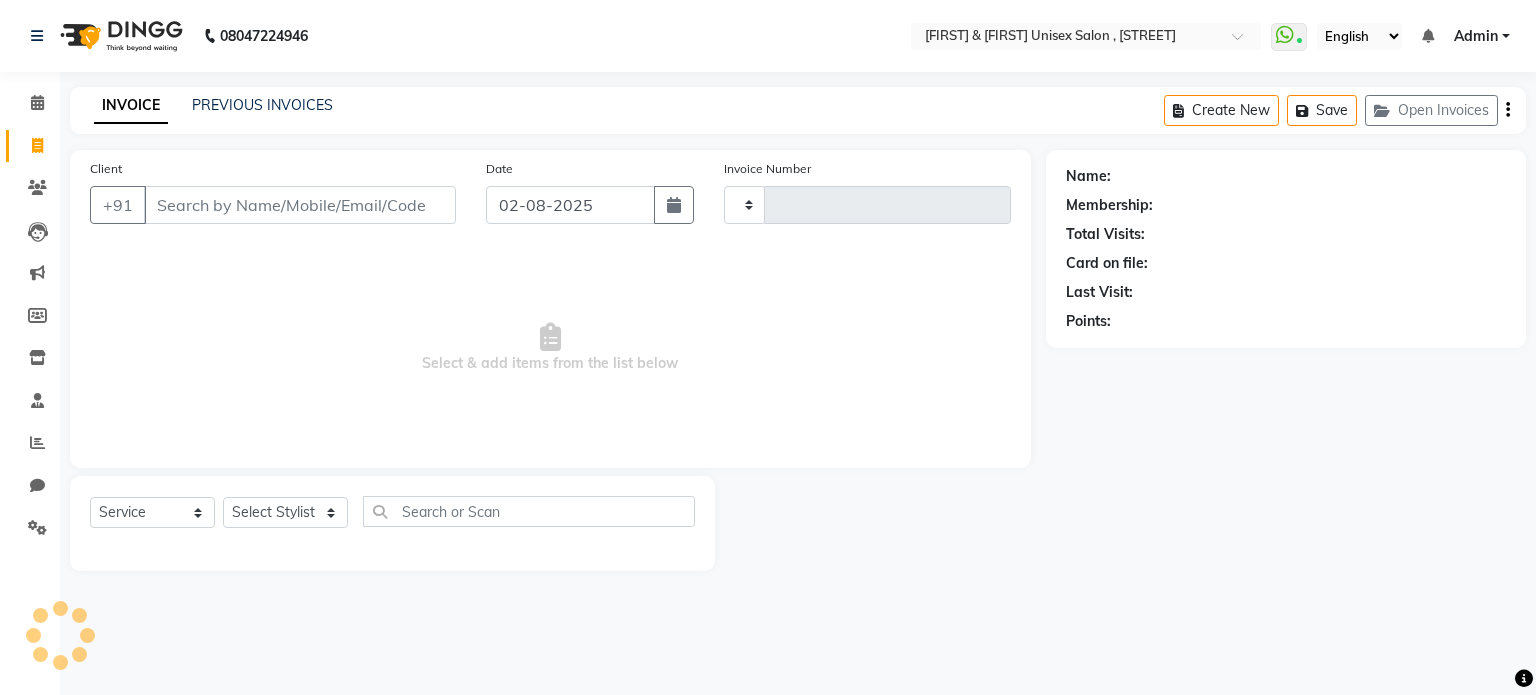 type on "2059" 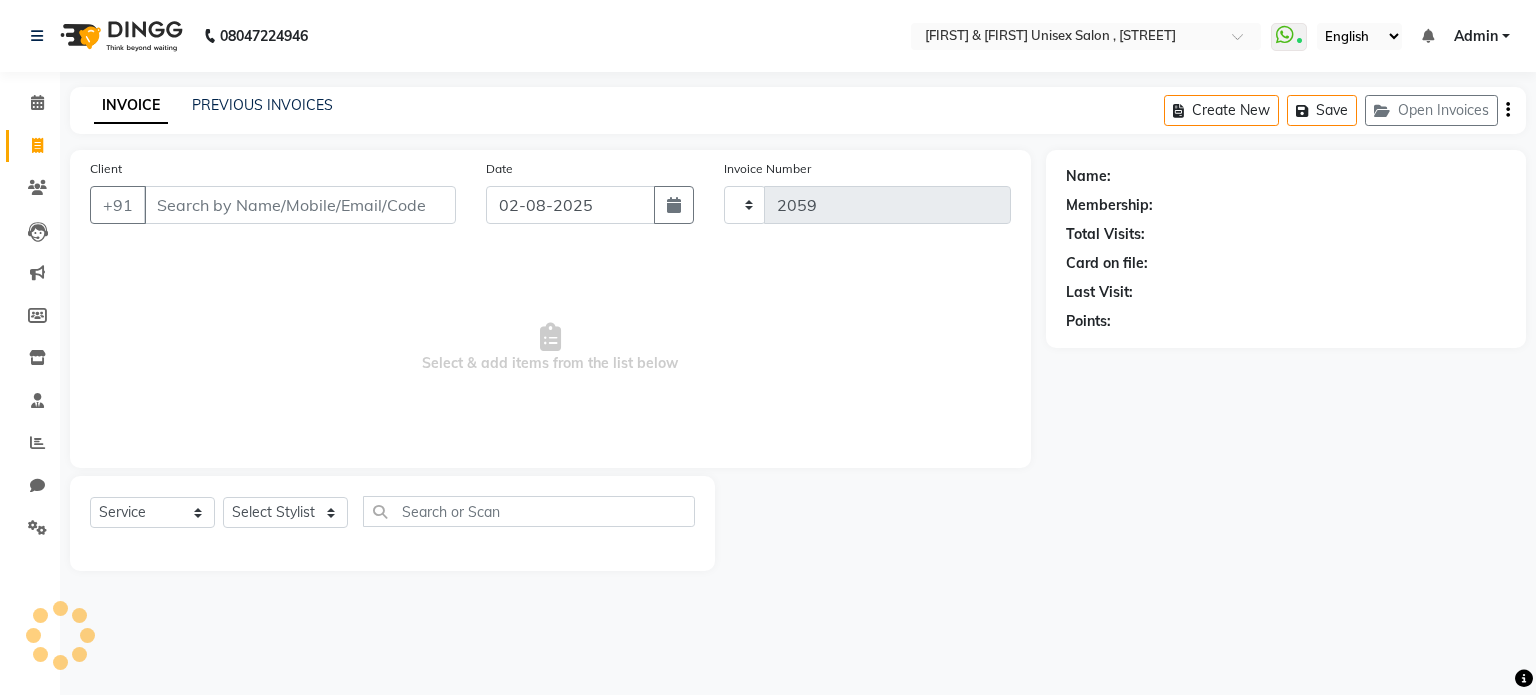 select on "7588" 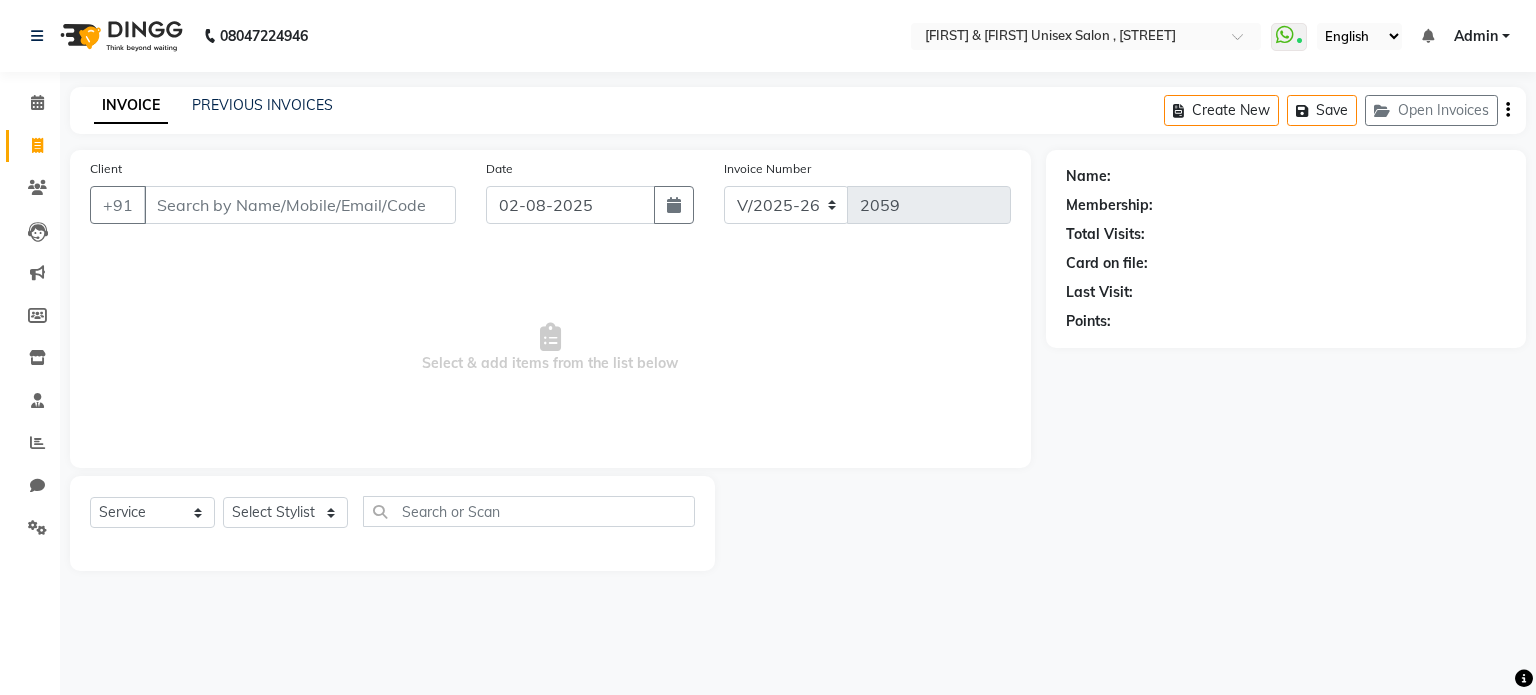 click on "Client" at bounding box center (300, 205) 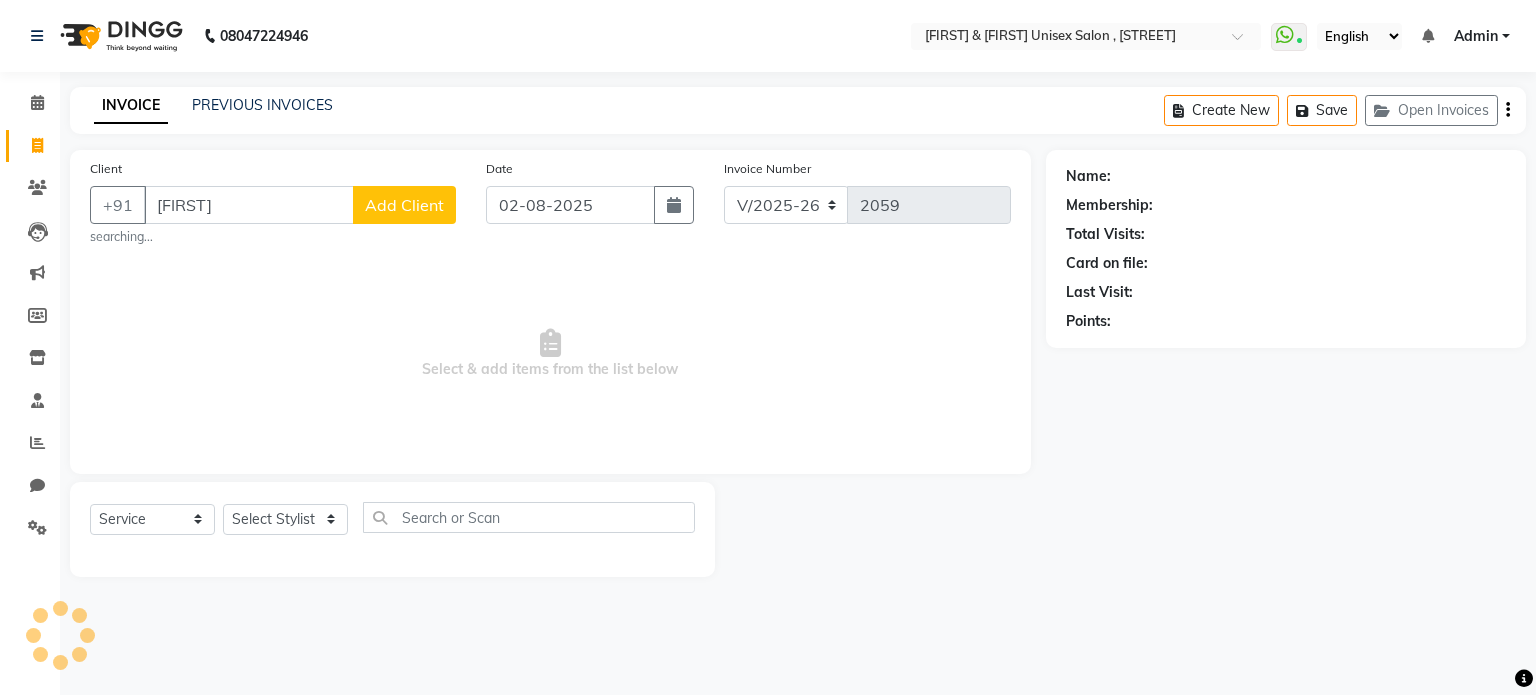type on "r" 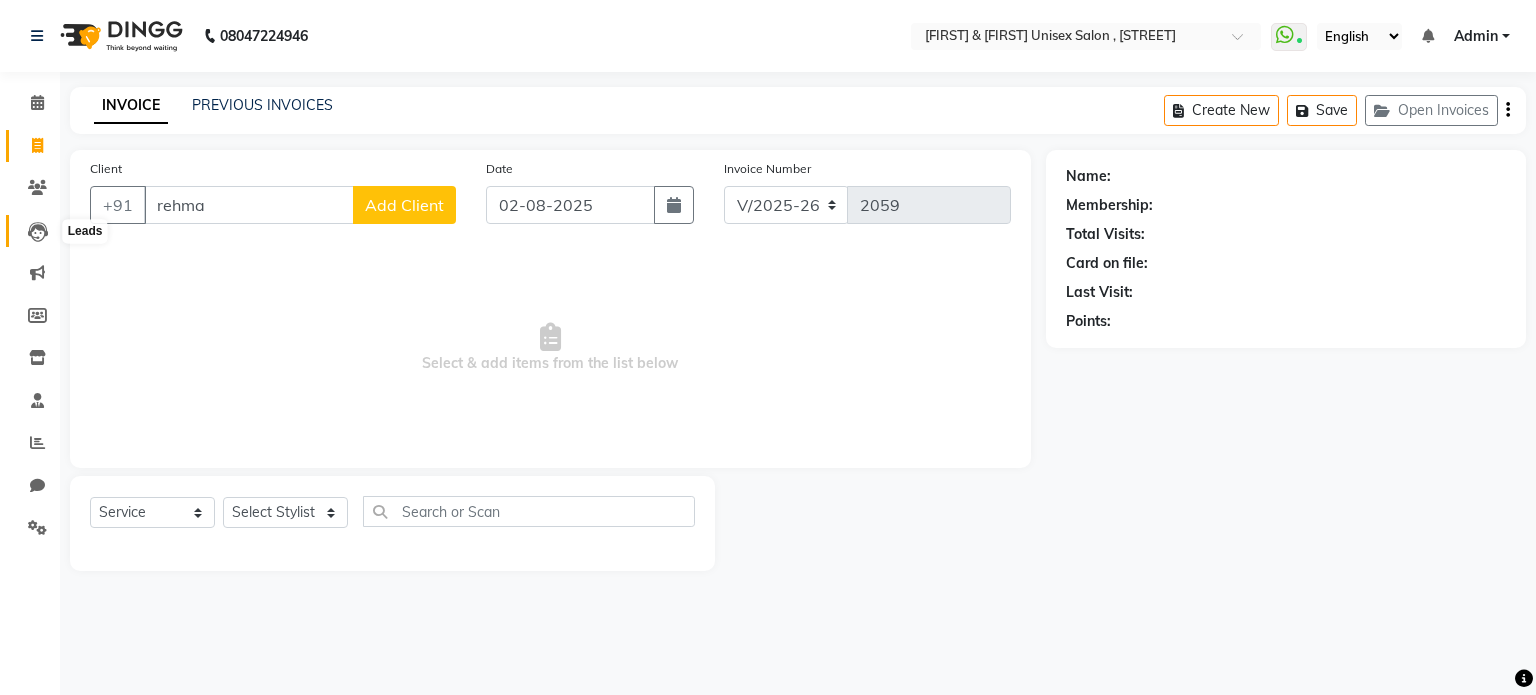 type on "rehma" 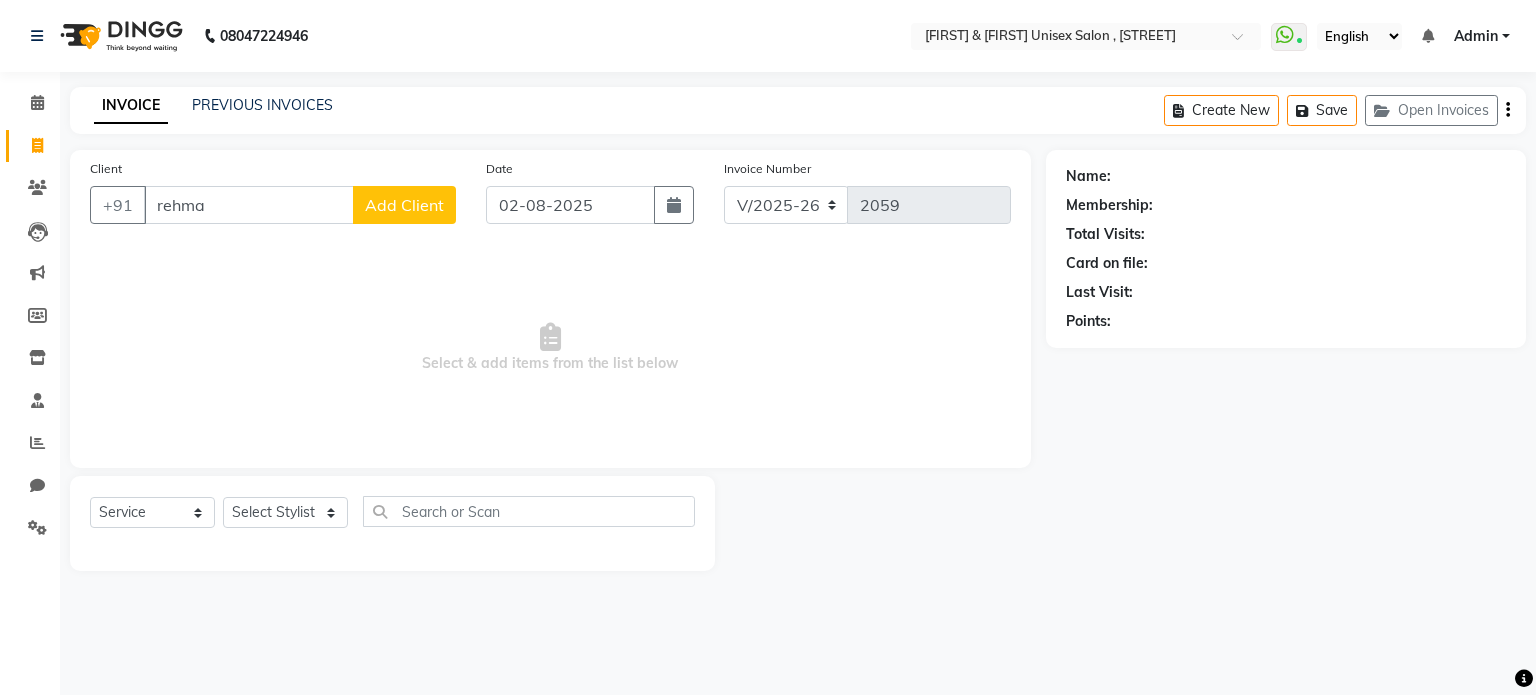 click on "INVOICE PREVIOUS INVOICES Create New   Save   Open Invoices" 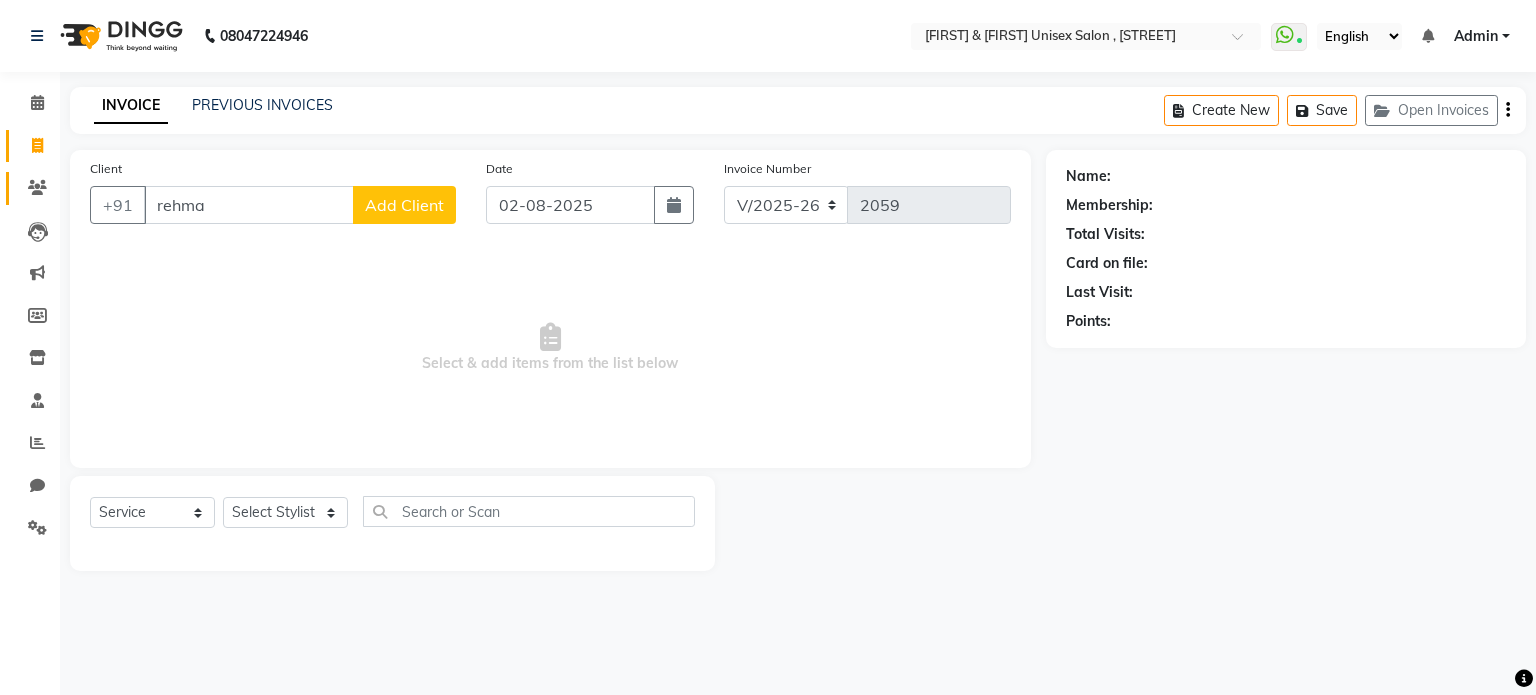 drag, startPoint x: 32, startPoint y: 166, endPoint x: 35, endPoint y: 178, distance: 12.369317 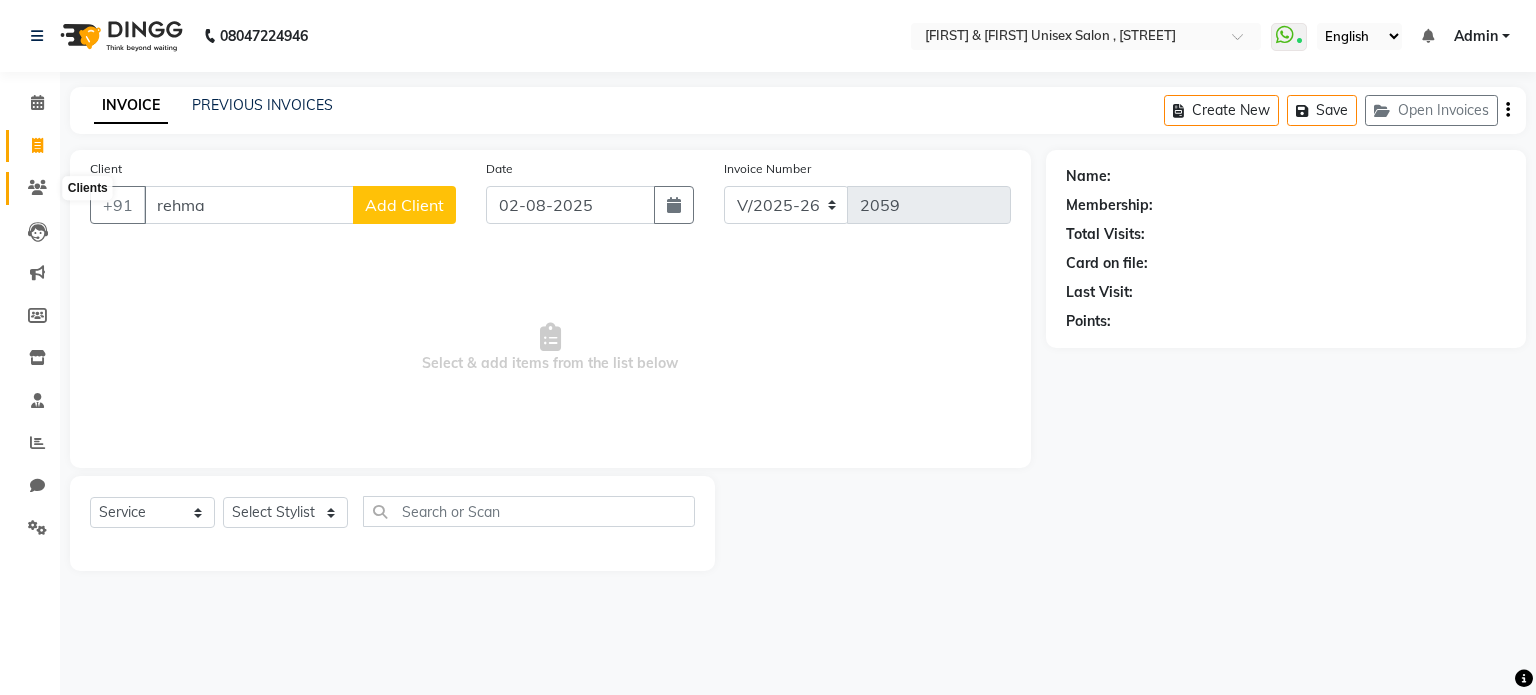 click 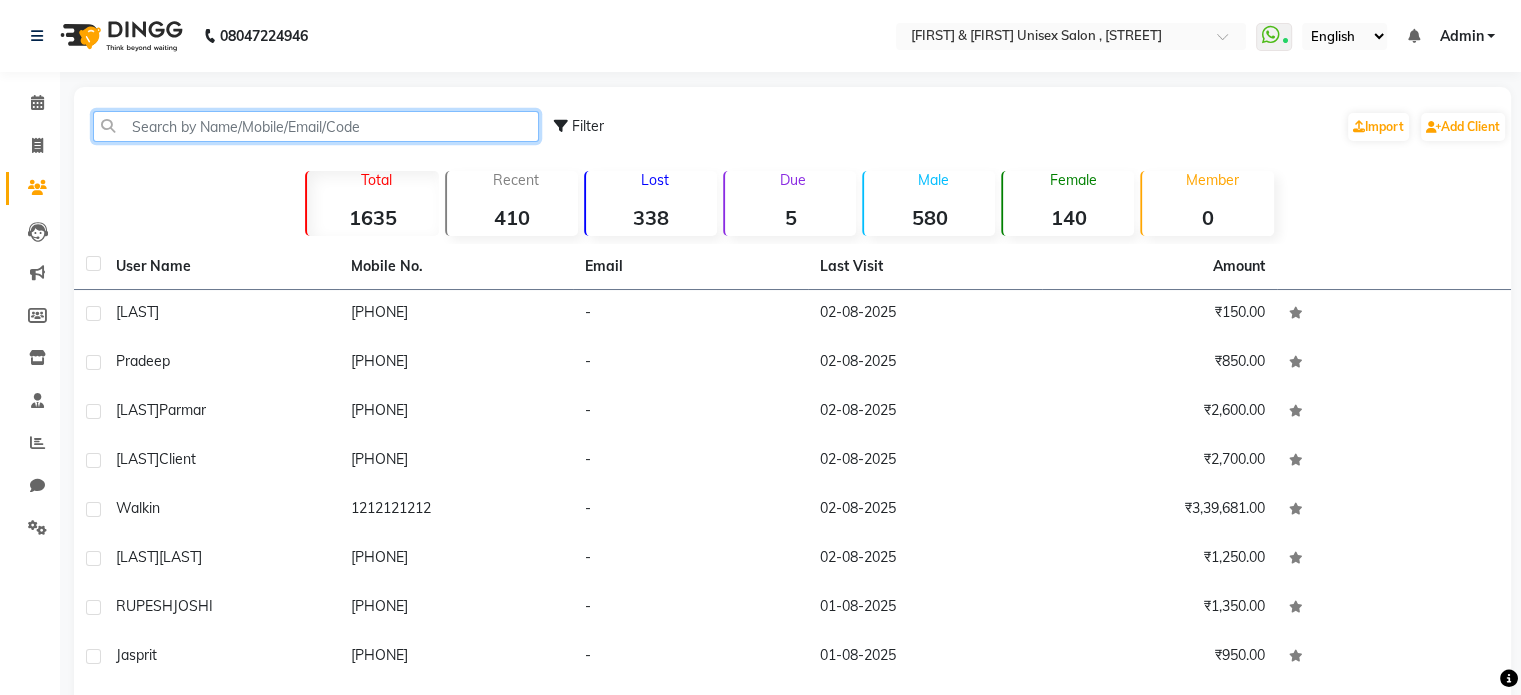 click 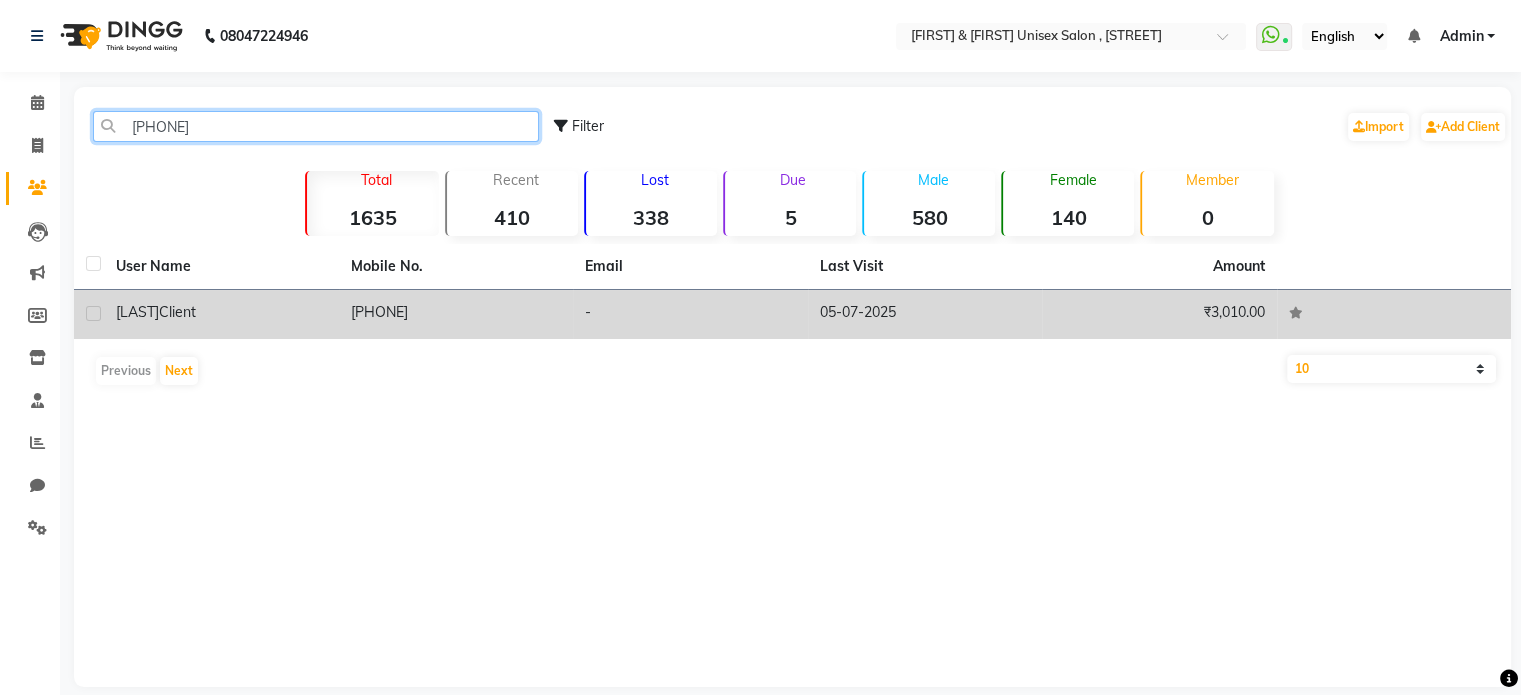 type on "9833431" 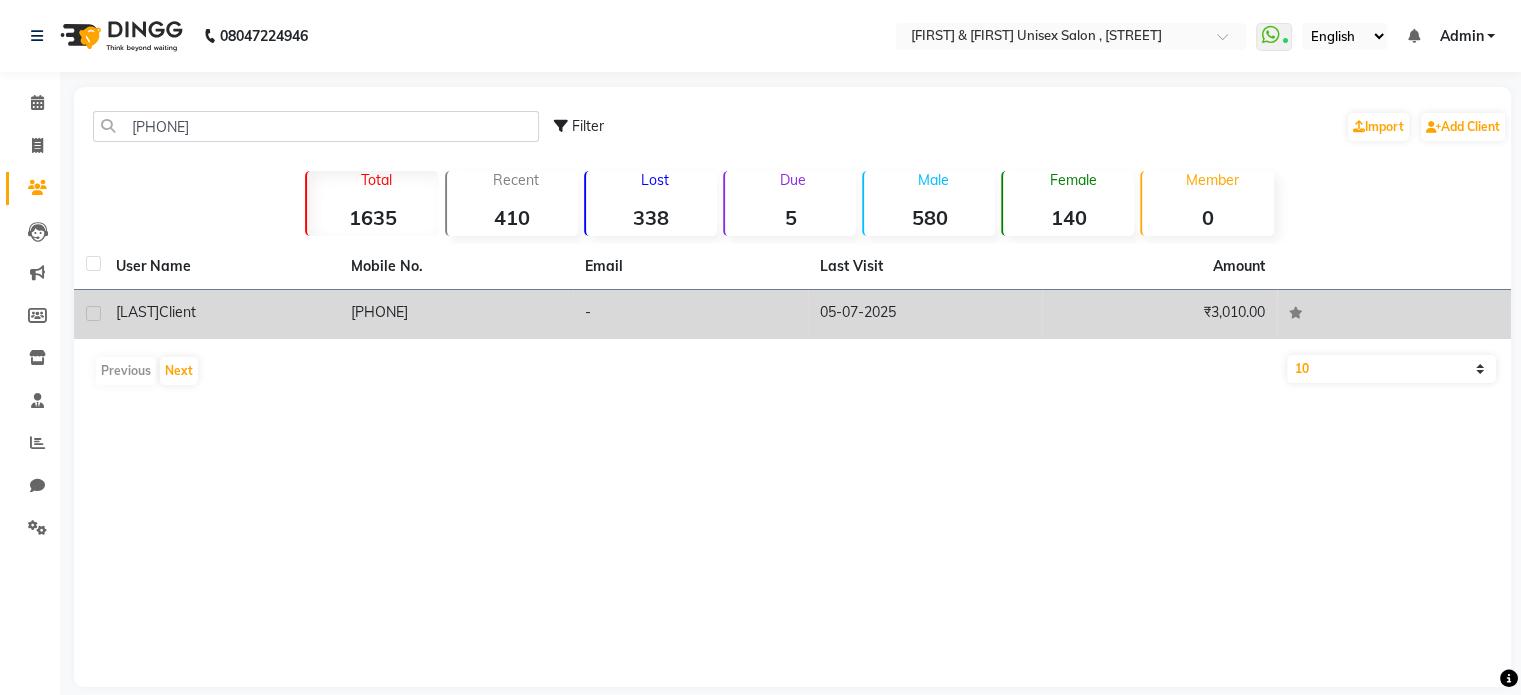 click on "05-07-2025" 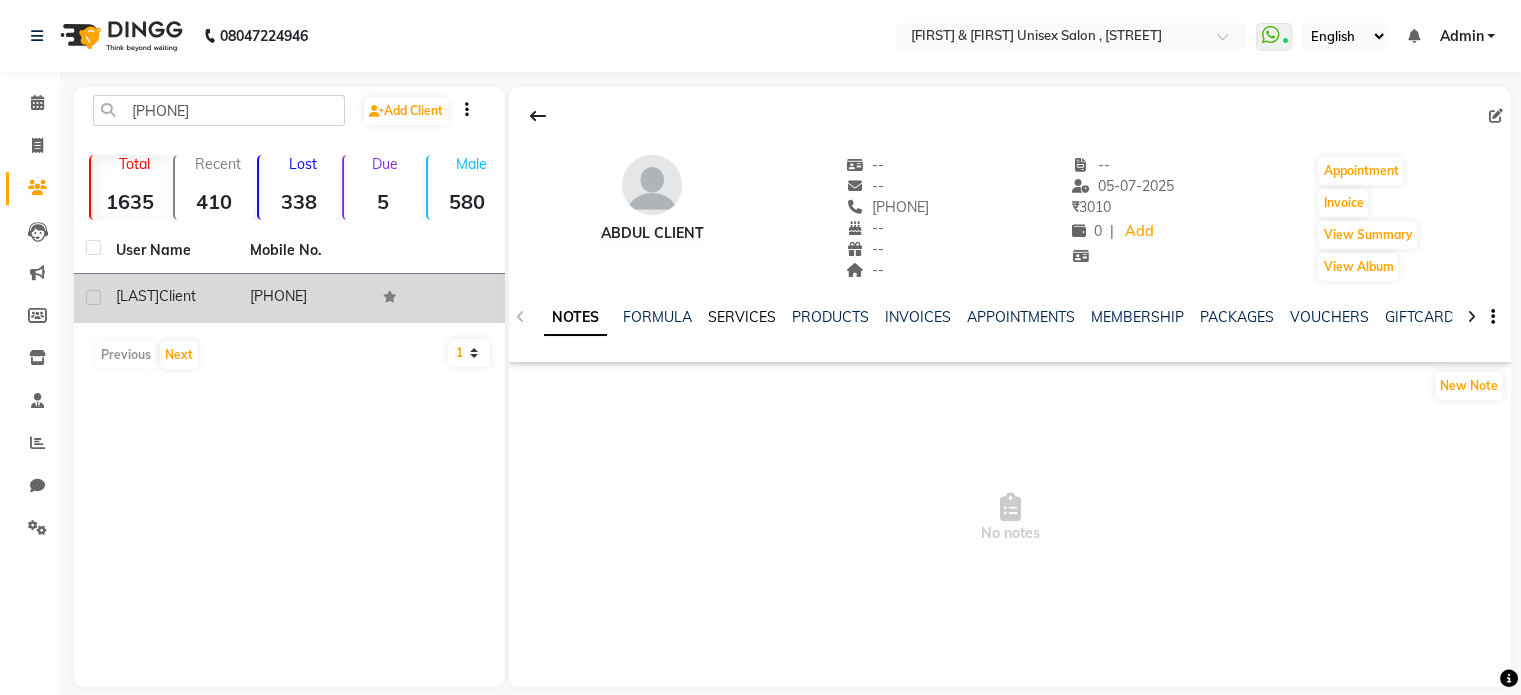 click on "SERVICES" 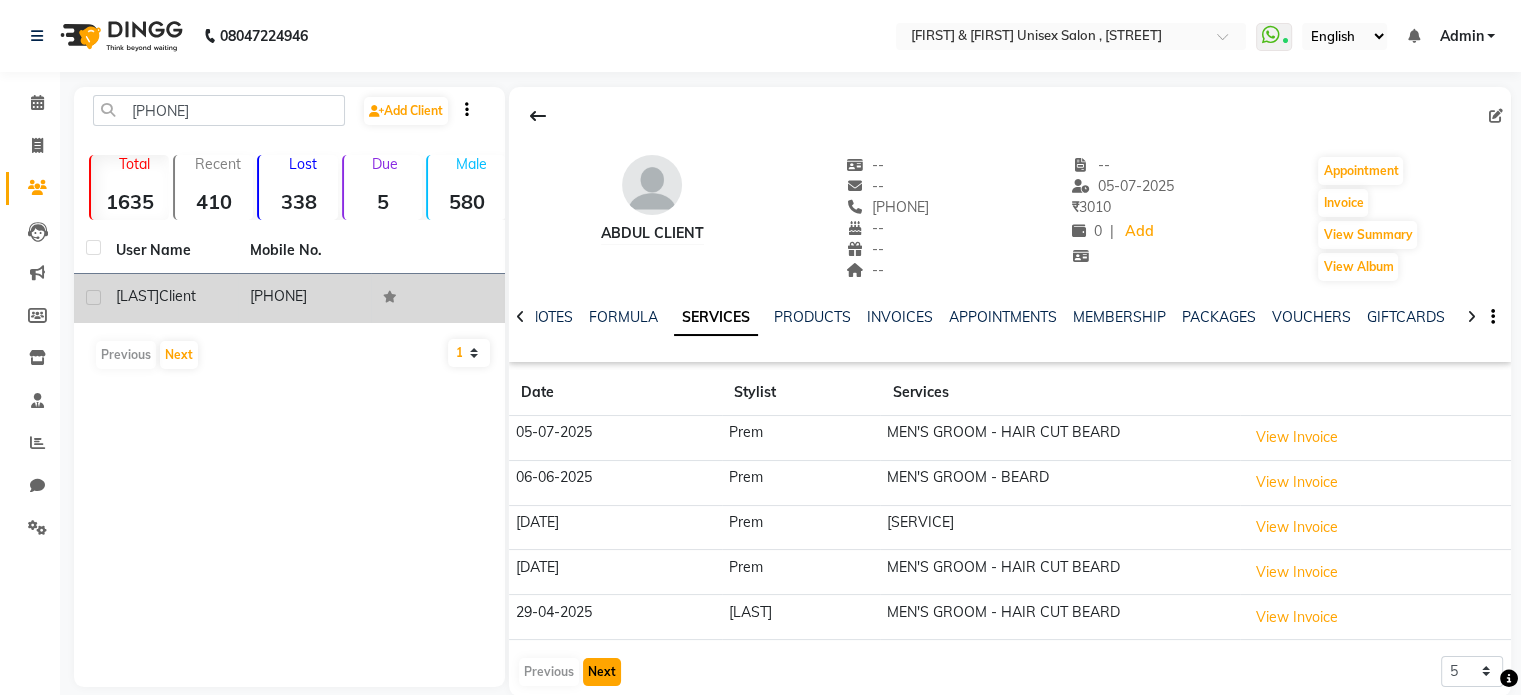 click on "Next" 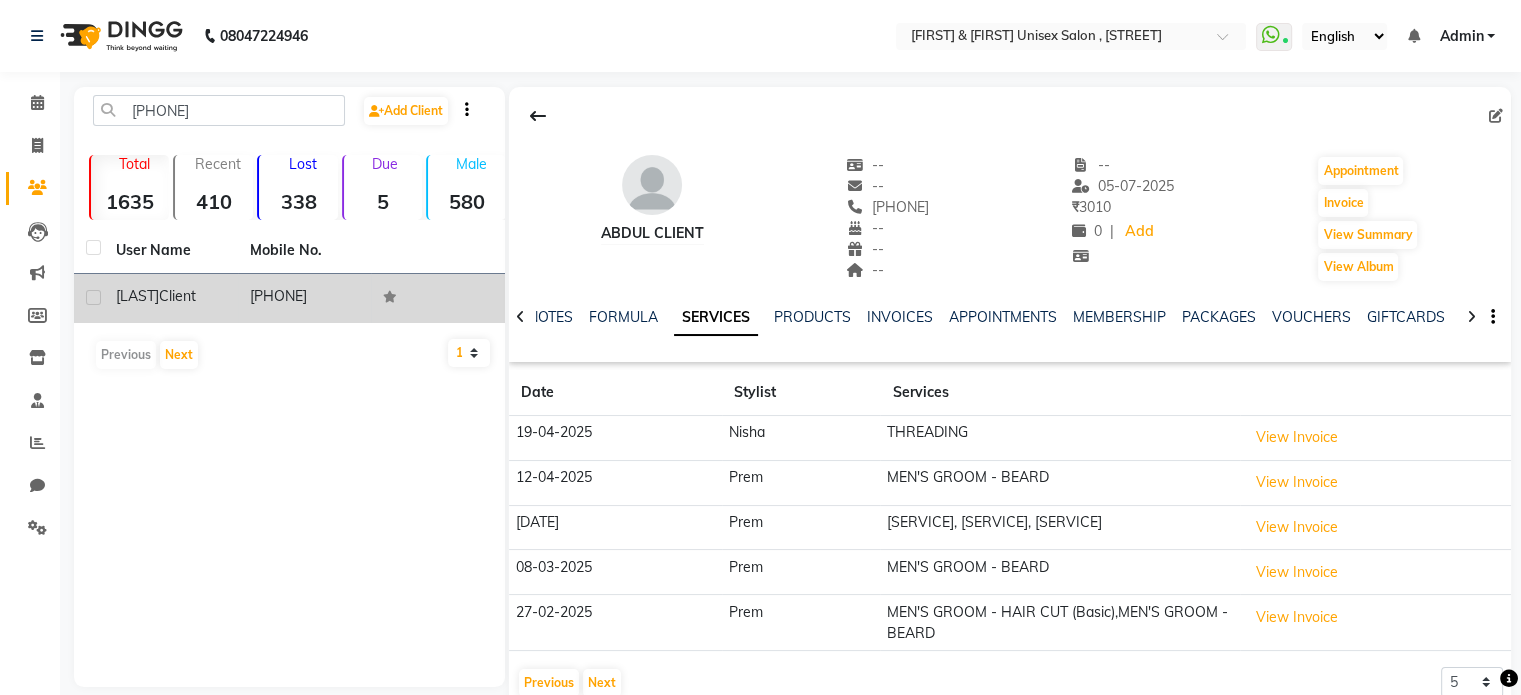 click on "THREADING" 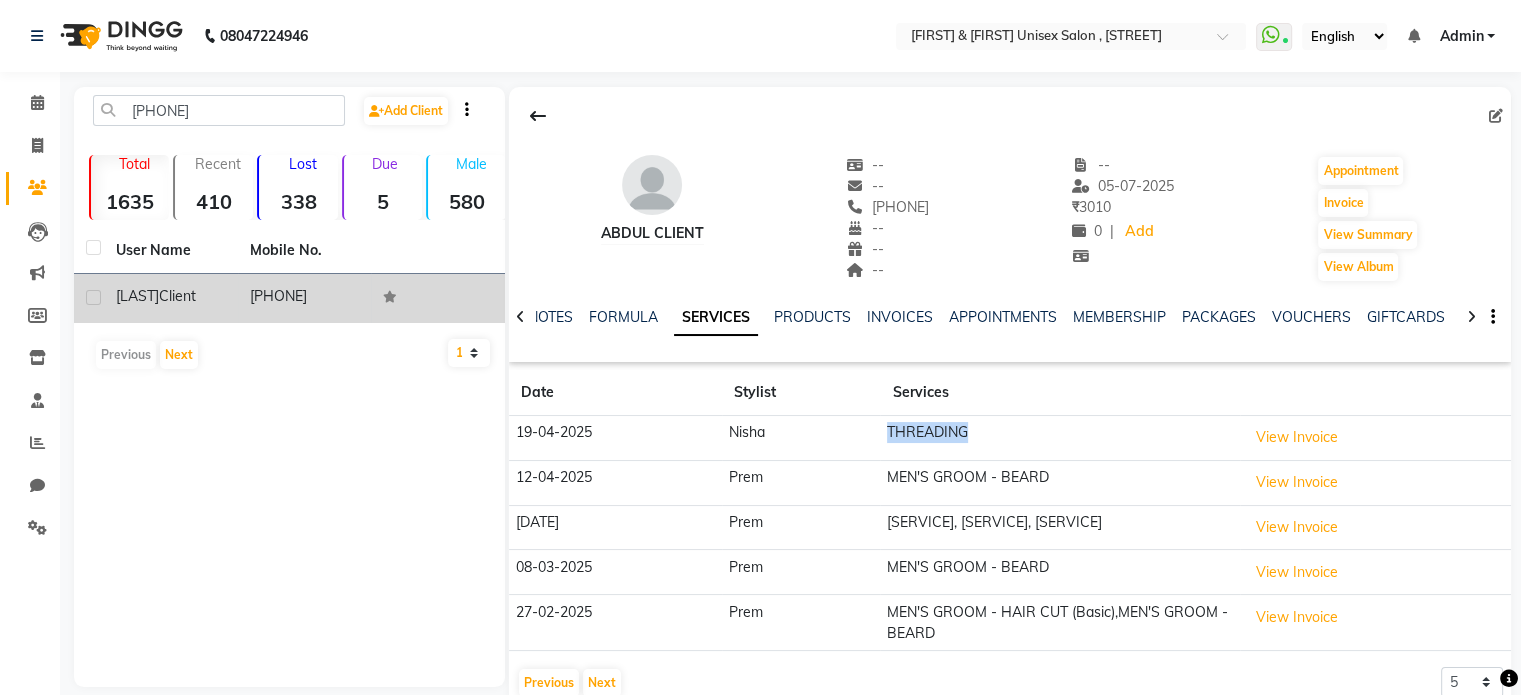 click on "THREADING" 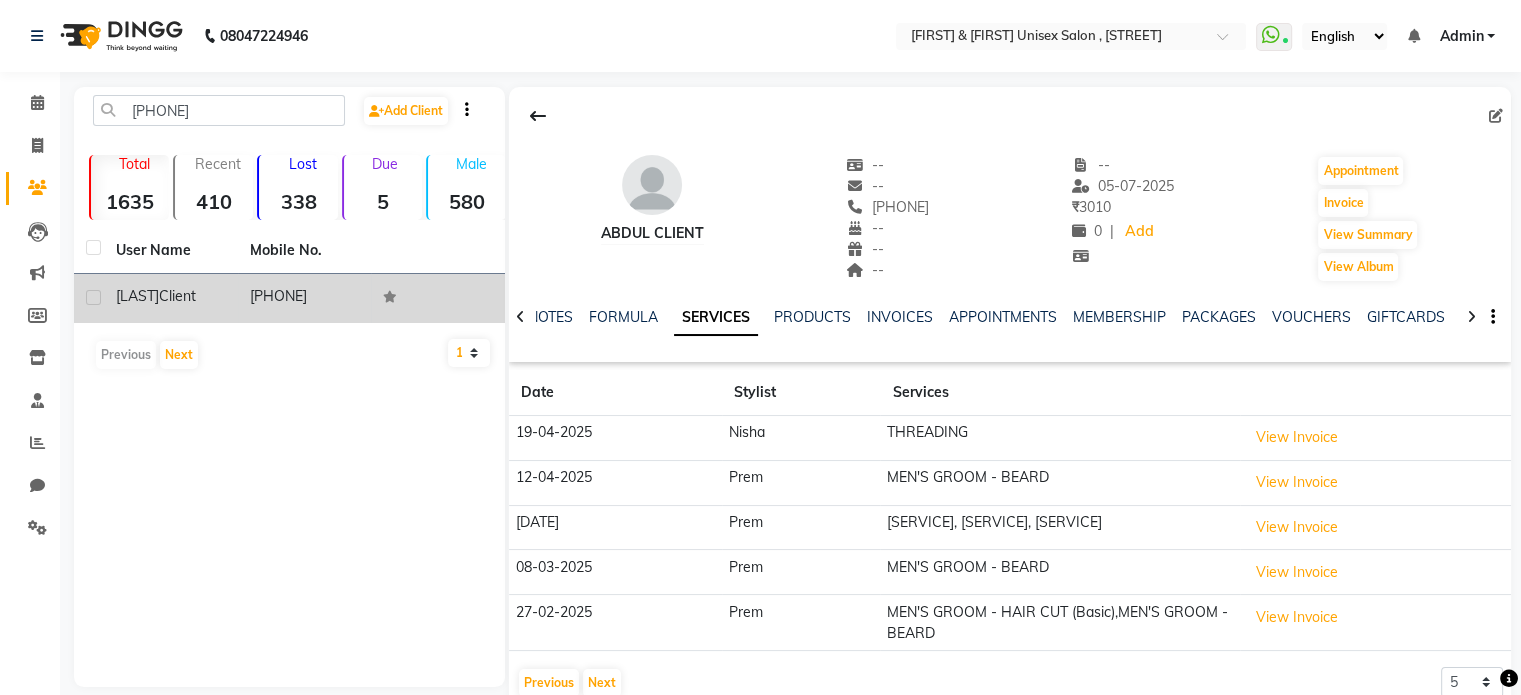 click on "Nisha" 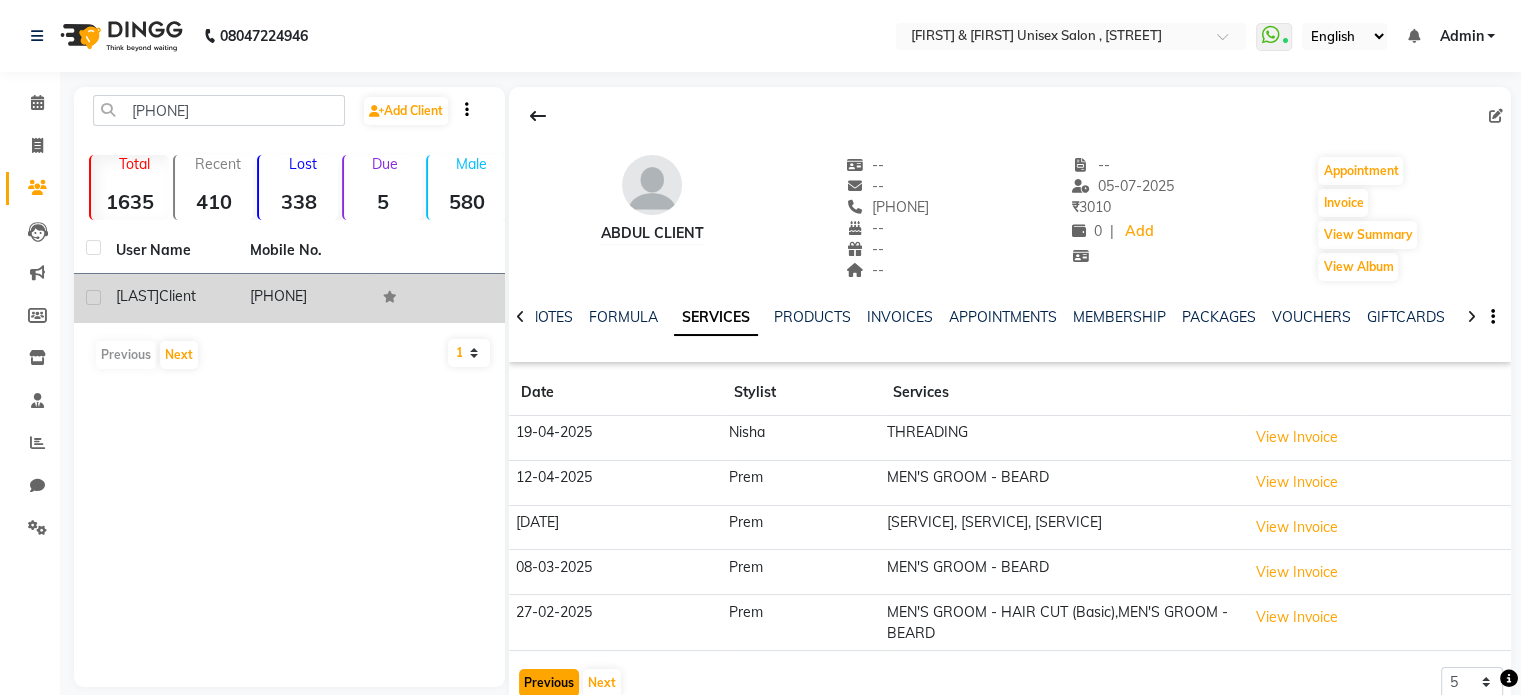 click on "Previous" 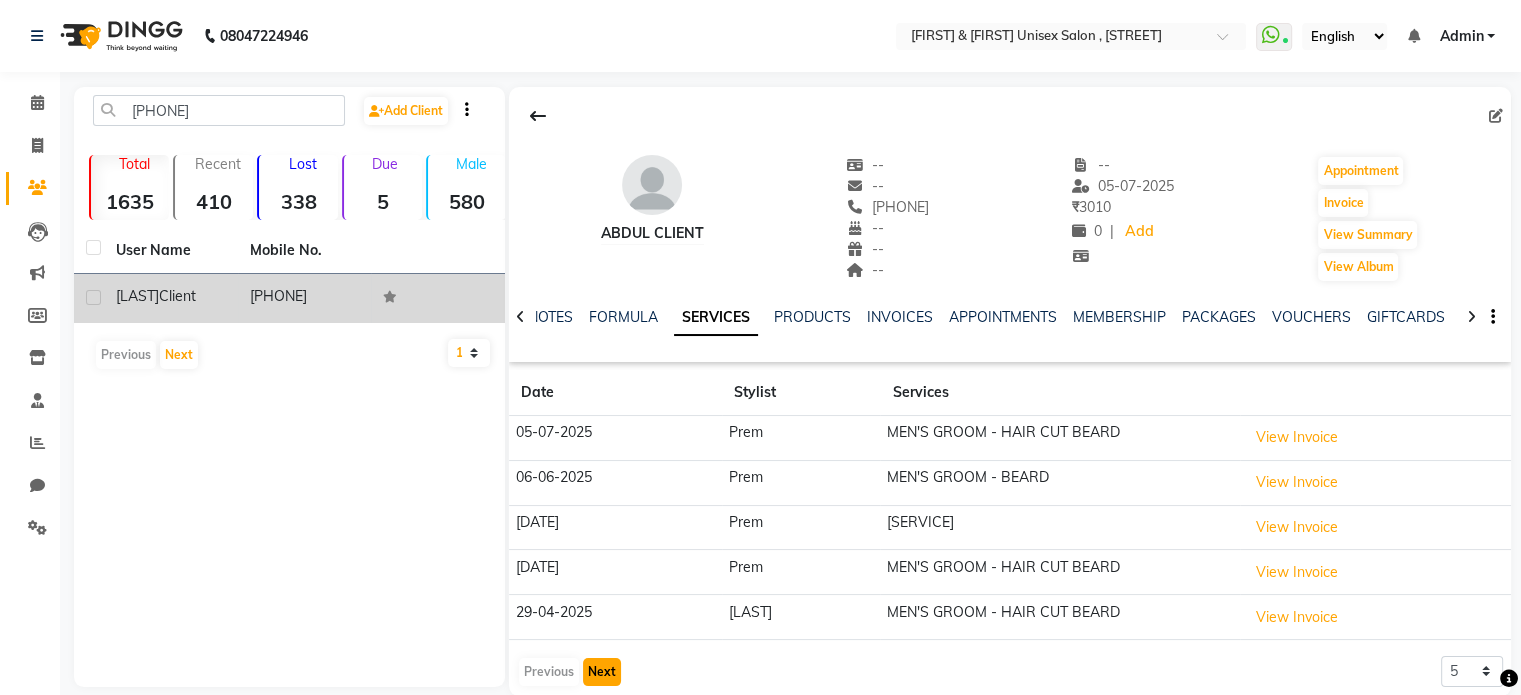 click on "Next" 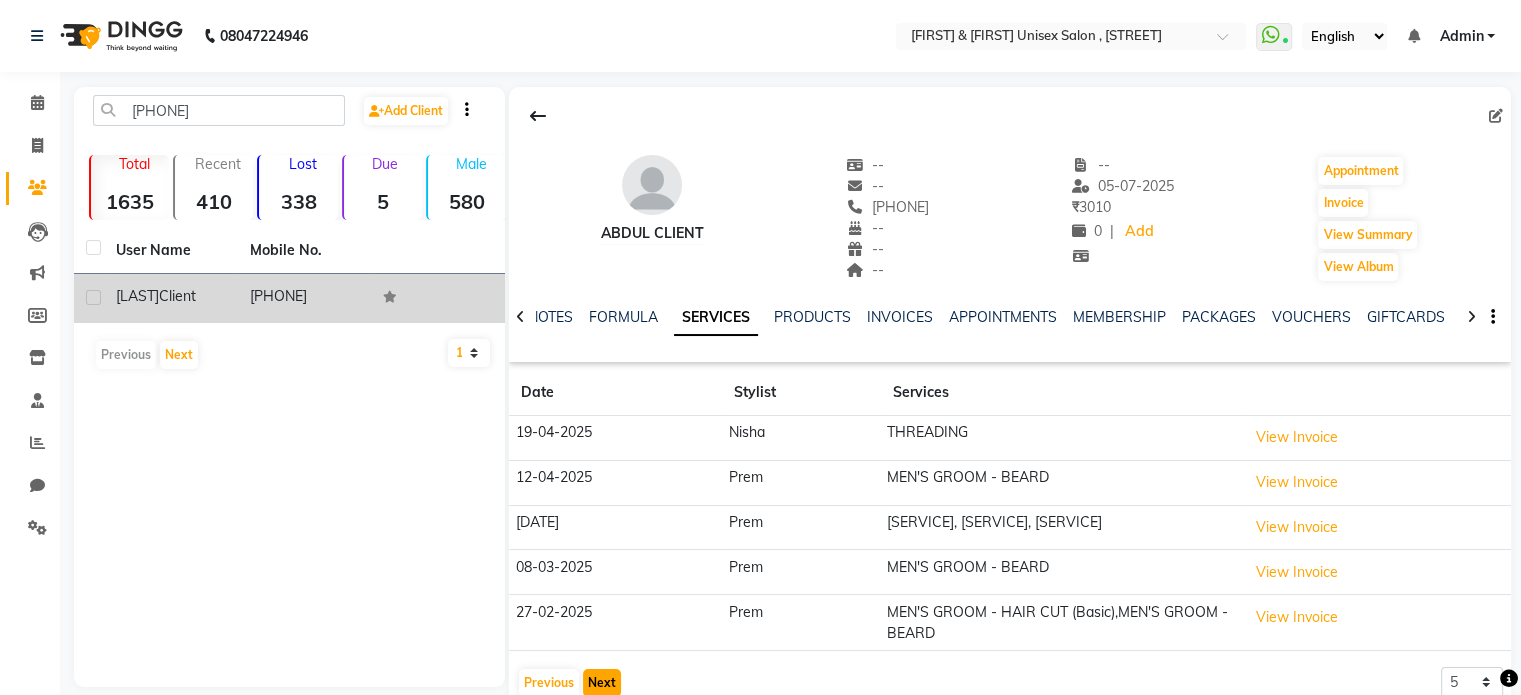click on "Next" 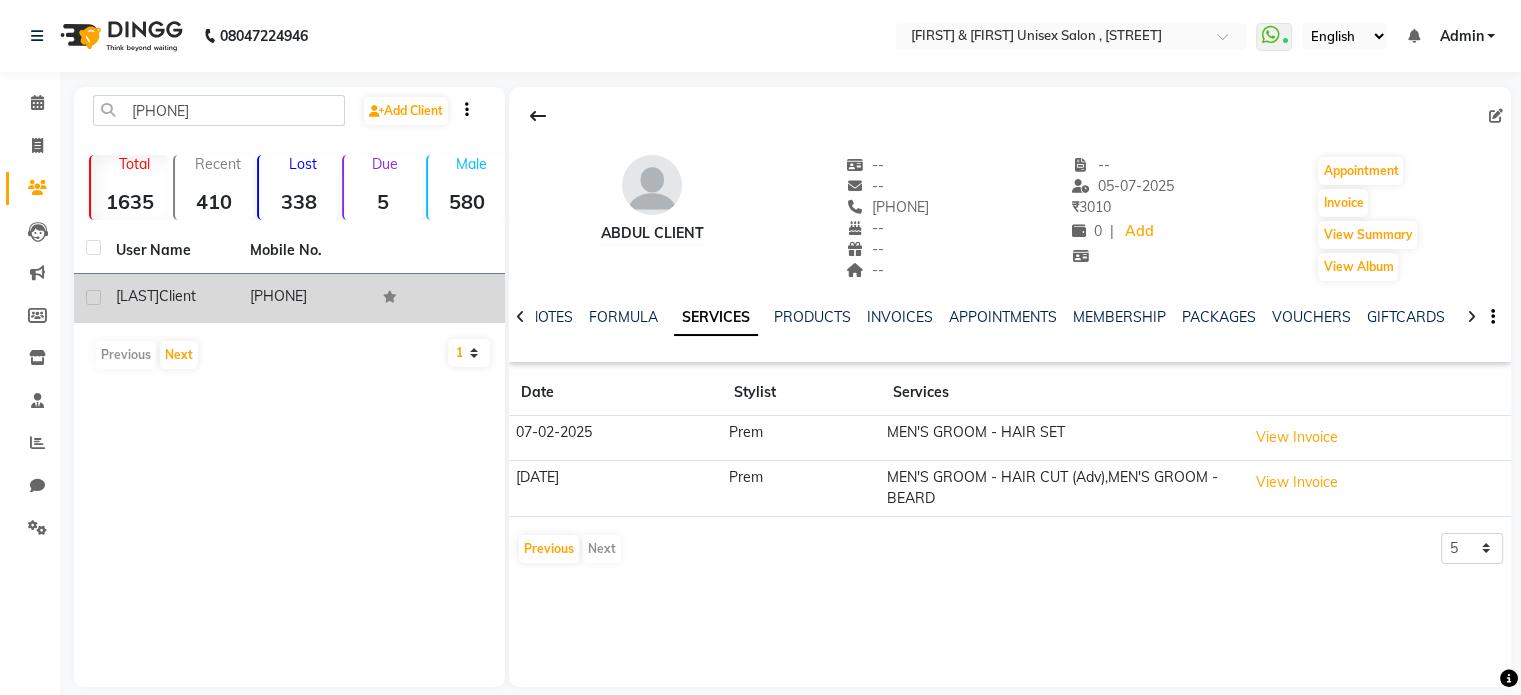 click on "Previous   Next" 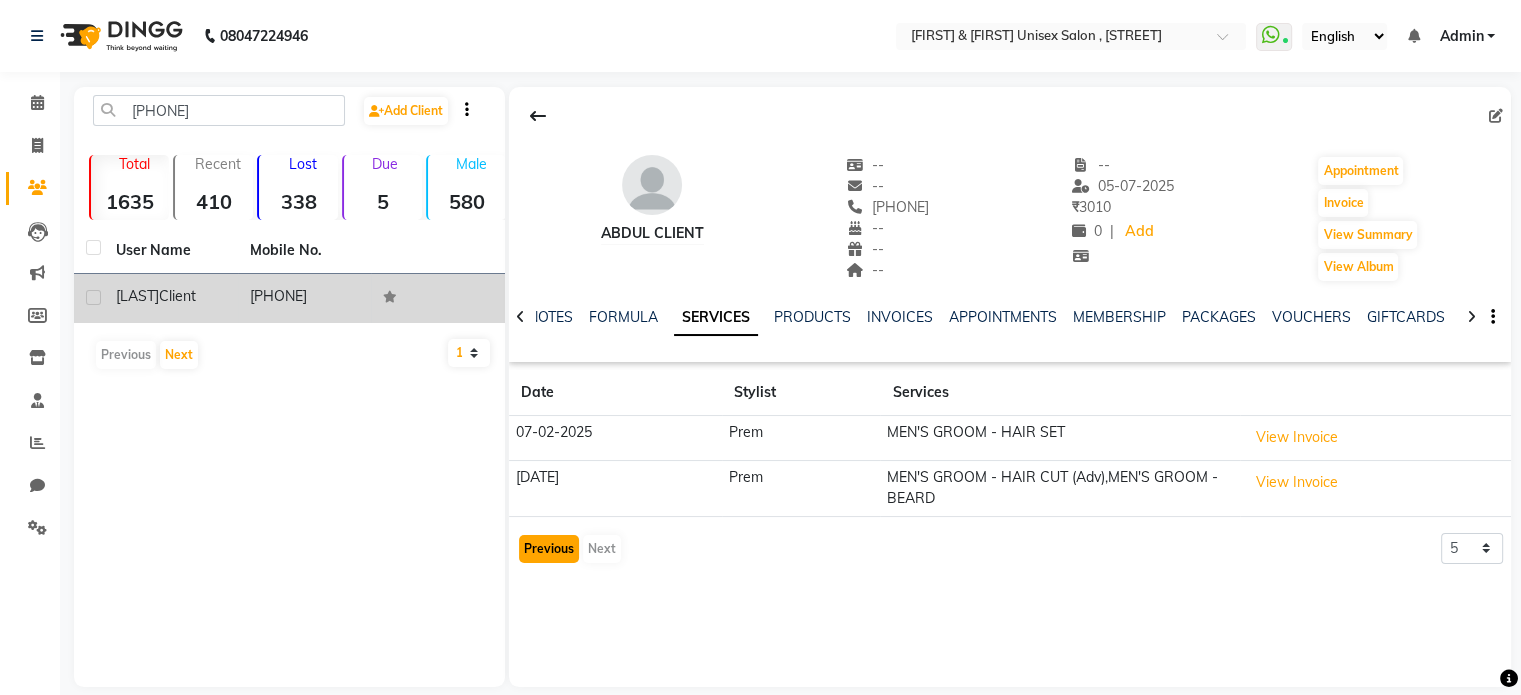 click on "Previous" 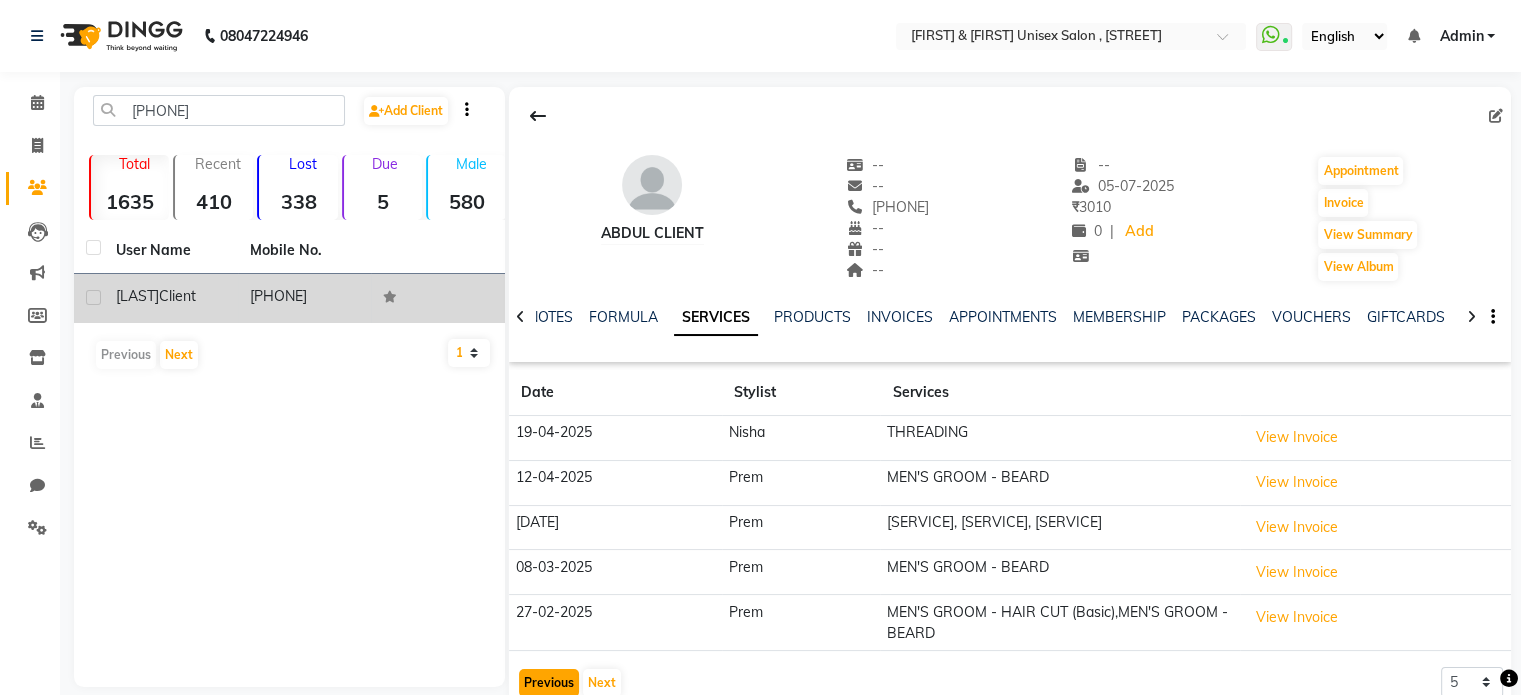 click on "Previous" 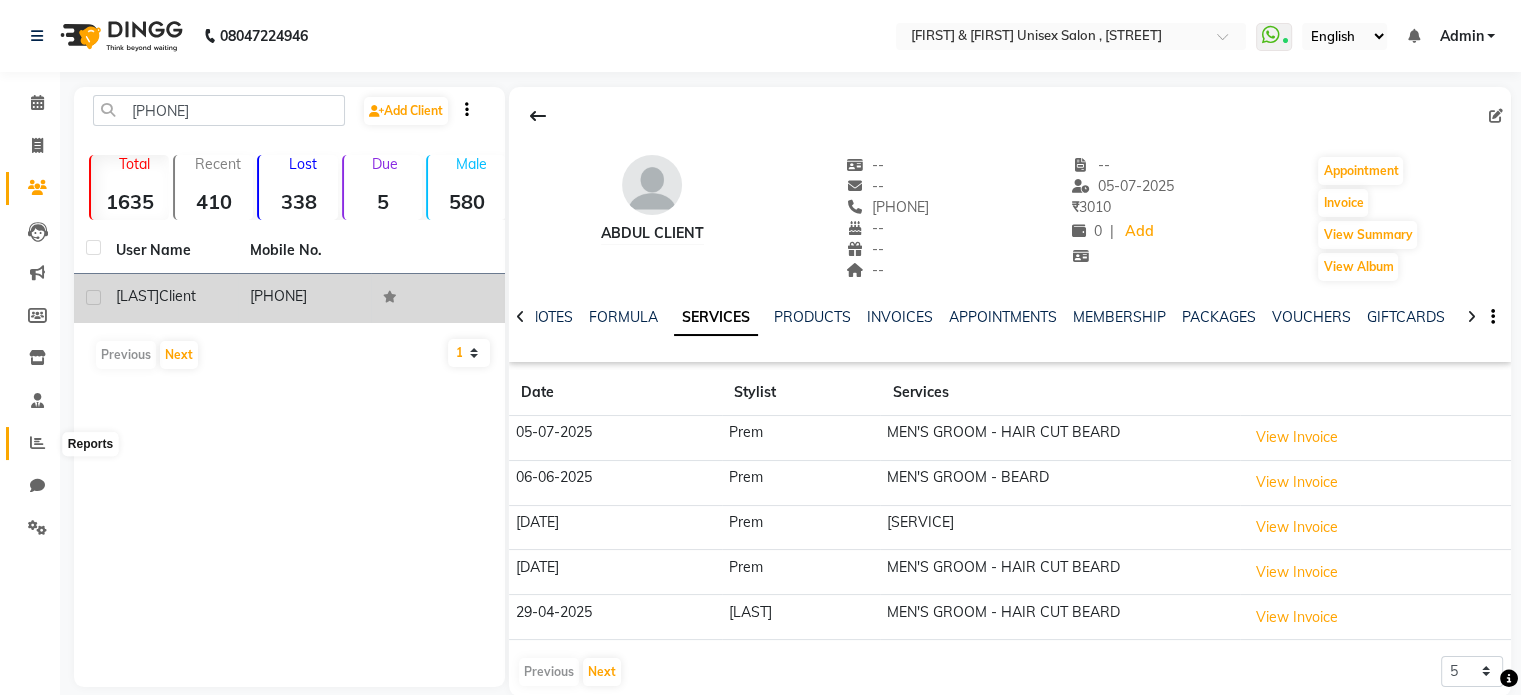 click 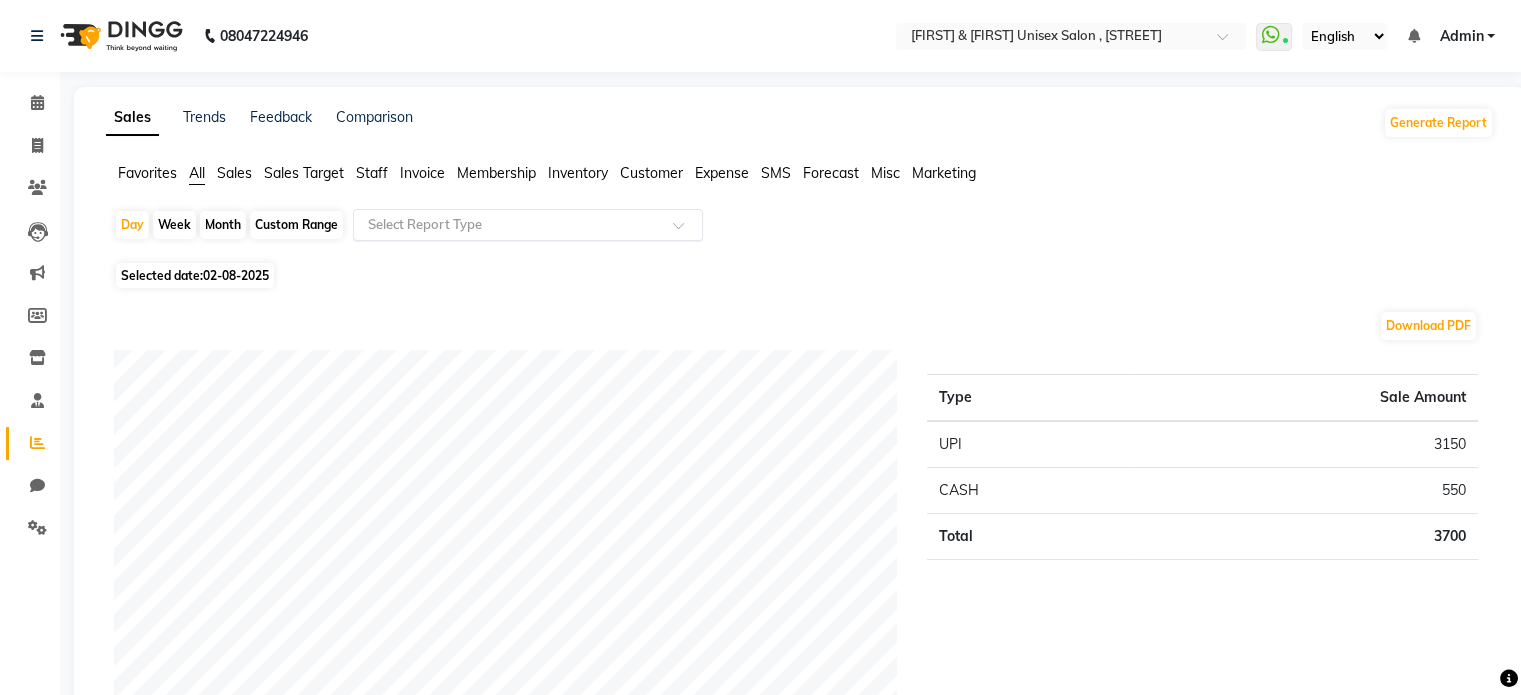 click 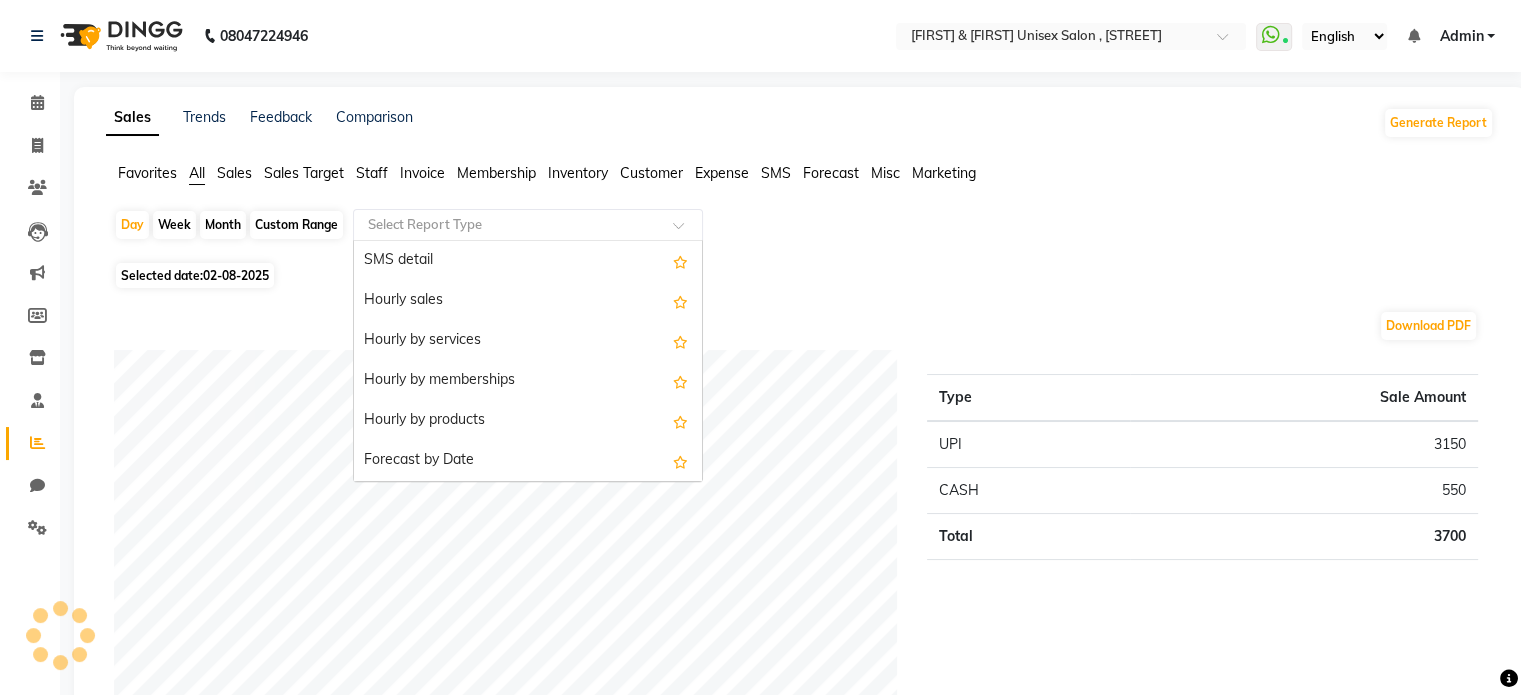 scroll, scrollTop: 0, scrollLeft: 0, axis: both 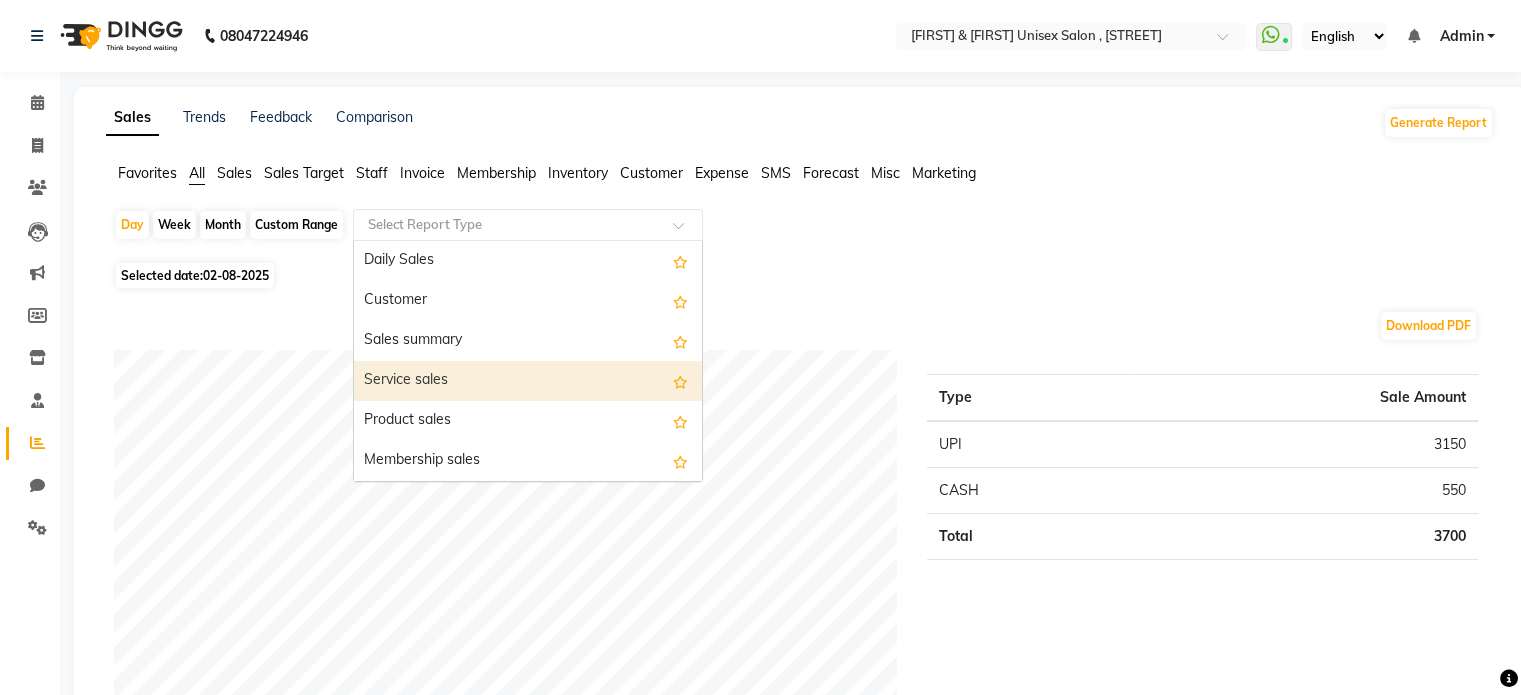 click on "Service sales" at bounding box center (528, 381) 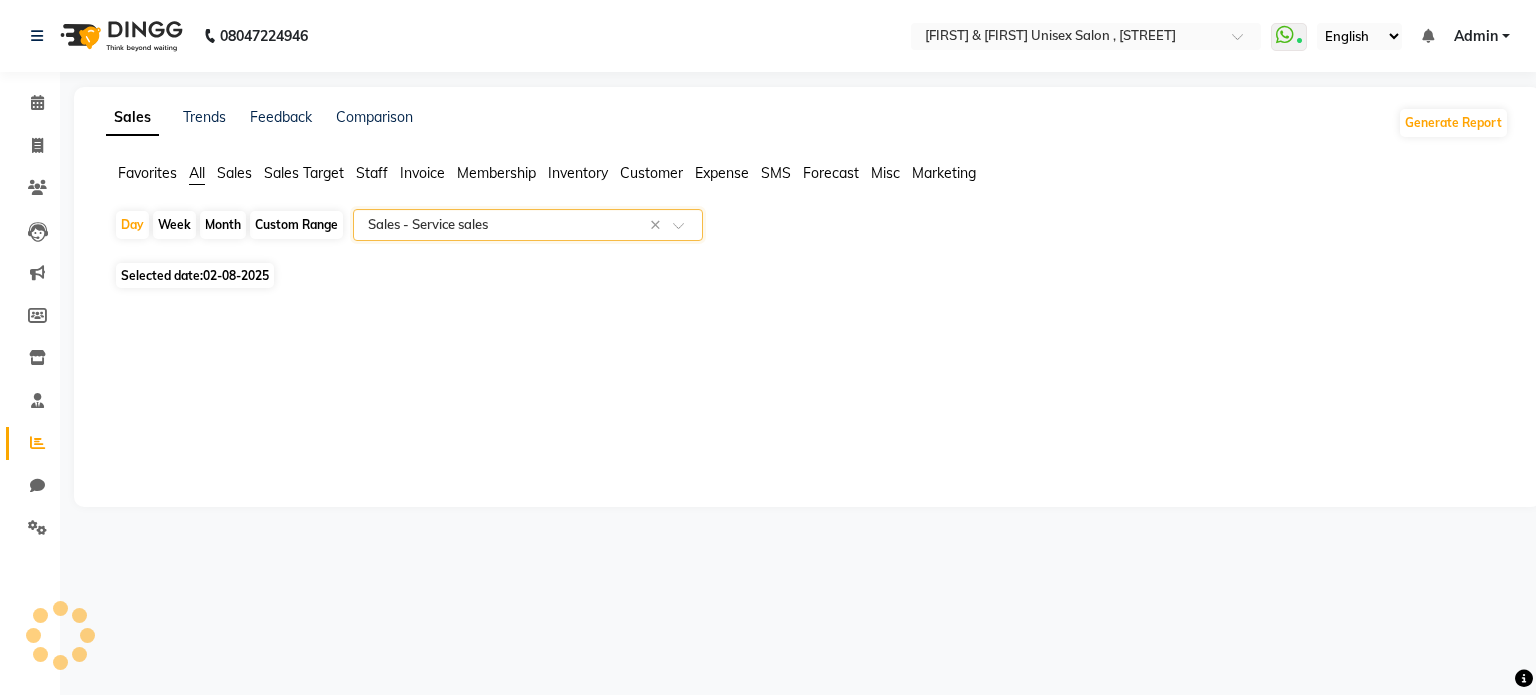 select on "full_report" 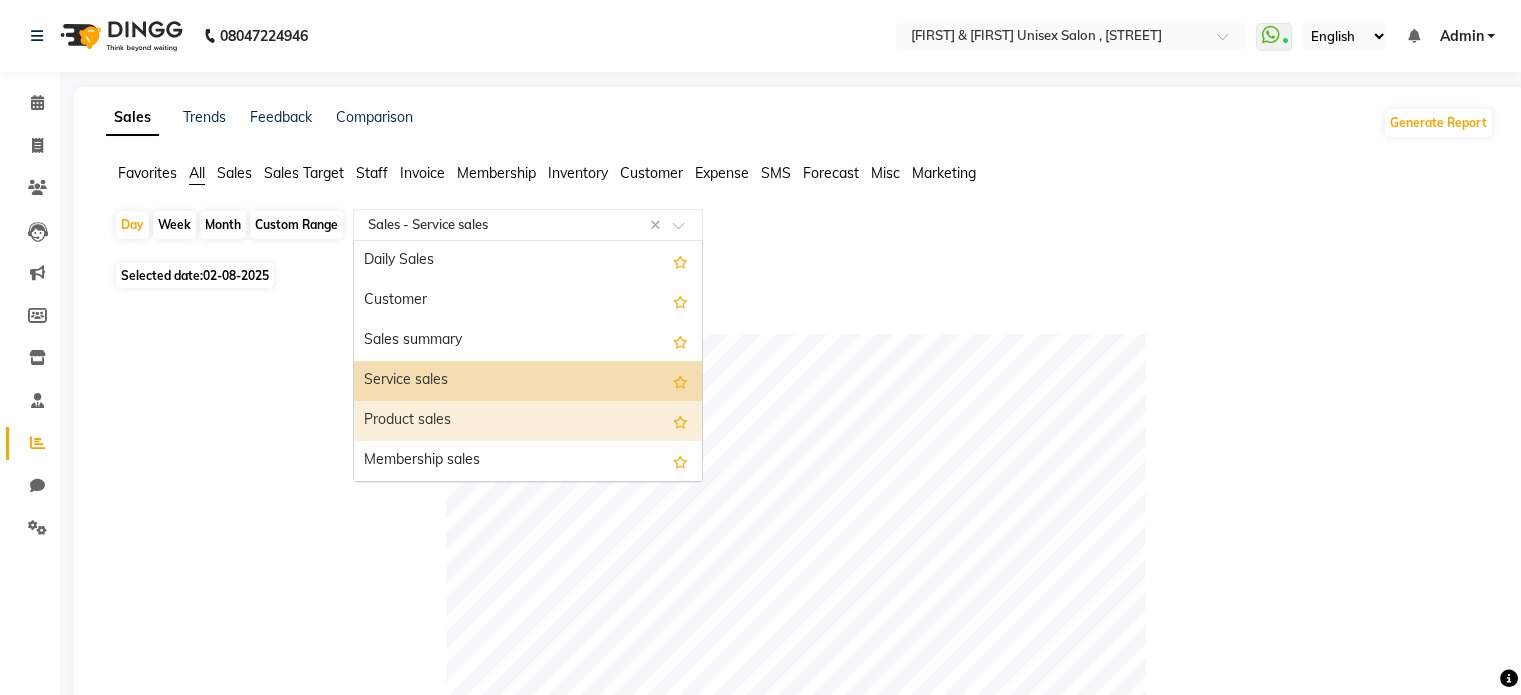 scroll, scrollTop: 40, scrollLeft: 0, axis: vertical 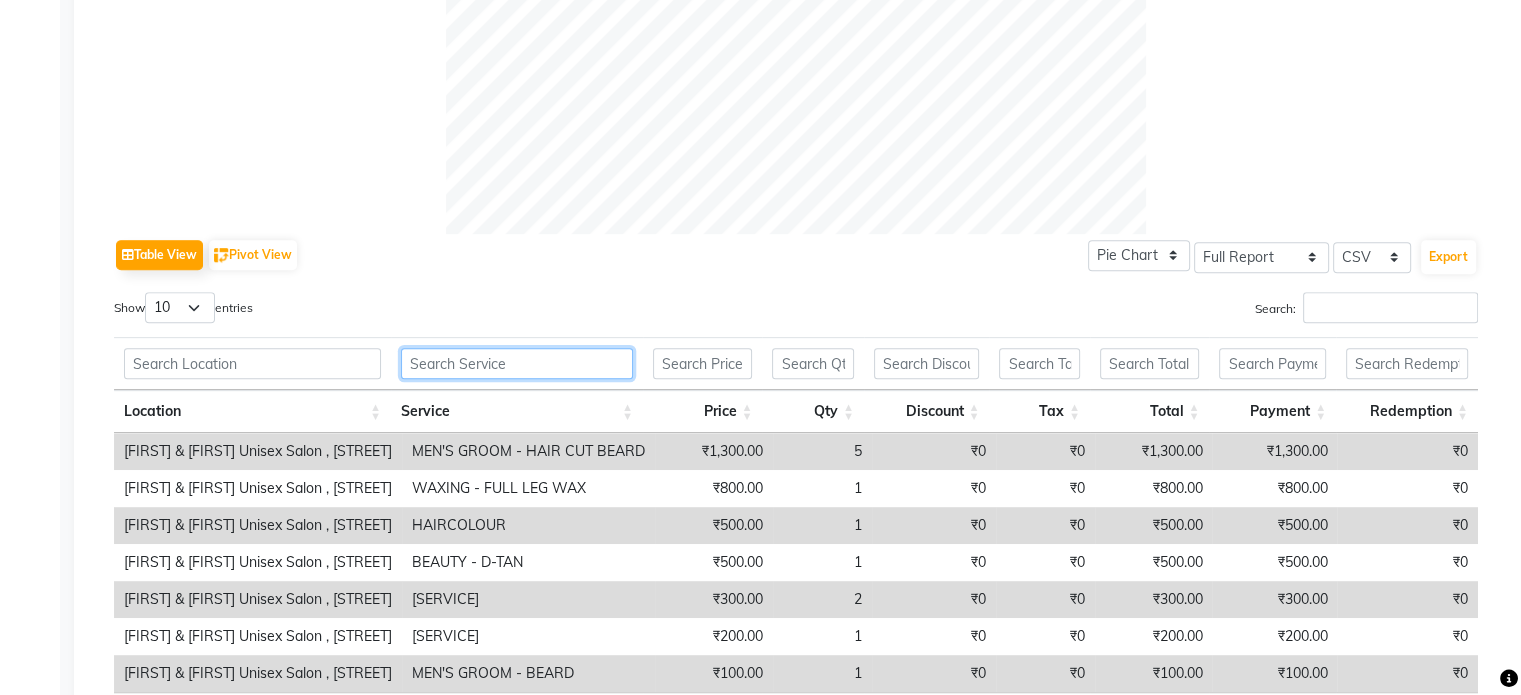 click at bounding box center (517, 363) 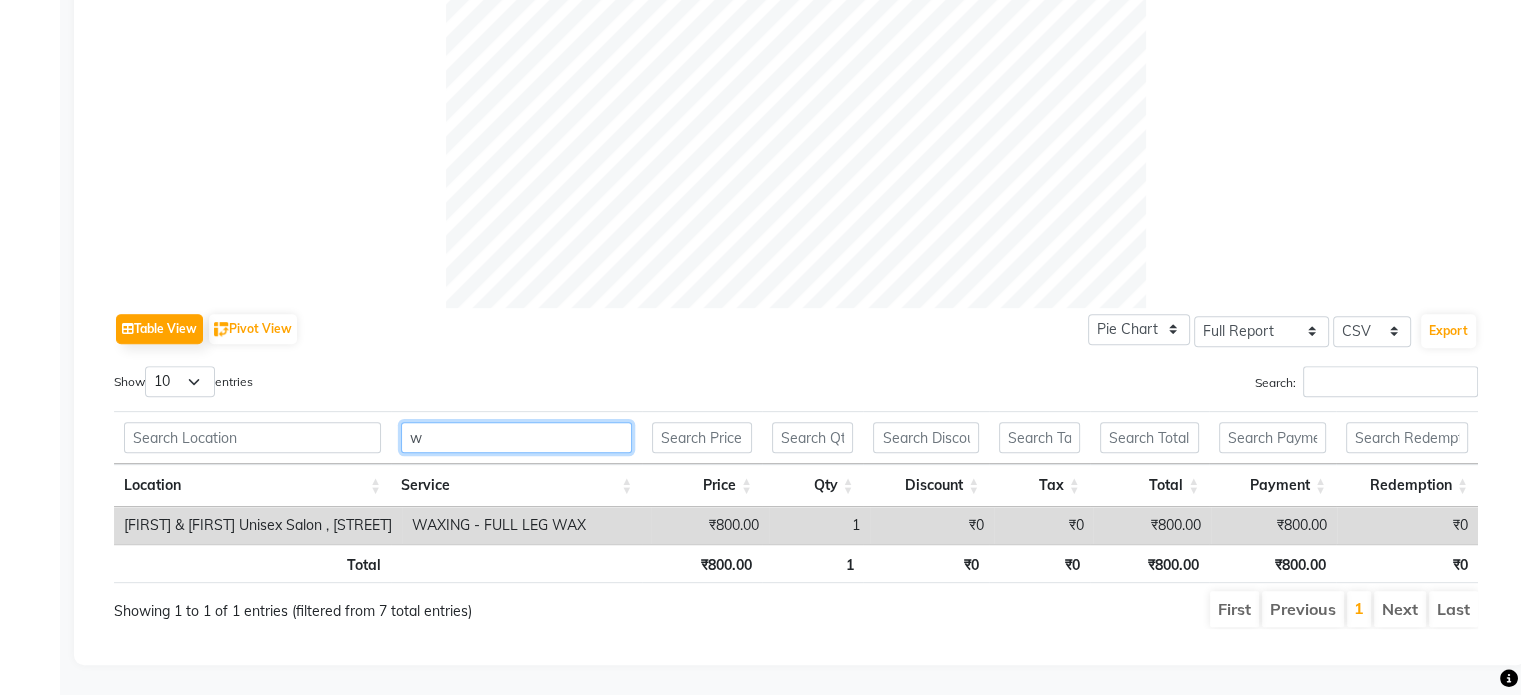 scroll, scrollTop: 739, scrollLeft: 0, axis: vertical 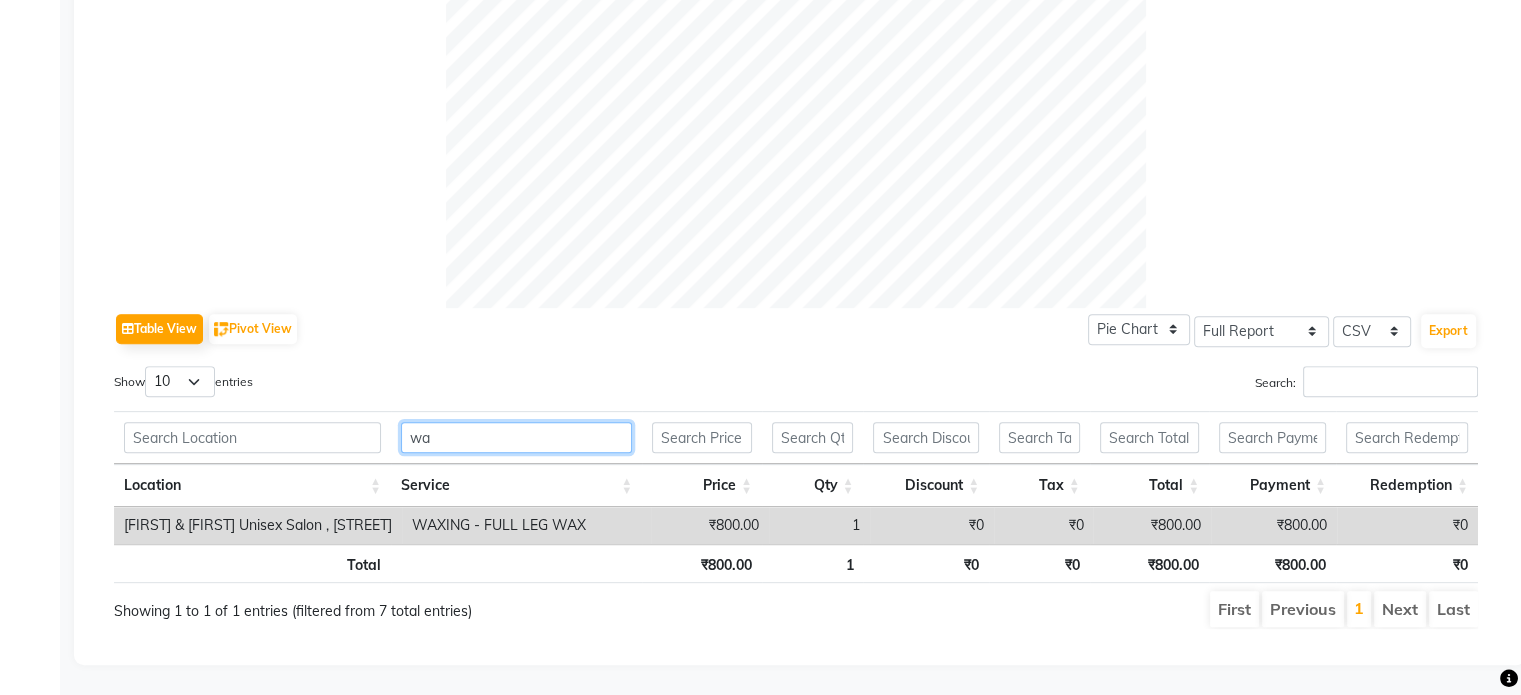 type on "wa" 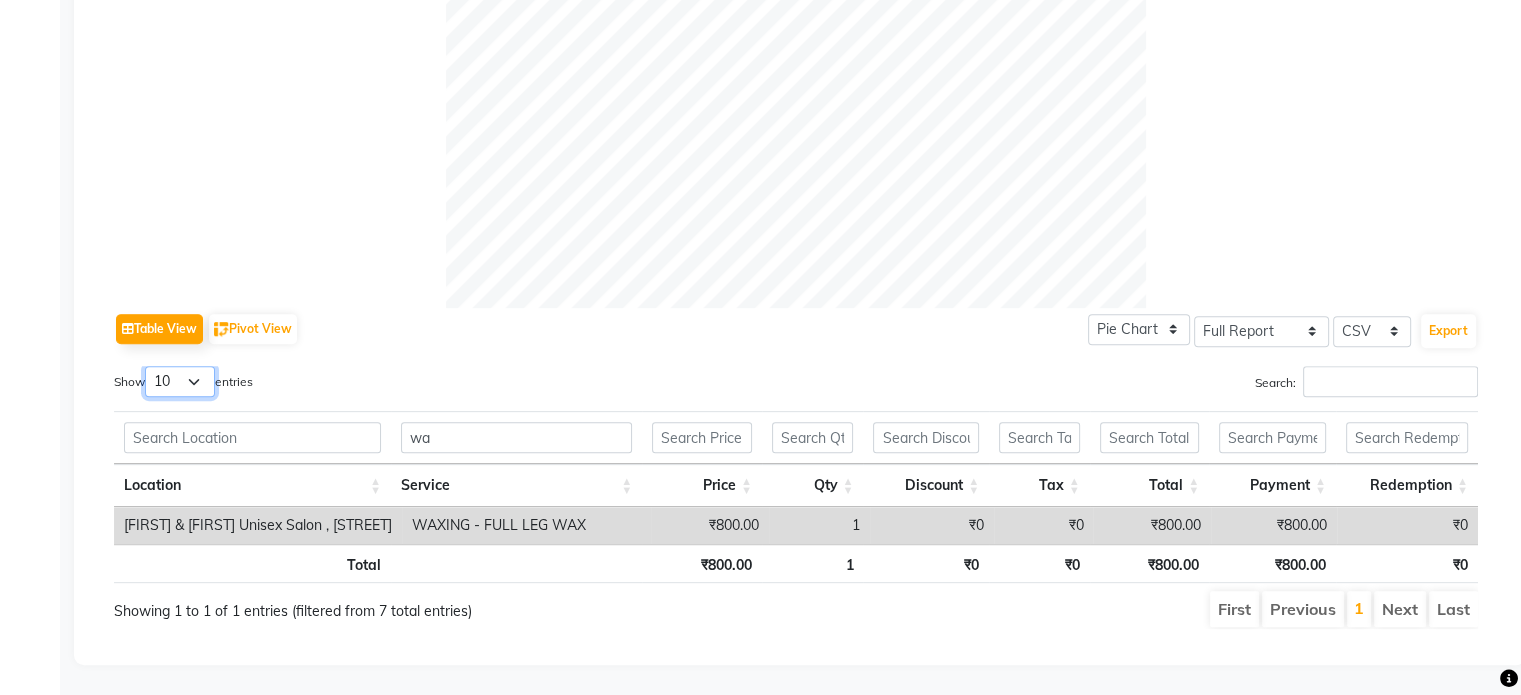 click on "10 25 50 100" at bounding box center [180, 381] 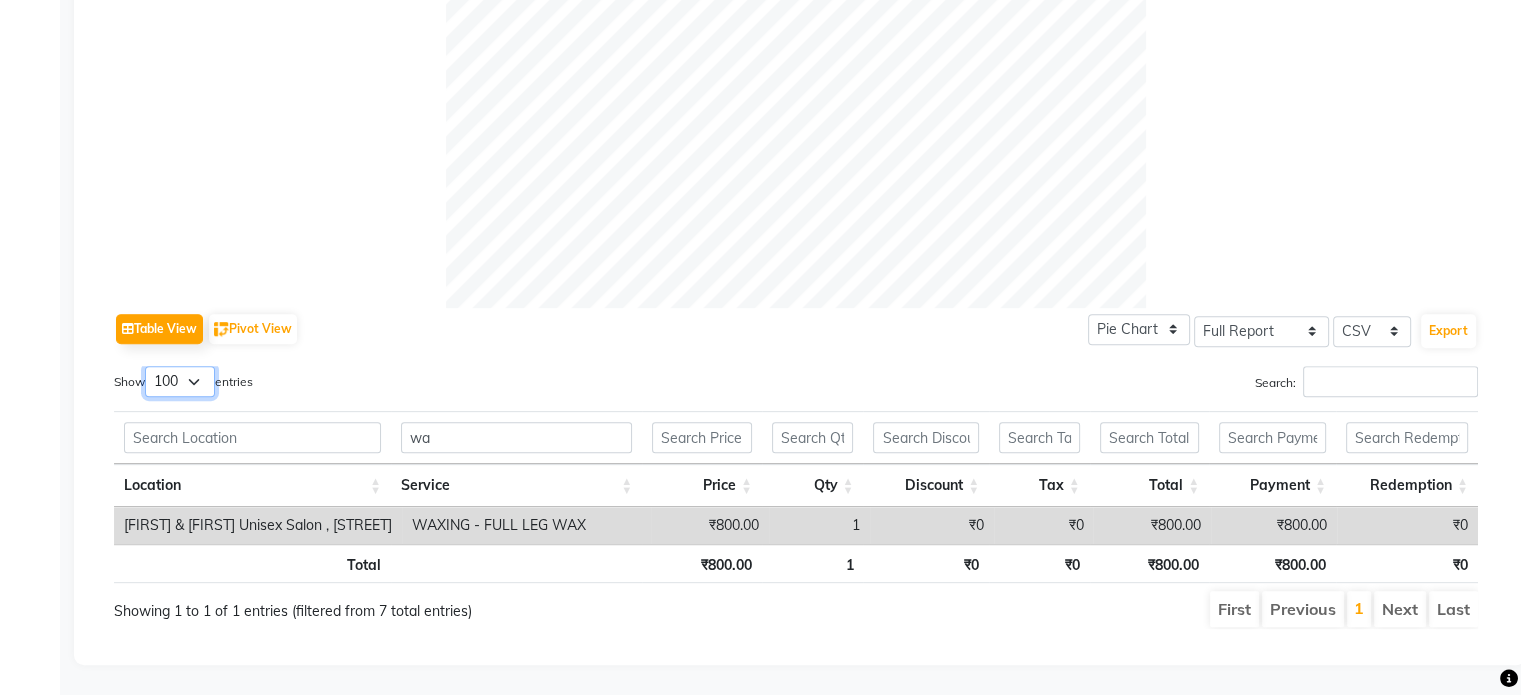 click on "10 25 50 100" at bounding box center (180, 381) 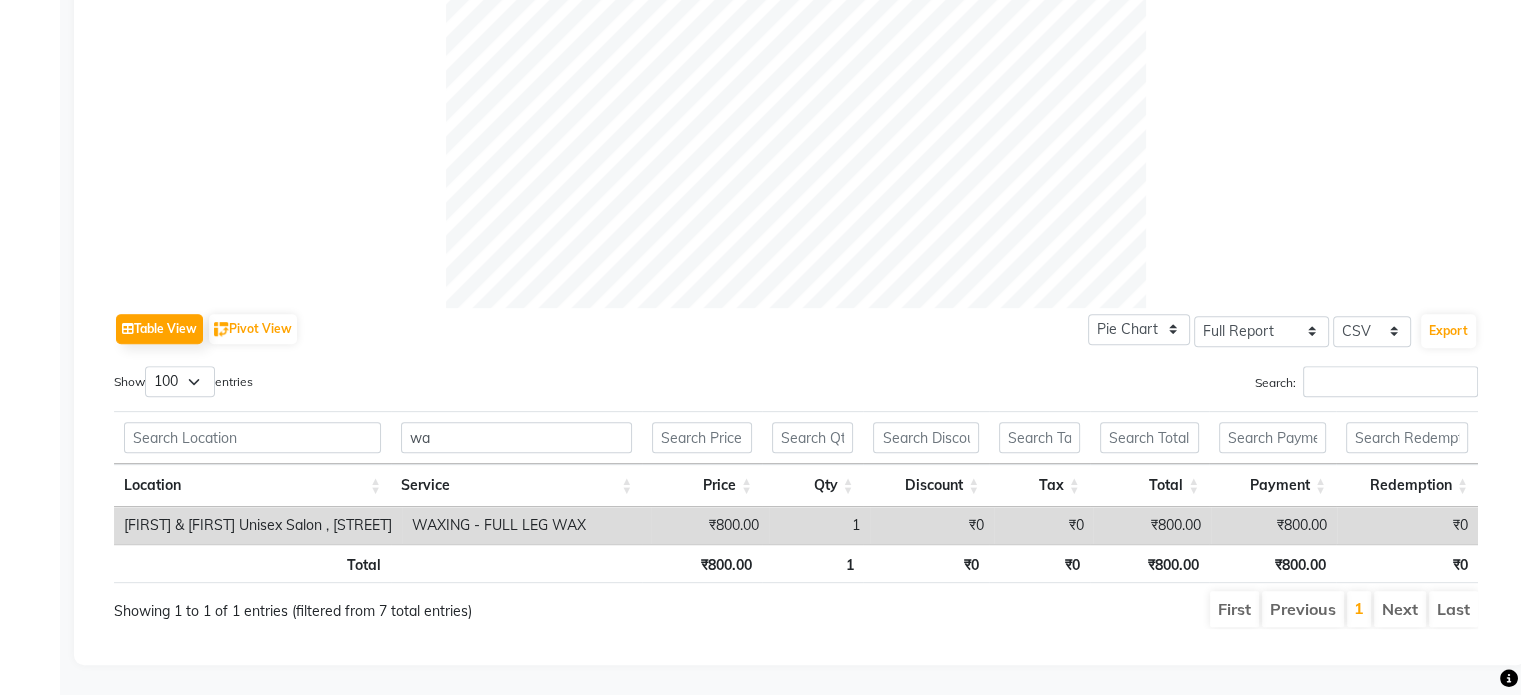 click on "Show  10 25 50 100  entries" at bounding box center [447, 385] 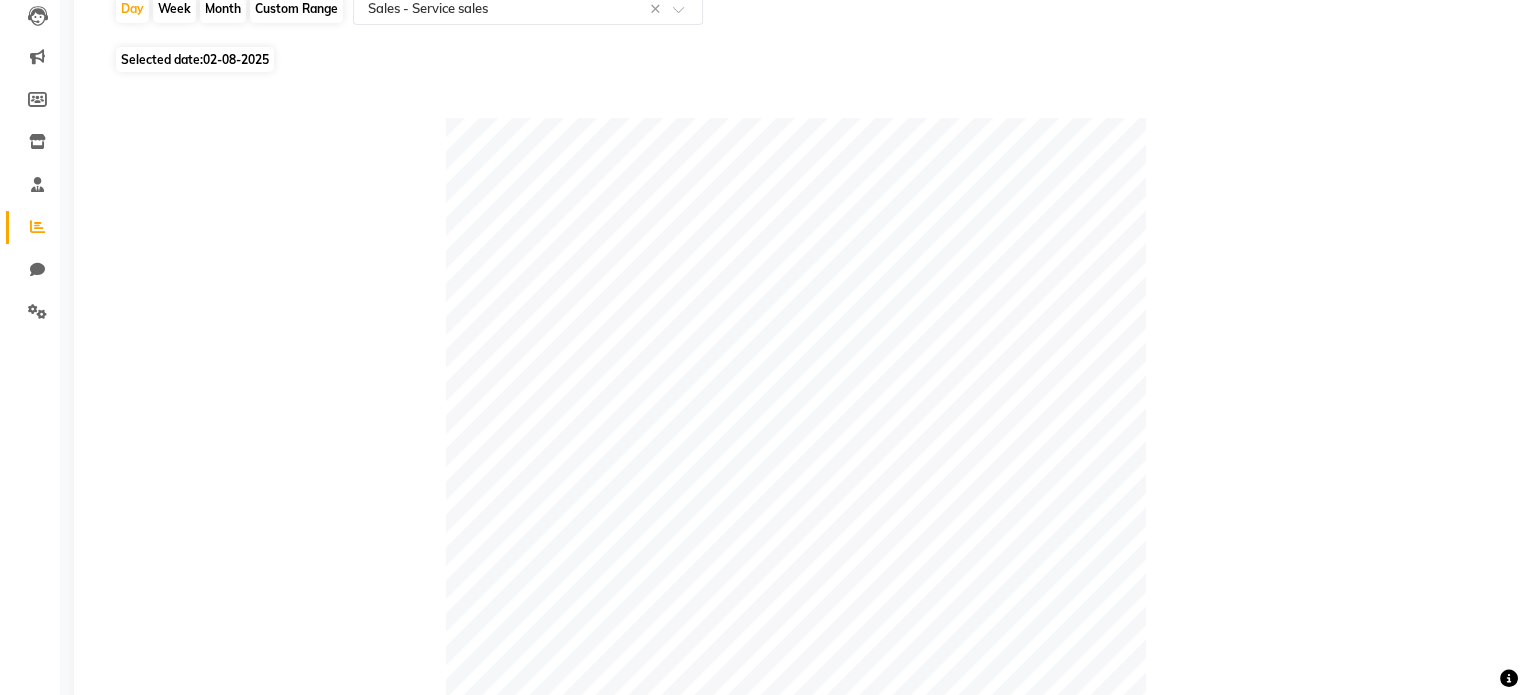 scroll, scrollTop: 219, scrollLeft: 0, axis: vertical 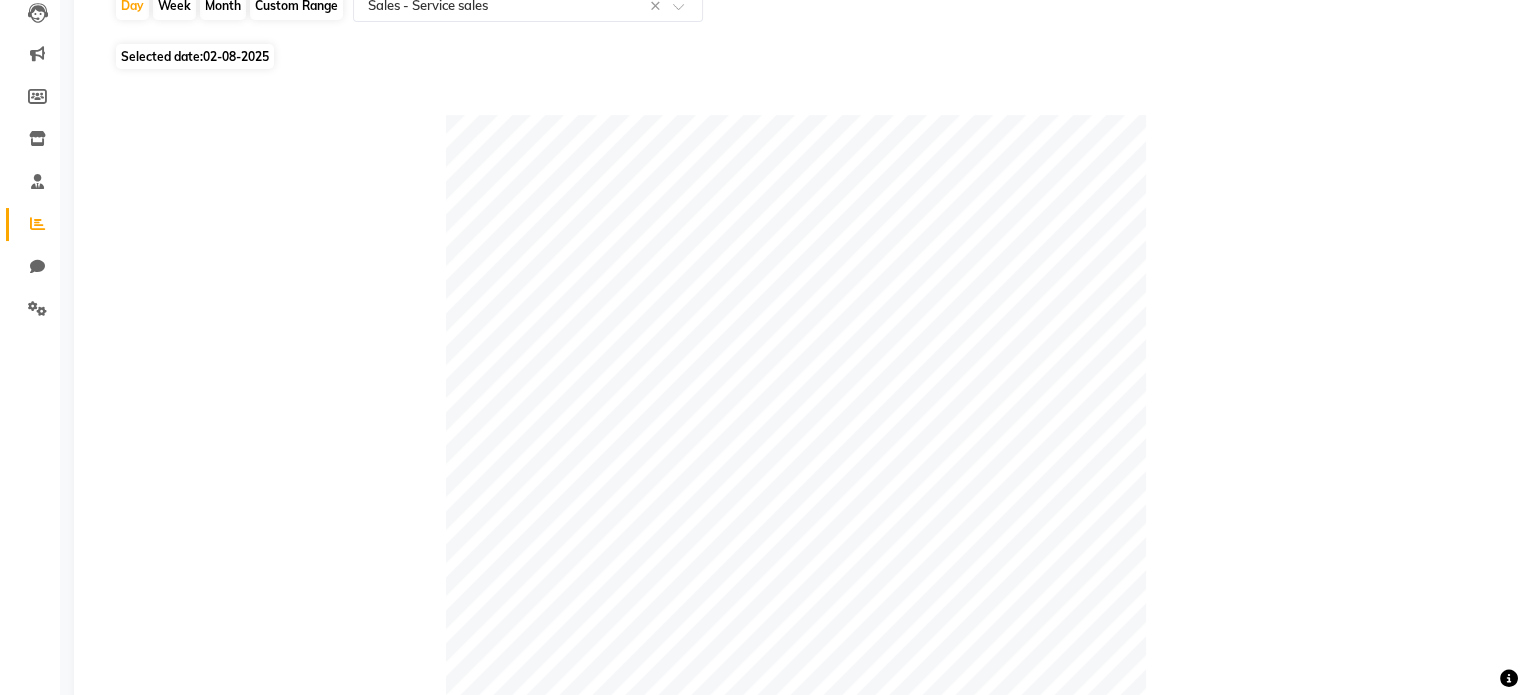 click on "02-08-2025" 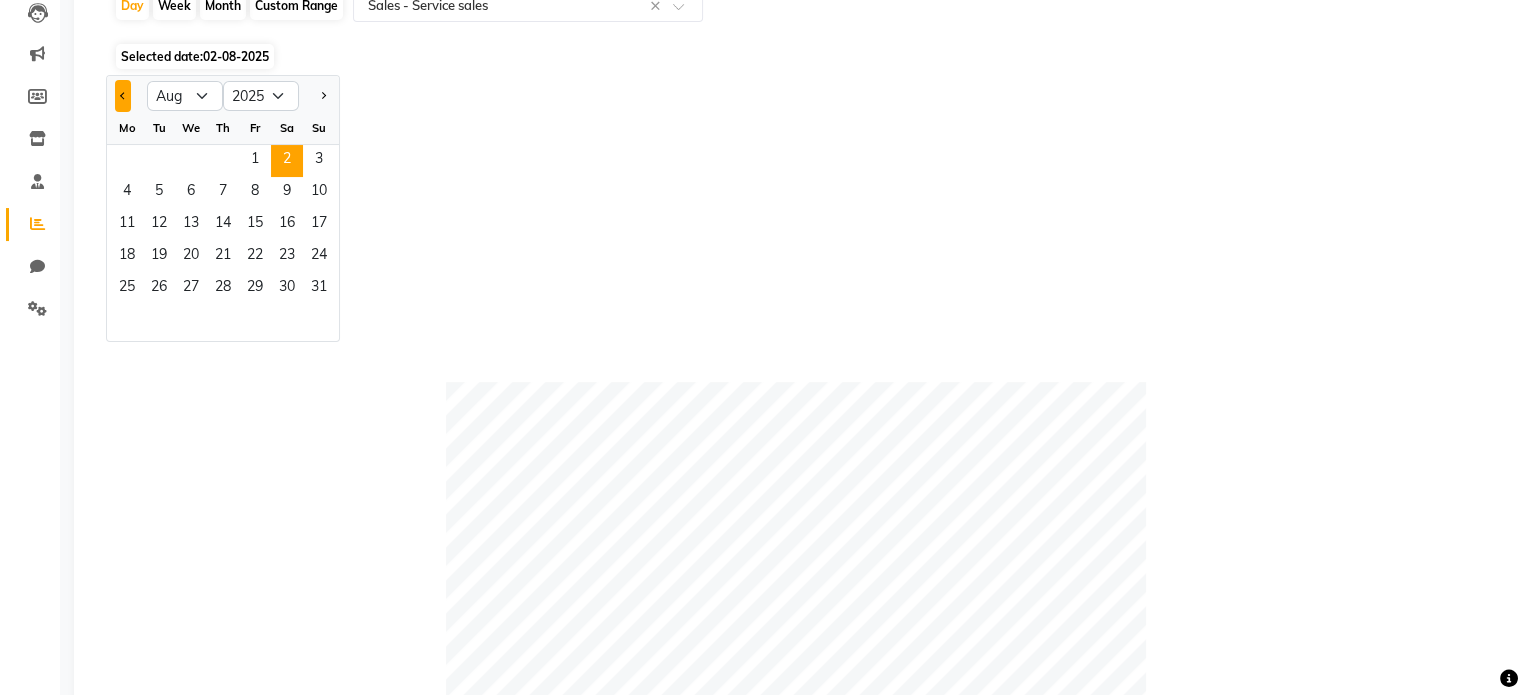 click 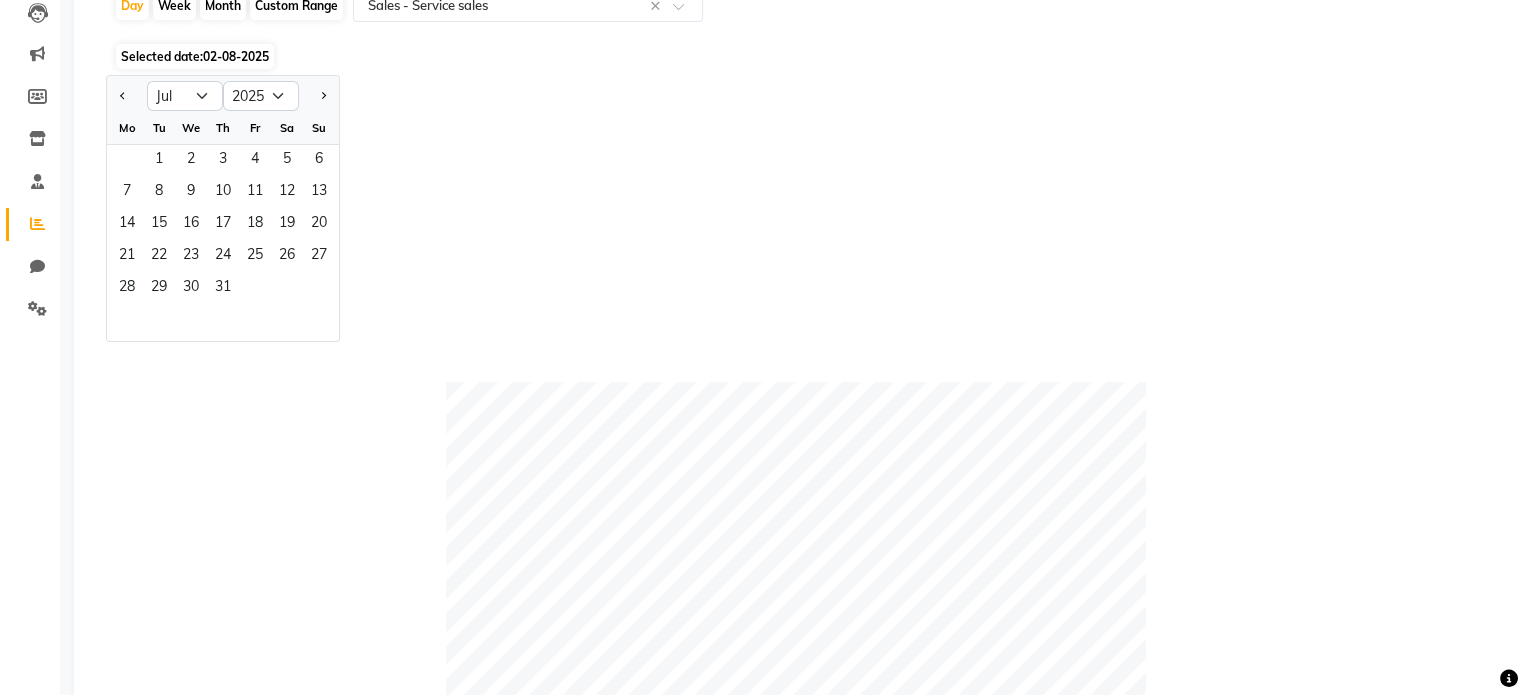 click on "Jan Feb Mar Apr May Jun Jul Aug Sep Oct Nov Dec 2015 2016 2017 2018 2019 2020 2021 2022 2023 2024 2025 2026 2027 2028 2029 2030 2031 2032 2033 2034 2035 Mo Tu We Th Fr Sa Su  1   2   3   4   5   6   7   8   9   10   11   12   13   14   15   16   17   18   19   20   21   22   23   24   25   26   27   28   29   30   31" 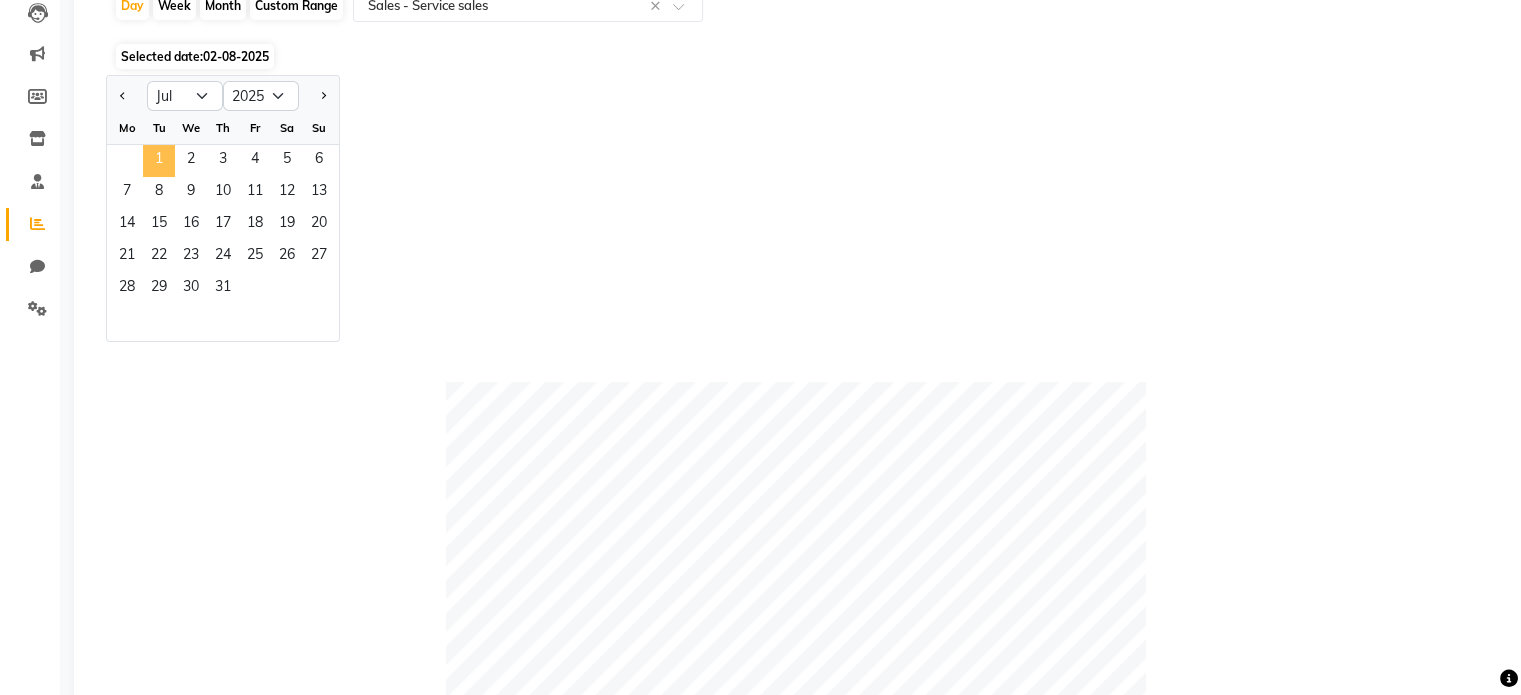 click on "1" 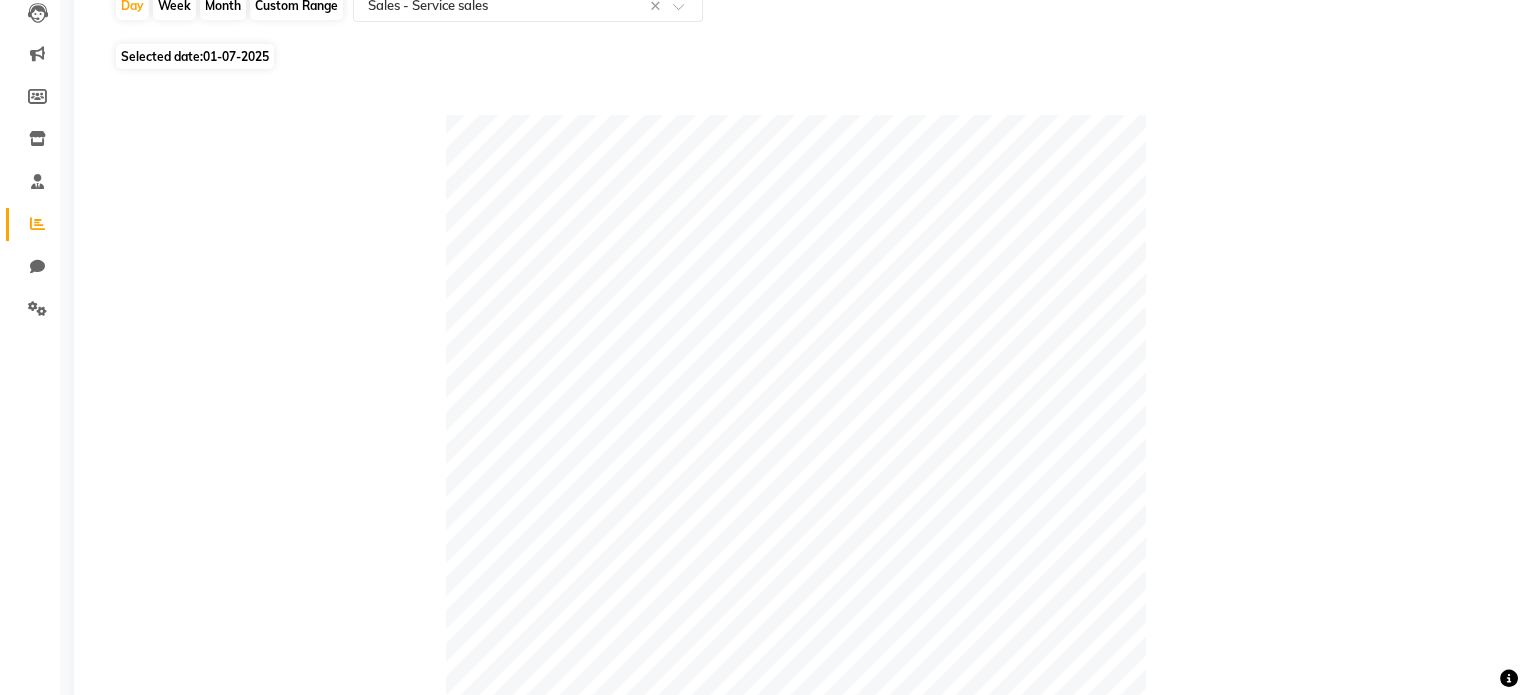 click on "01-07-2025" 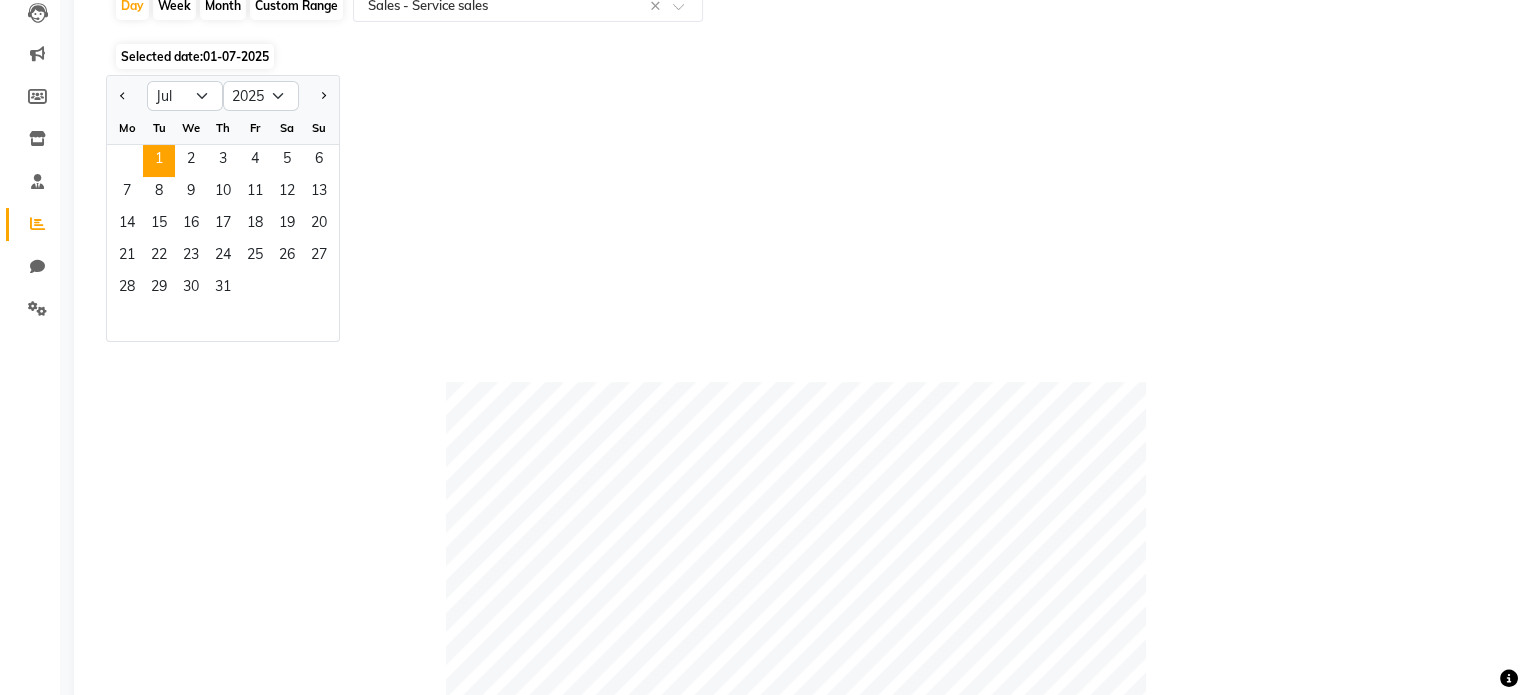 click on "Month" 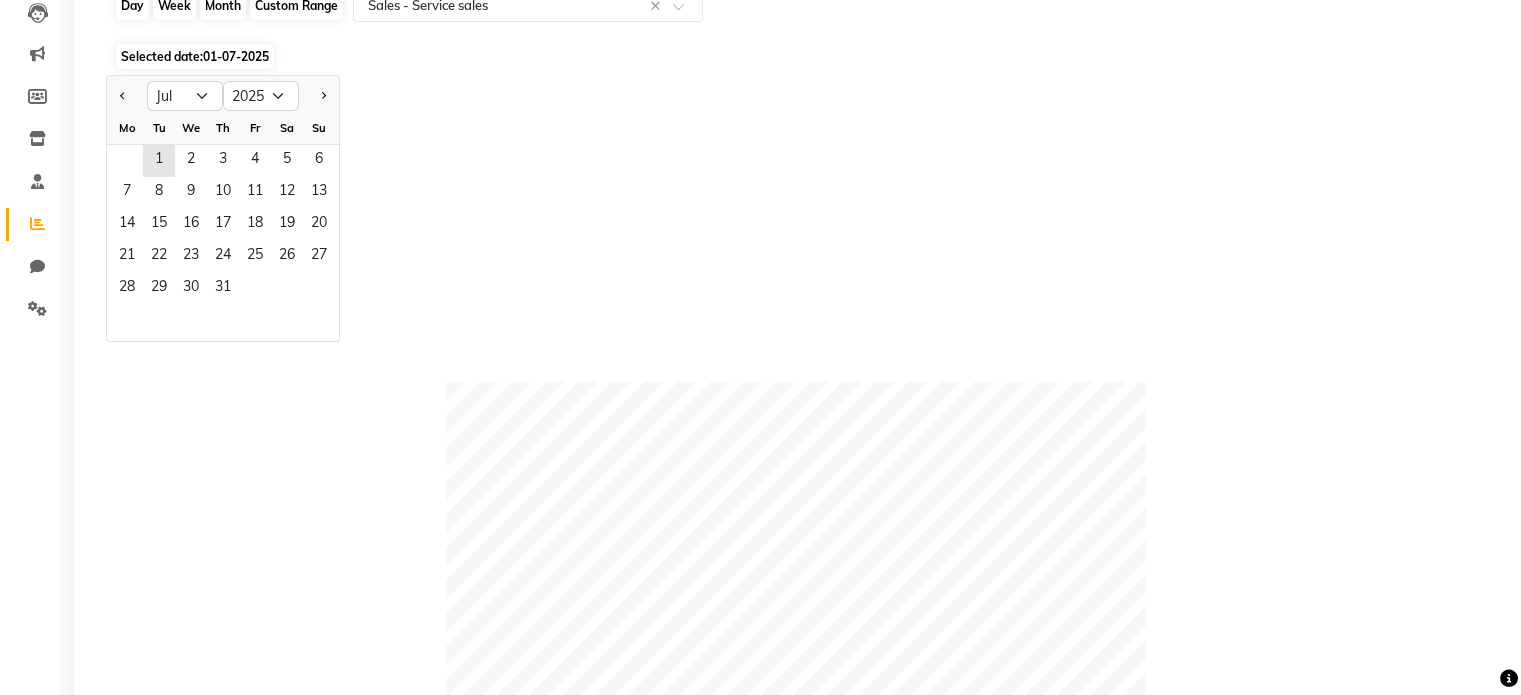 click on "Month" 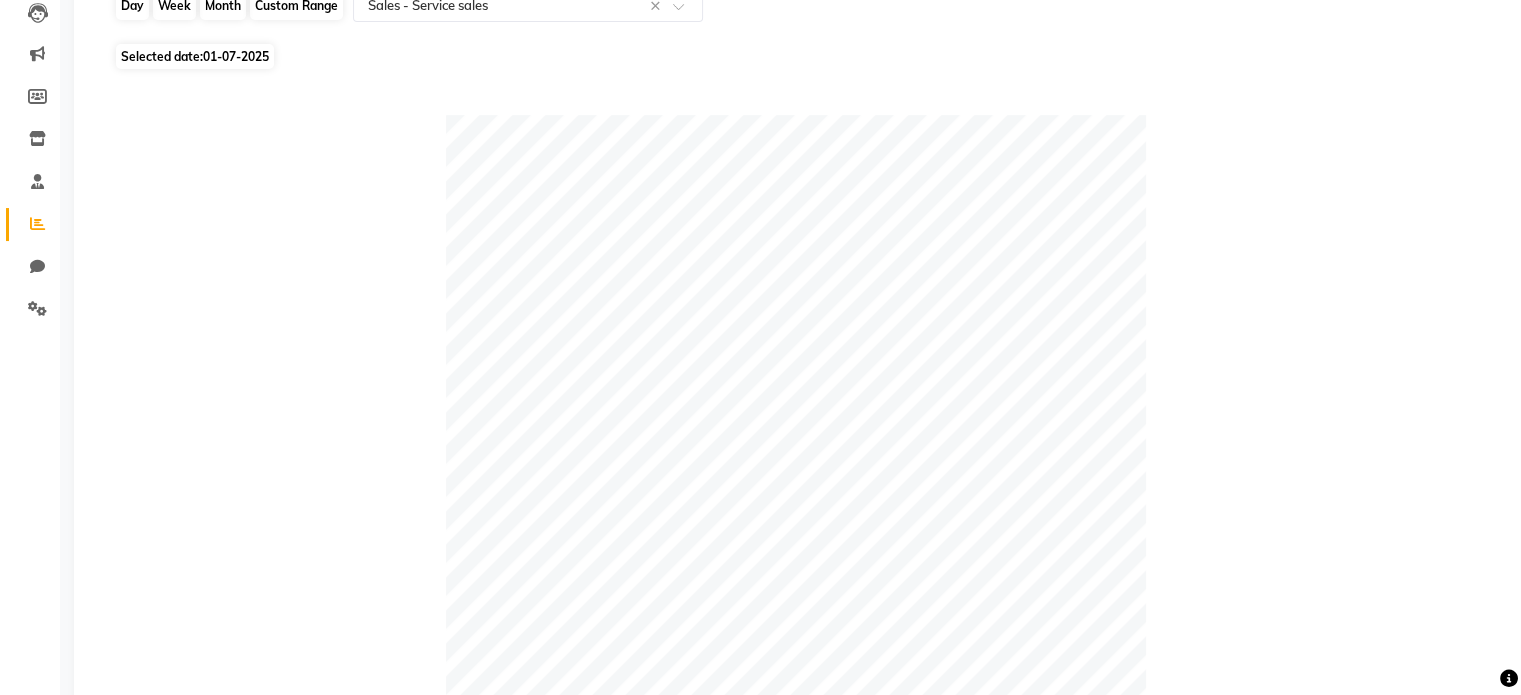 click on "Month" 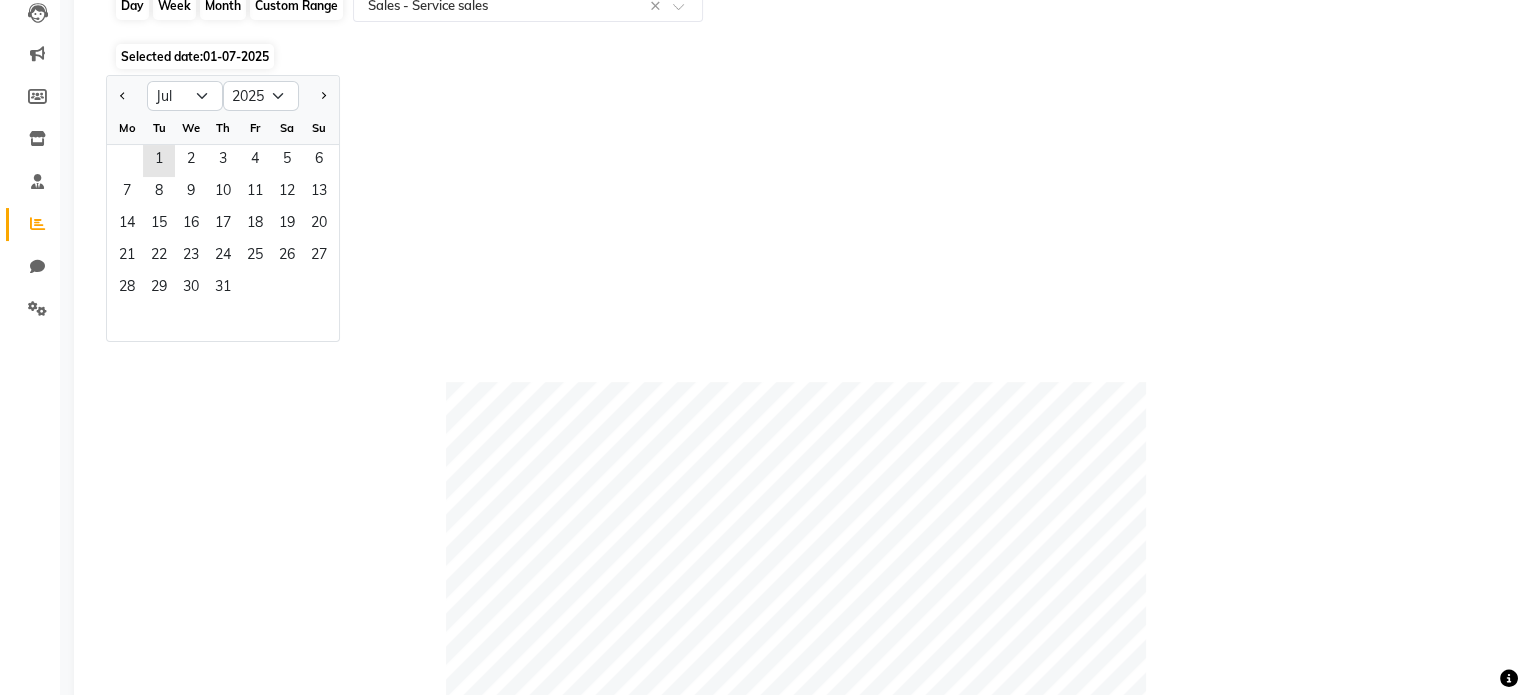 click on "Month" 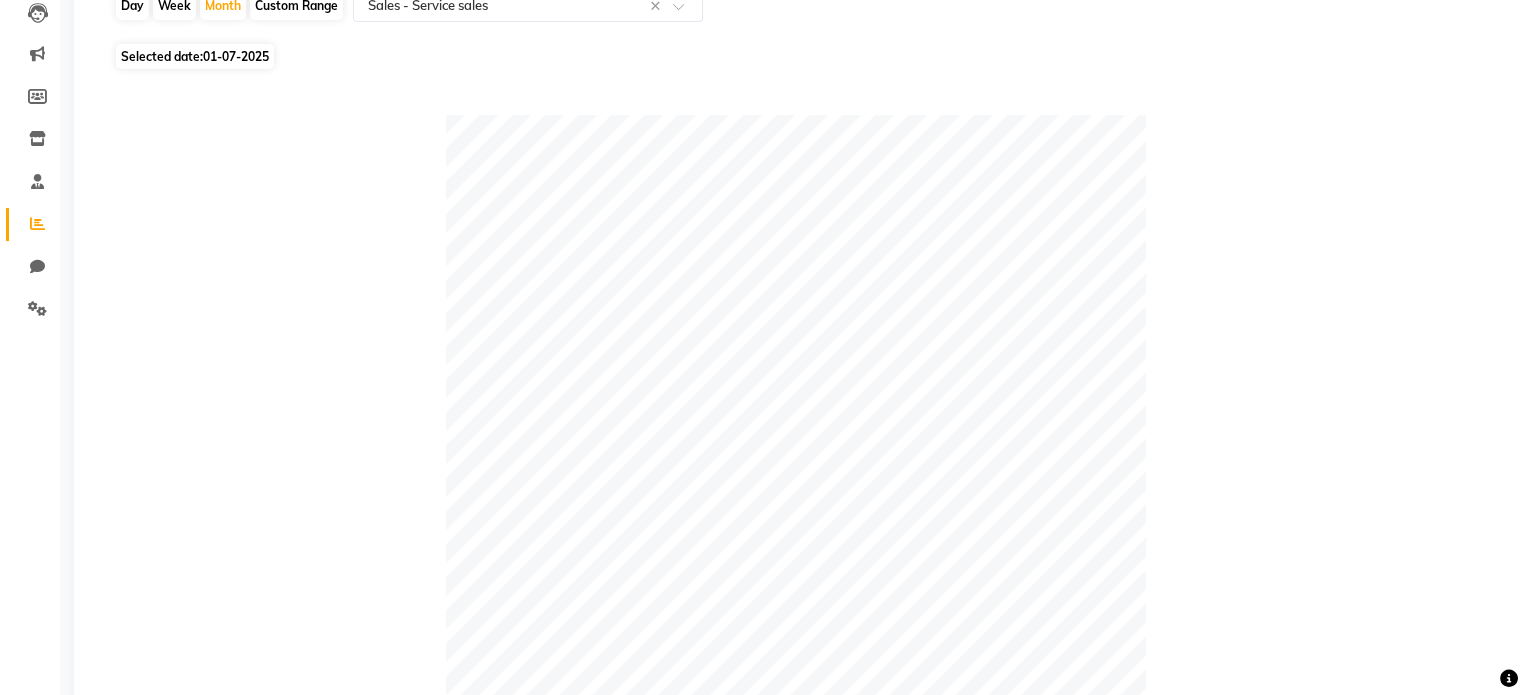 click on "01-07-2025" 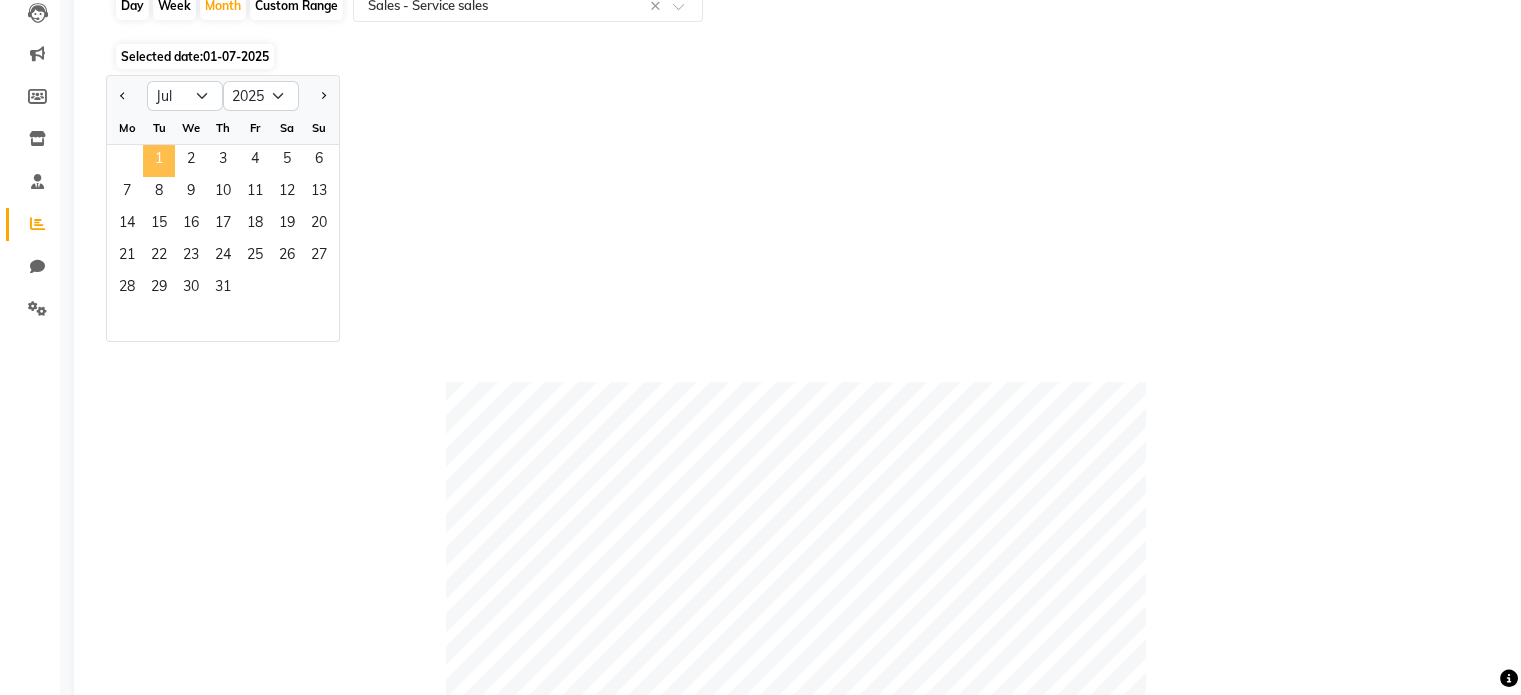 click on "1" 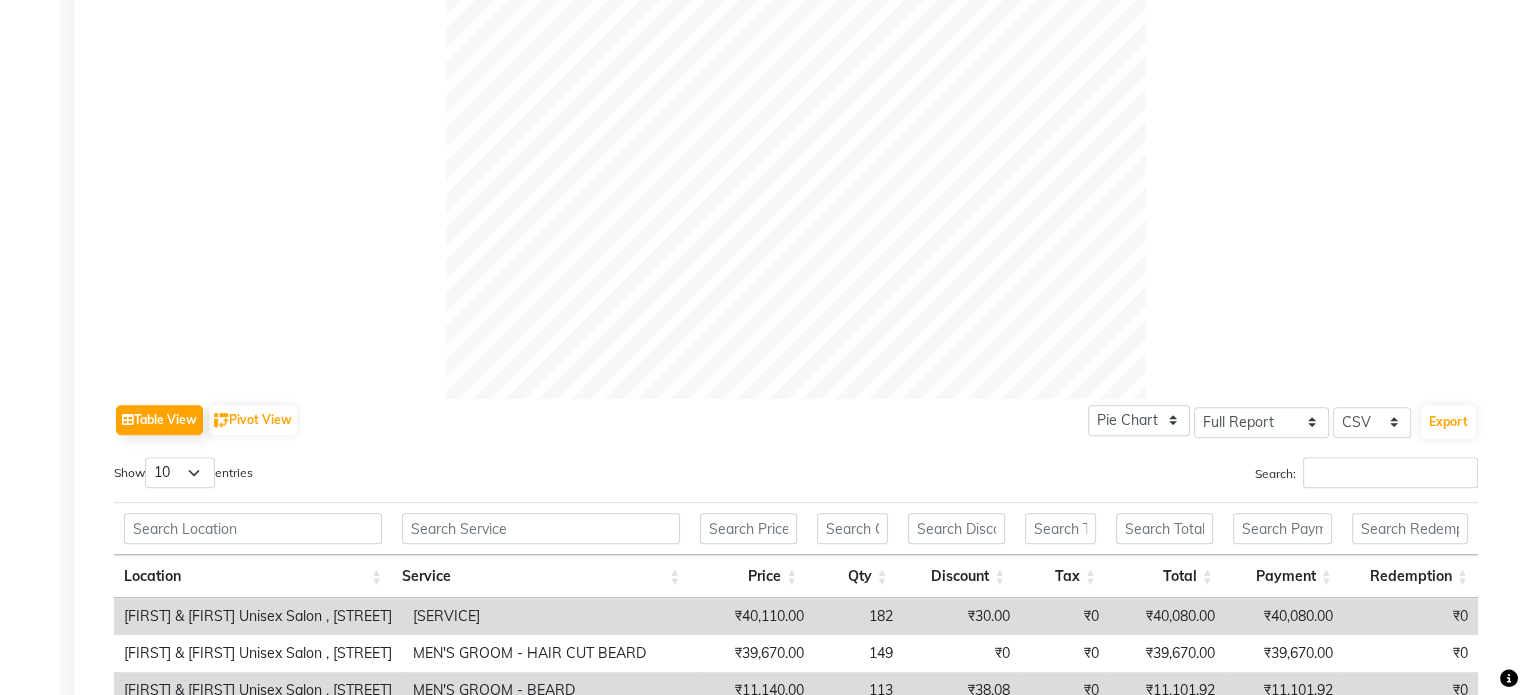 scroll, scrollTop: 659, scrollLeft: 0, axis: vertical 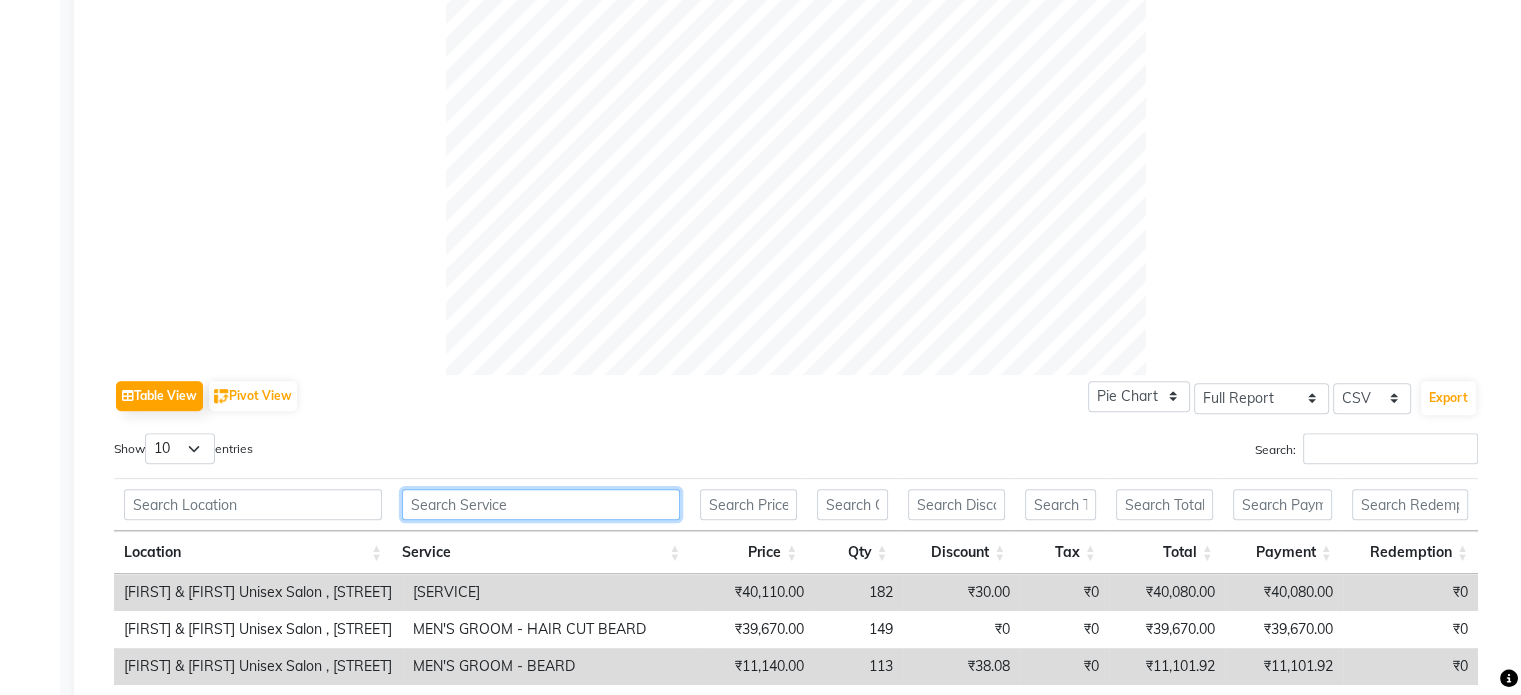 click at bounding box center (541, 504) 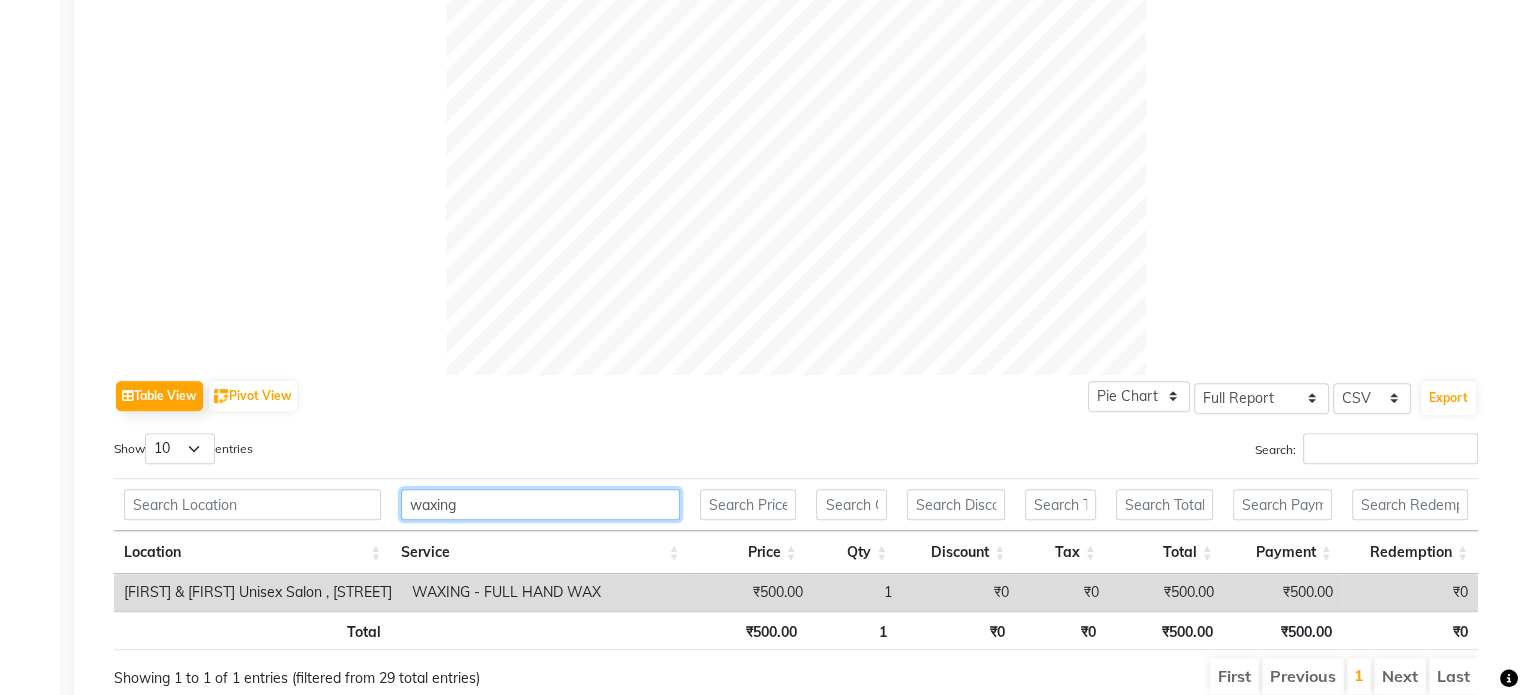 type on "waxing" 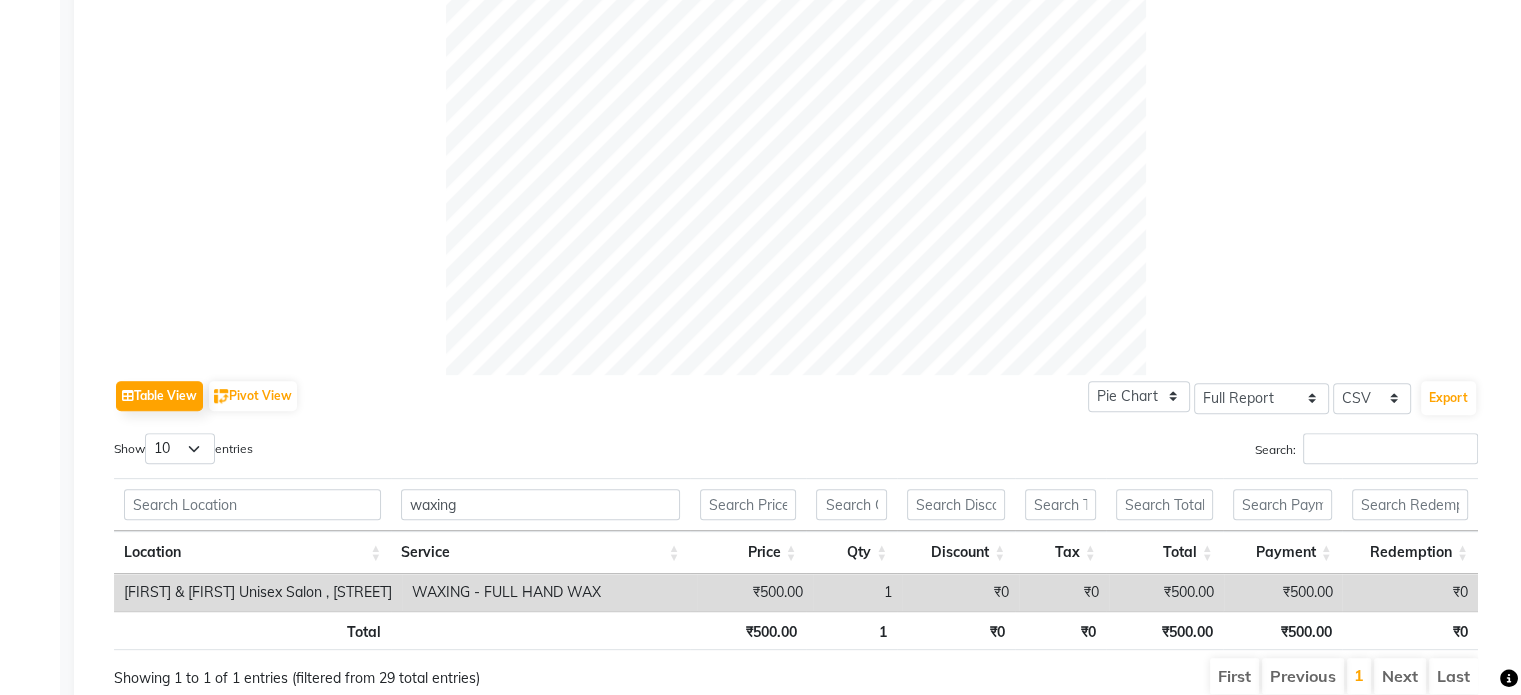 click on "Table View   Pivot View  Pie Chart Bar Chart Select Full Report Filtered Report Select CSV PDF  Export" 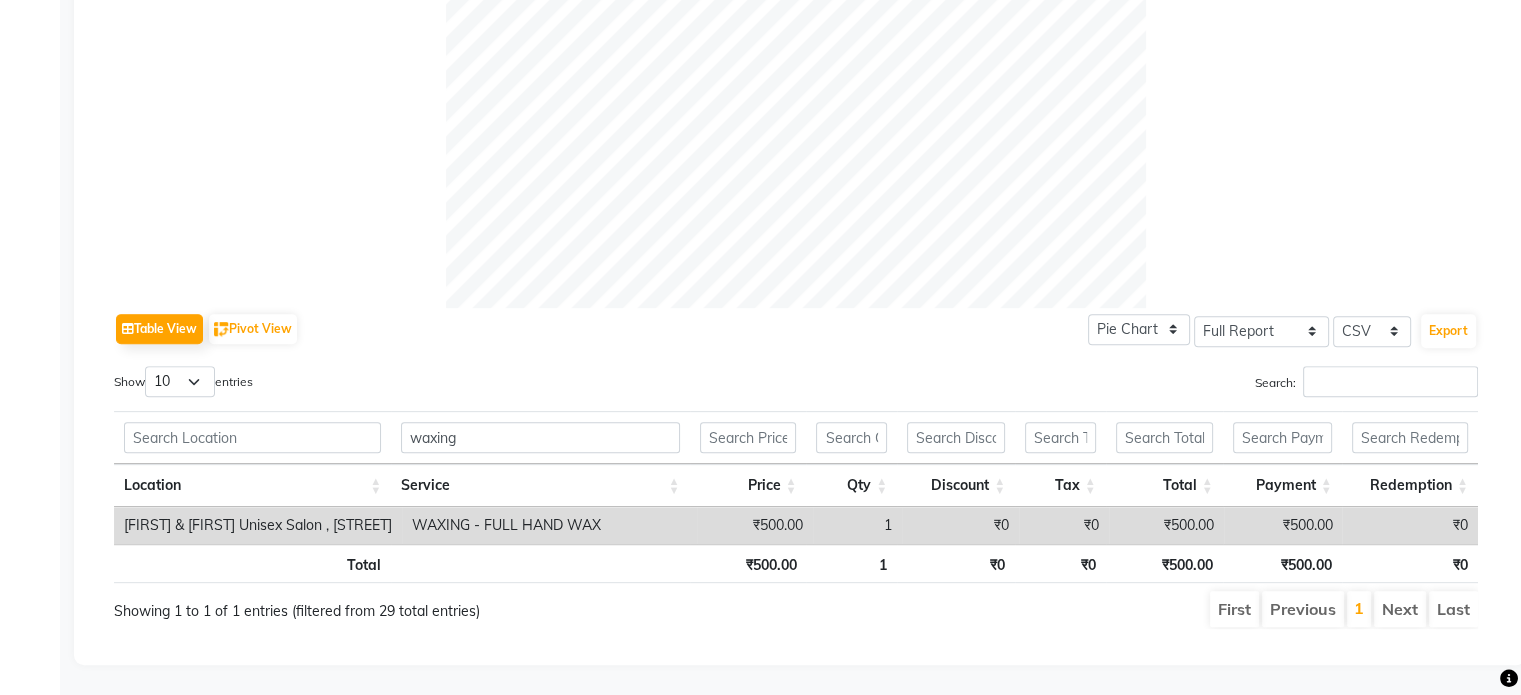 scroll, scrollTop: 739, scrollLeft: 0, axis: vertical 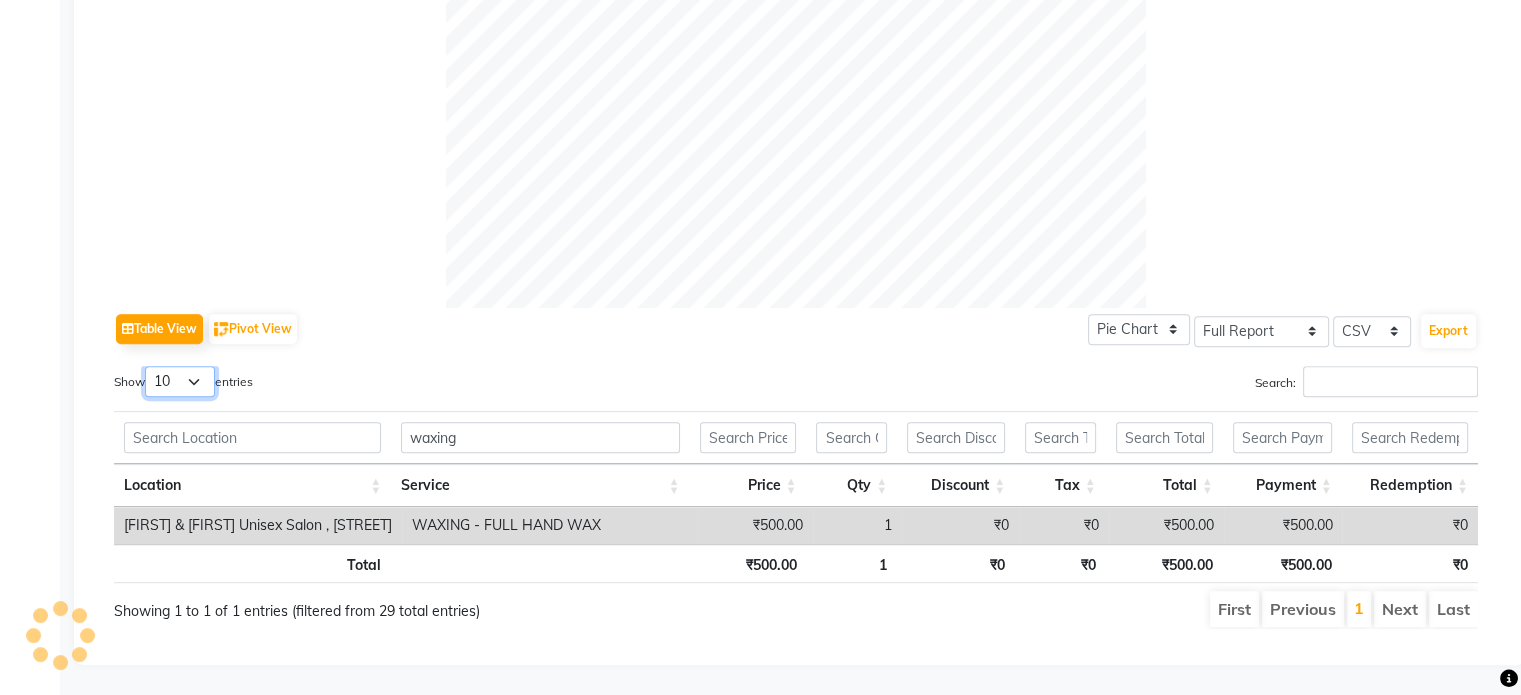 click on "10 25 50 100" at bounding box center [180, 381] 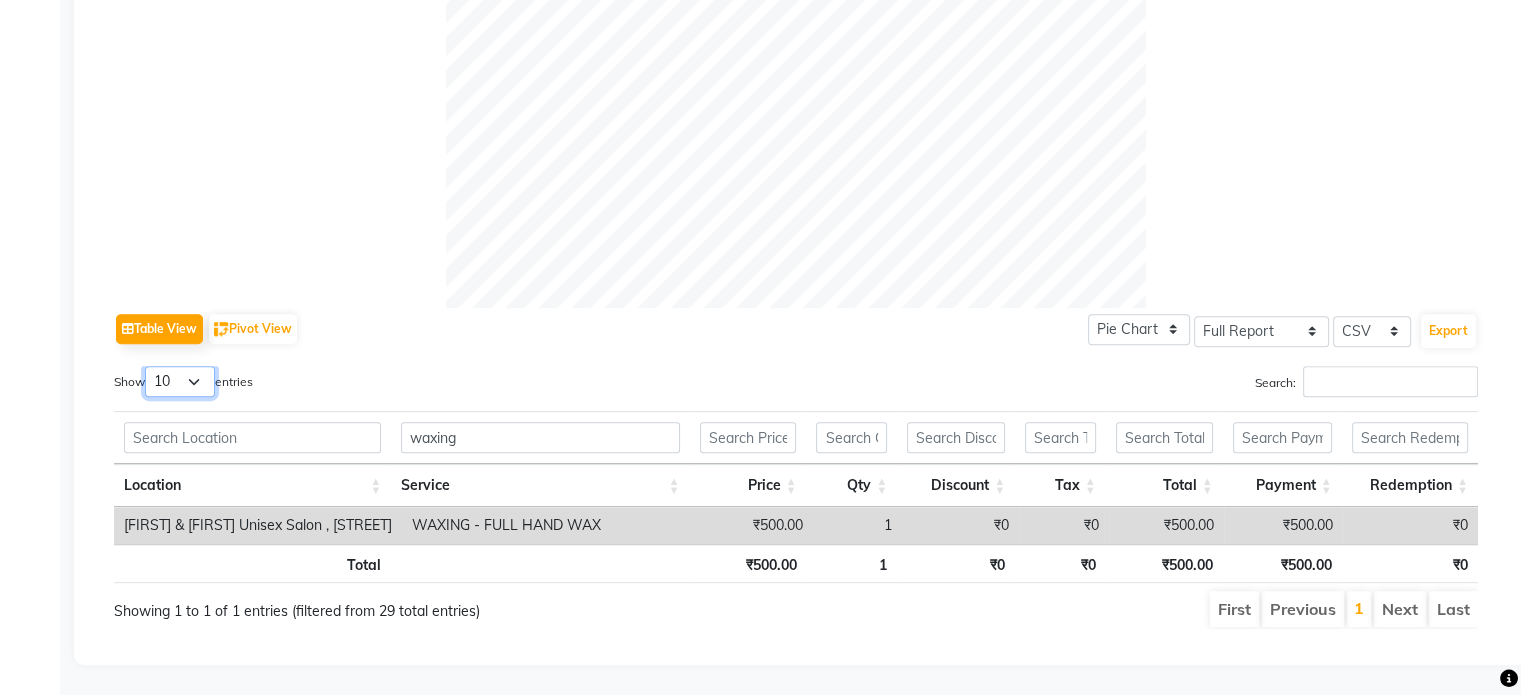 select on "100" 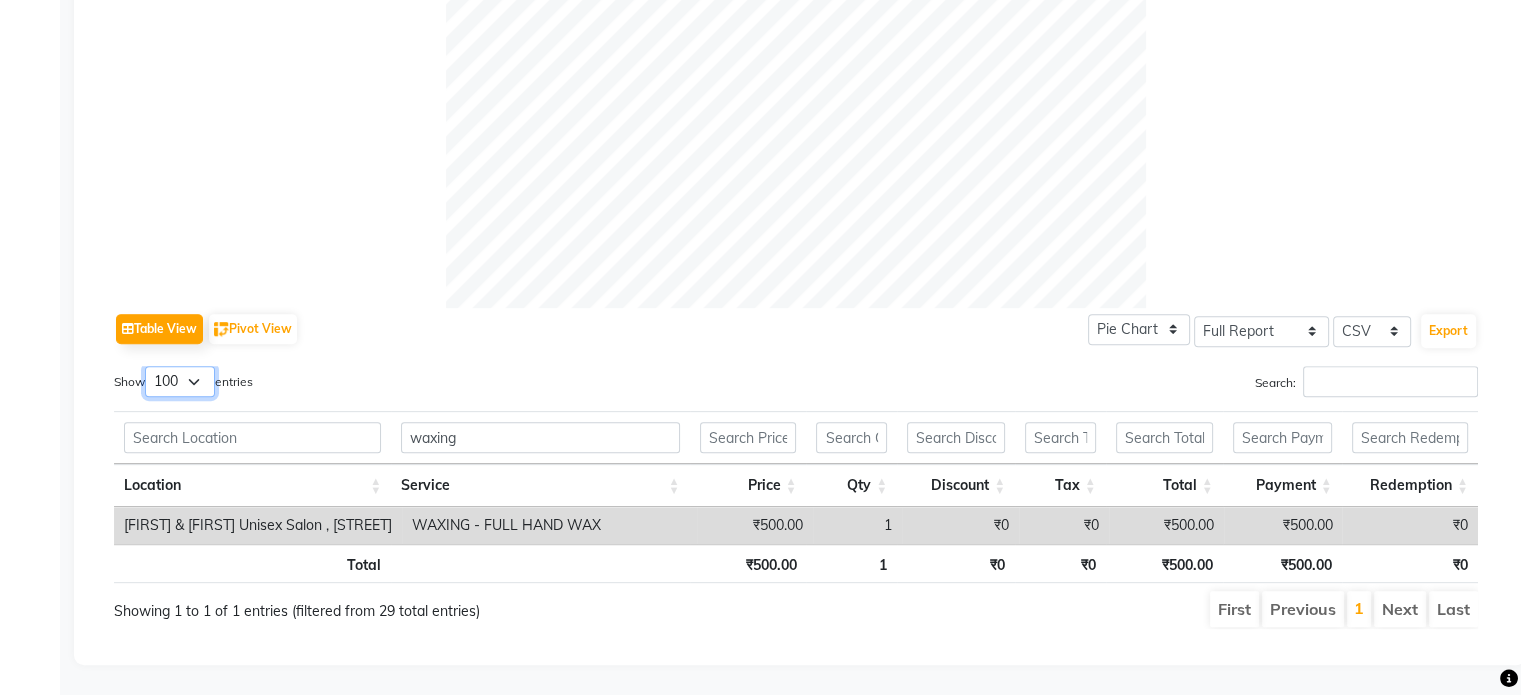 click on "10 25 50 100" at bounding box center (180, 381) 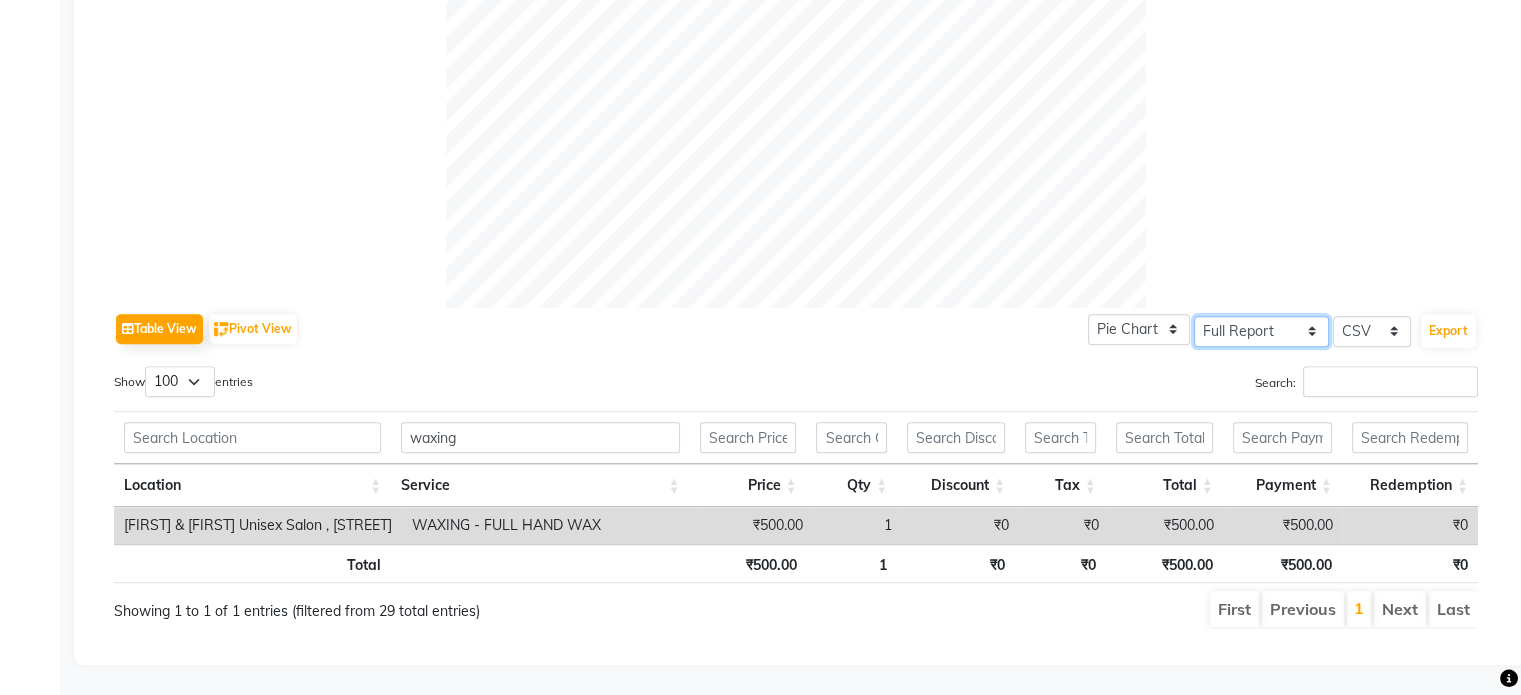 click on "Select Full Report Filtered Report" 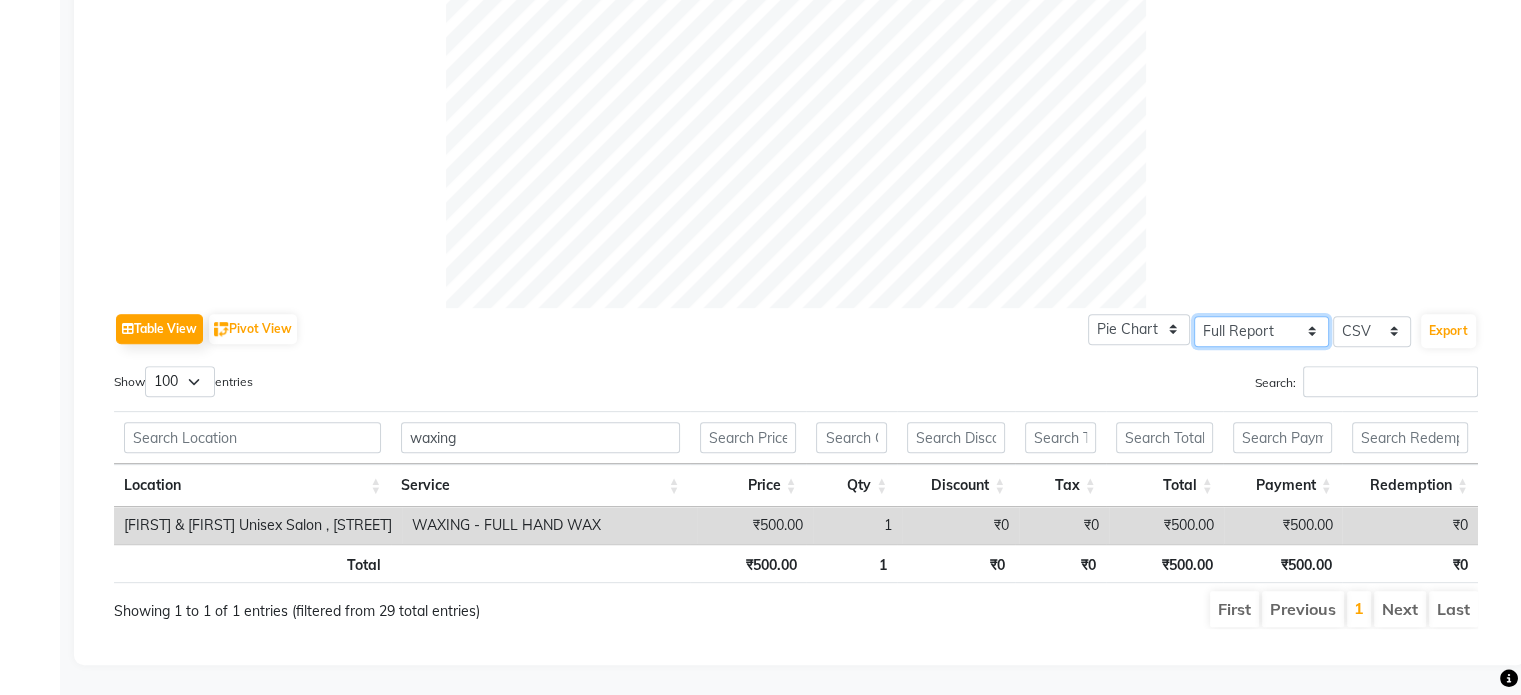 click on "Select Full Report Filtered Report" 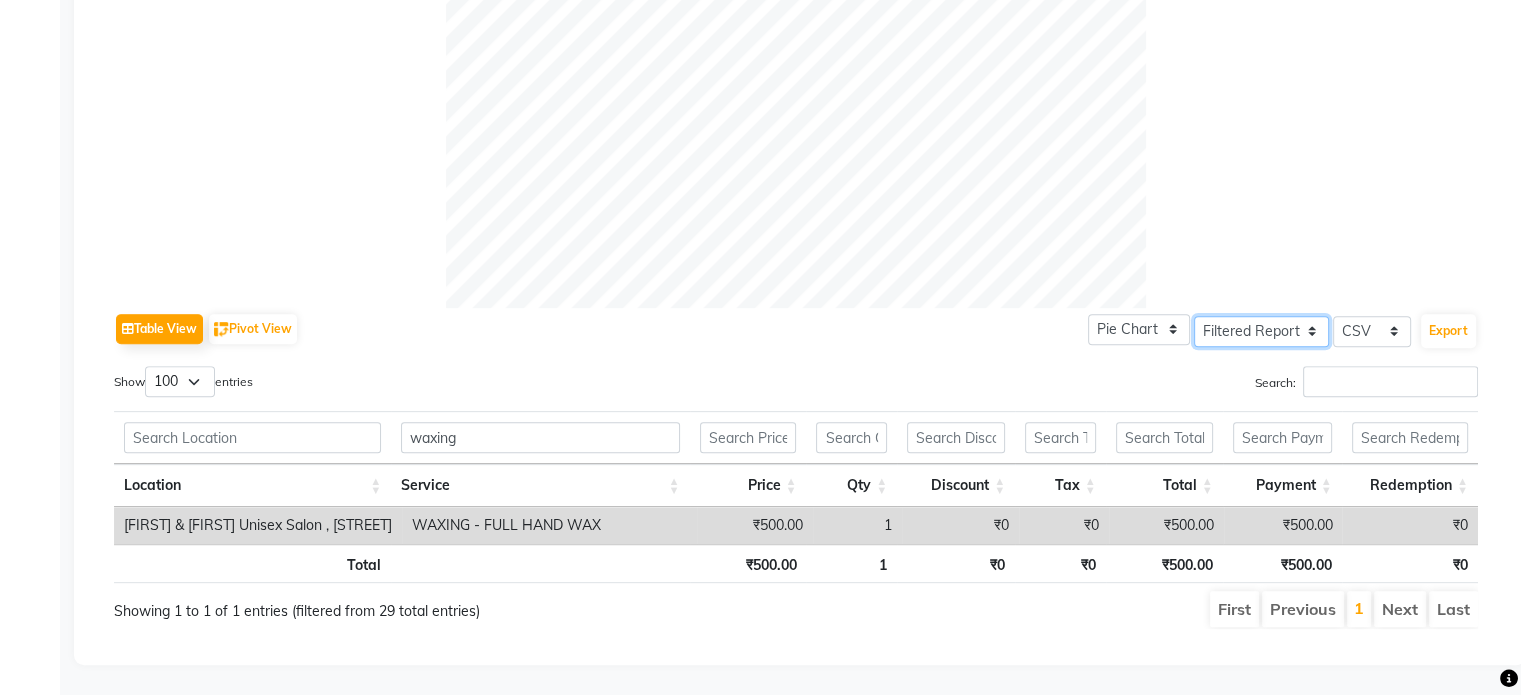 click on "Select Full Report Filtered Report" 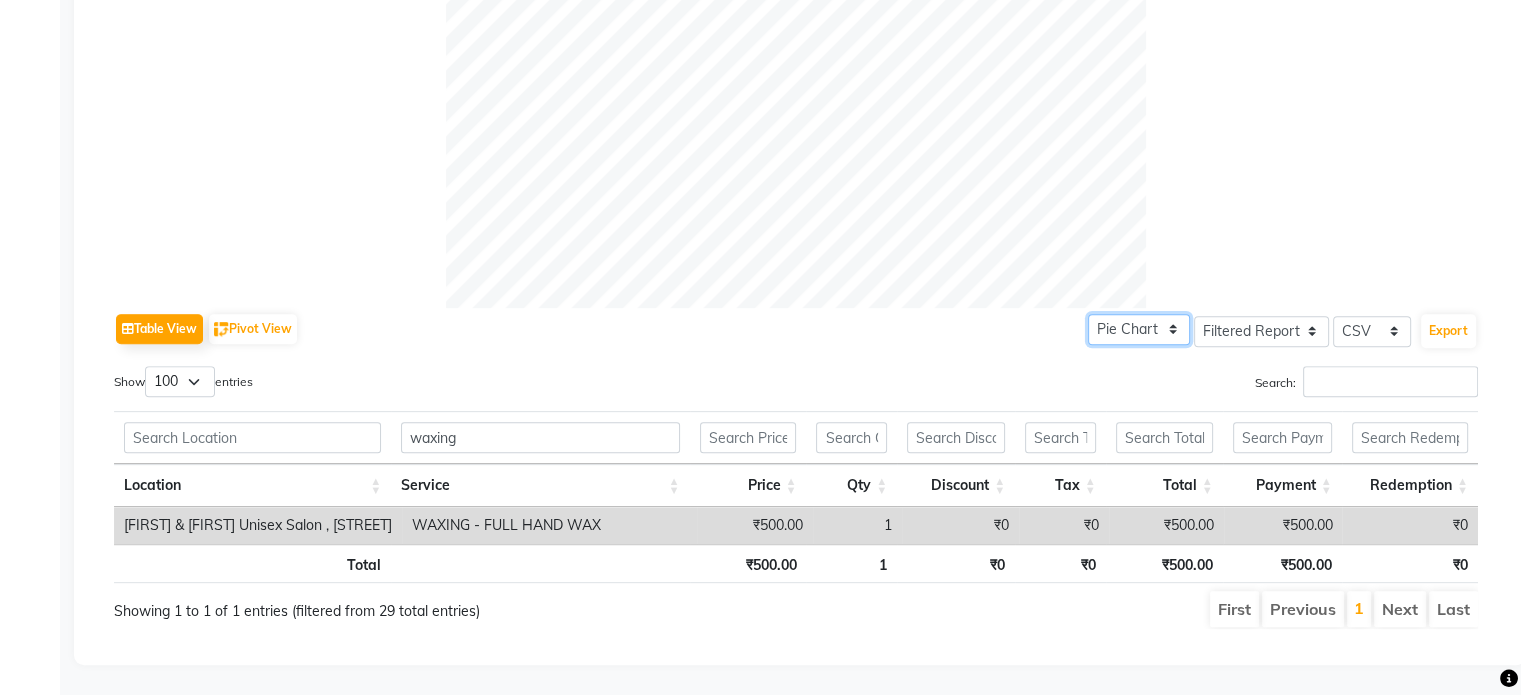 click on "Pie Chart Bar Chart" 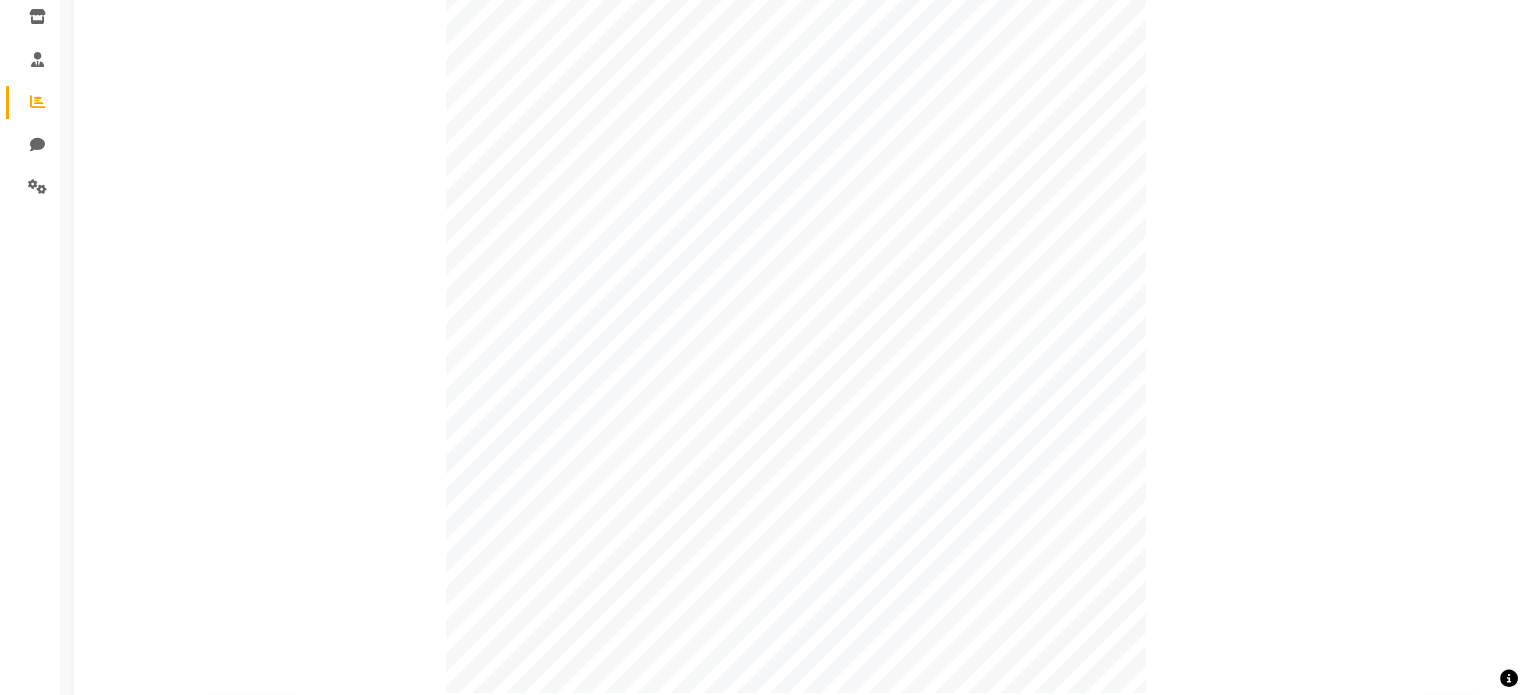 scroll, scrollTop: 339, scrollLeft: 0, axis: vertical 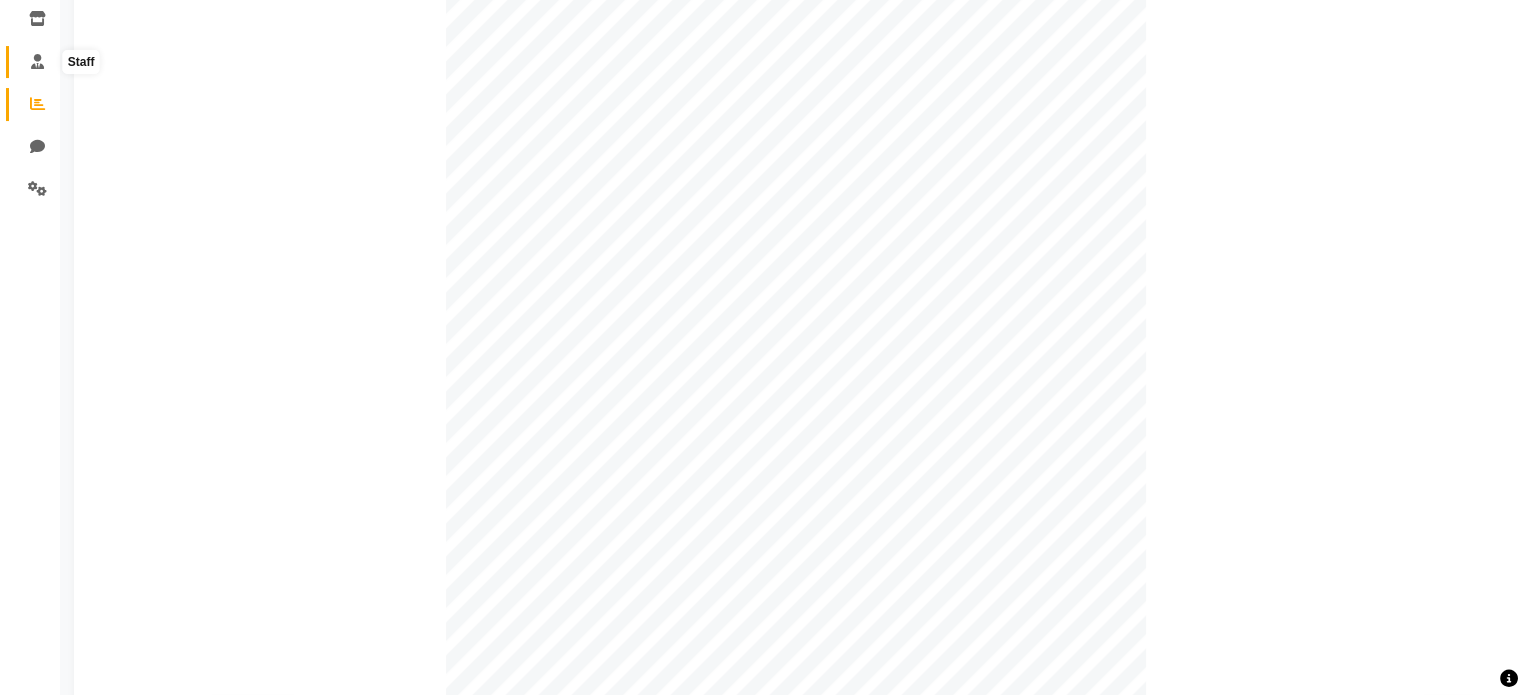 click 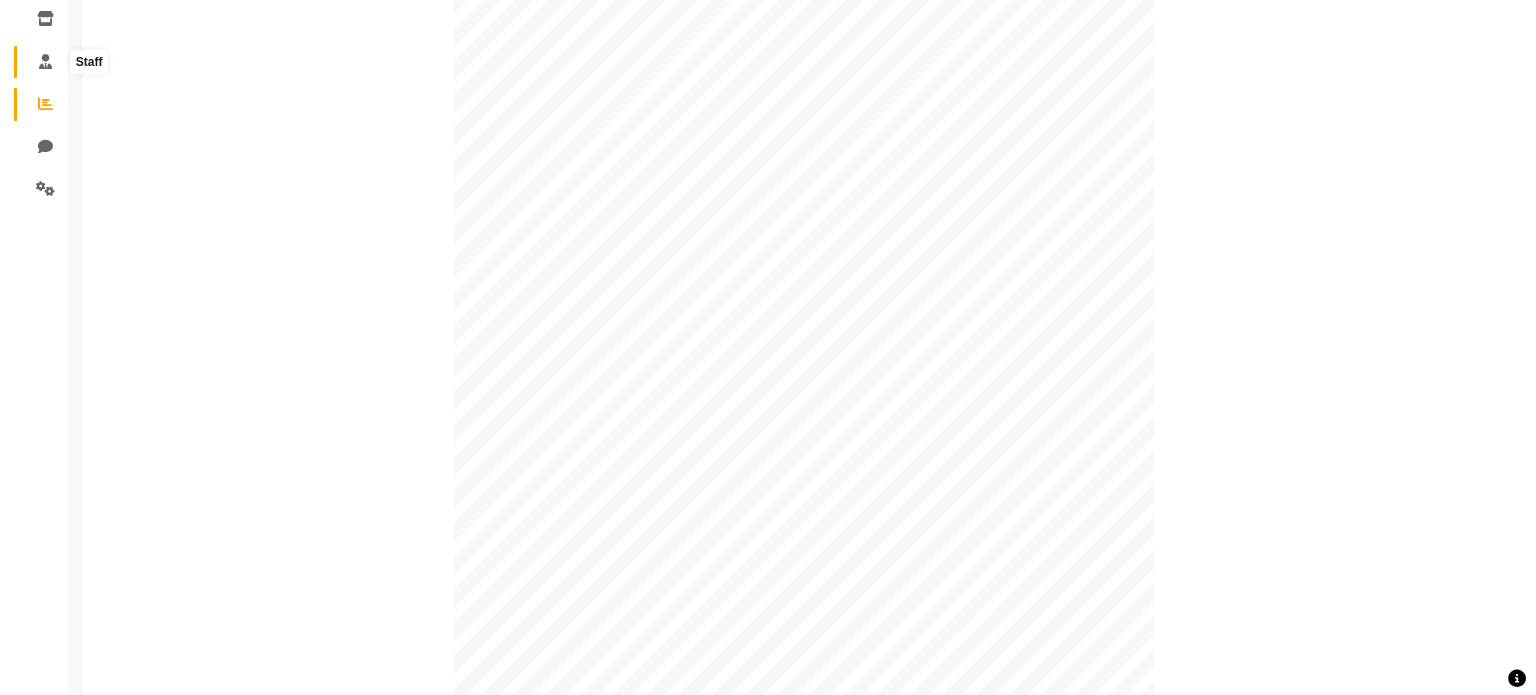 scroll, scrollTop: 0, scrollLeft: 0, axis: both 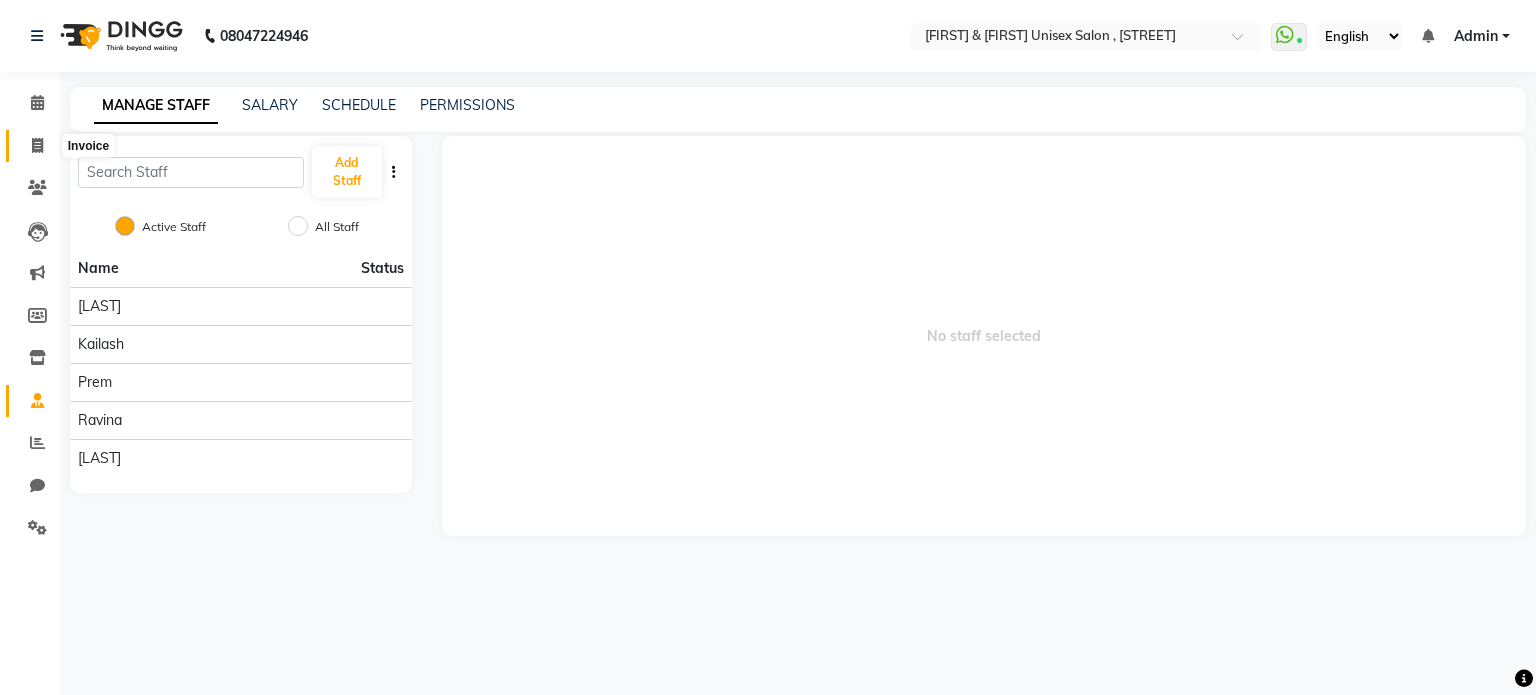 click 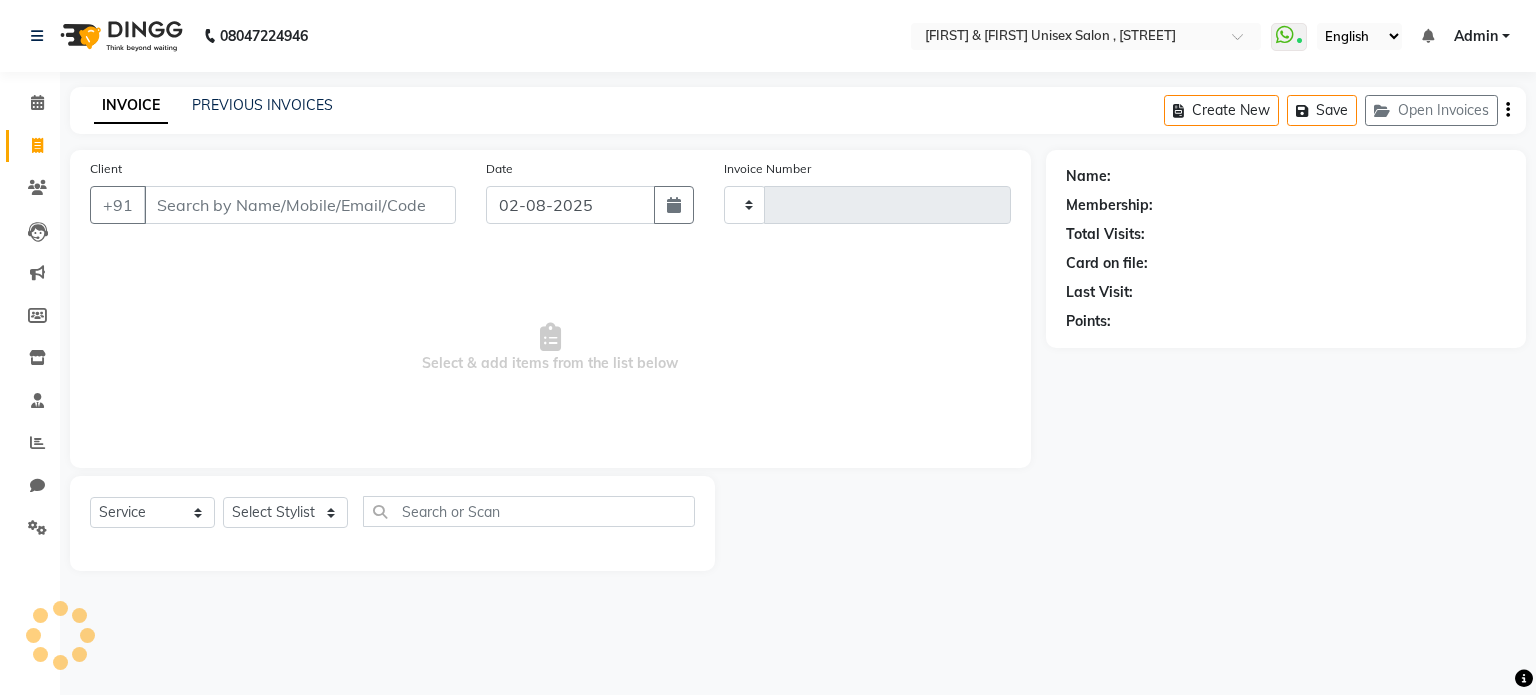 click on "Client" at bounding box center (300, 205) 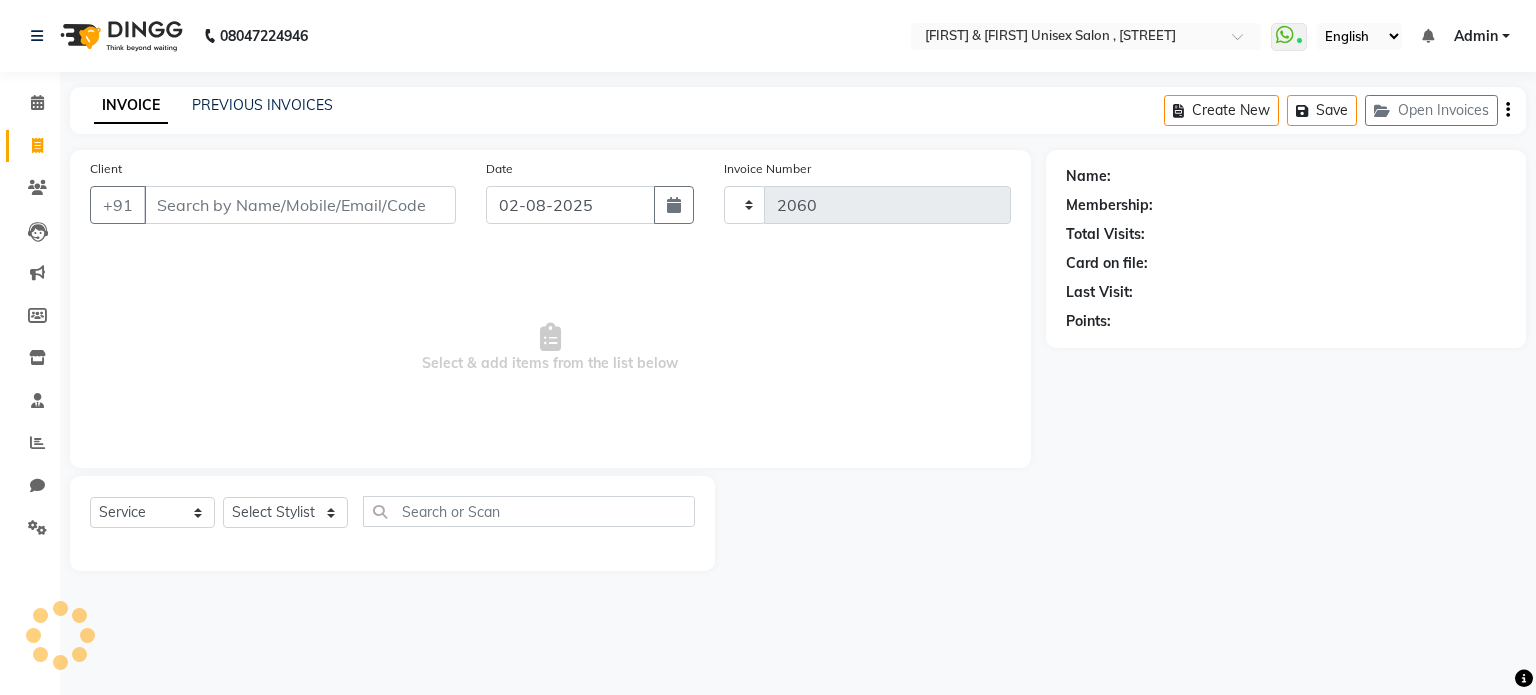 select on "7588" 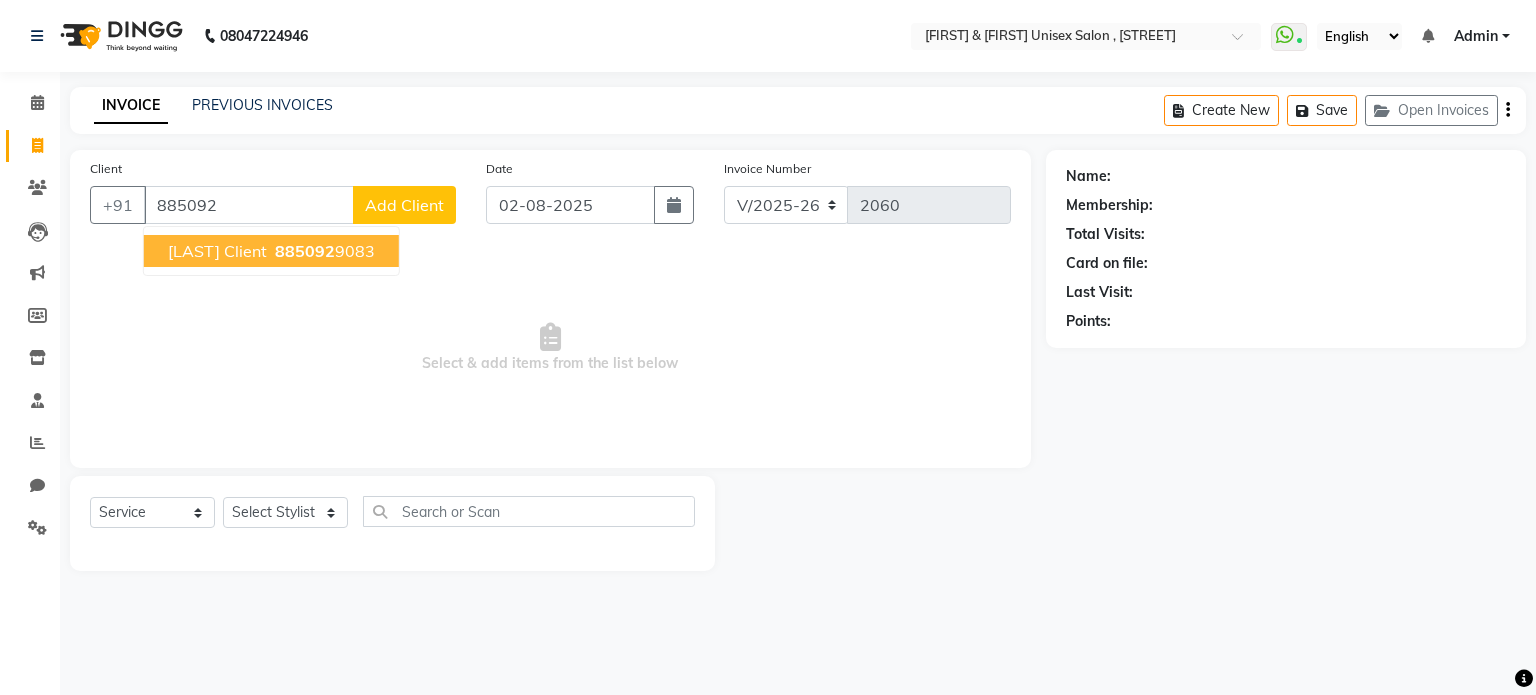click on "Sumaya Client   885092 9083" at bounding box center [271, 251] 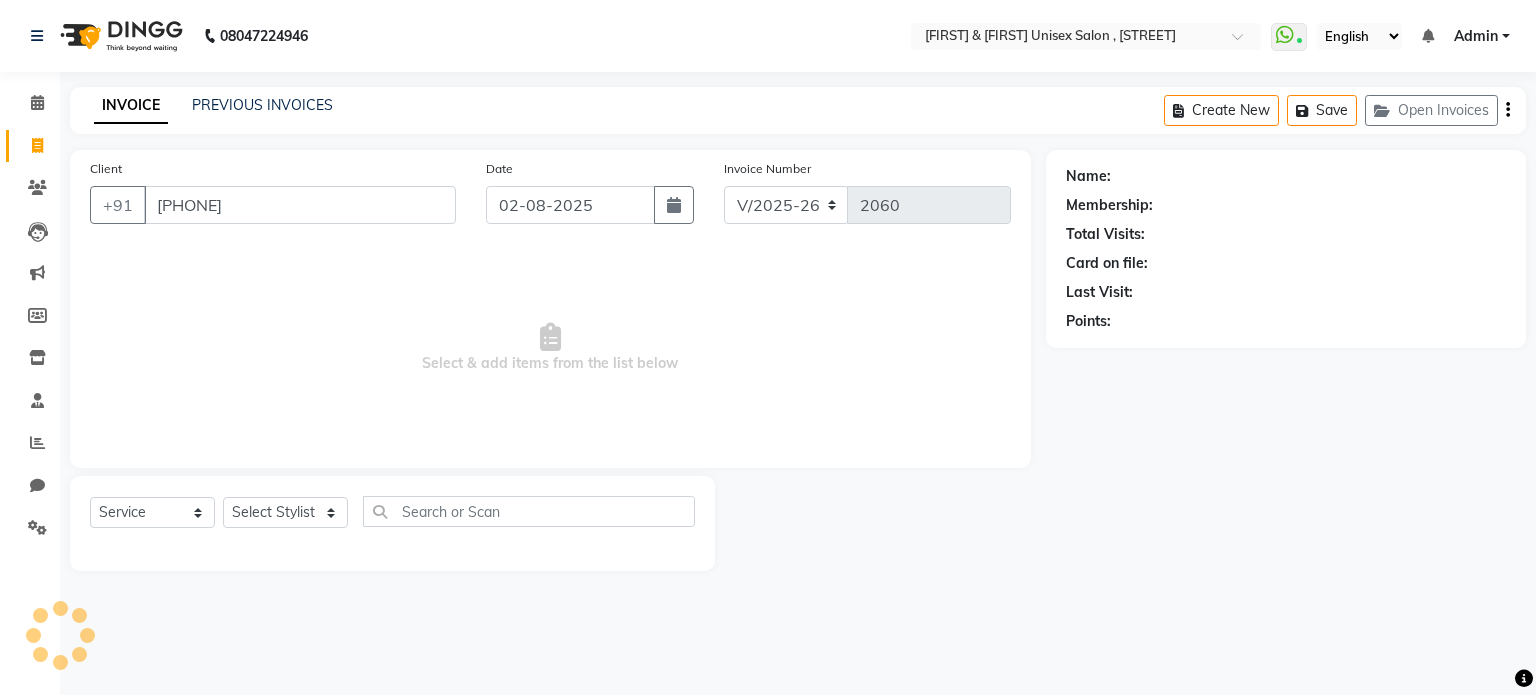 type on "8850929083" 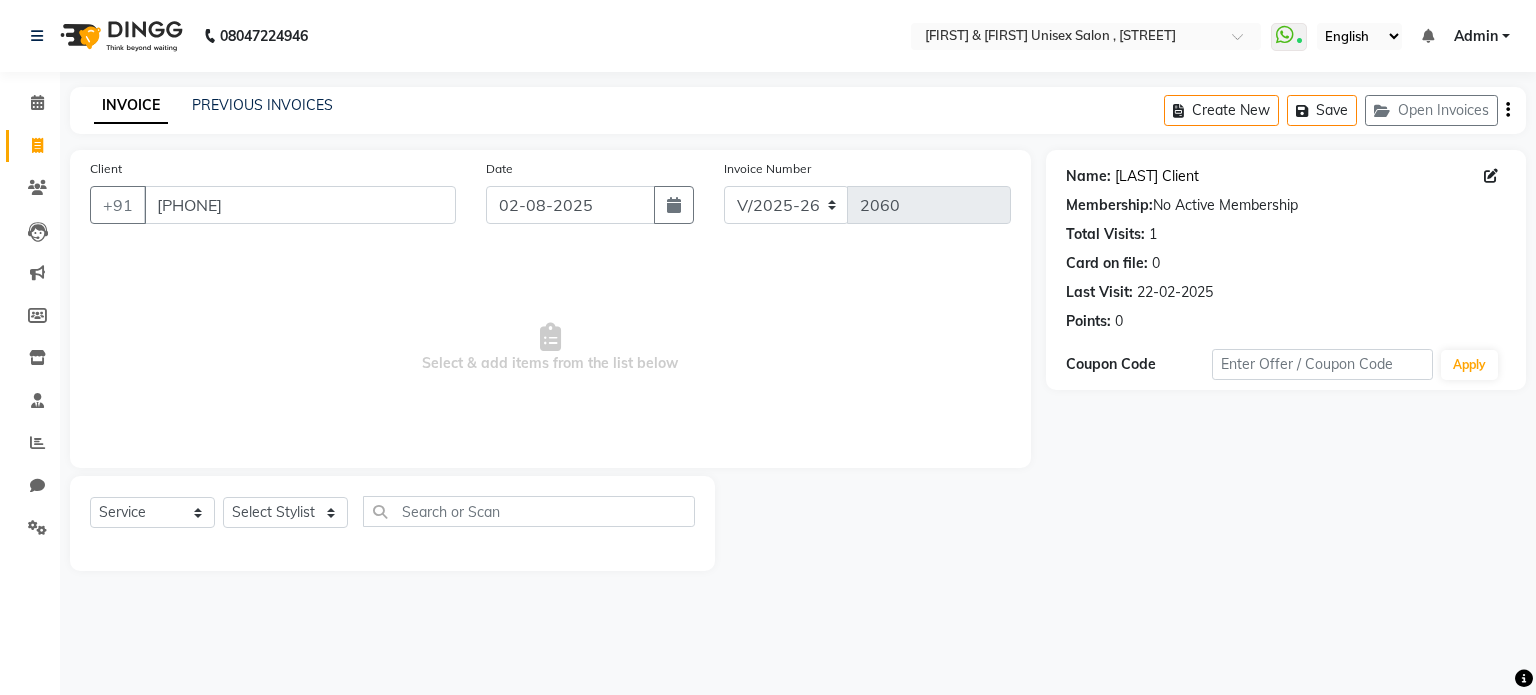 click on "Sumaya Client" 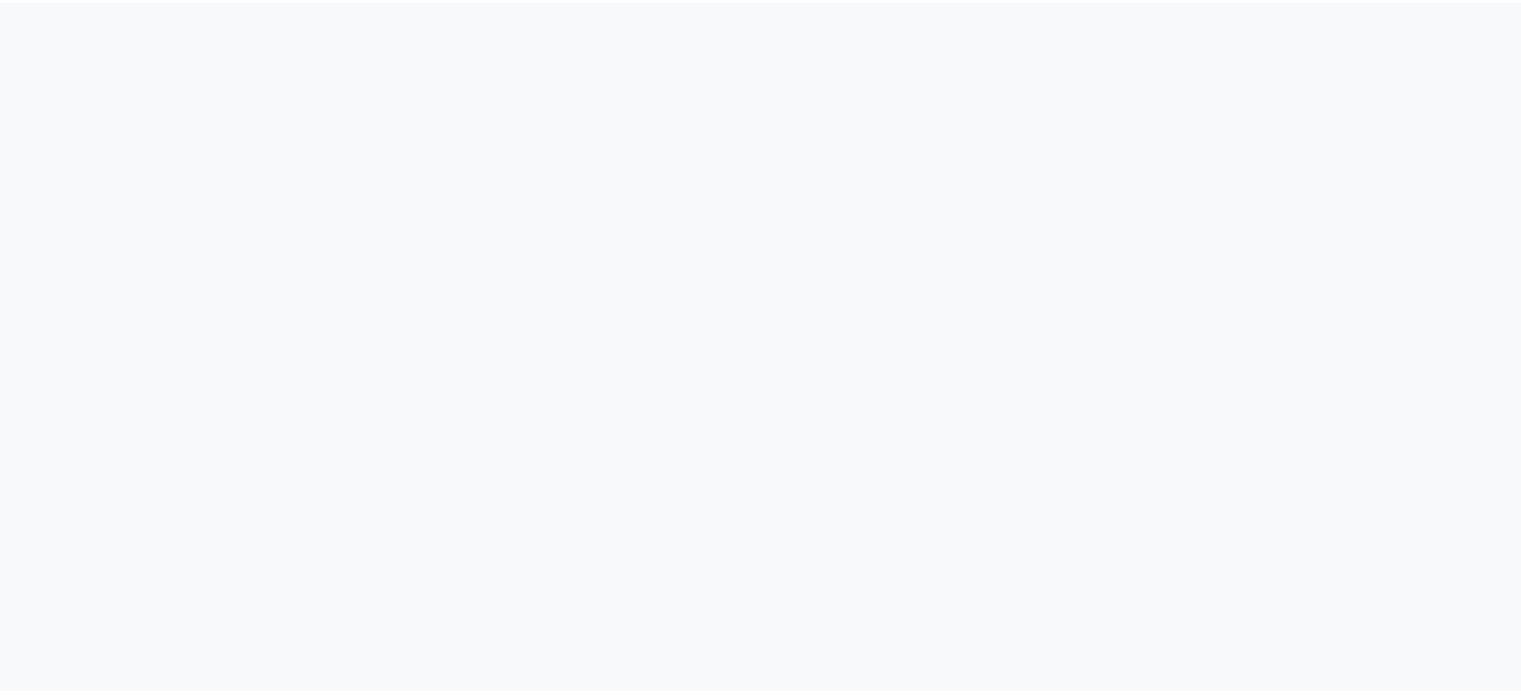 scroll, scrollTop: 0, scrollLeft: 0, axis: both 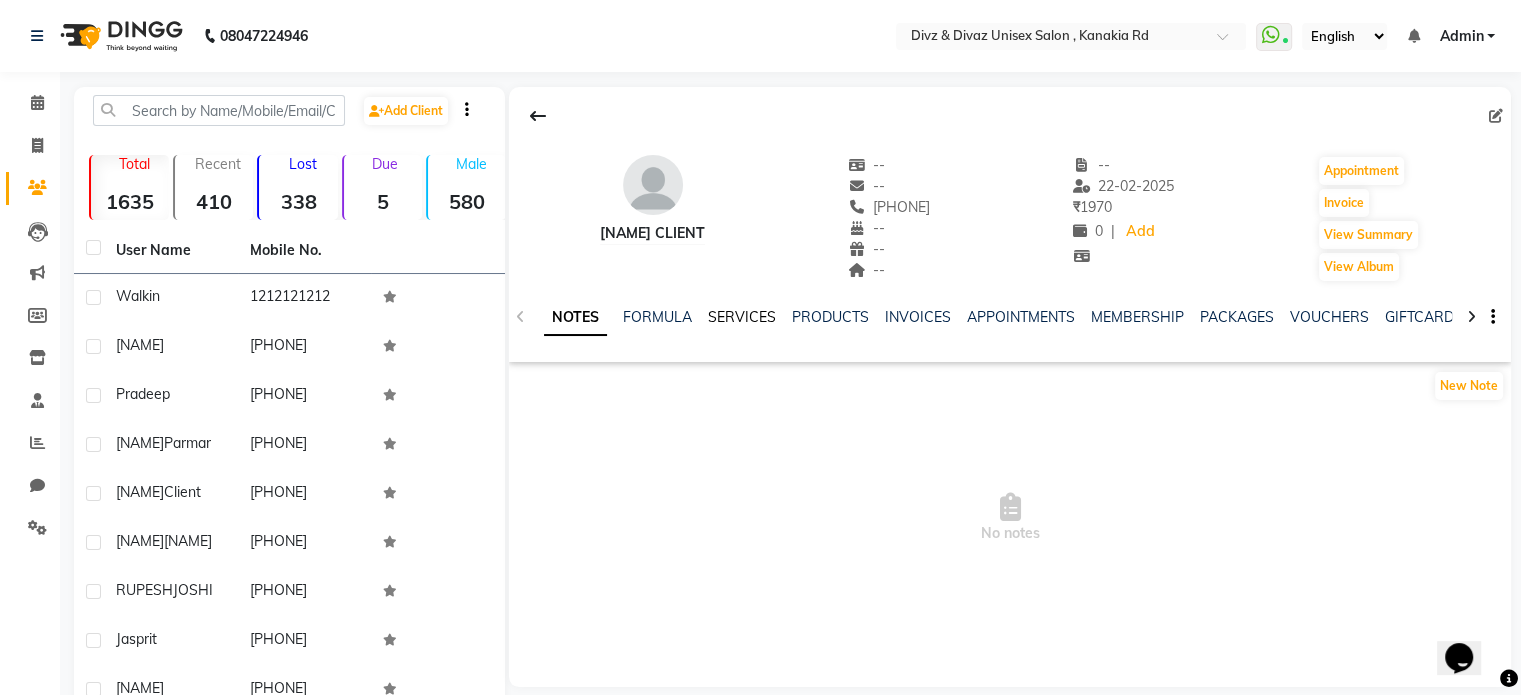 click on "SERVICES" 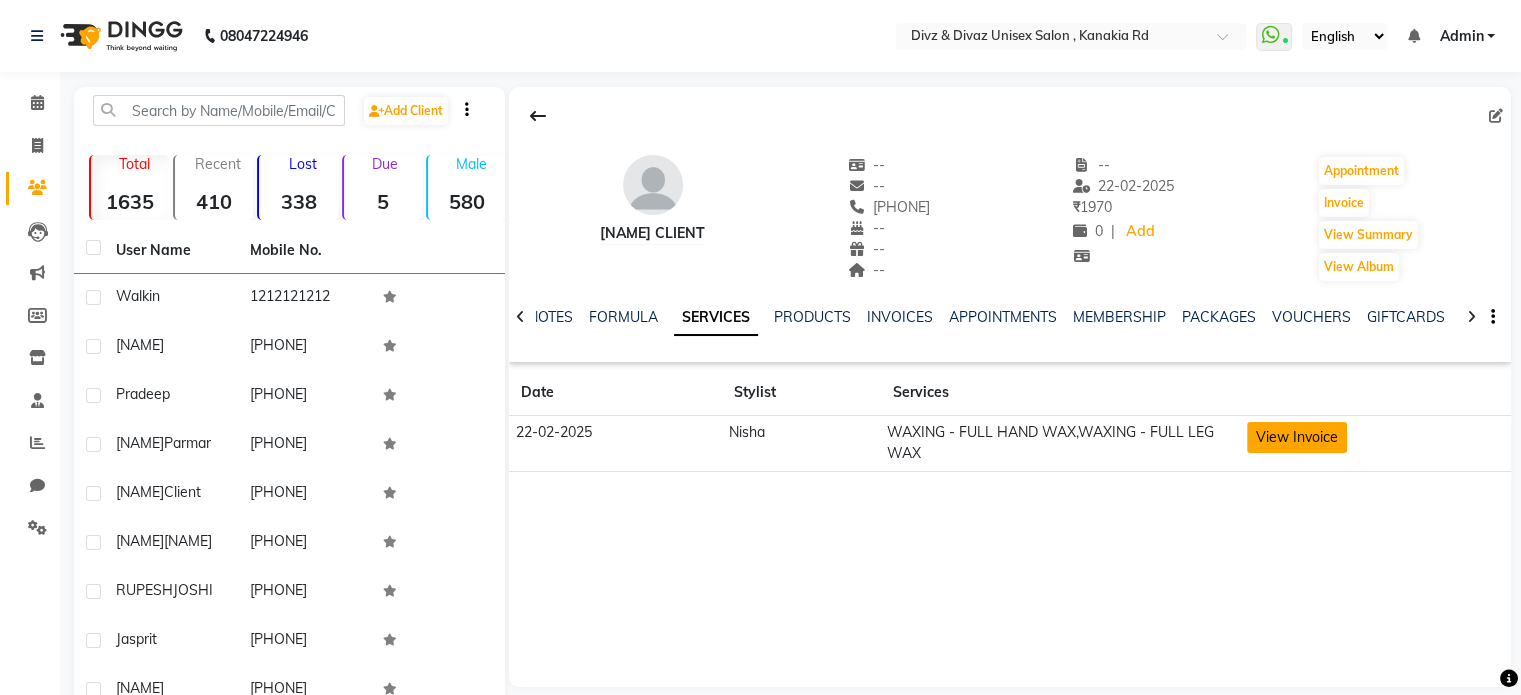 click on "View Invoice" 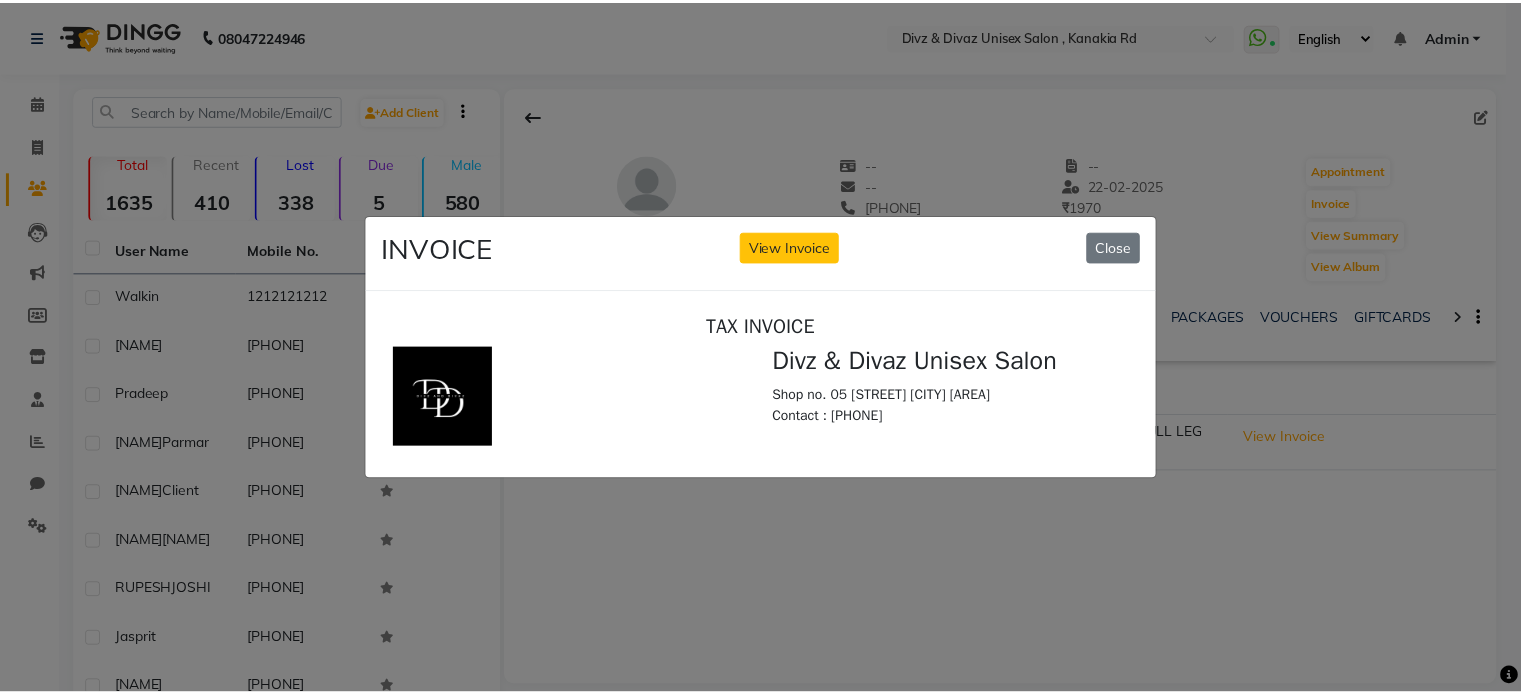 scroll, scrollTop: 0, scrollLeft: 0, axis: both 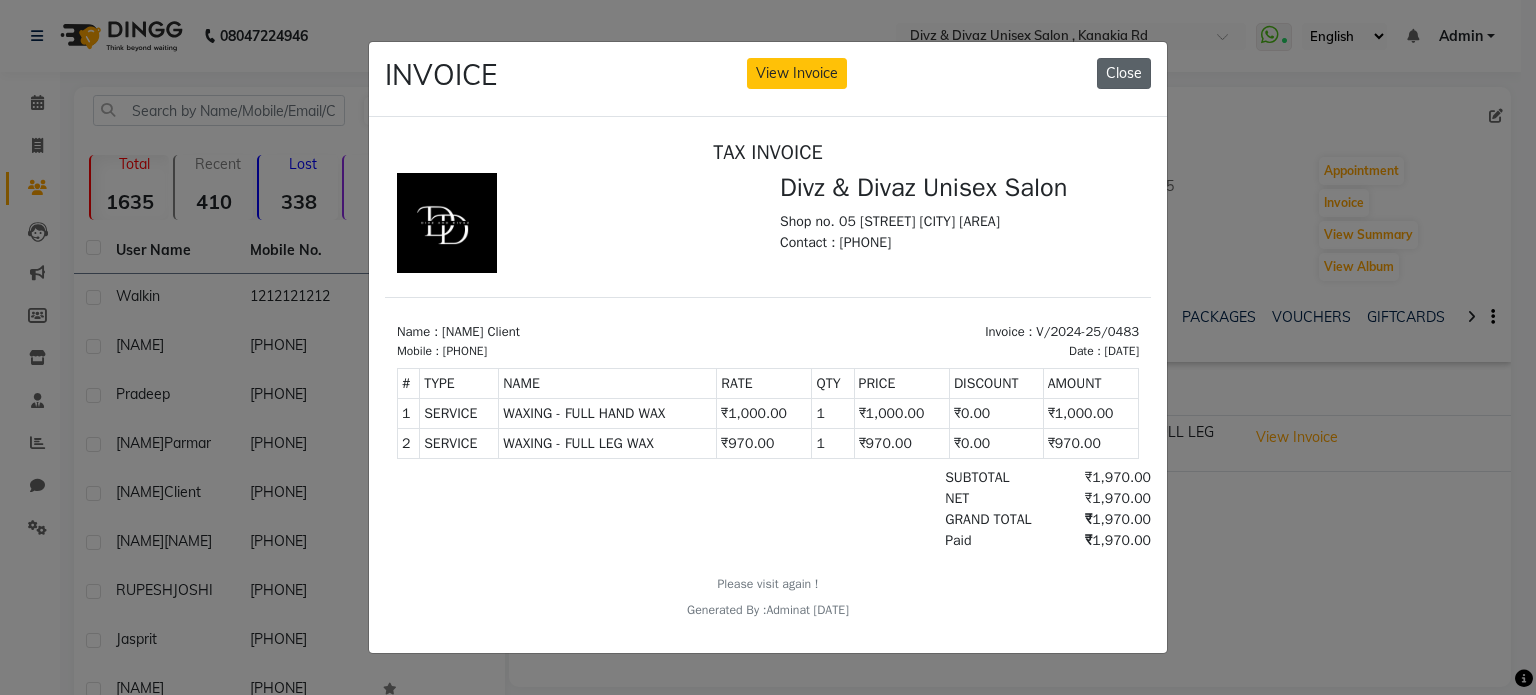 click on "Close" 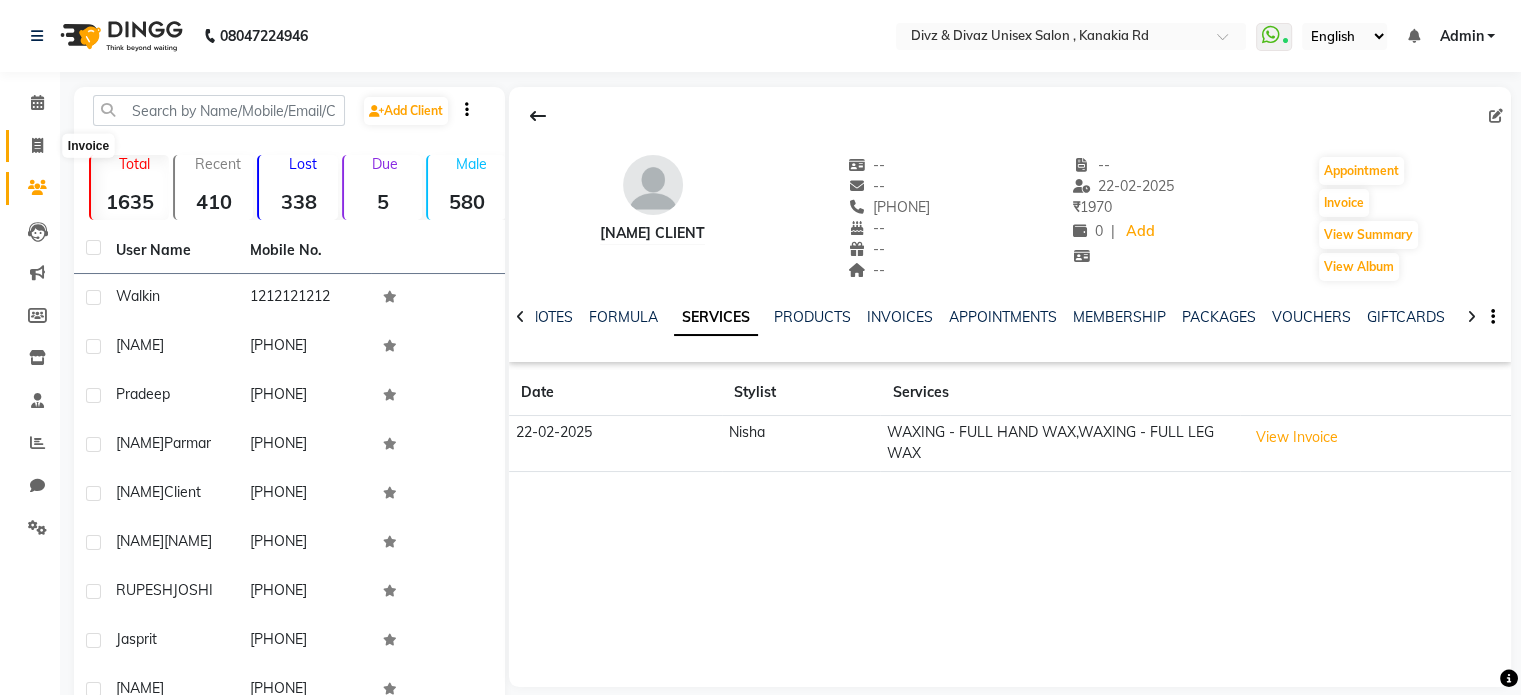 click 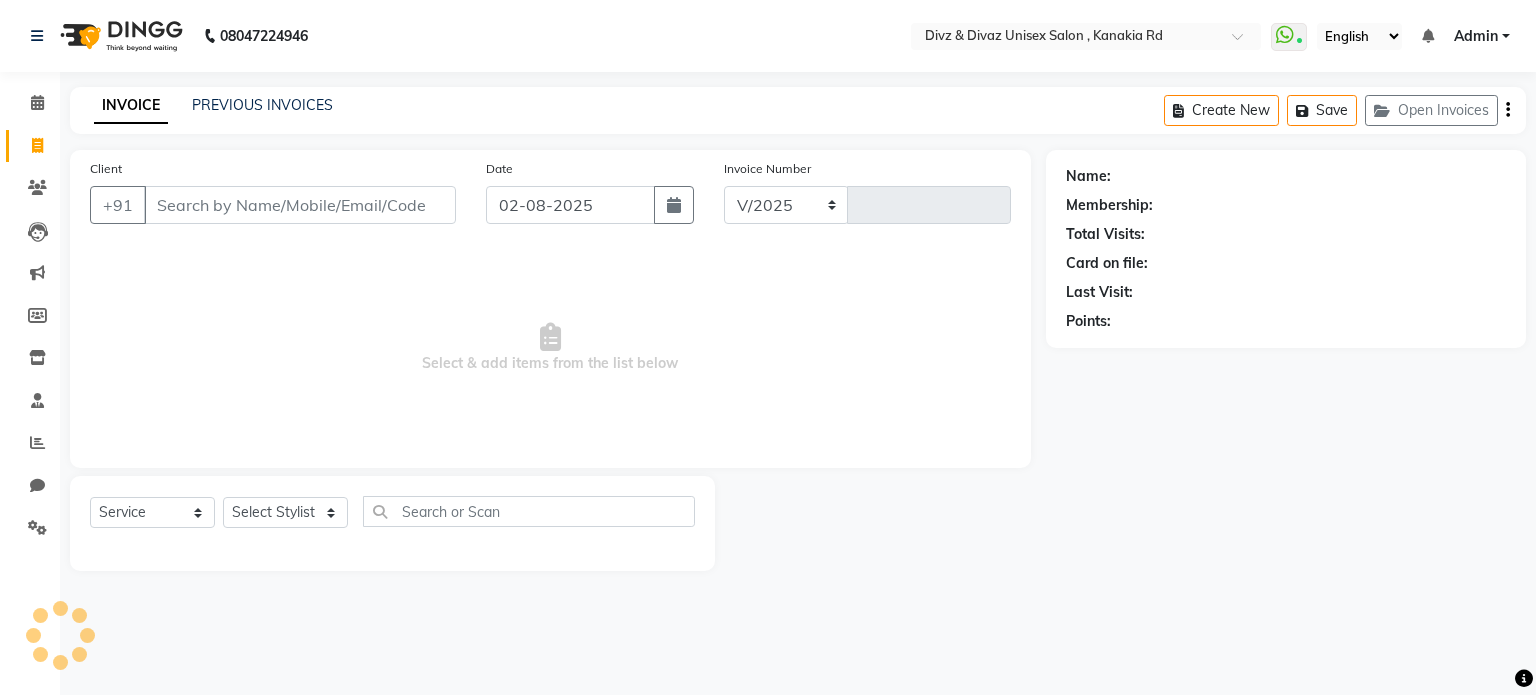 select on "7588" 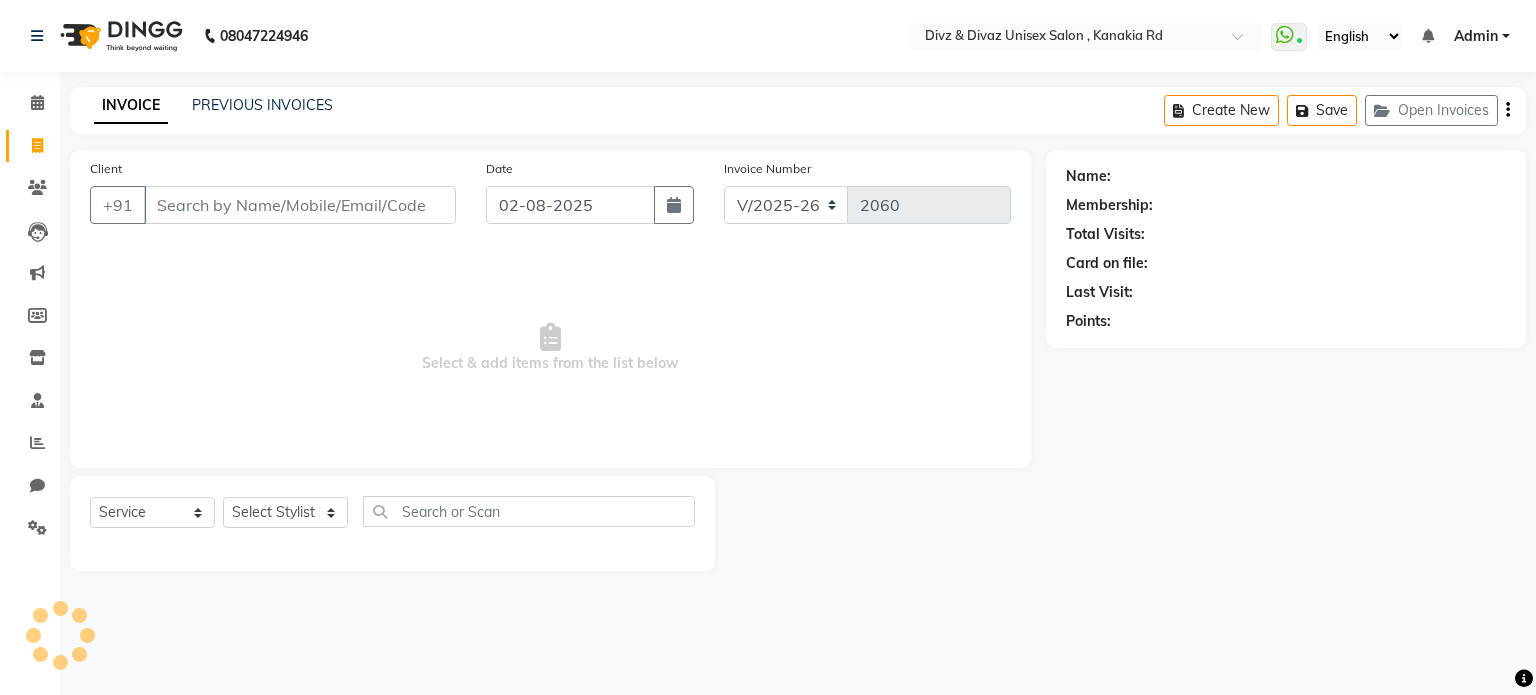click on "Client" at bounding box center [300, 205] 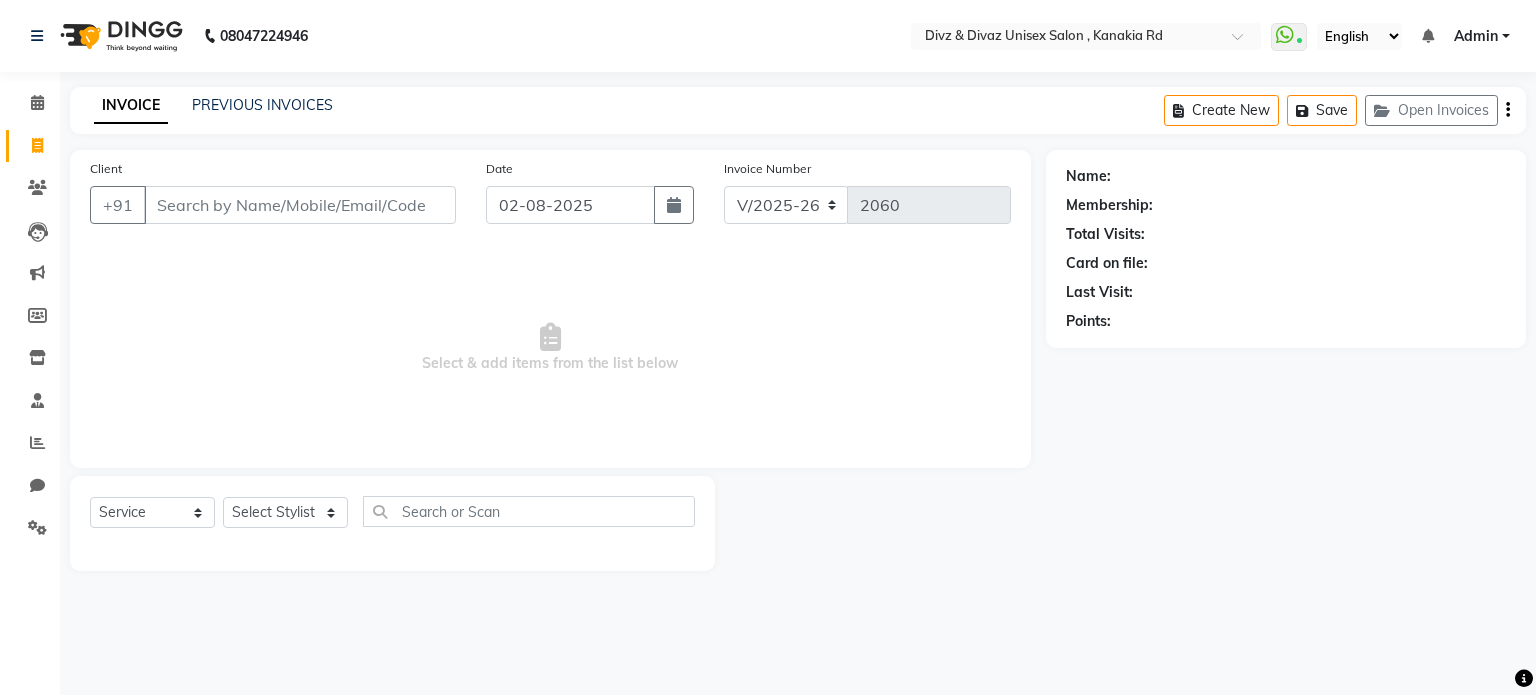 click on "Client" at bounding box center (300, 205) 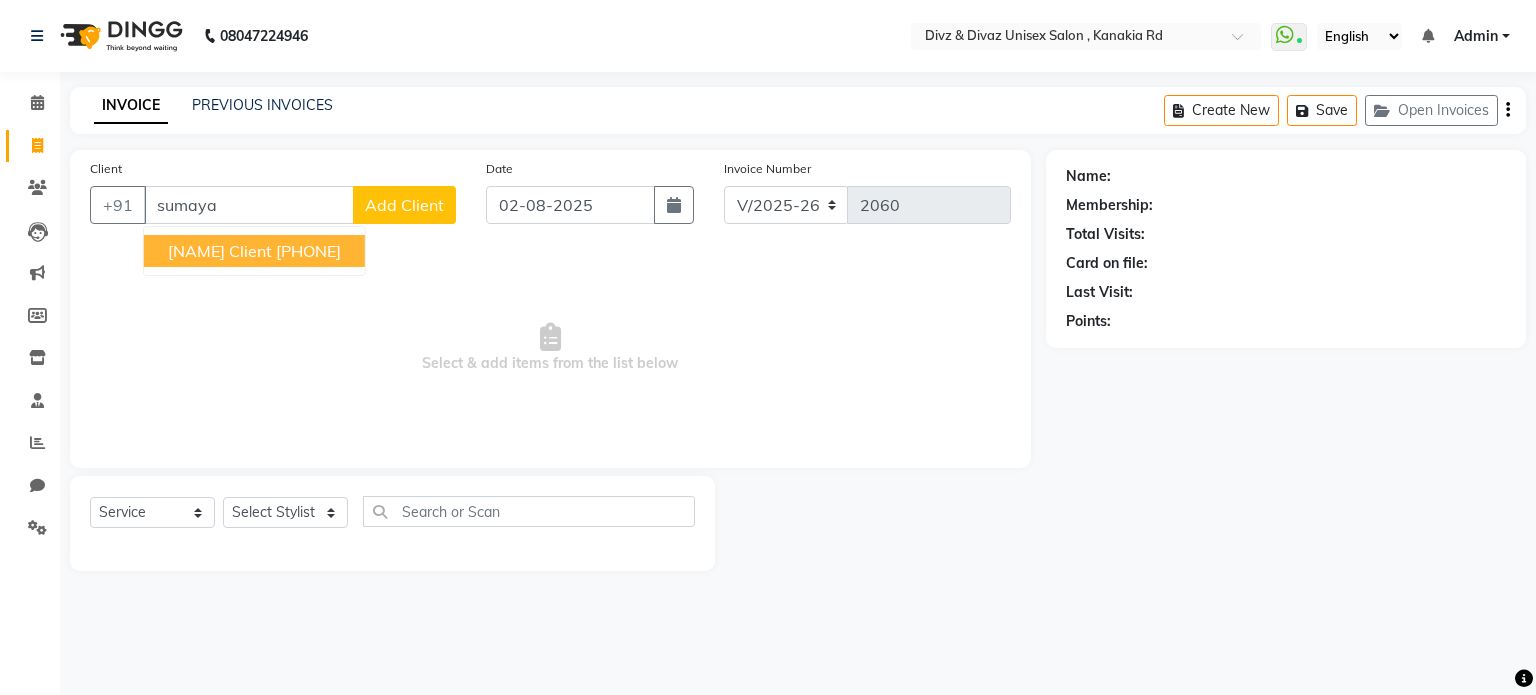 click on "Sumaya Client" at bounding box center (220, 251) 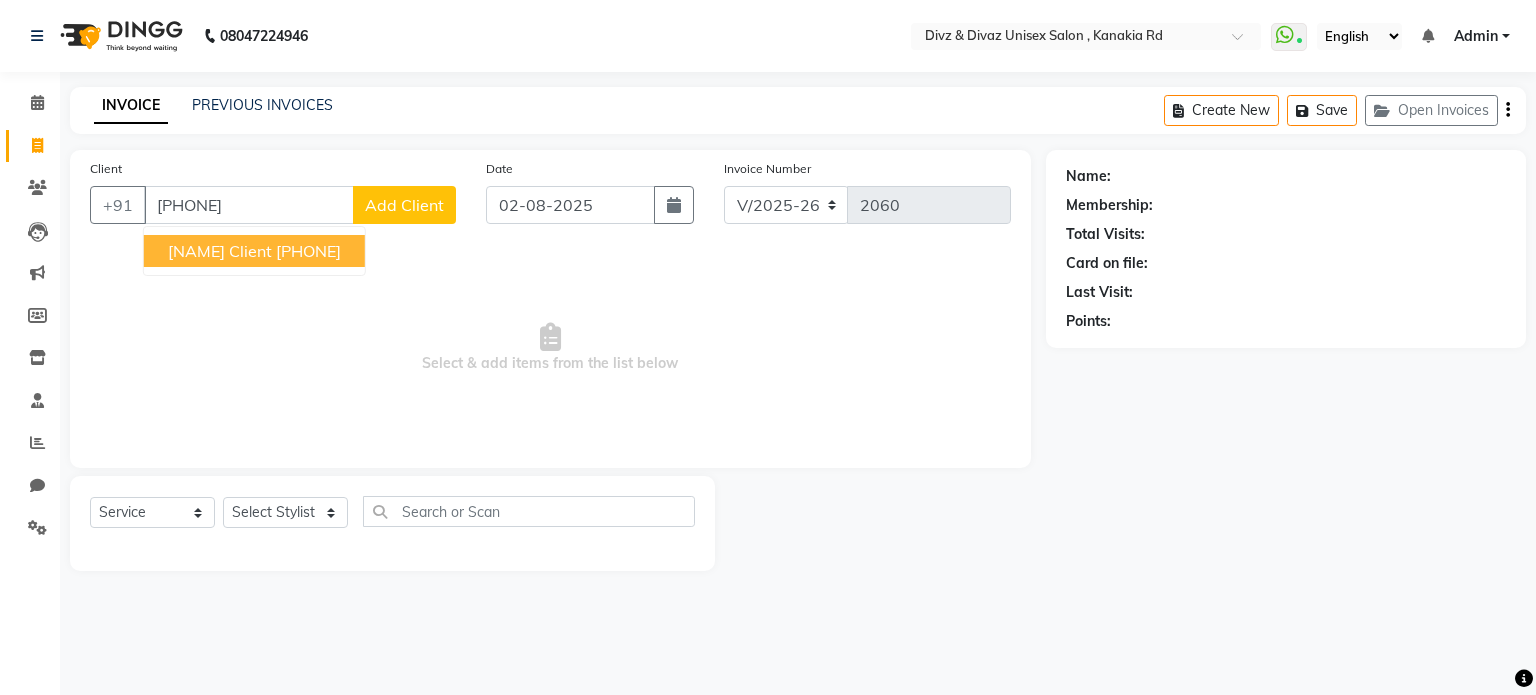 type on "8850929083" 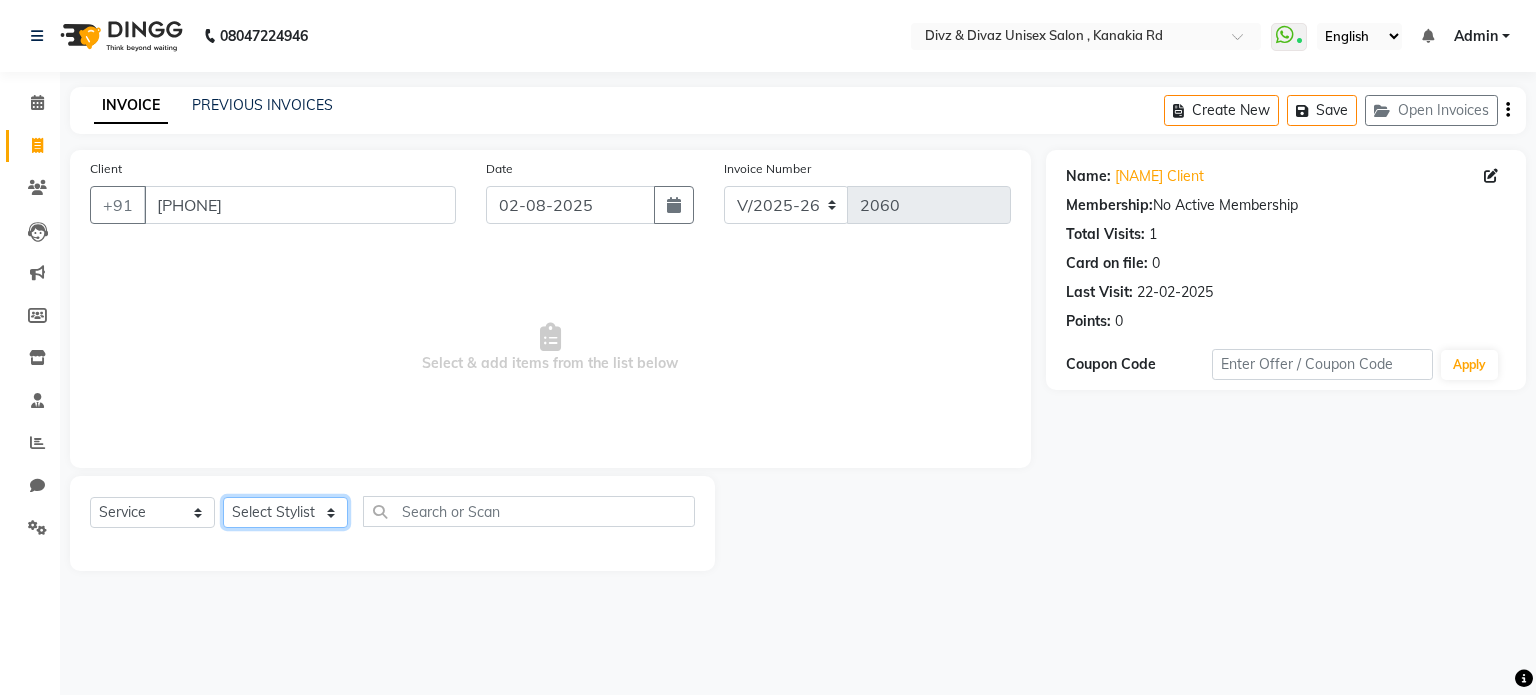 click on "Select Stylist [FIRST] [FIRST]  [FIRST] [FIRST] [FIRST]" 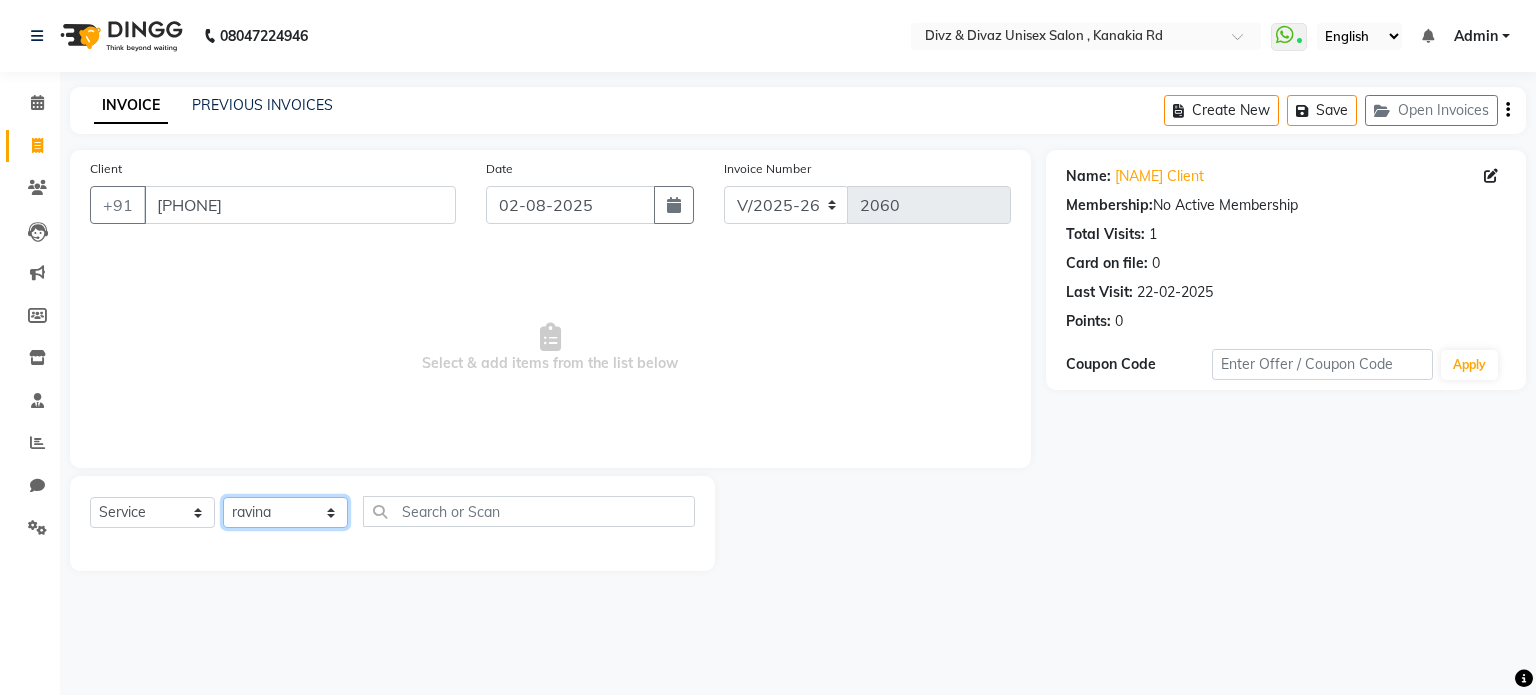click on "Select Stylist [FIRST] [FIRST]  [FIRST] [FIRST] [FIRST]" 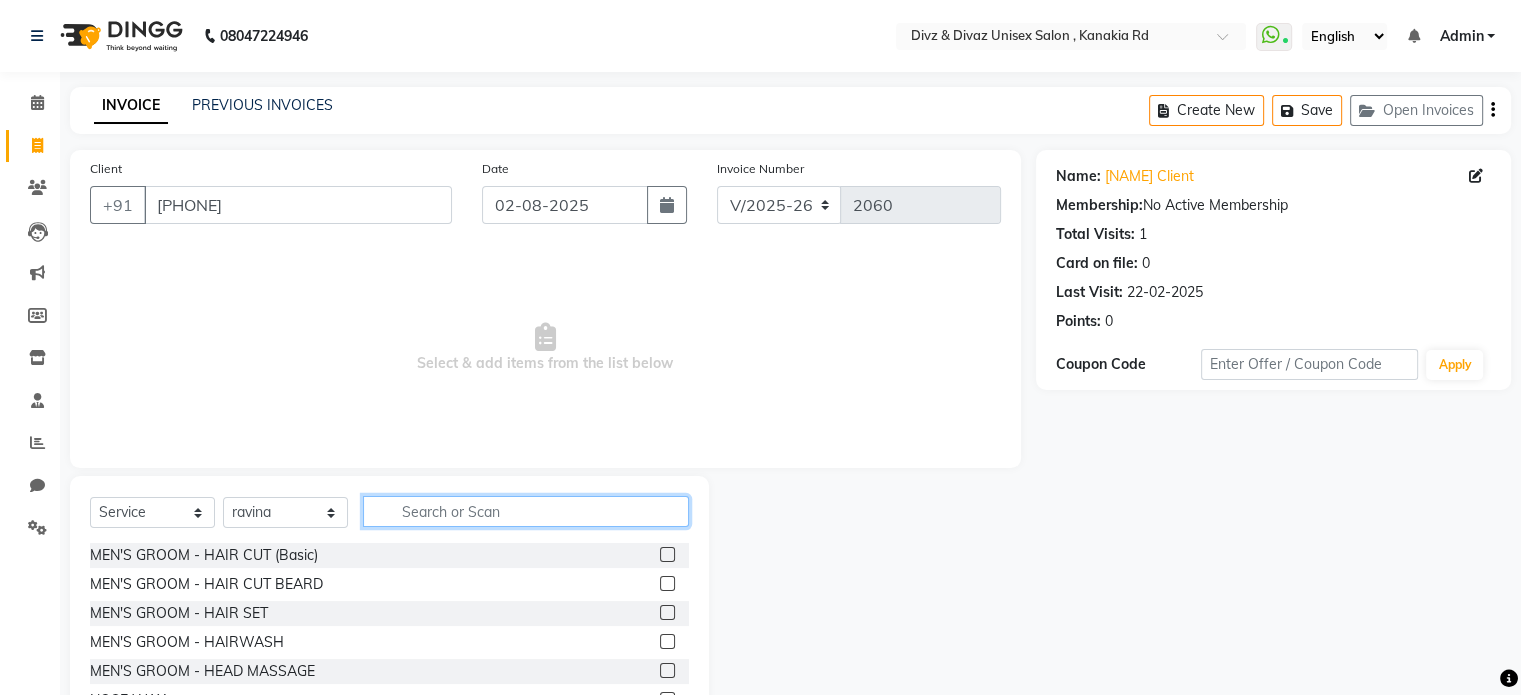 click 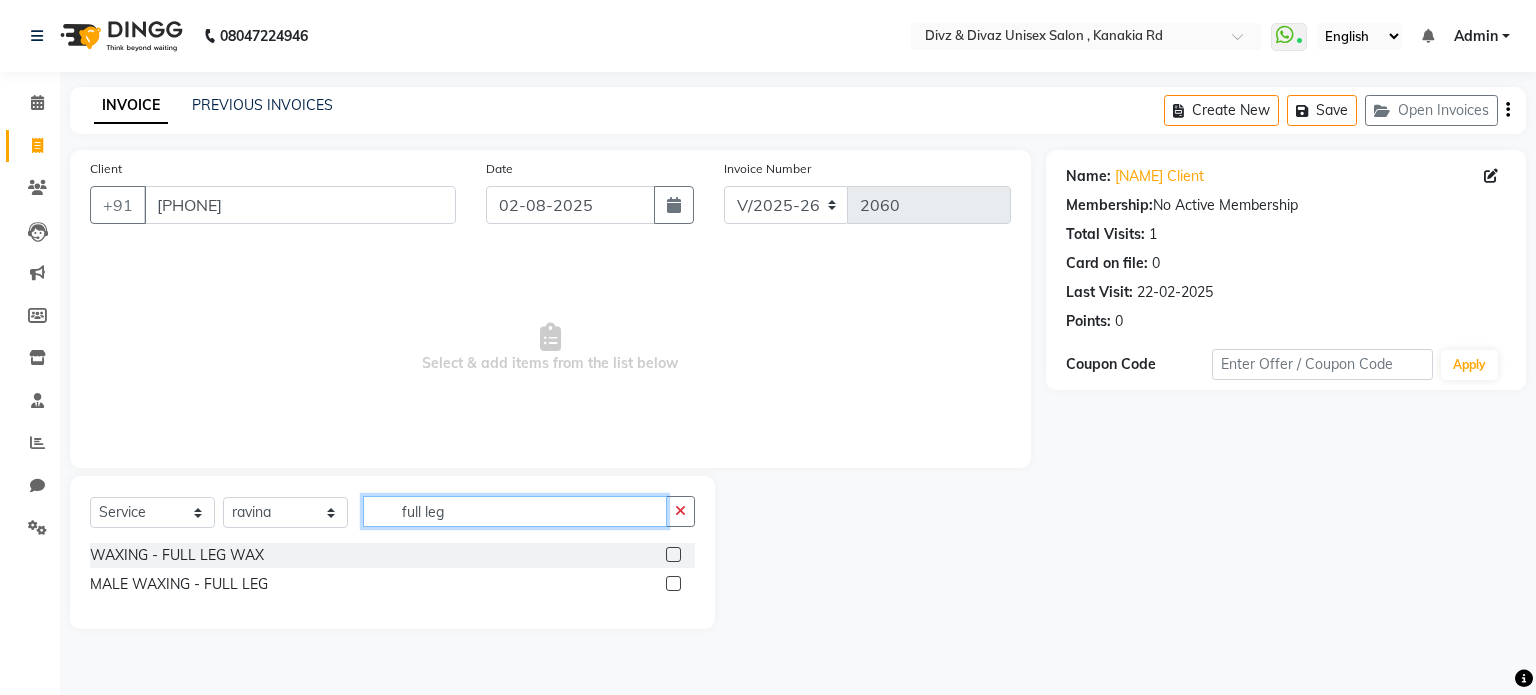 type on "full leg" 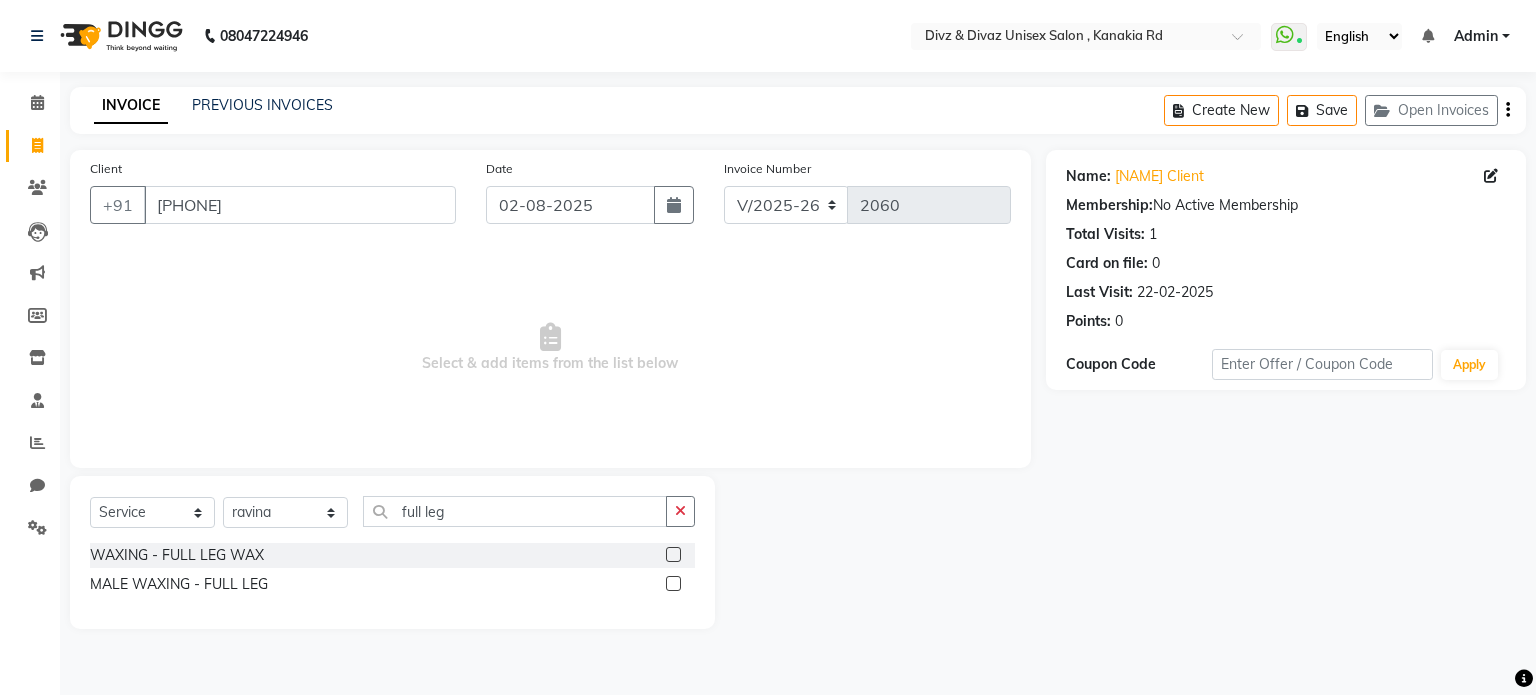click 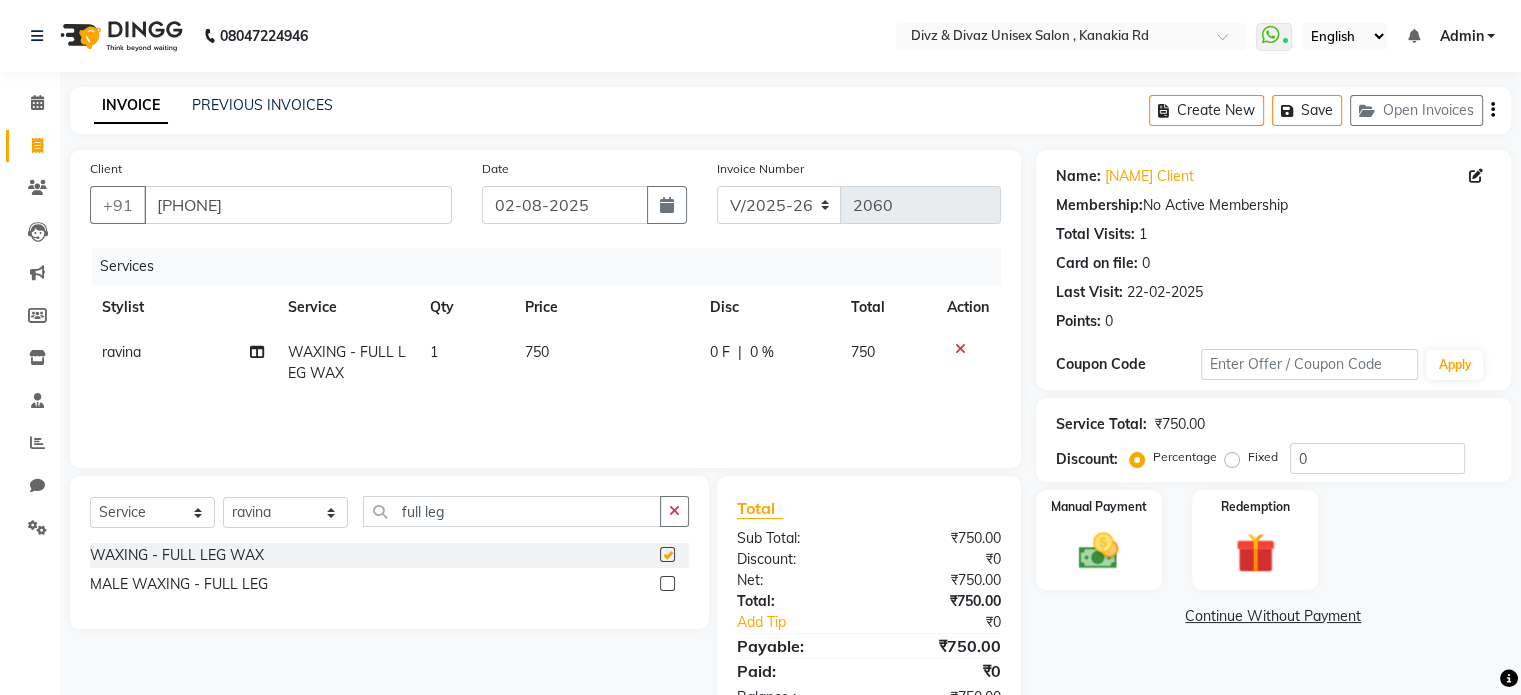 checkbox on "false" 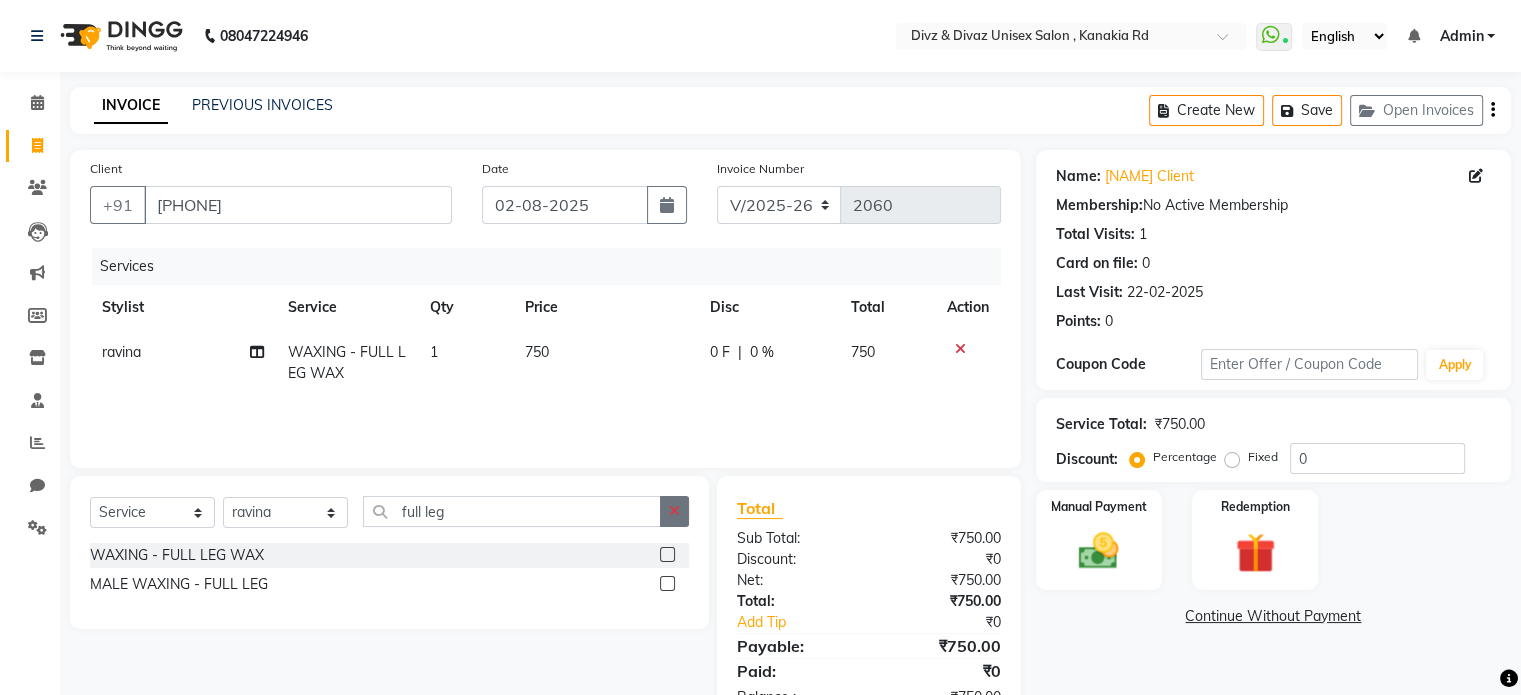 click 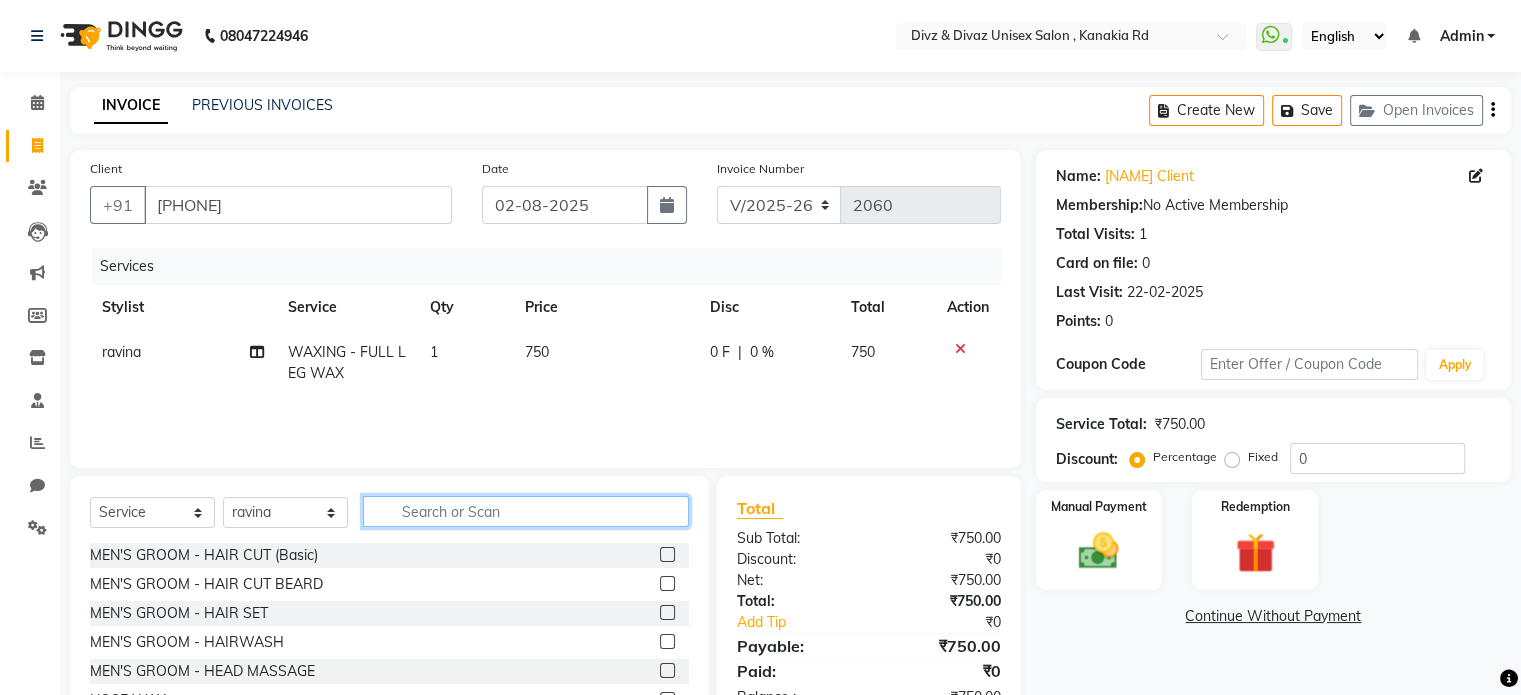 click 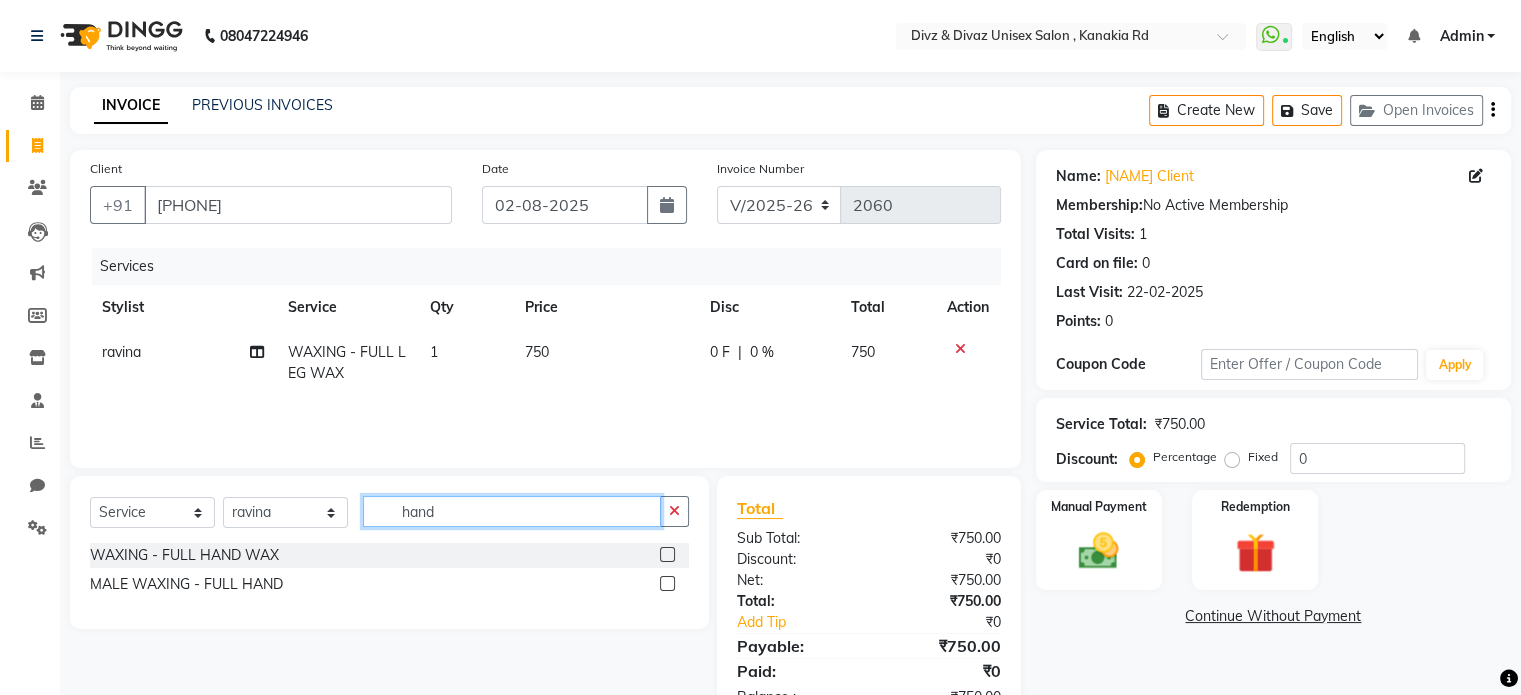 type on "hand" 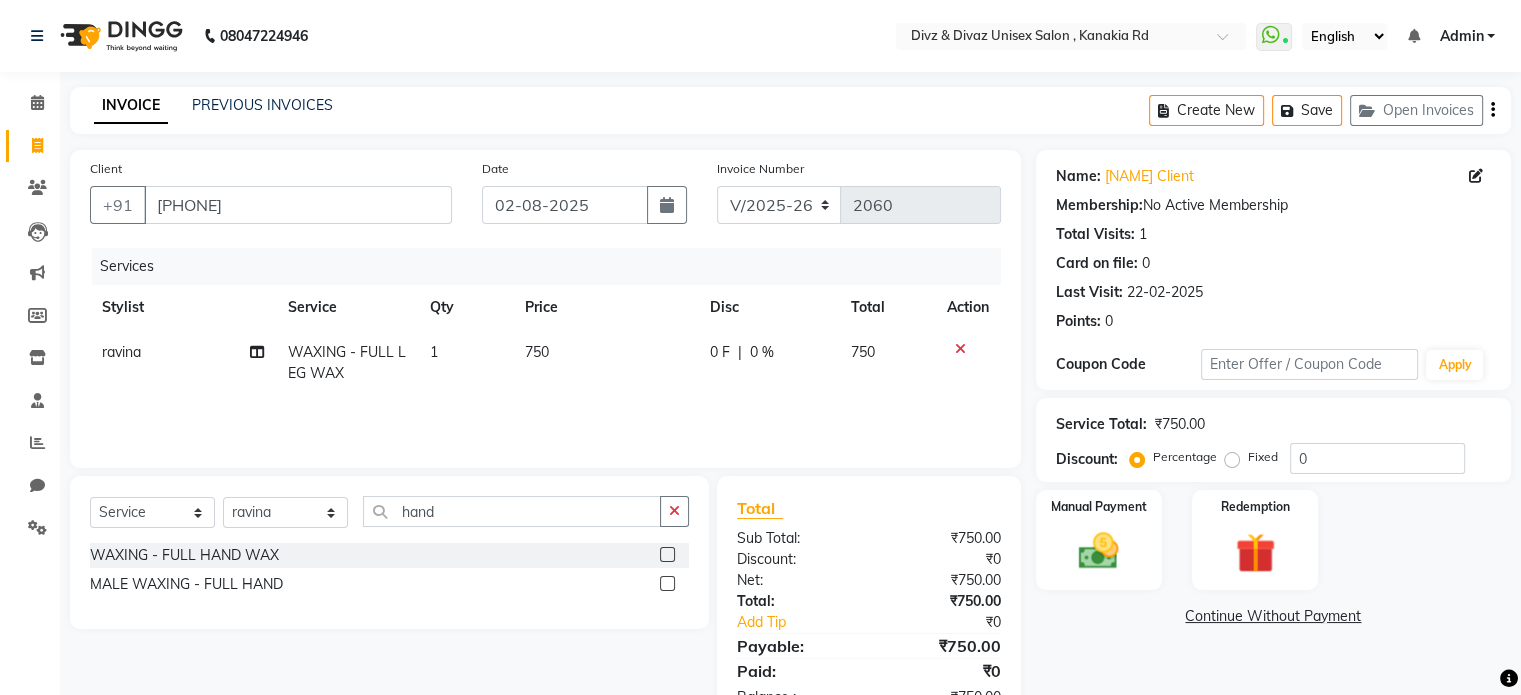 click 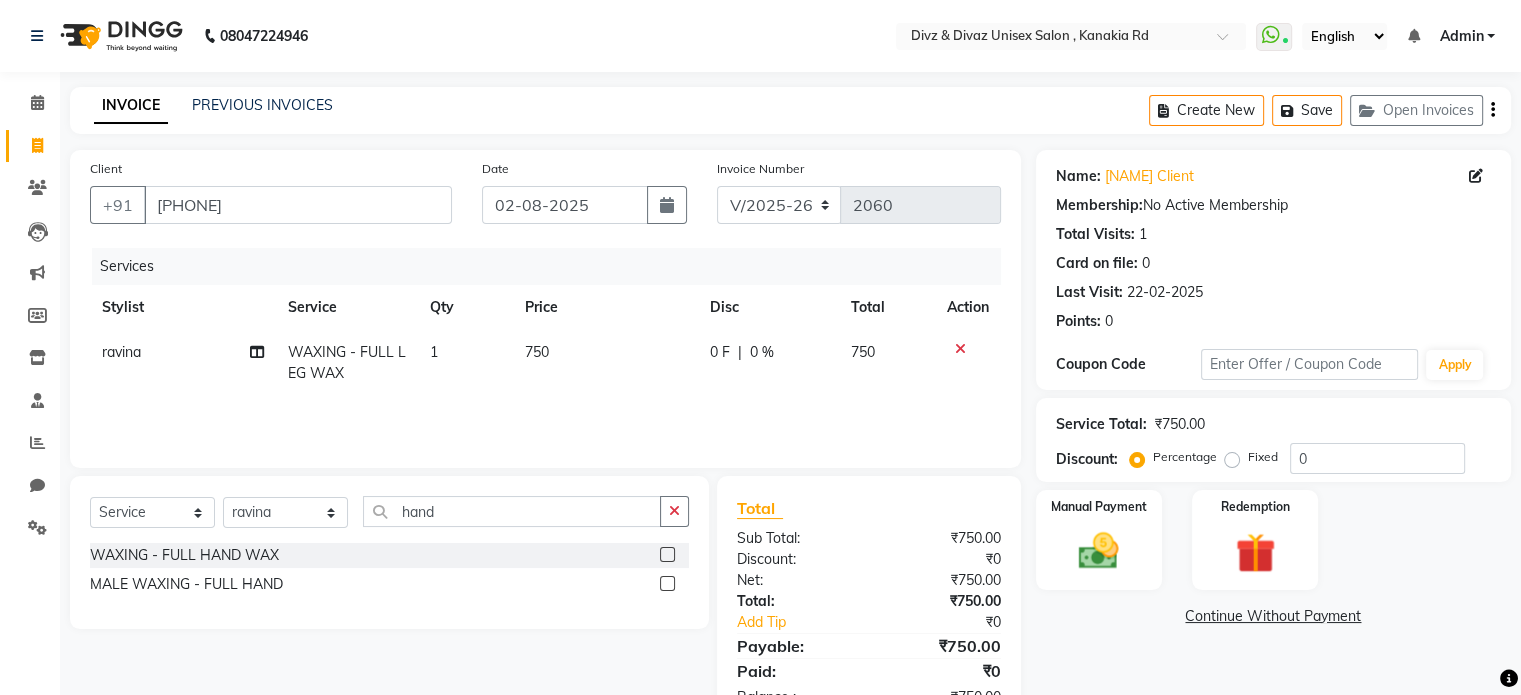 click 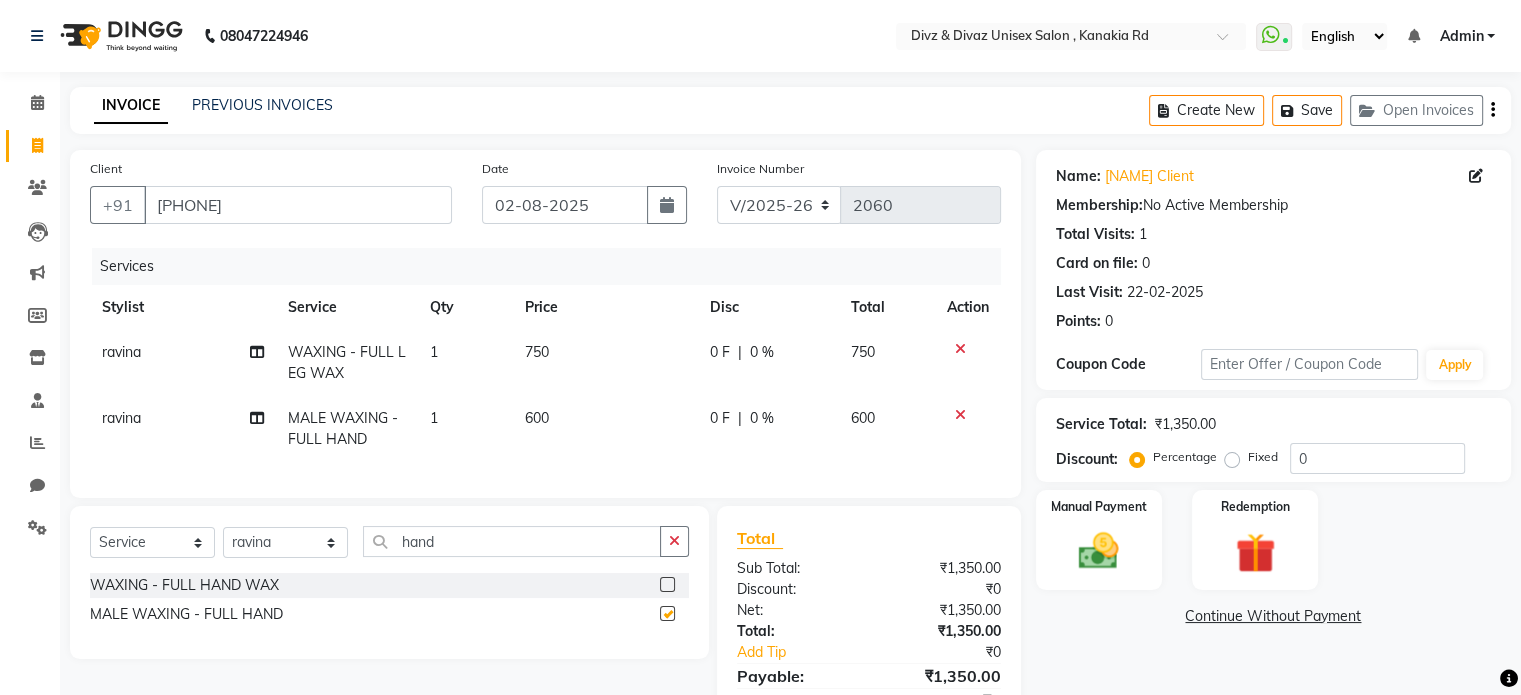 checkbox on "false" 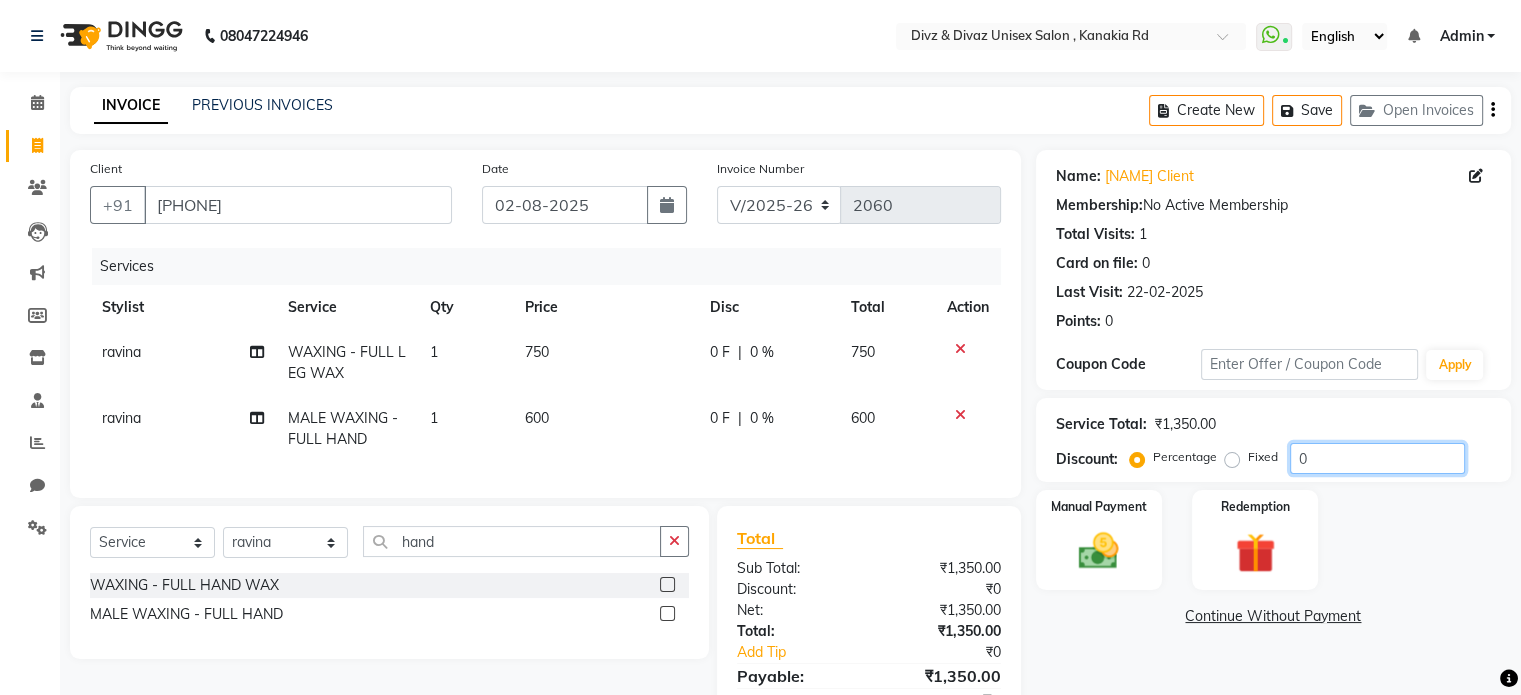 click on "0" 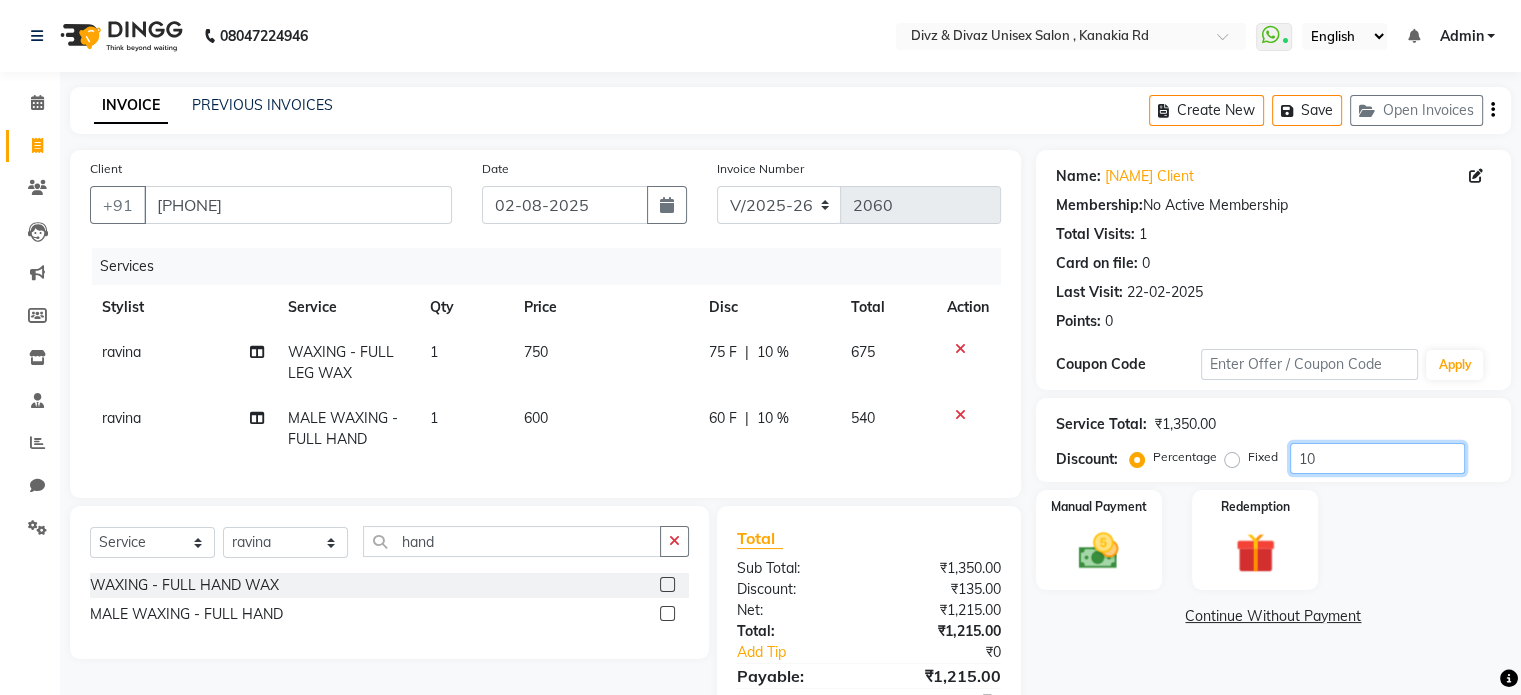type on "1" 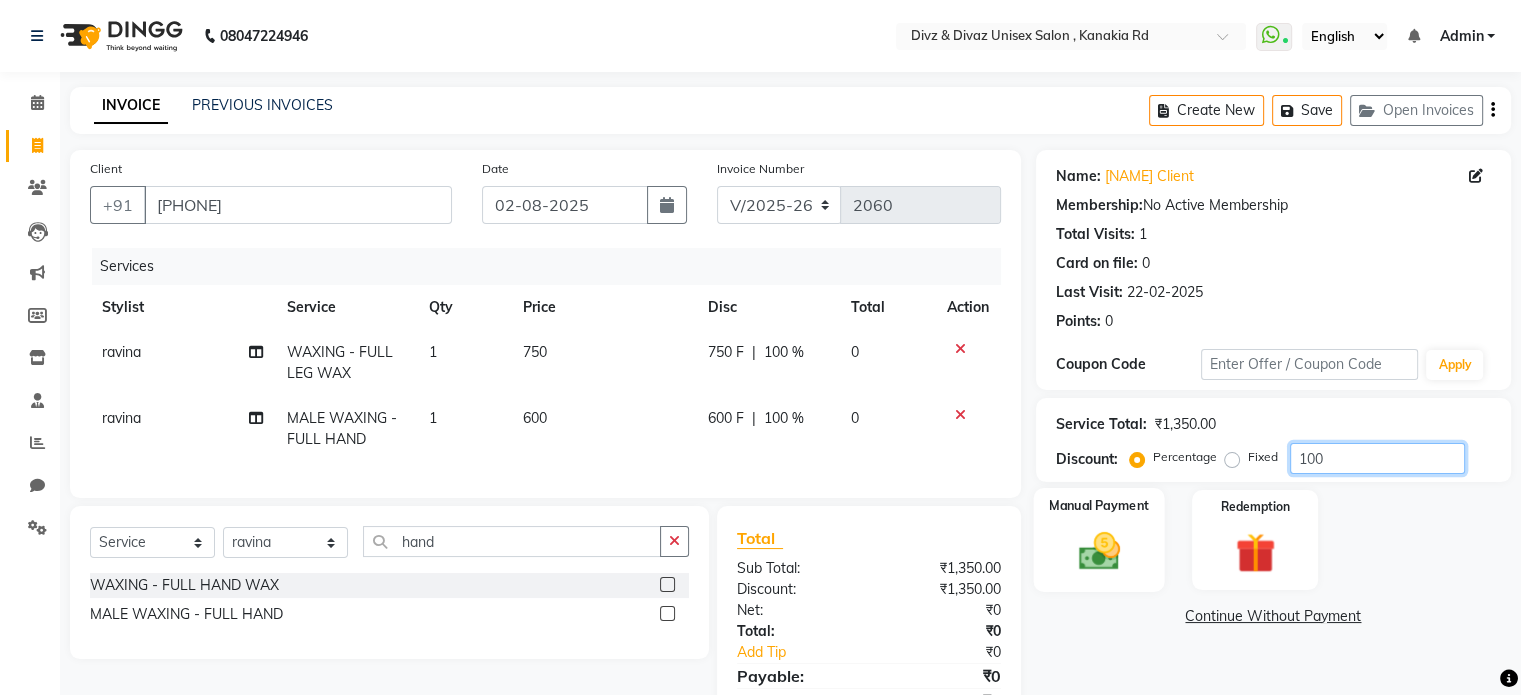type on "100" 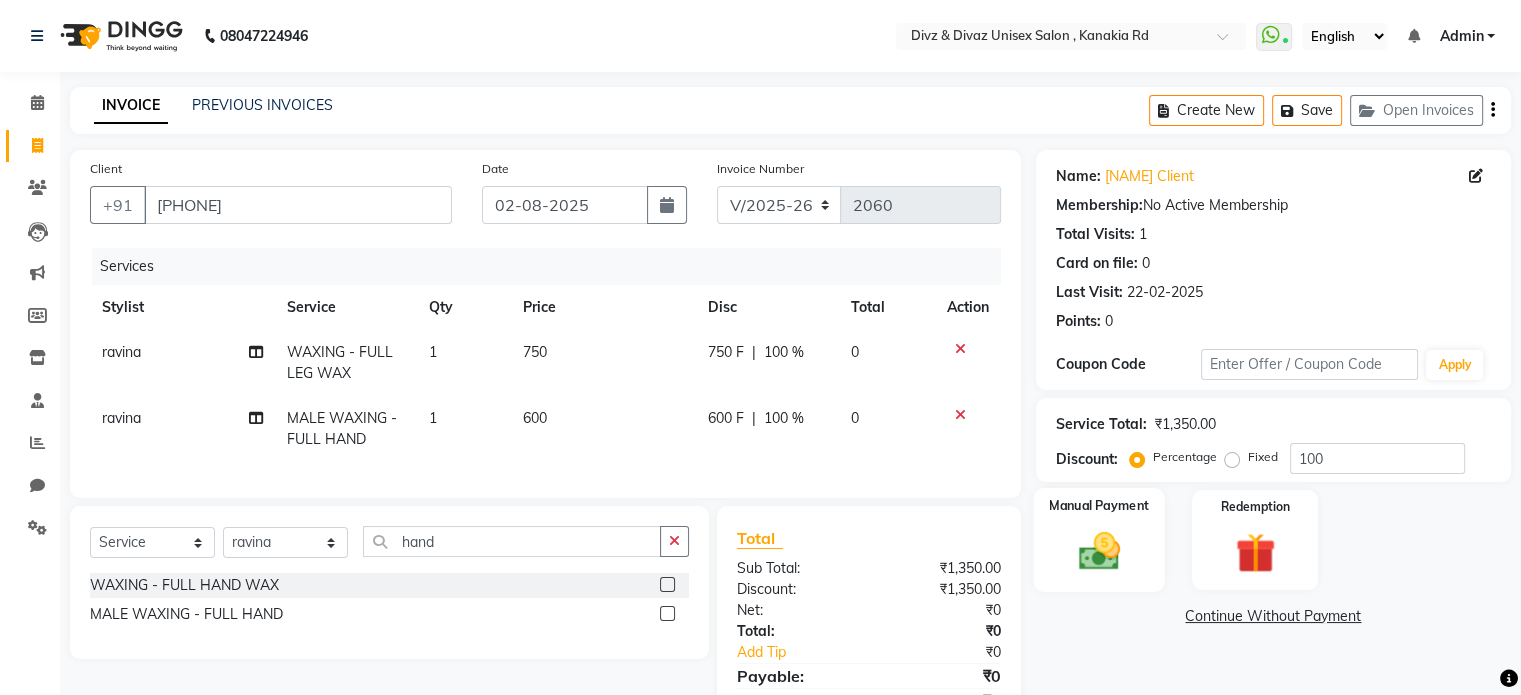 click 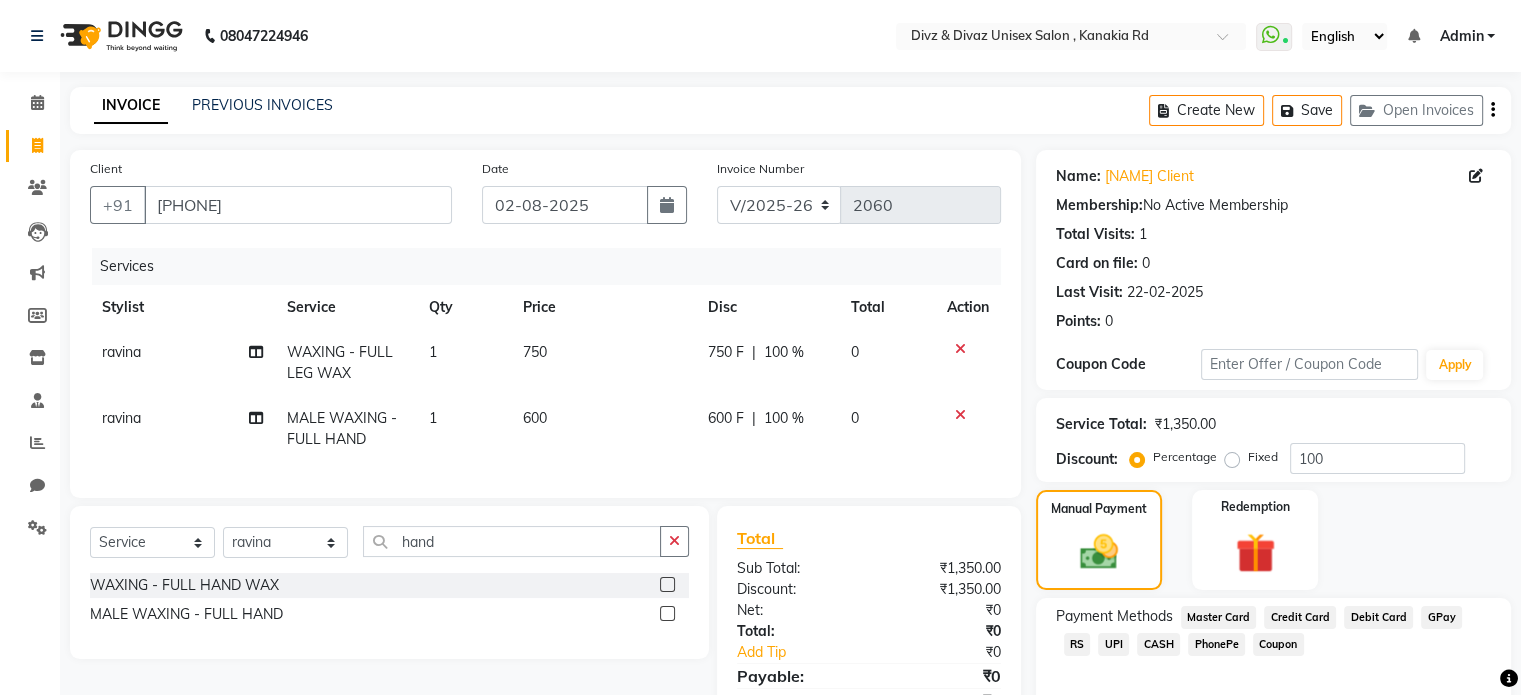 click on "Fixed" 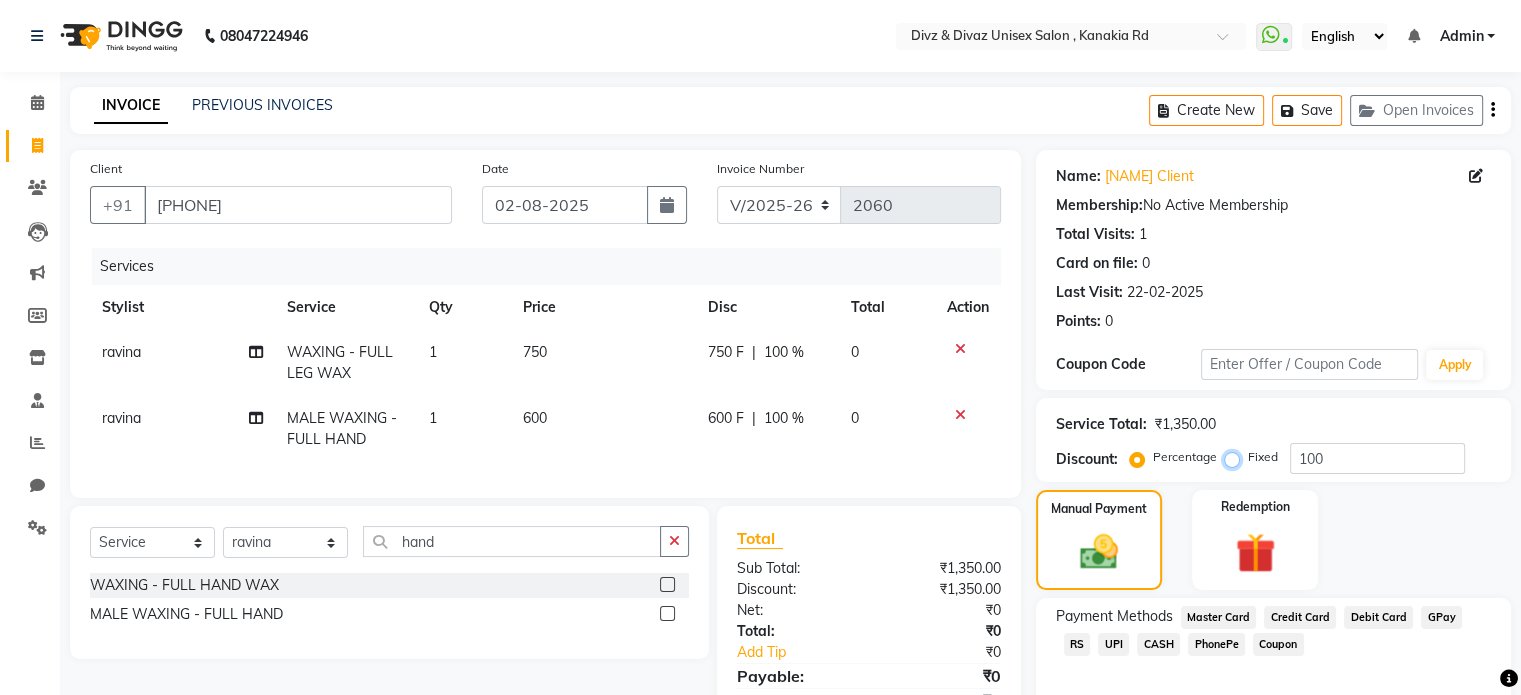 click on "Fixed" at bounding box center (1236, 457) 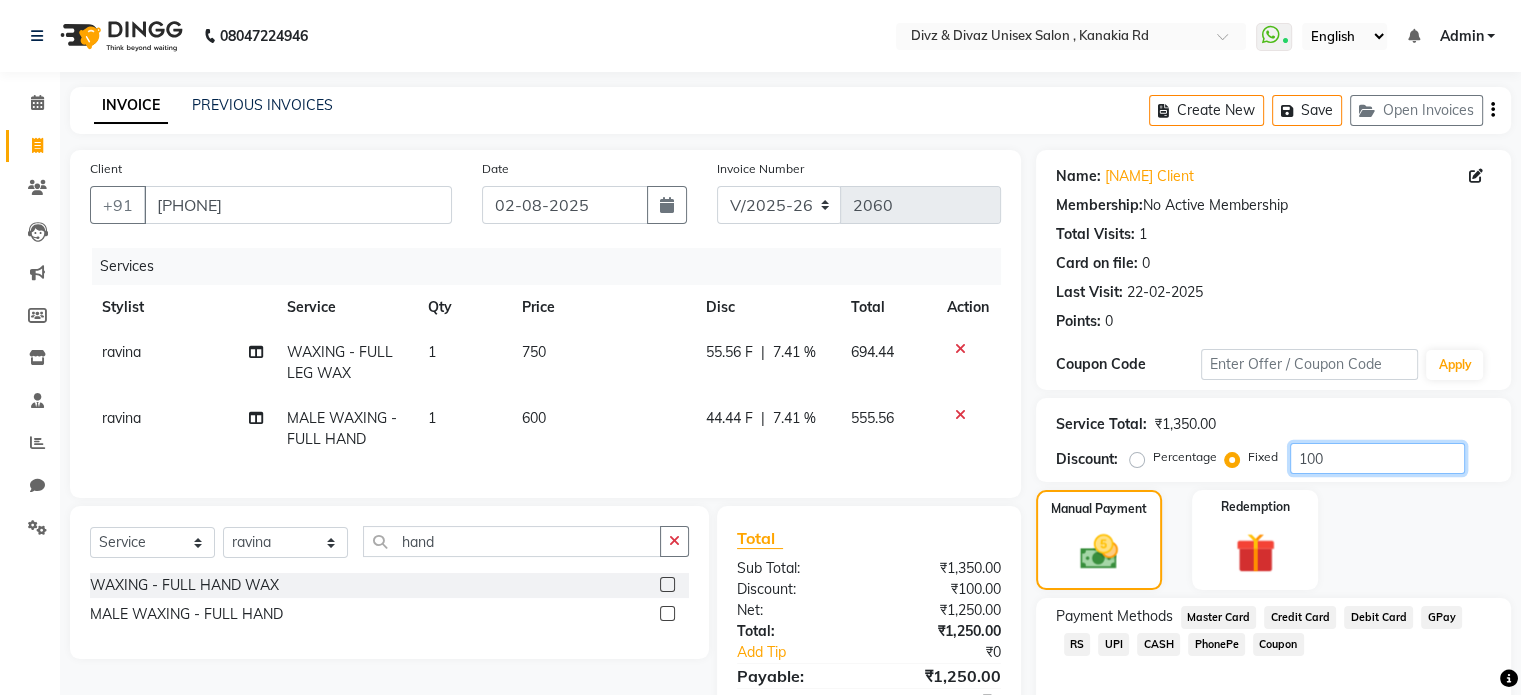 click on "100" 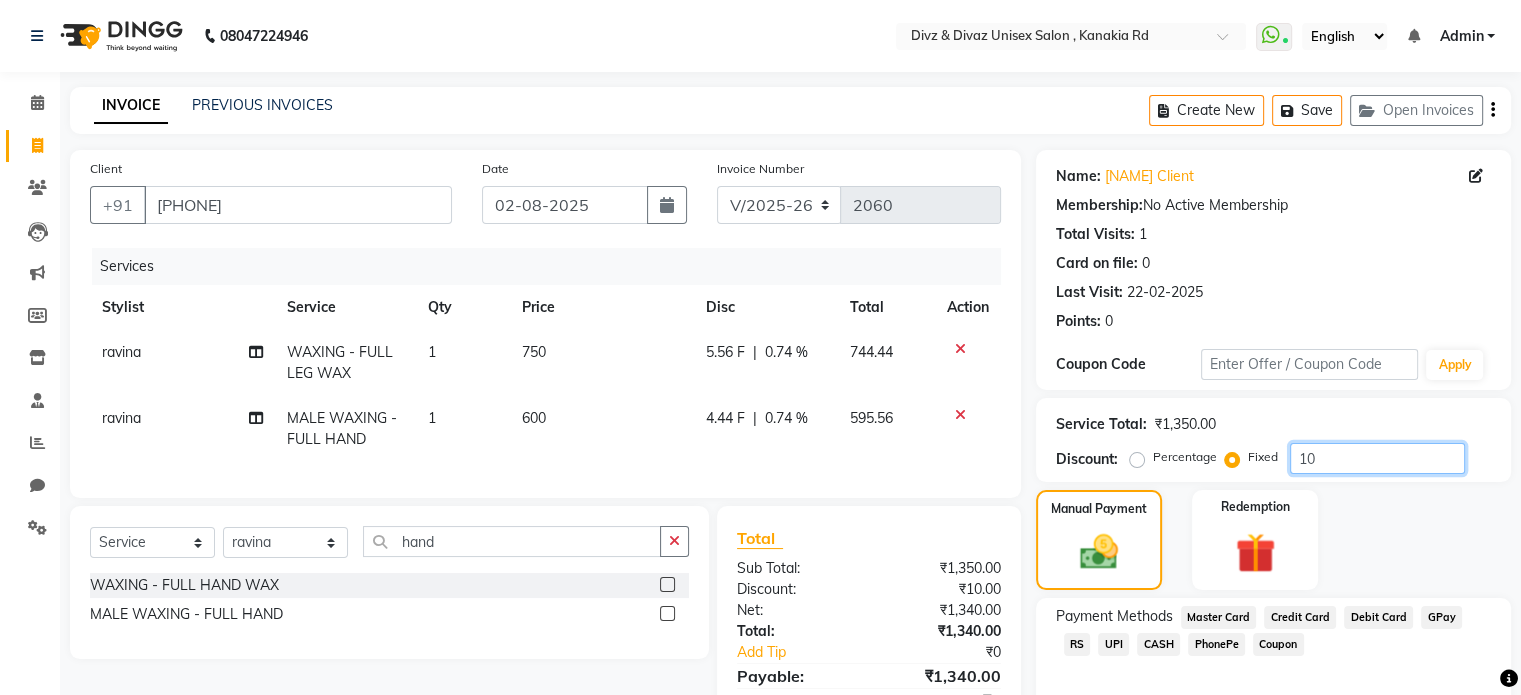 type on "1" 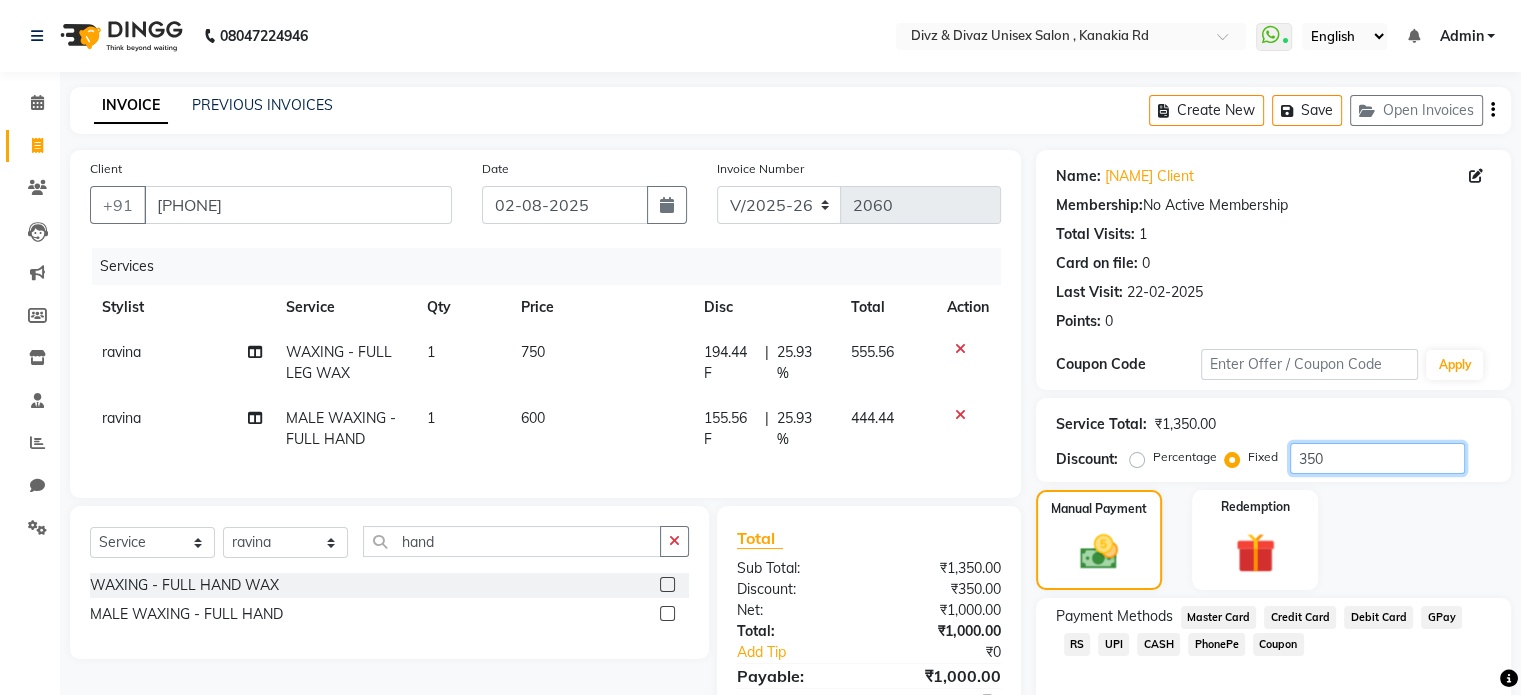 type on "350" 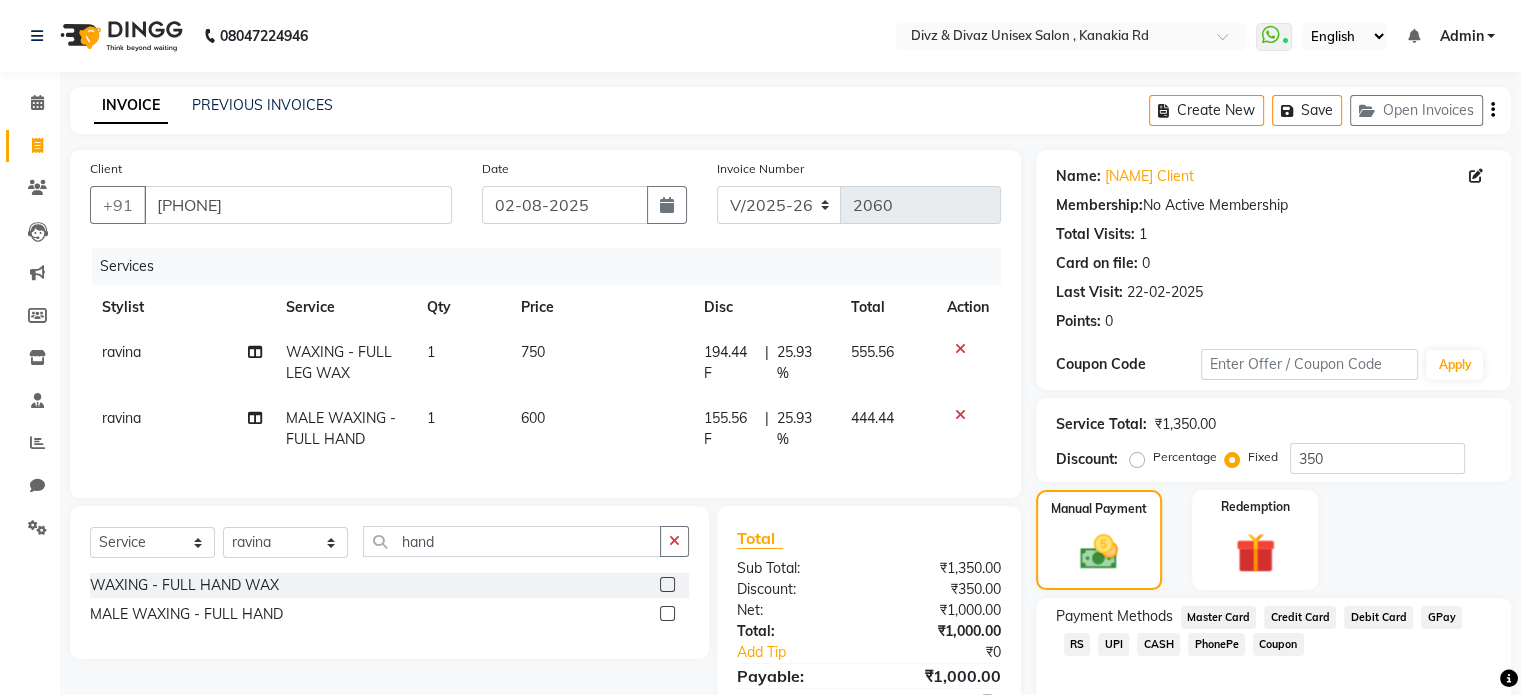 click on "UPI" 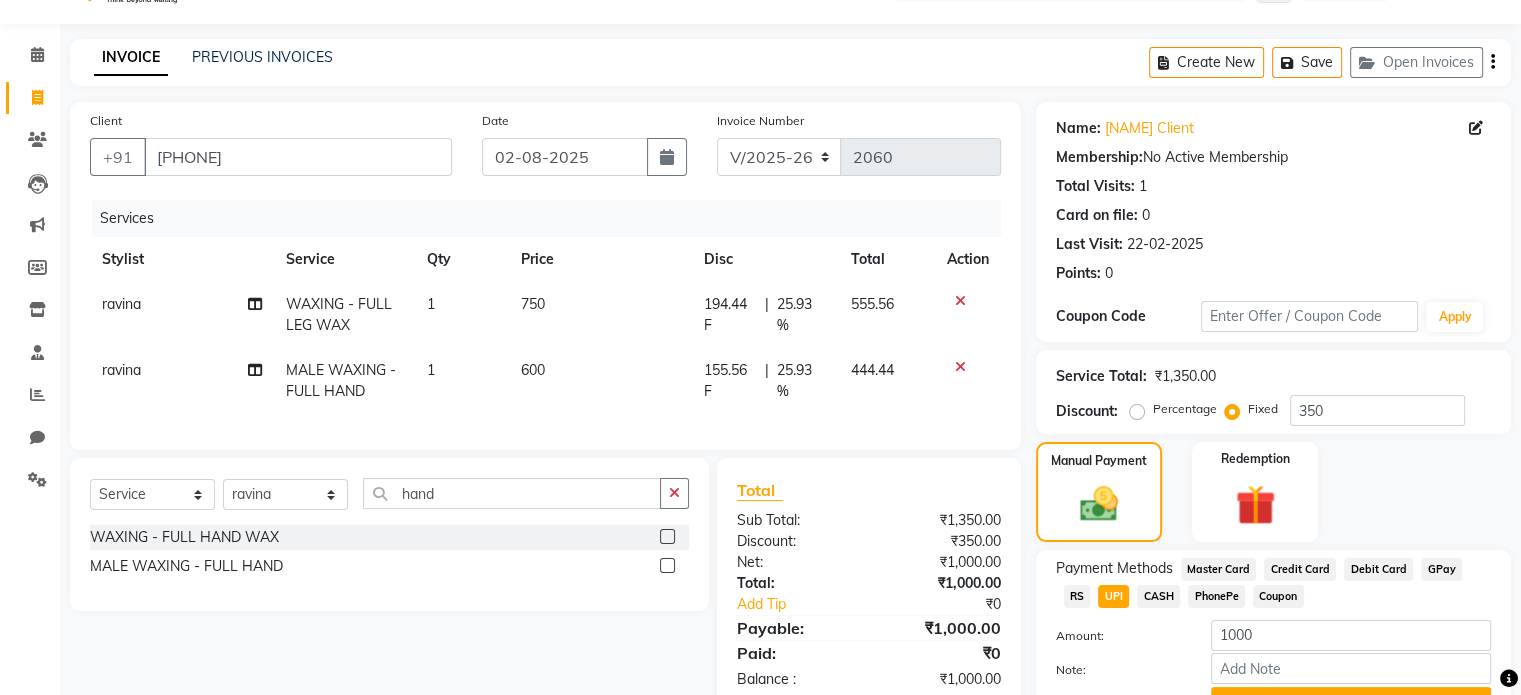 scroll, scrollTop: 80, scrollLeft: 0, axis: vertical 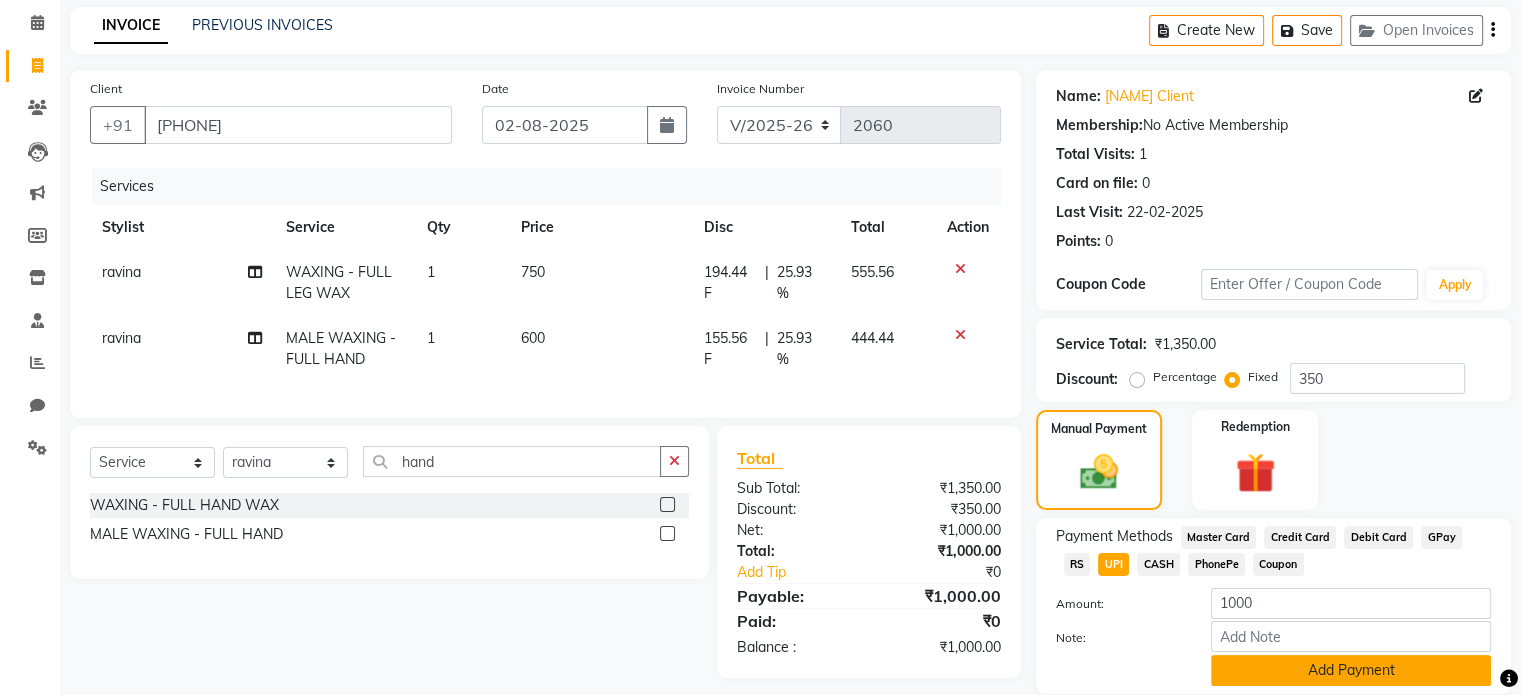 click on "Add Payment" 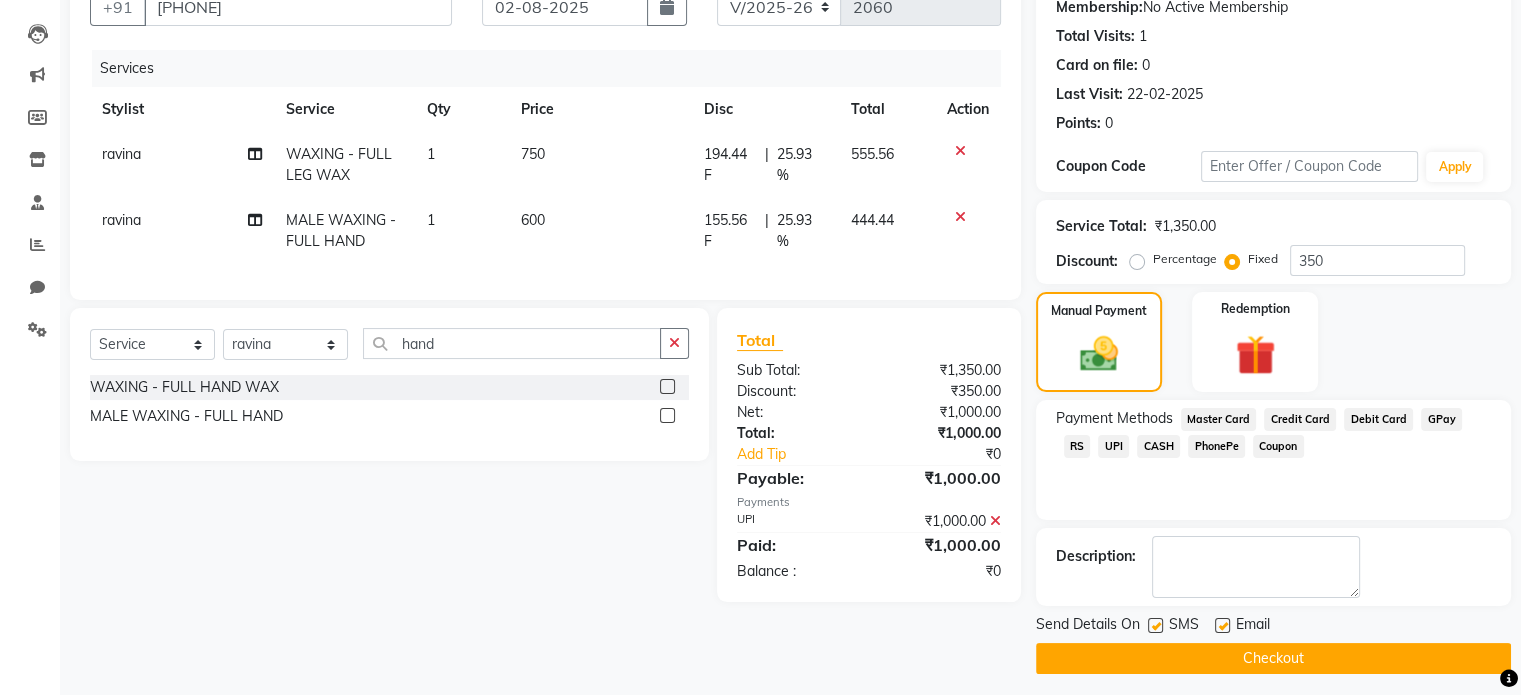 scroll, scrollTop: 200, scrollLeft: 0, axis: vertical 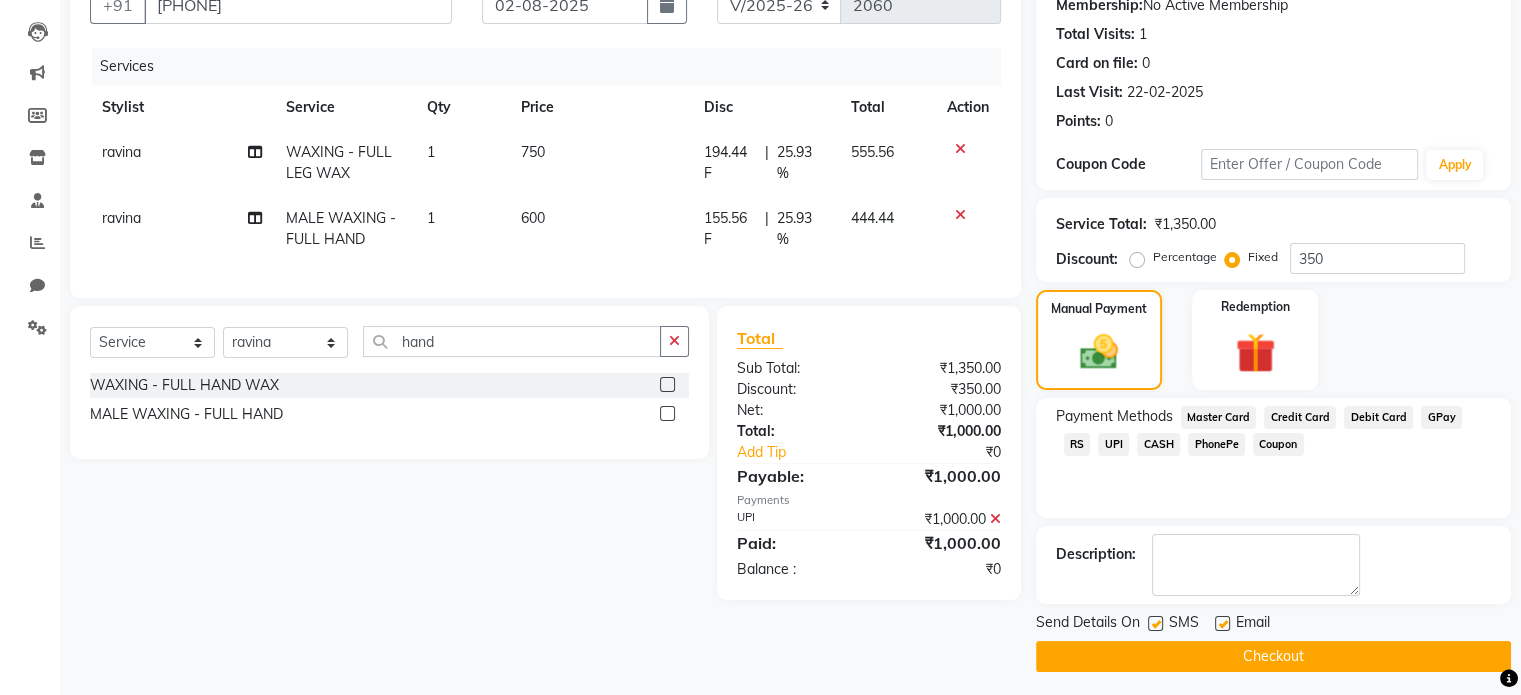 click on "Checkout" 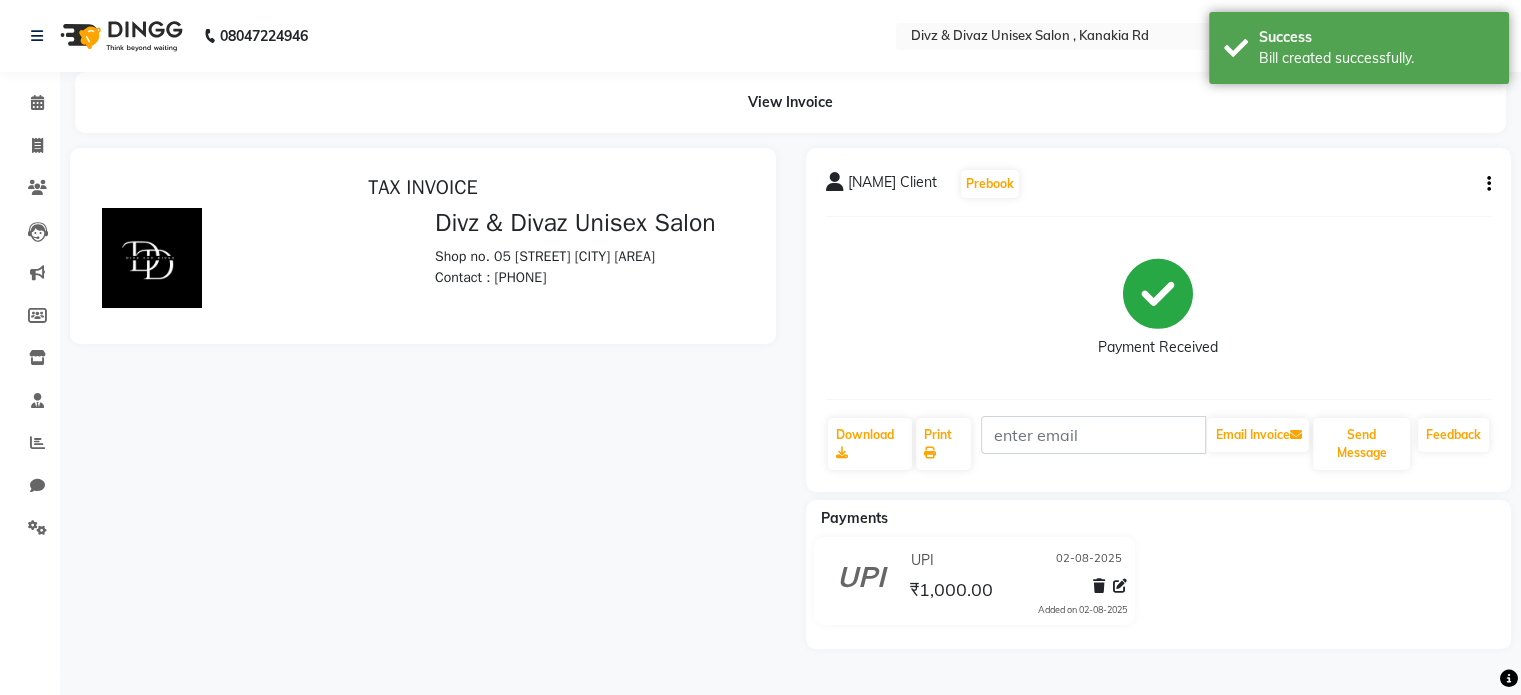 scroll, scrollTop: 0, scrollLeft: 0, axis: both 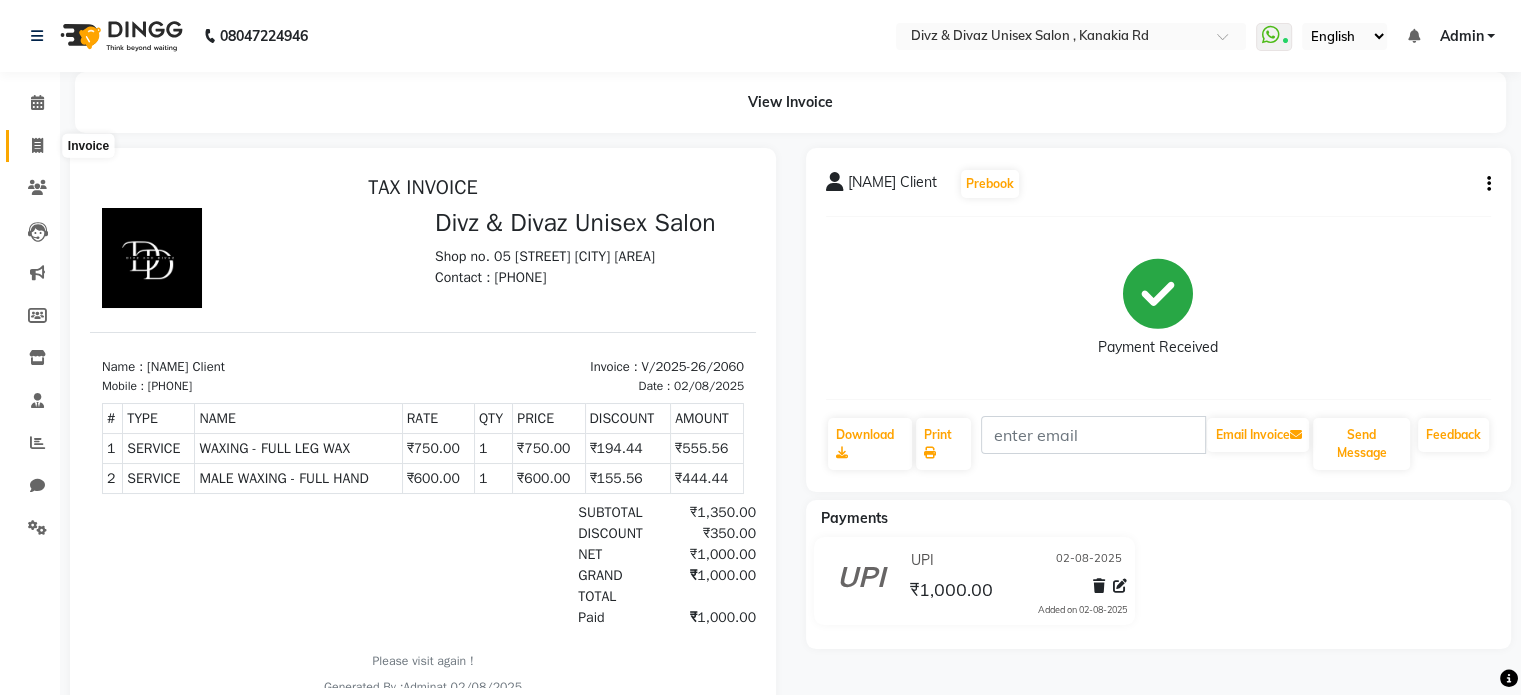 click 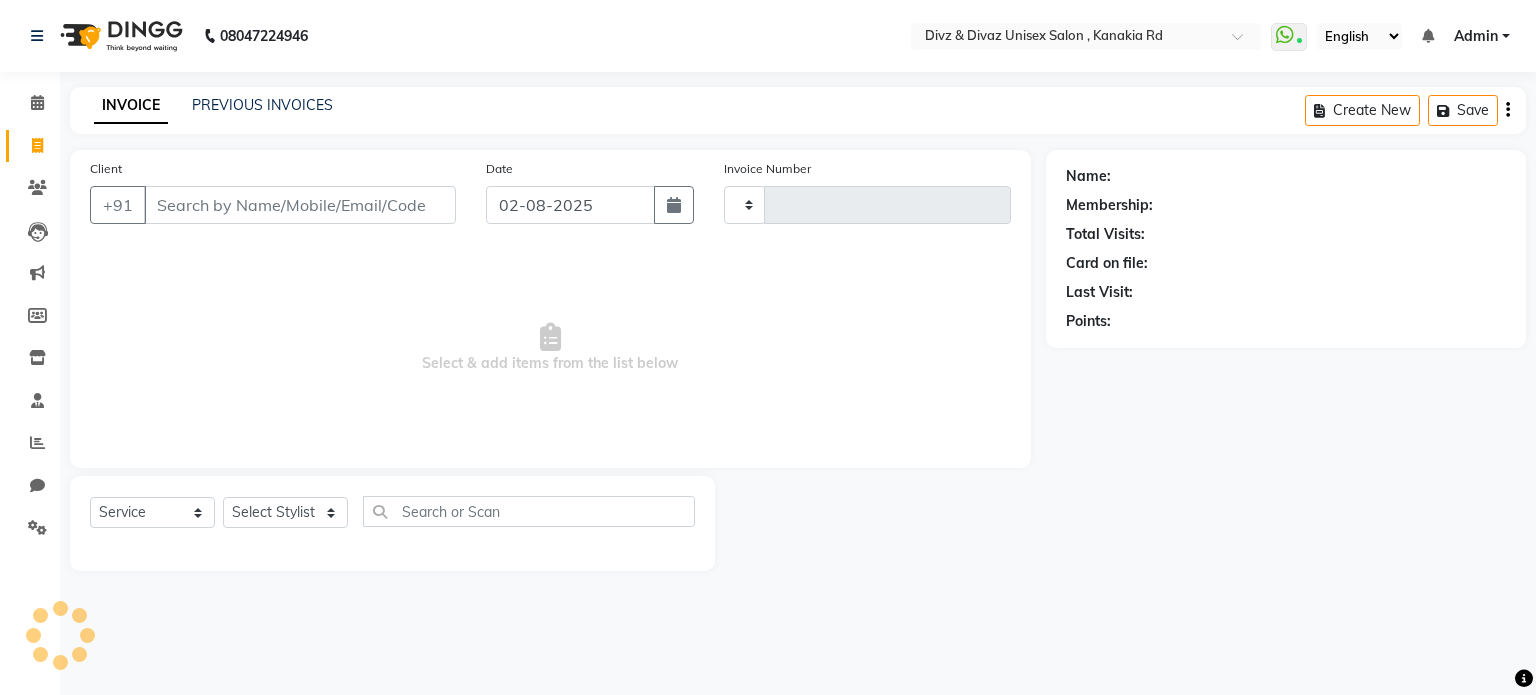 type on "2061" 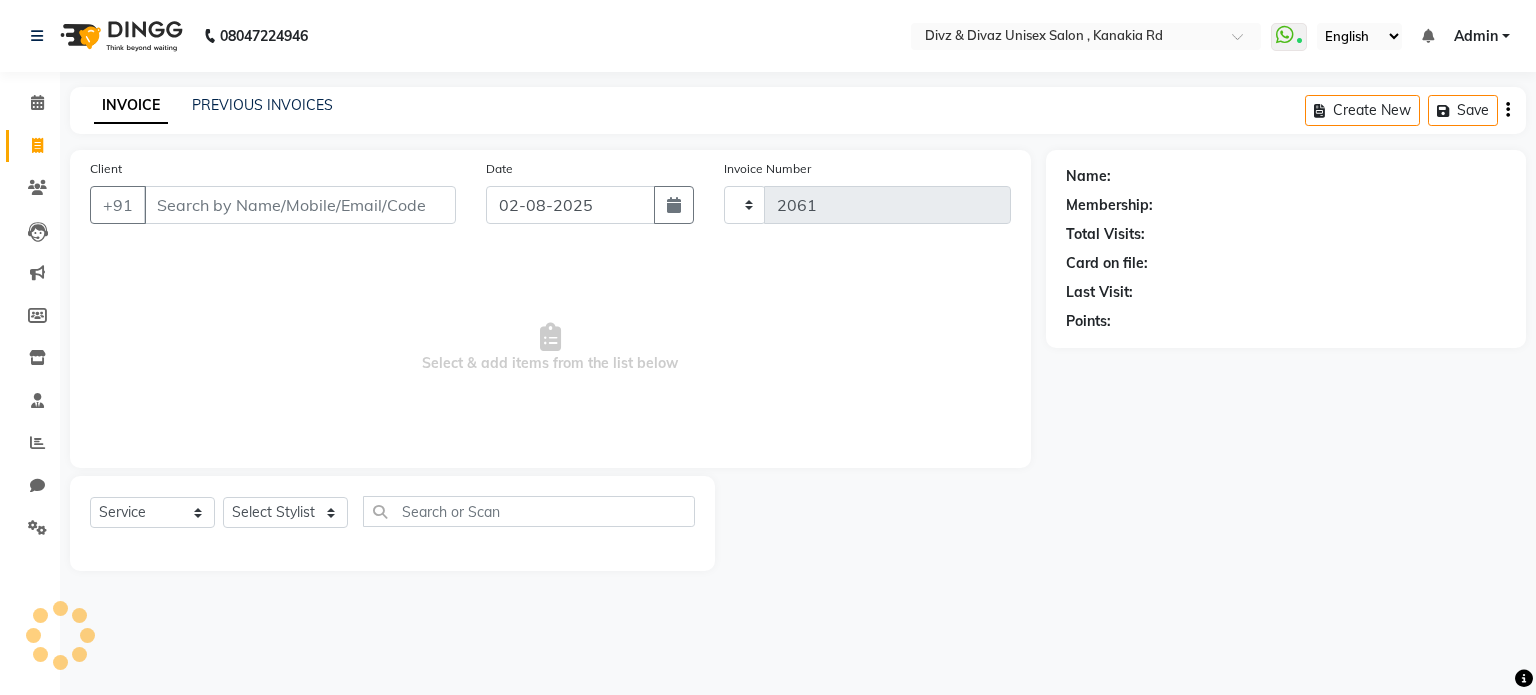 select on "7588" 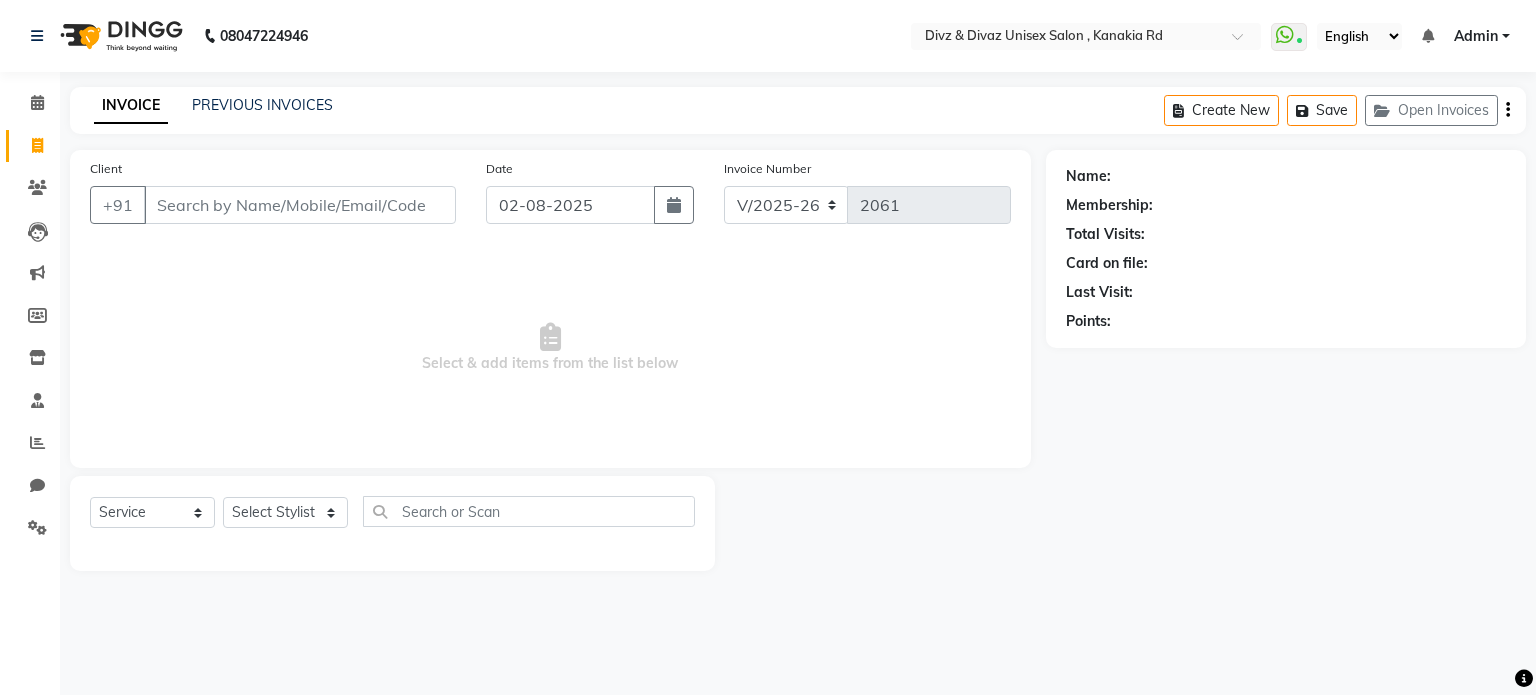 click on "Client" at bounding box center (300, 205) 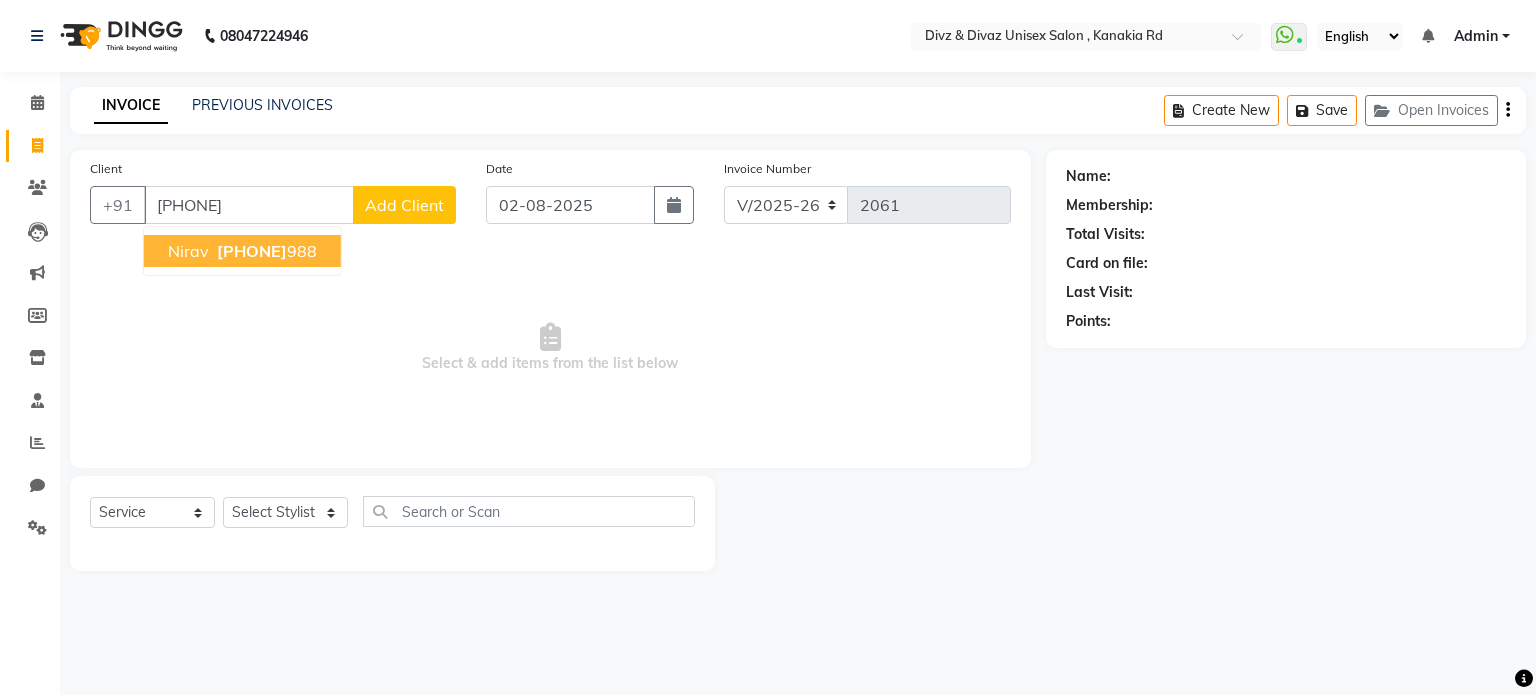 click on "9930630" at bounding box center (252, 251) 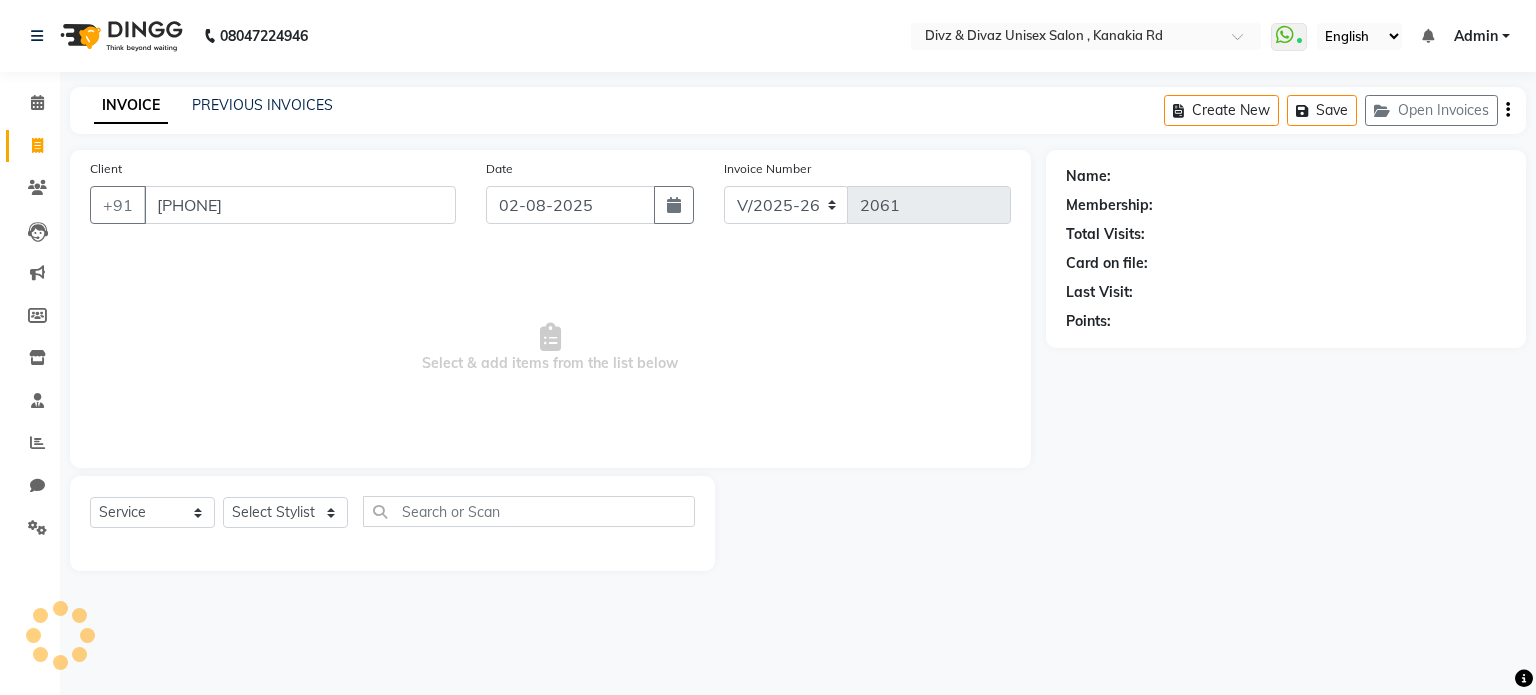 type on "9930630988" 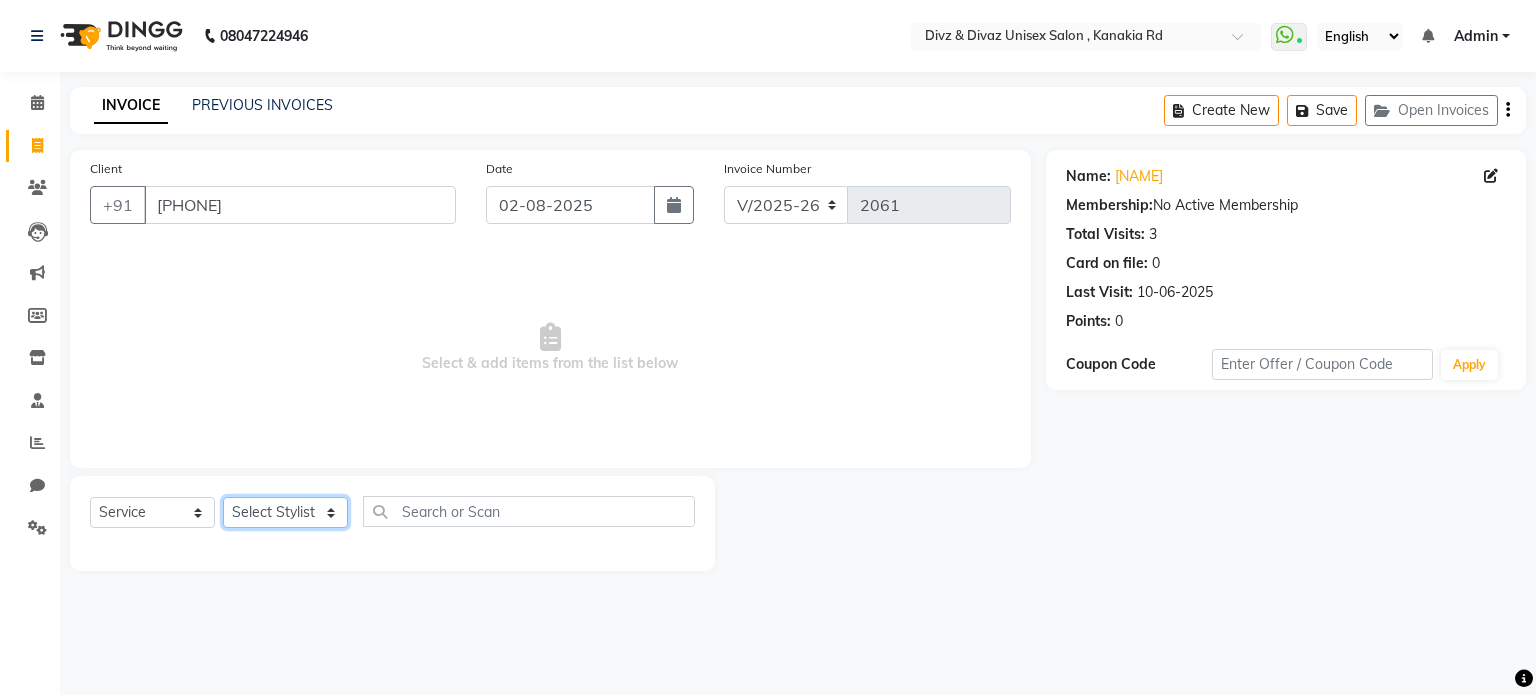 click on "Select Stylist [FIRST] [FIRST]  [FIRST] [FIRST] [FIRST]" 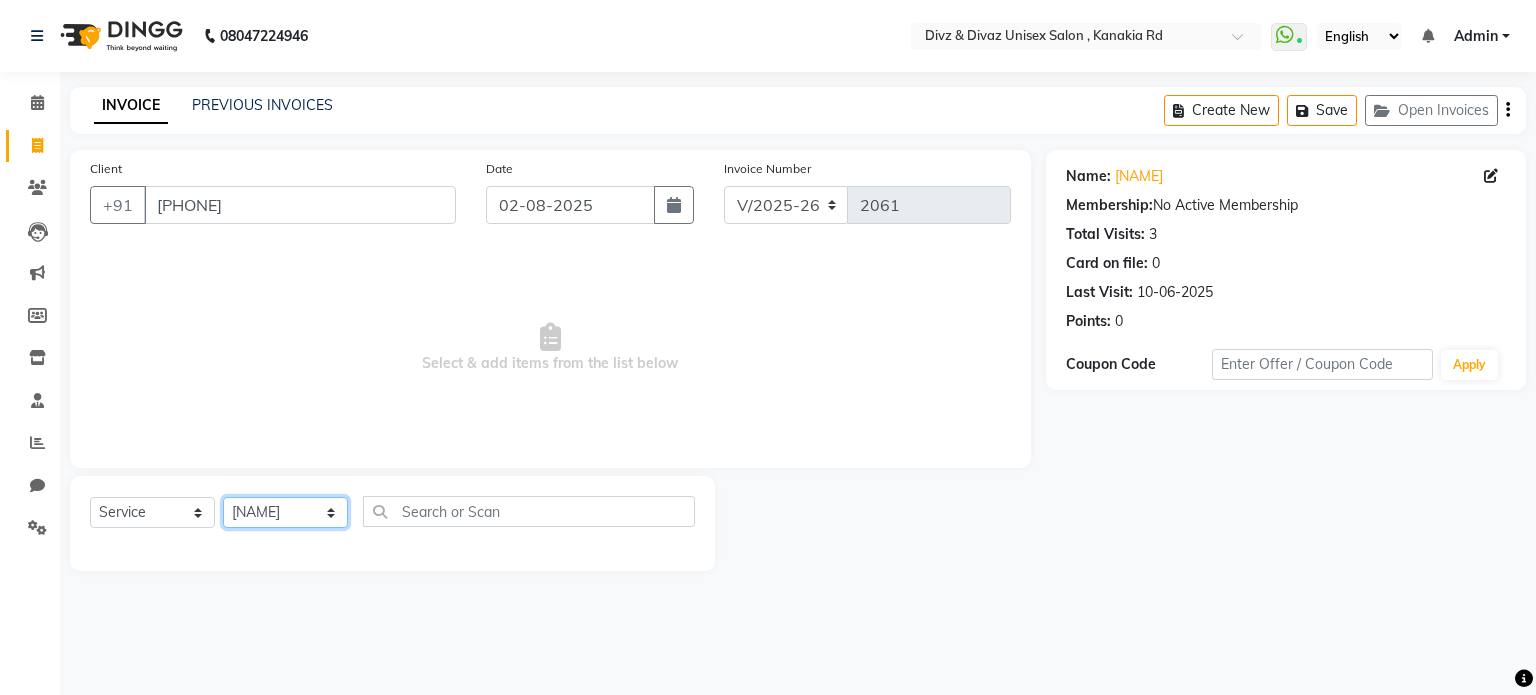 click on "Select Stylist [FIRST] [FIRST]  [FIRST] [FIRST] [FIRST]" 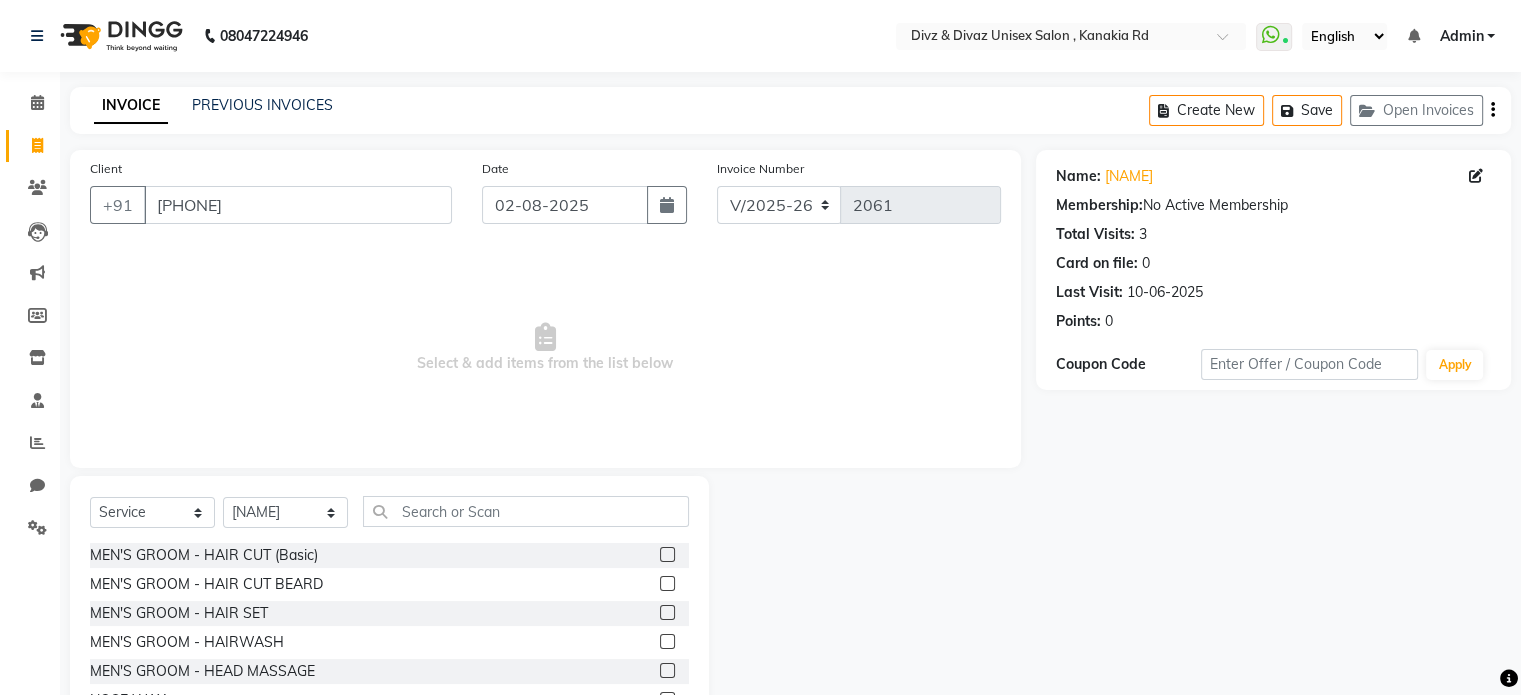 click 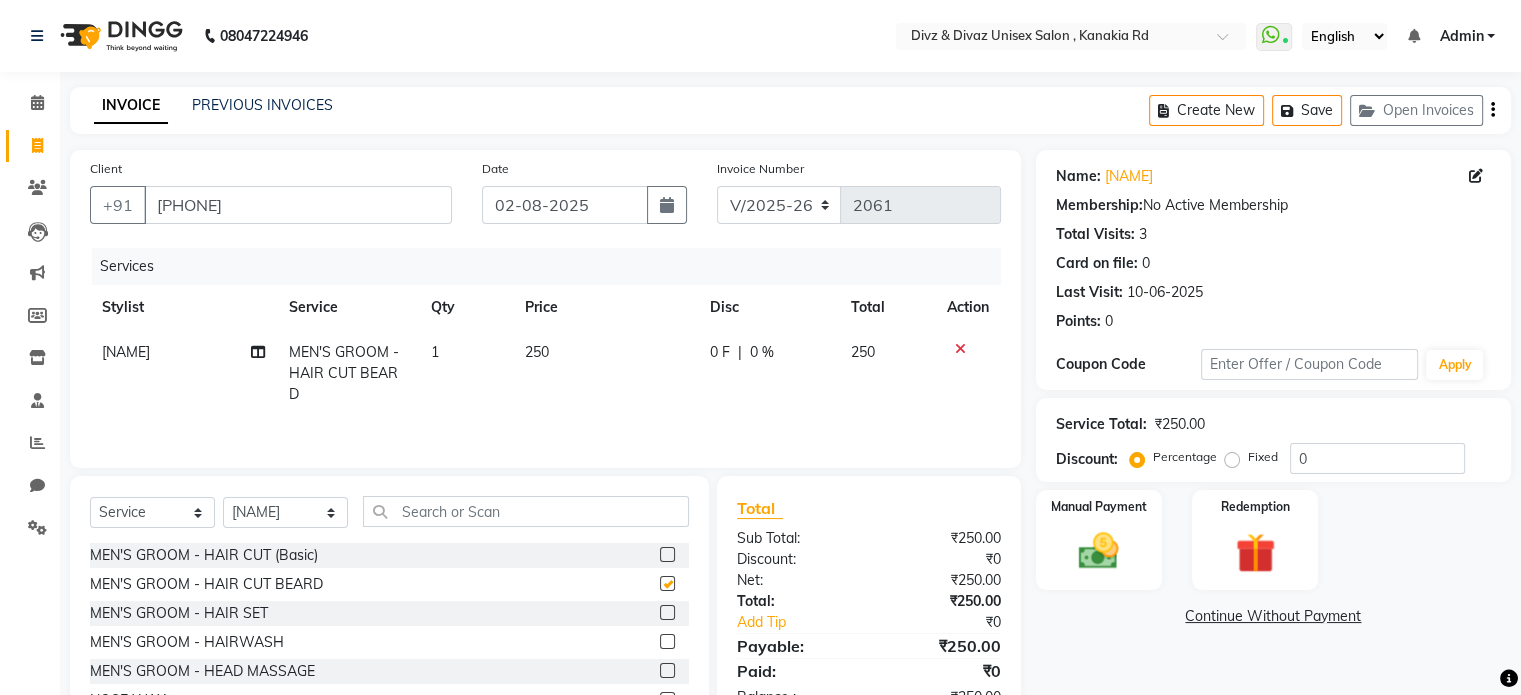 checkbox on "false" 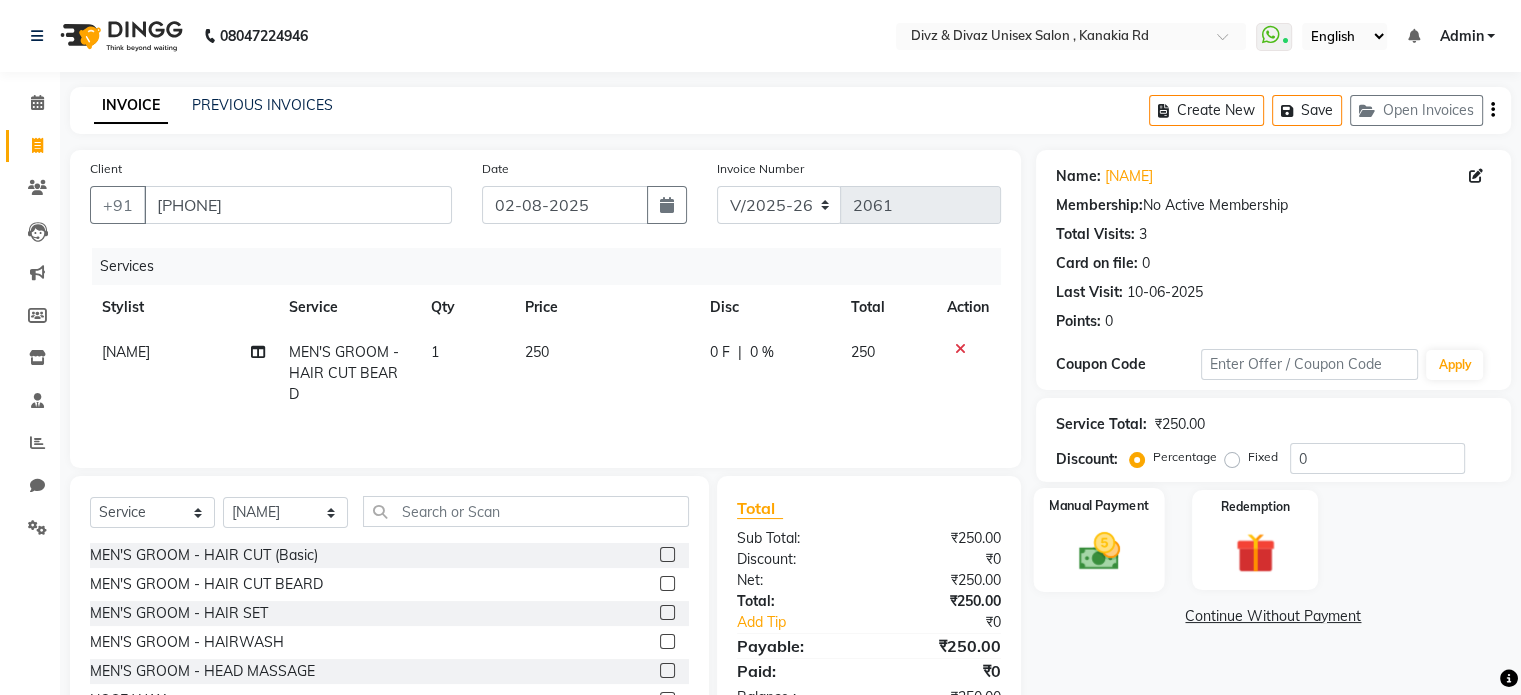 click on "Manual Payment" 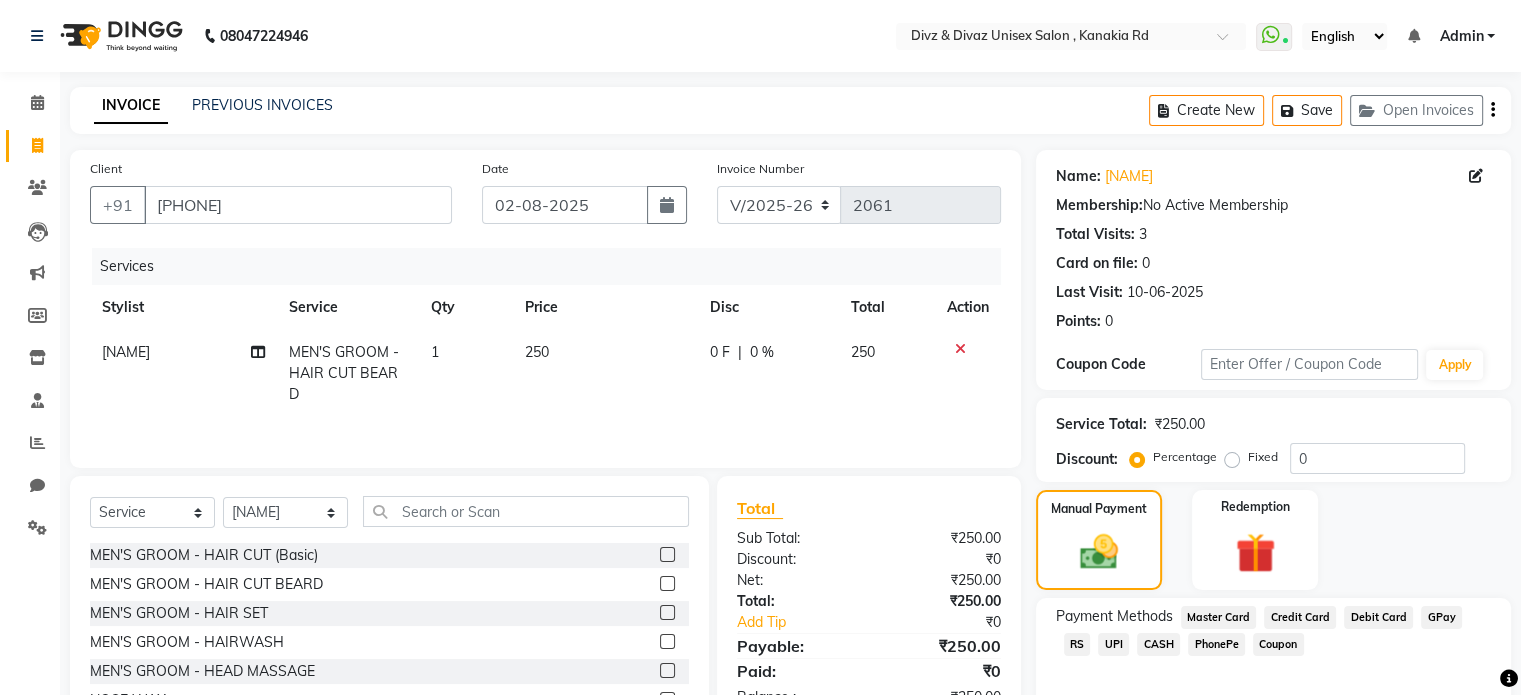 click on "UPI" 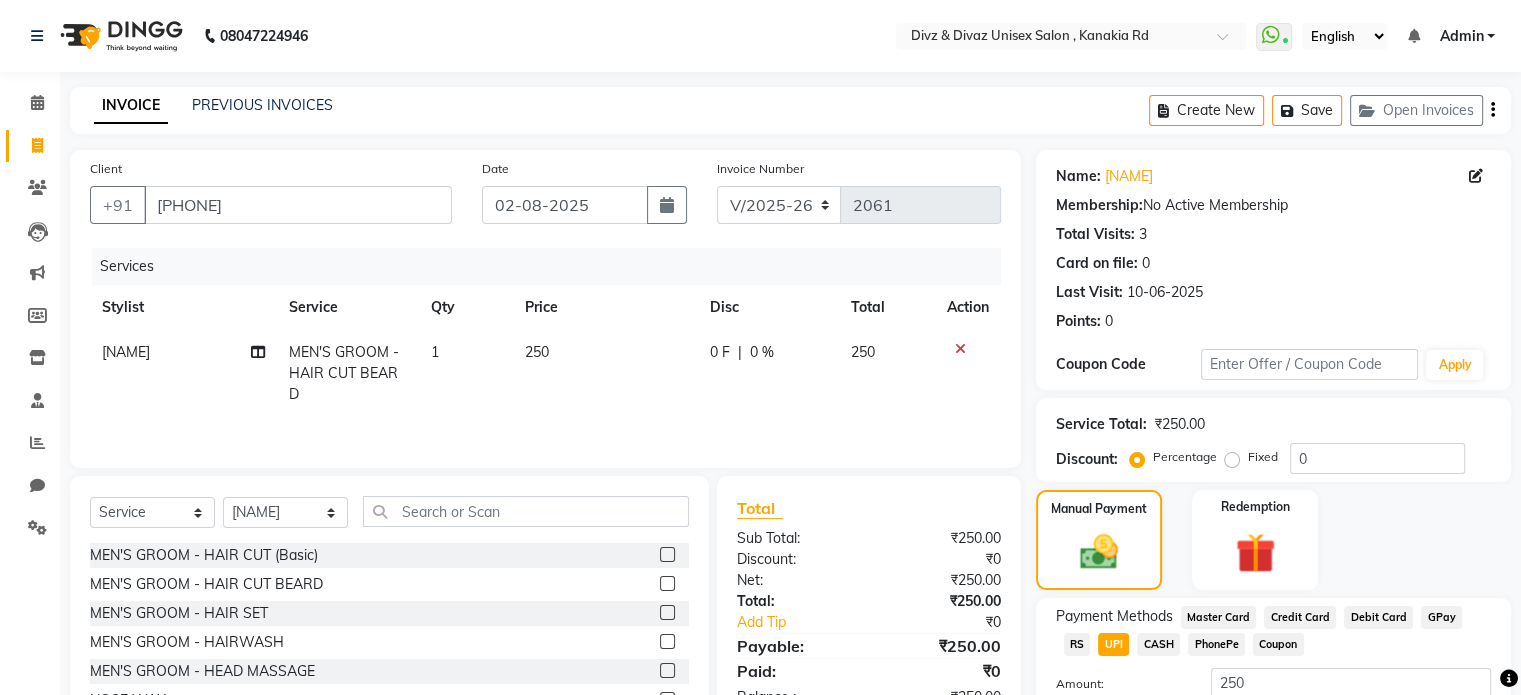 scroll, scrollTop: 152, scrollLeft: 0, axis: vertical 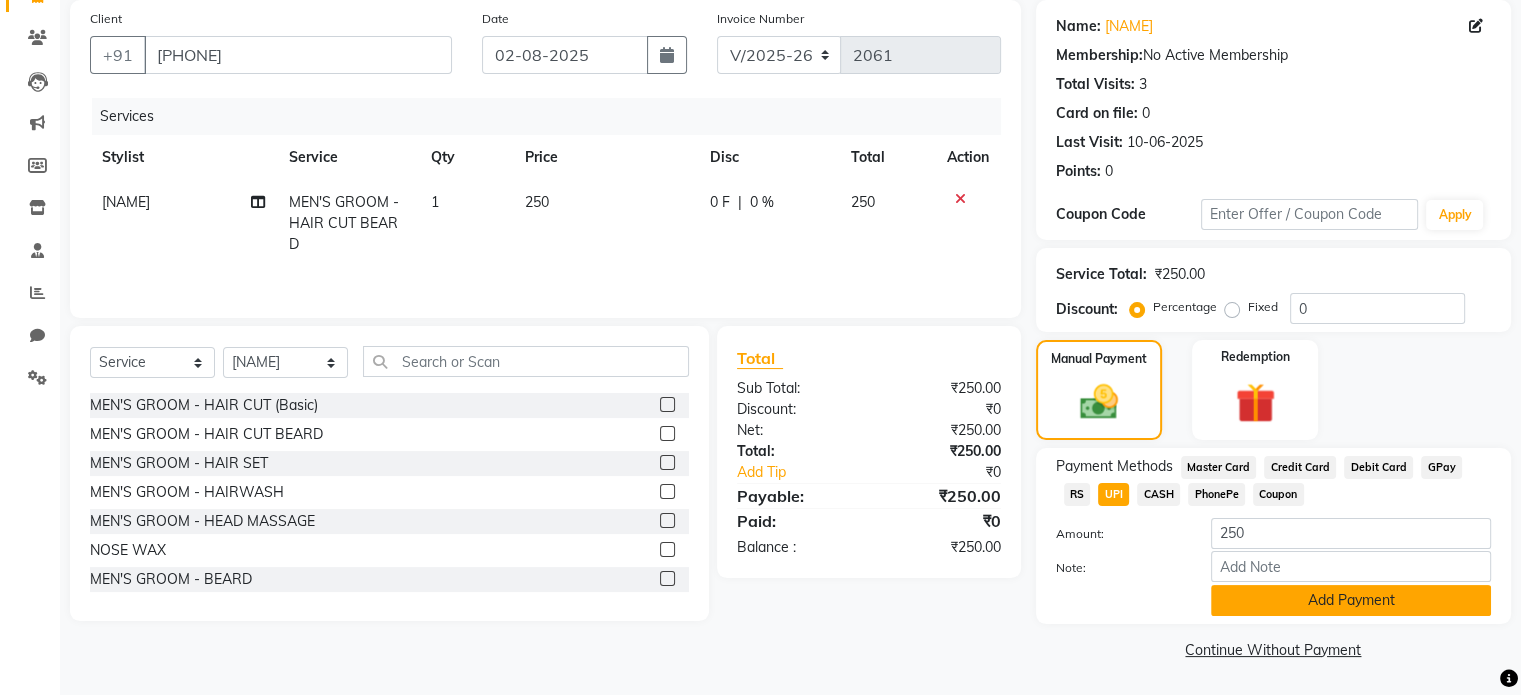 click on "Add Payment" 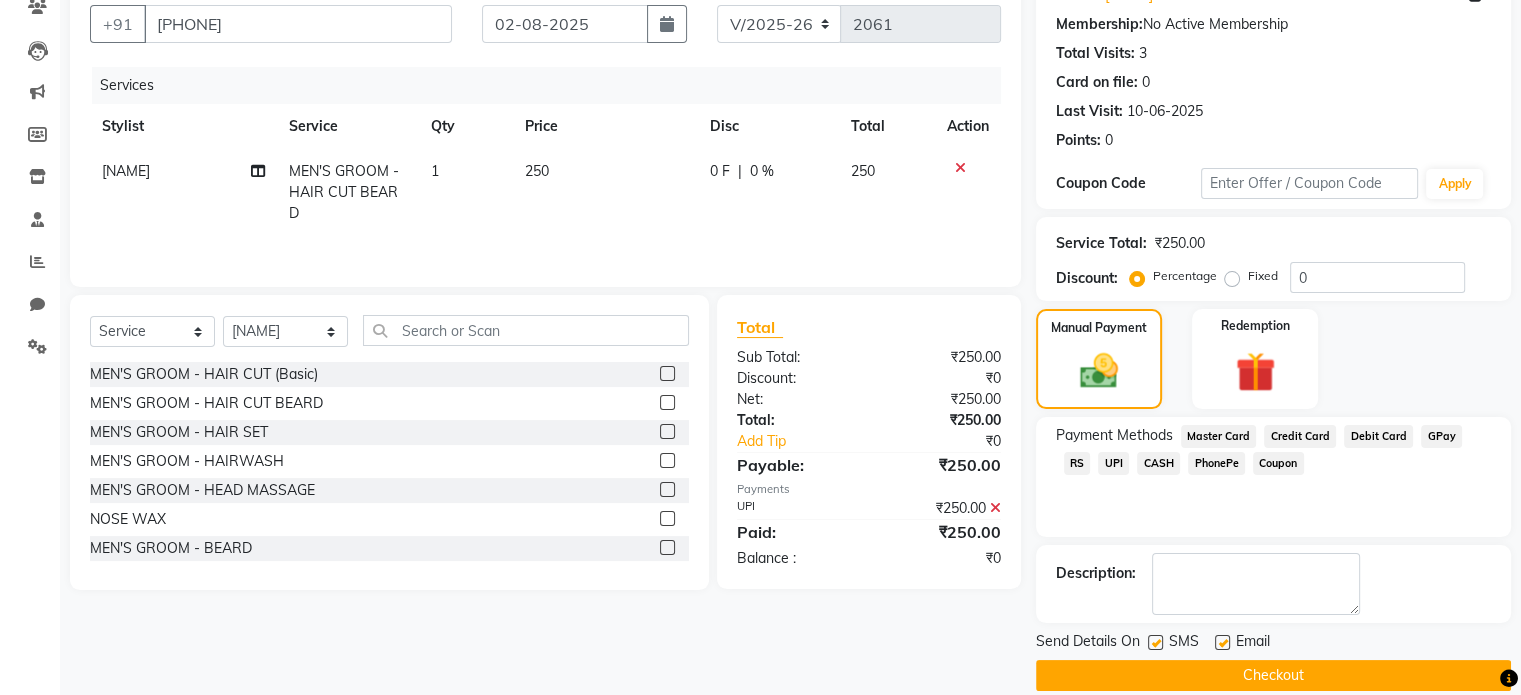 scroll, scrollTop: 205, scrollLeft: 0, axis: vertical 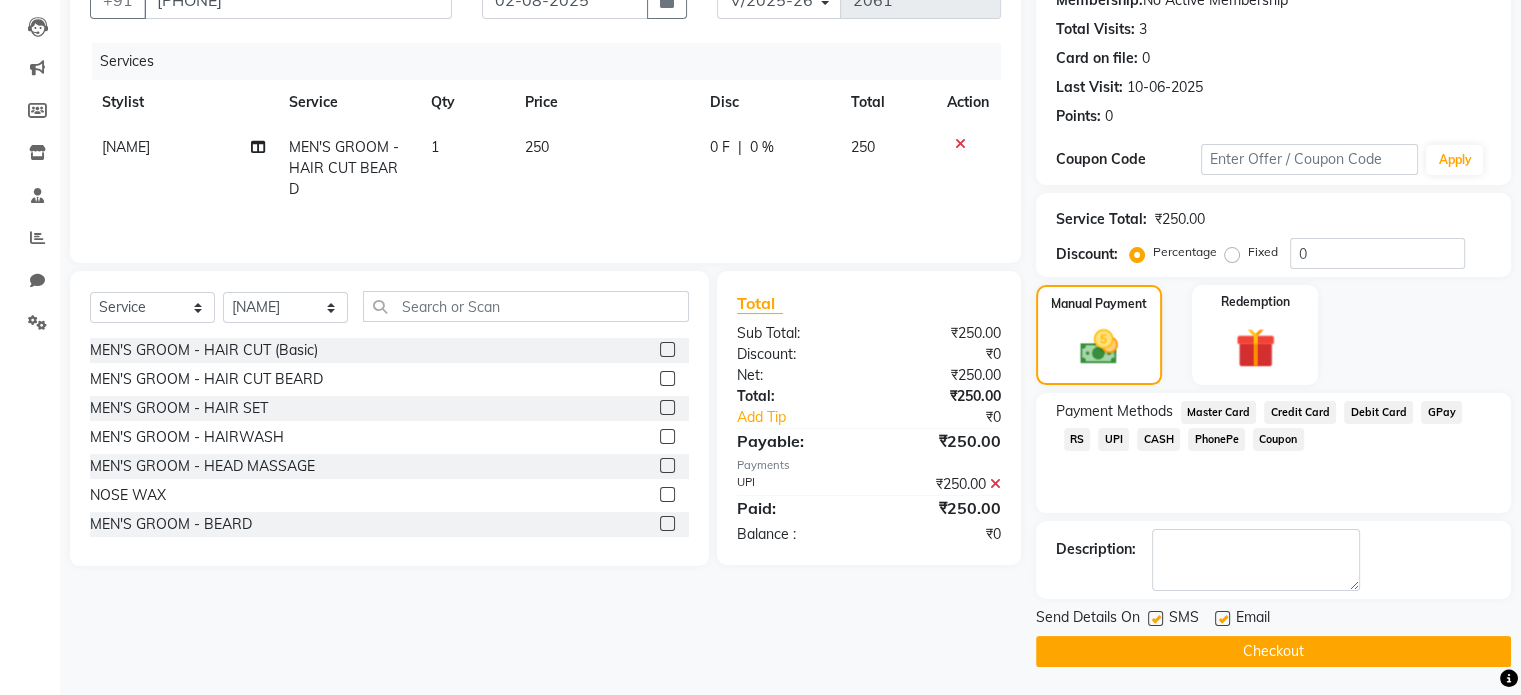 click on "Checkout" 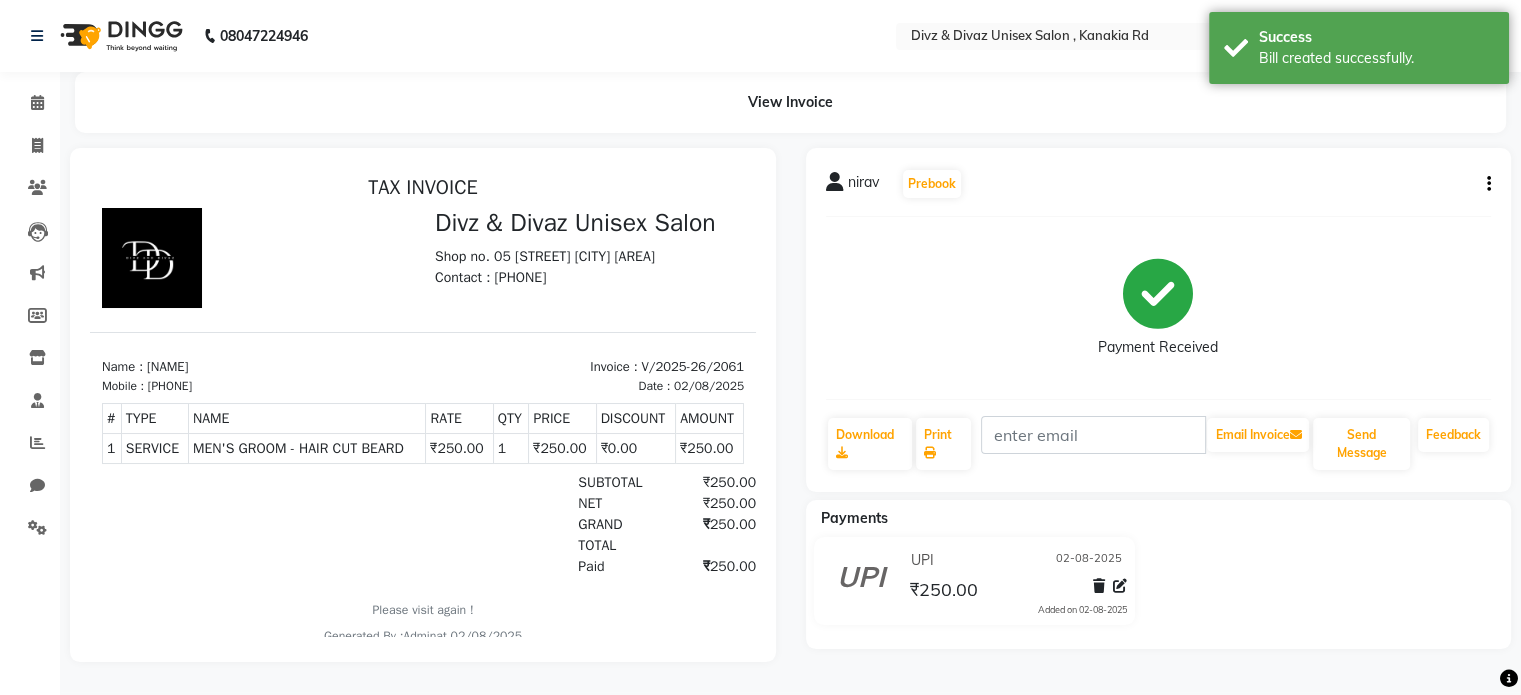 scroll, scrollTop: 0, scrollLeft: 0, axis: both 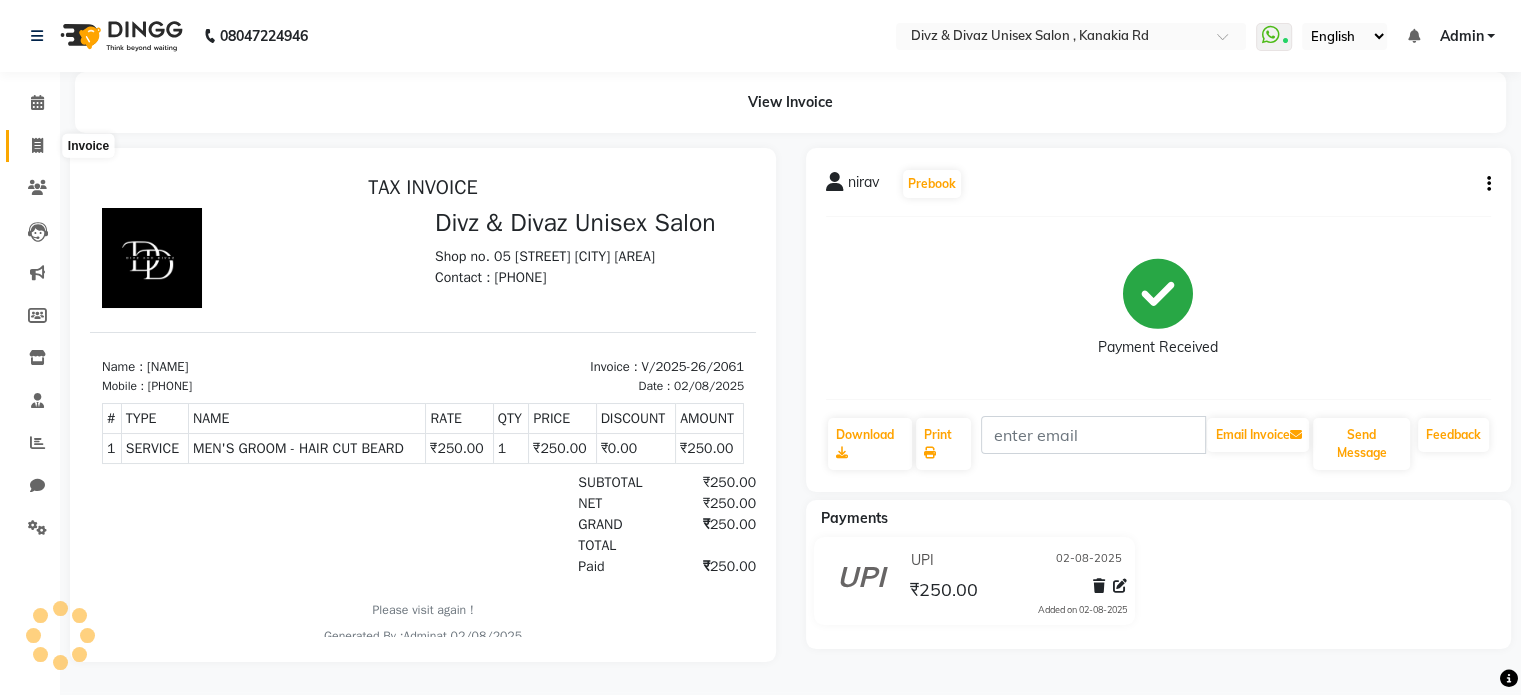 click 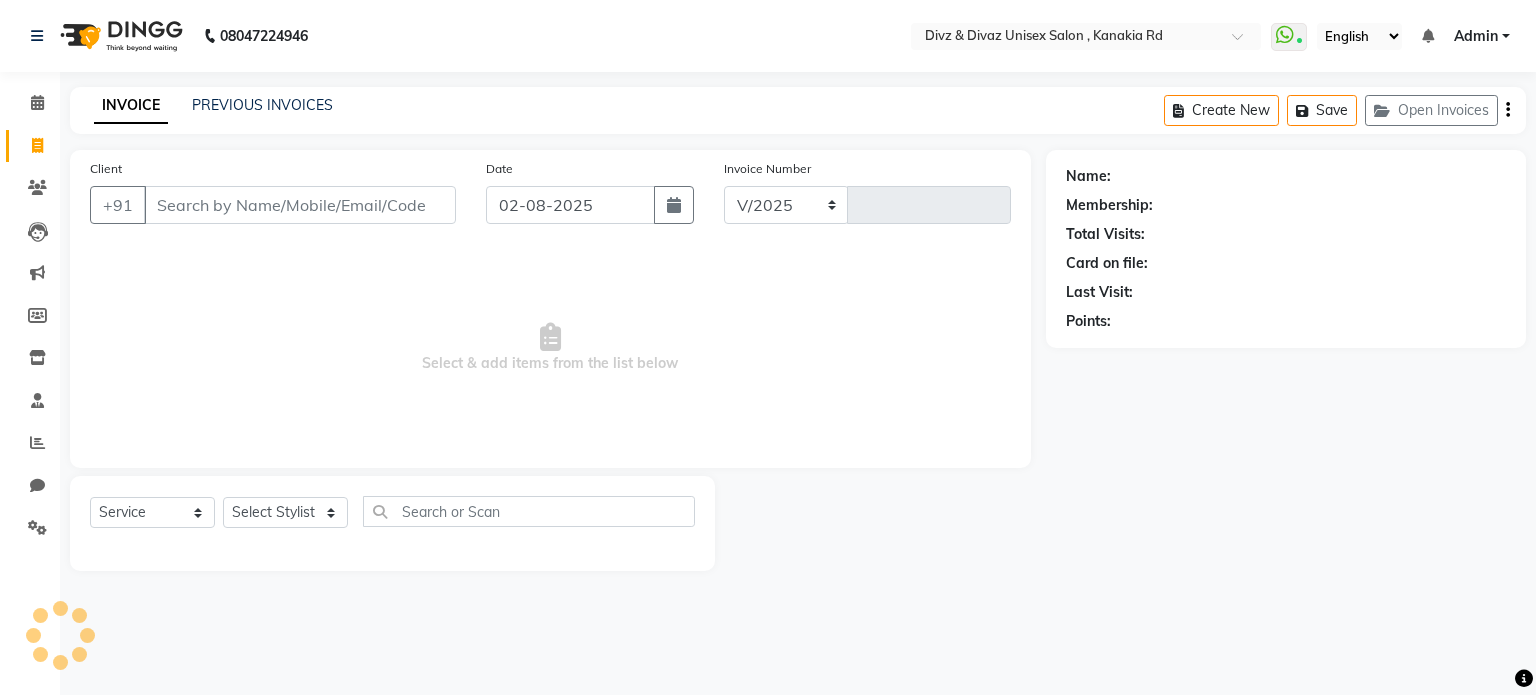 select on "7588" 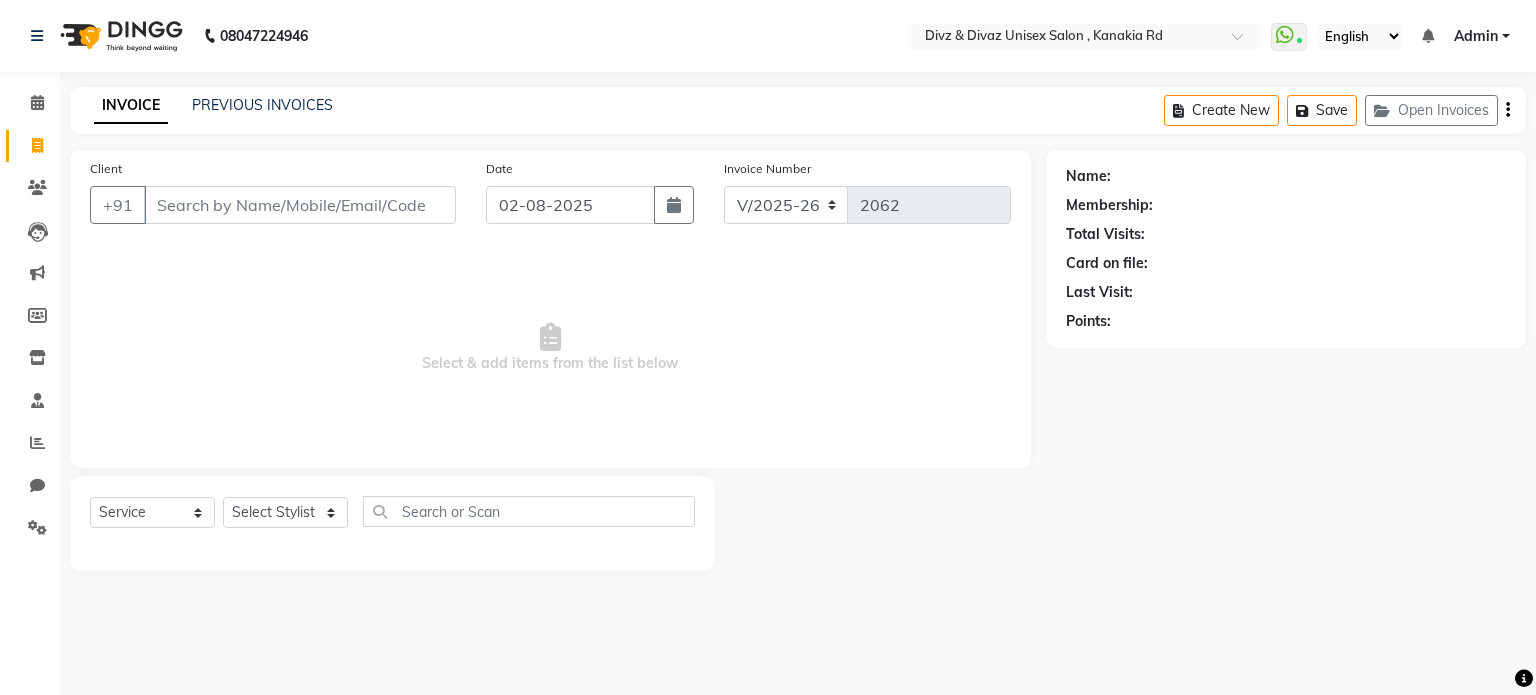 click on "Client" at bounding box center [300, 205] 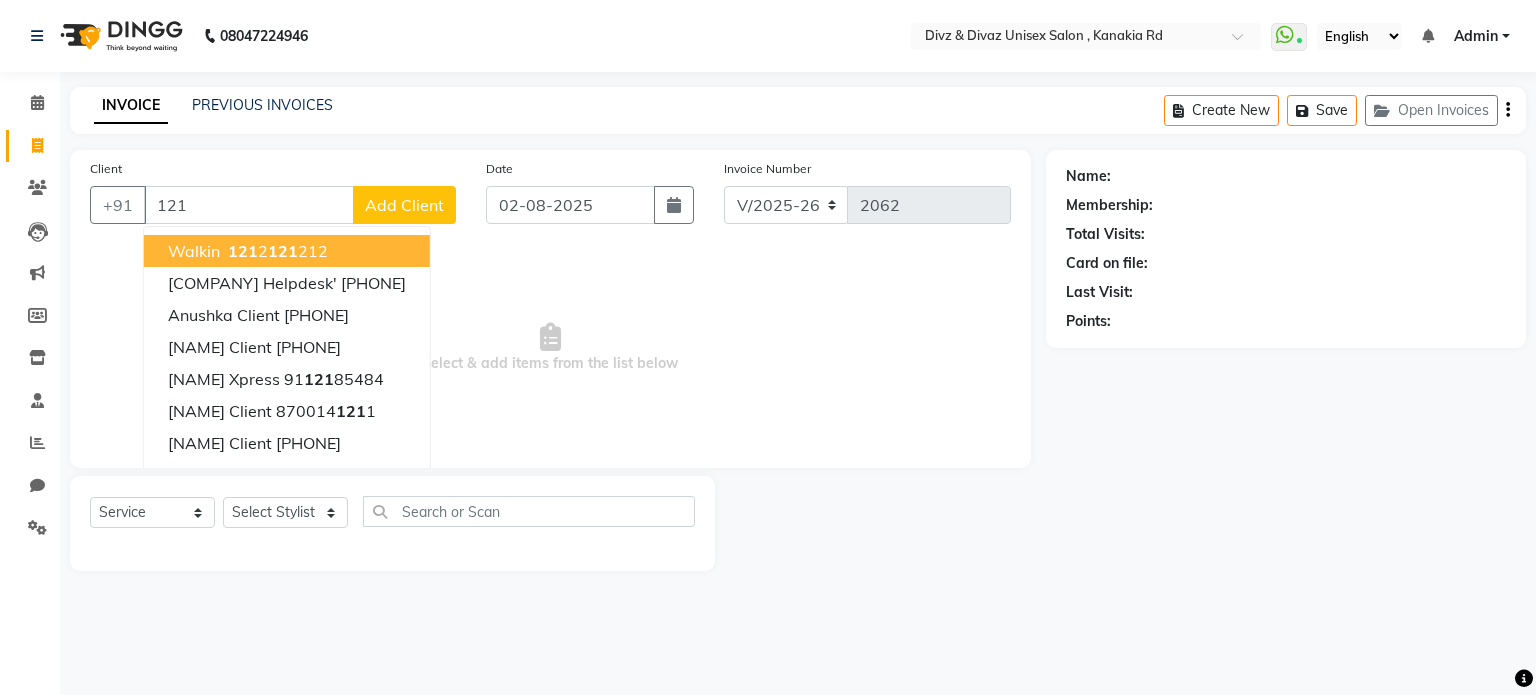 click on "walkin   [PHONE] [PHONE] [PHONE]" at bounding box center (287, 251) 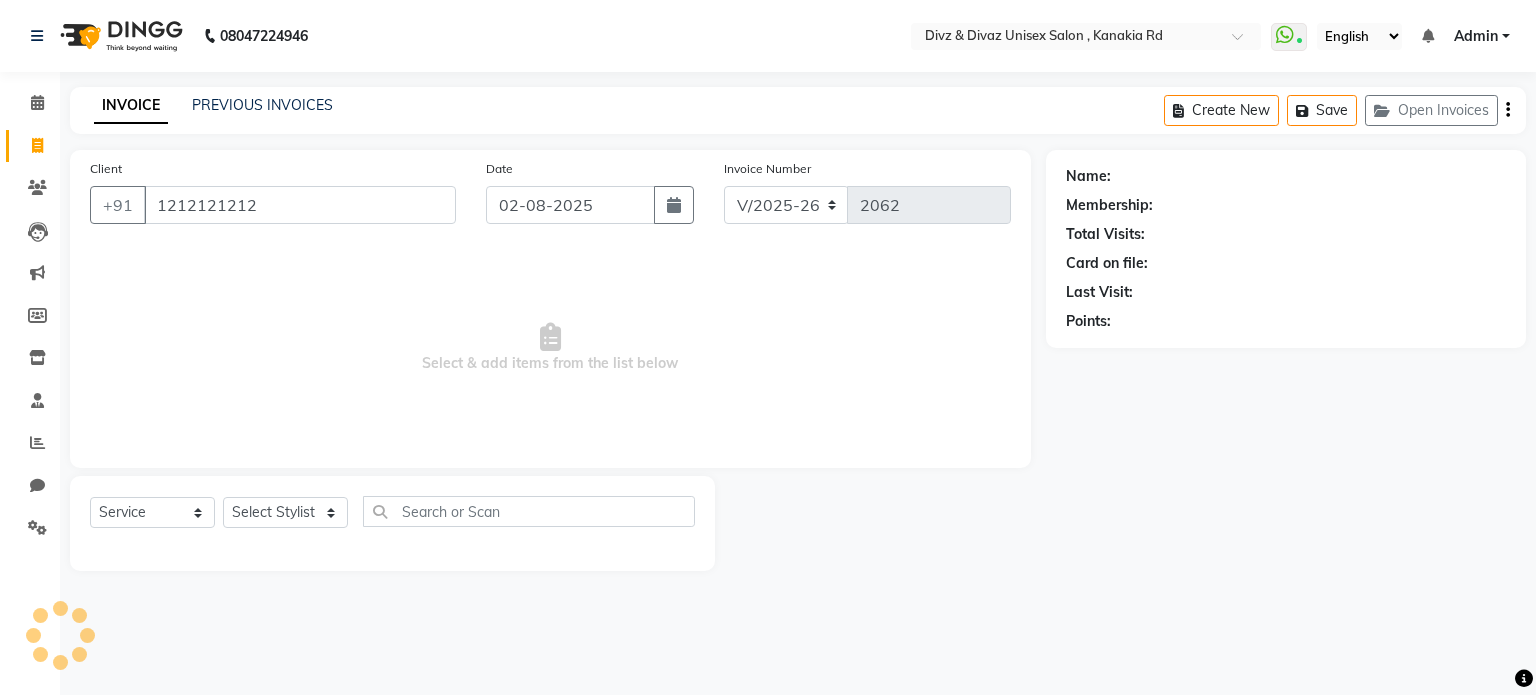 type on "1212121212" 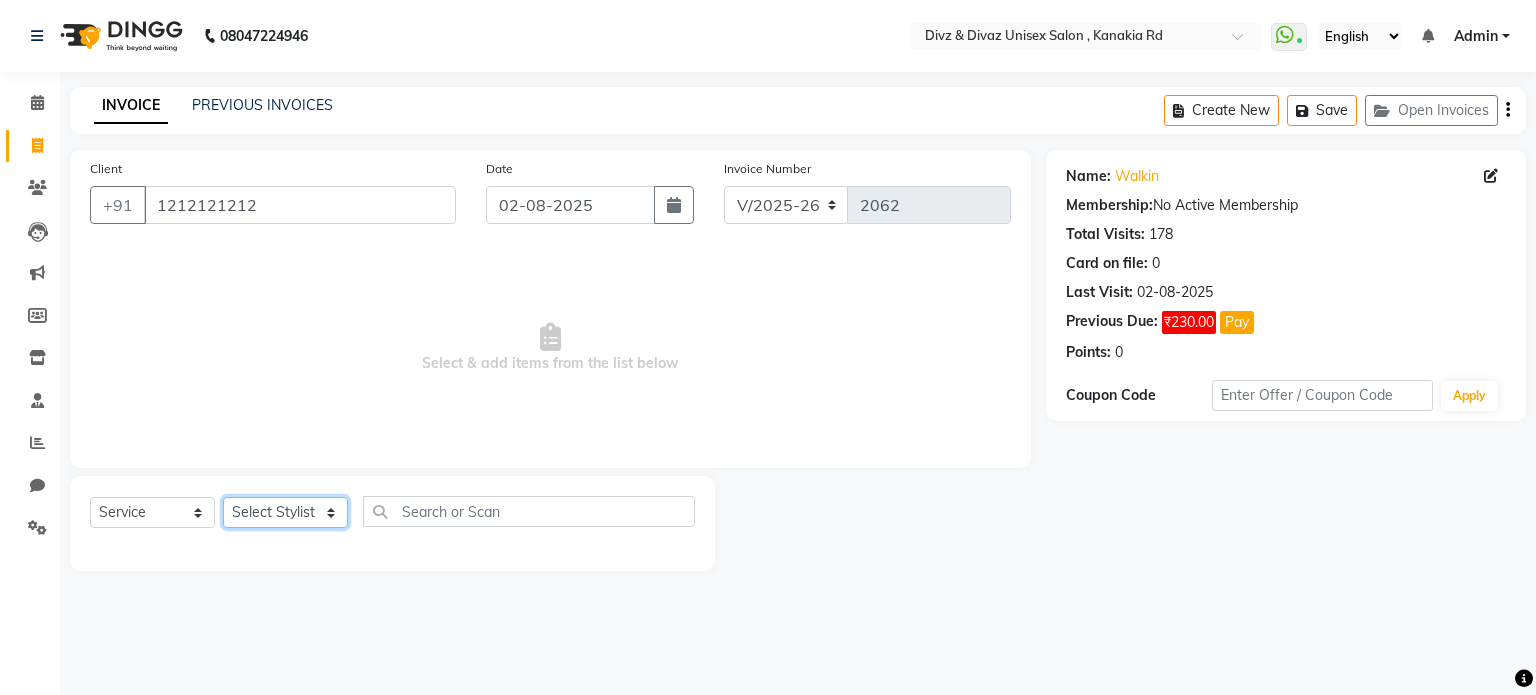 click on "Select Stylist [FIRST] [FIRST]  [FIRST] [FIRST] [FIRST]" 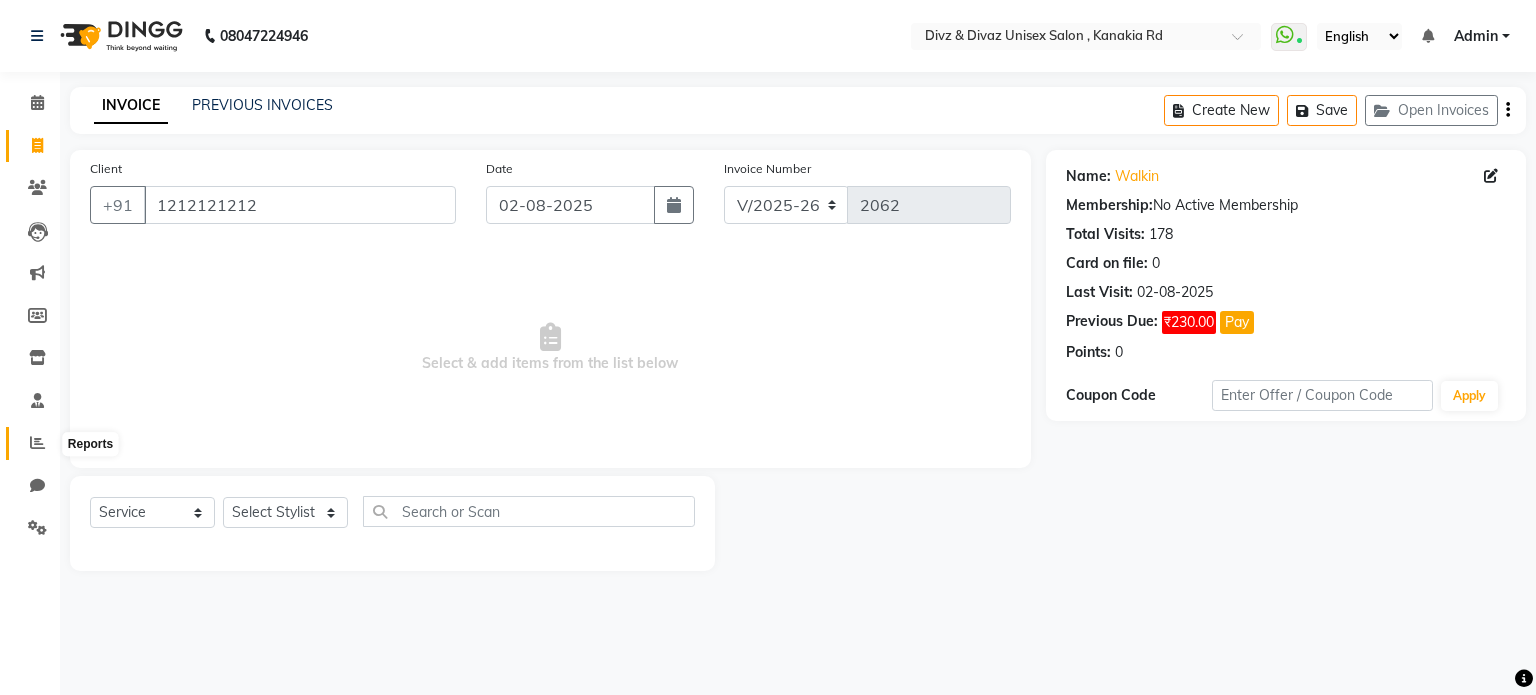 click 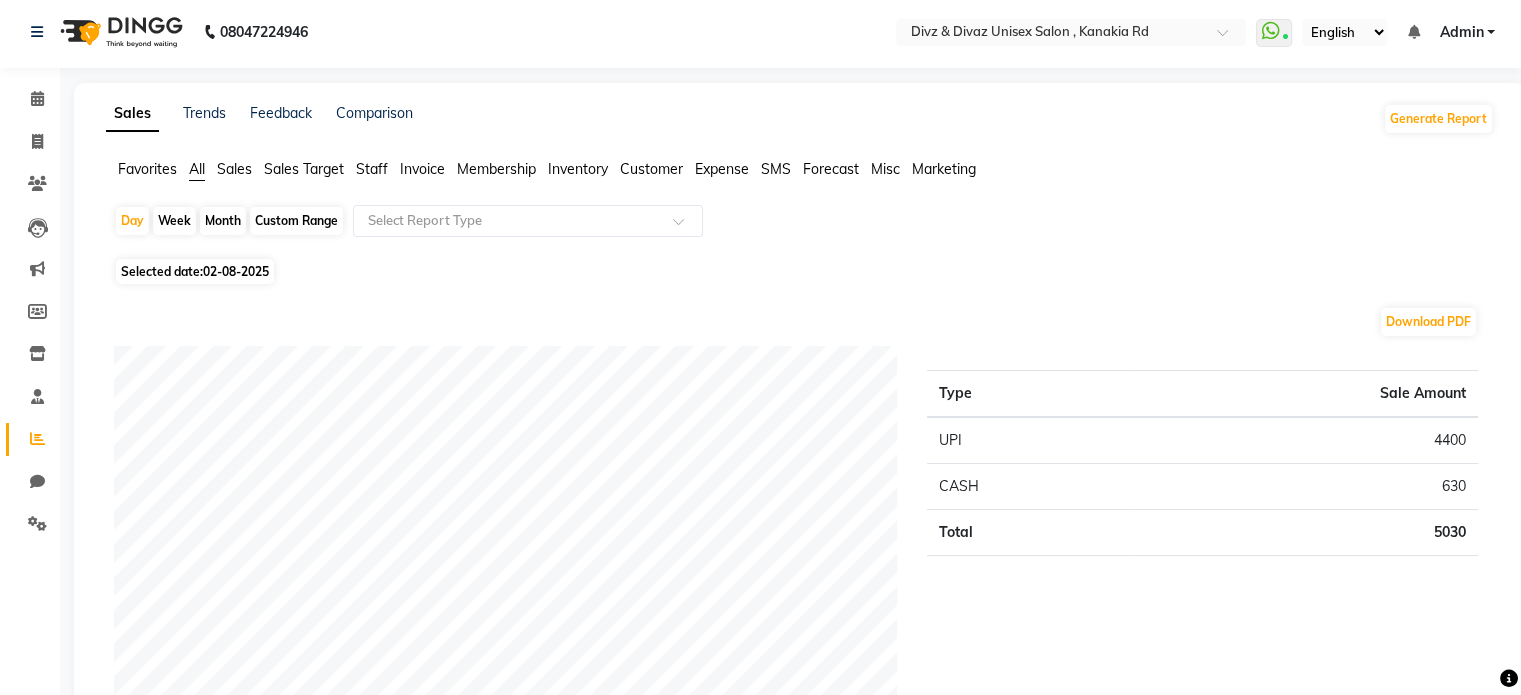 scroll, scrollTop: 0, scrollLeft: 0, axis: both 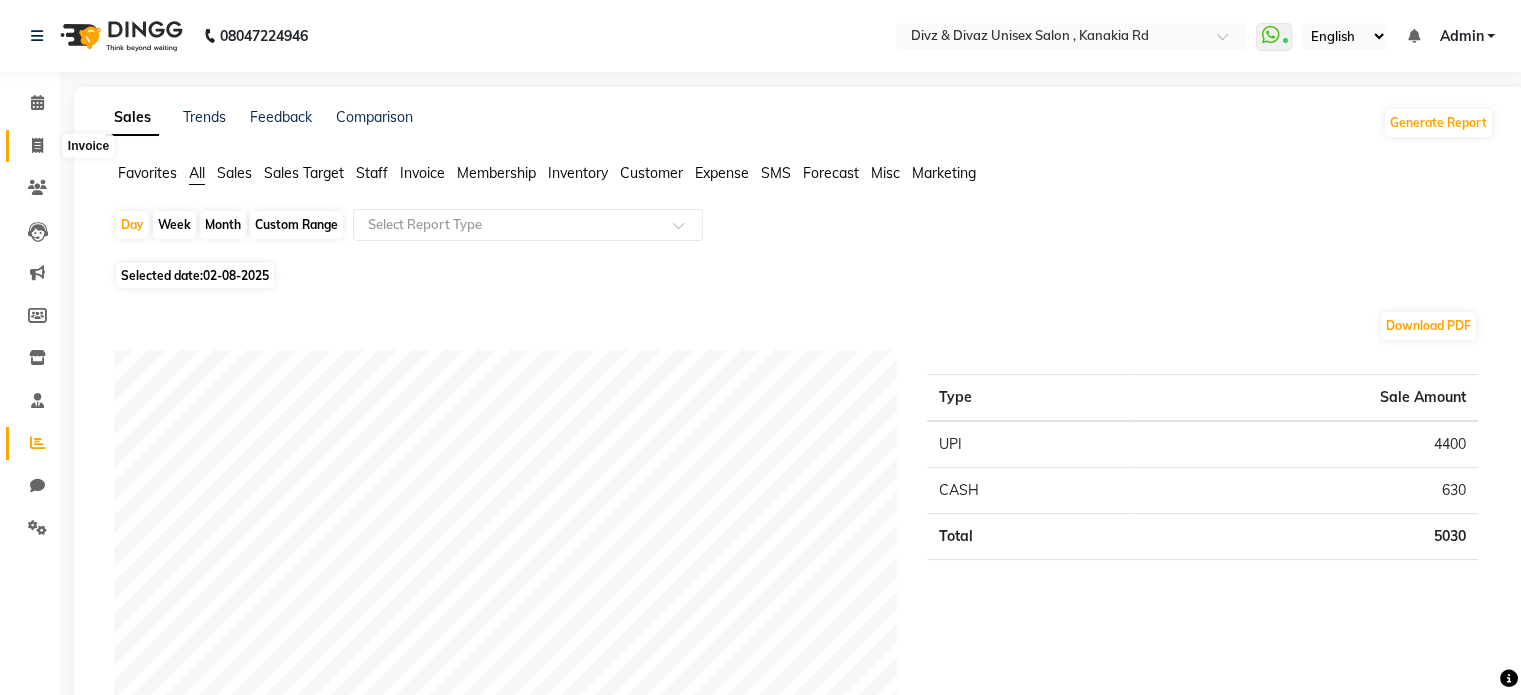 click 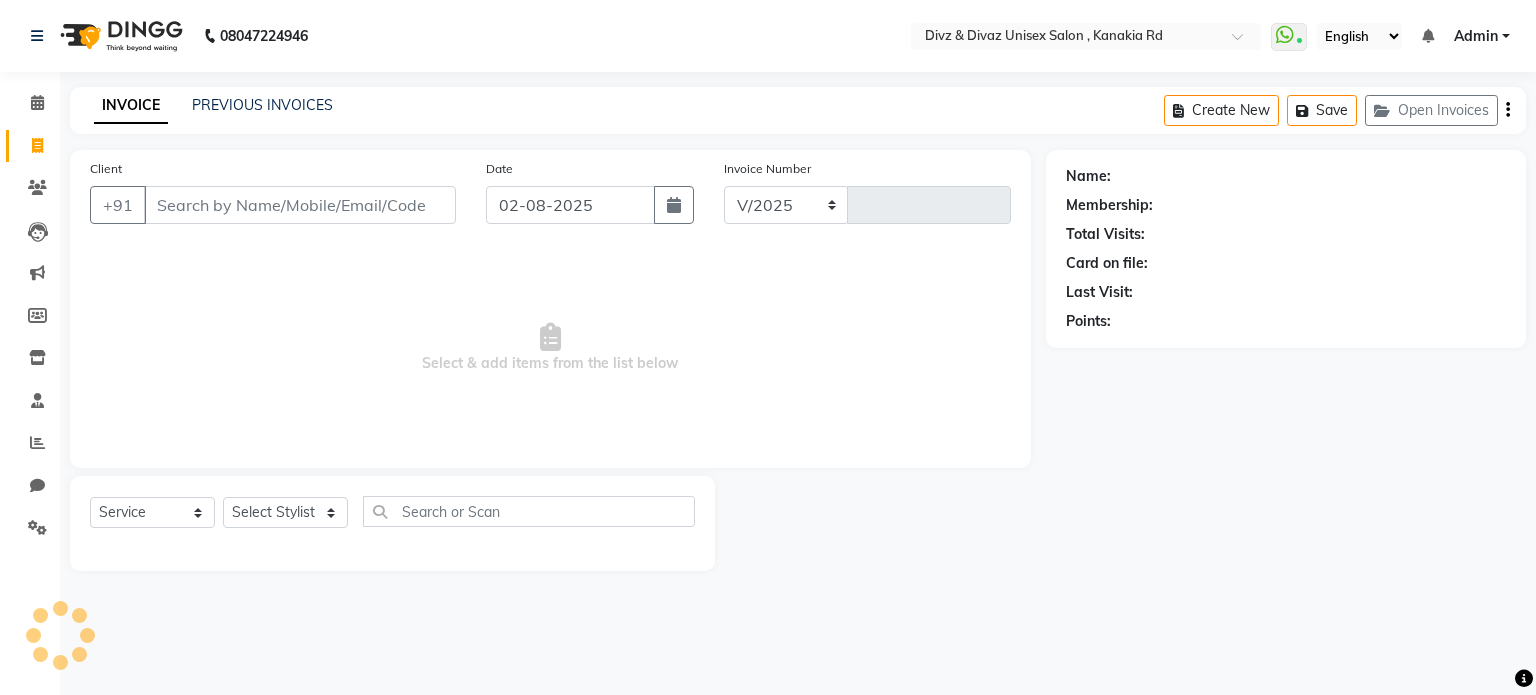 select on "7588" 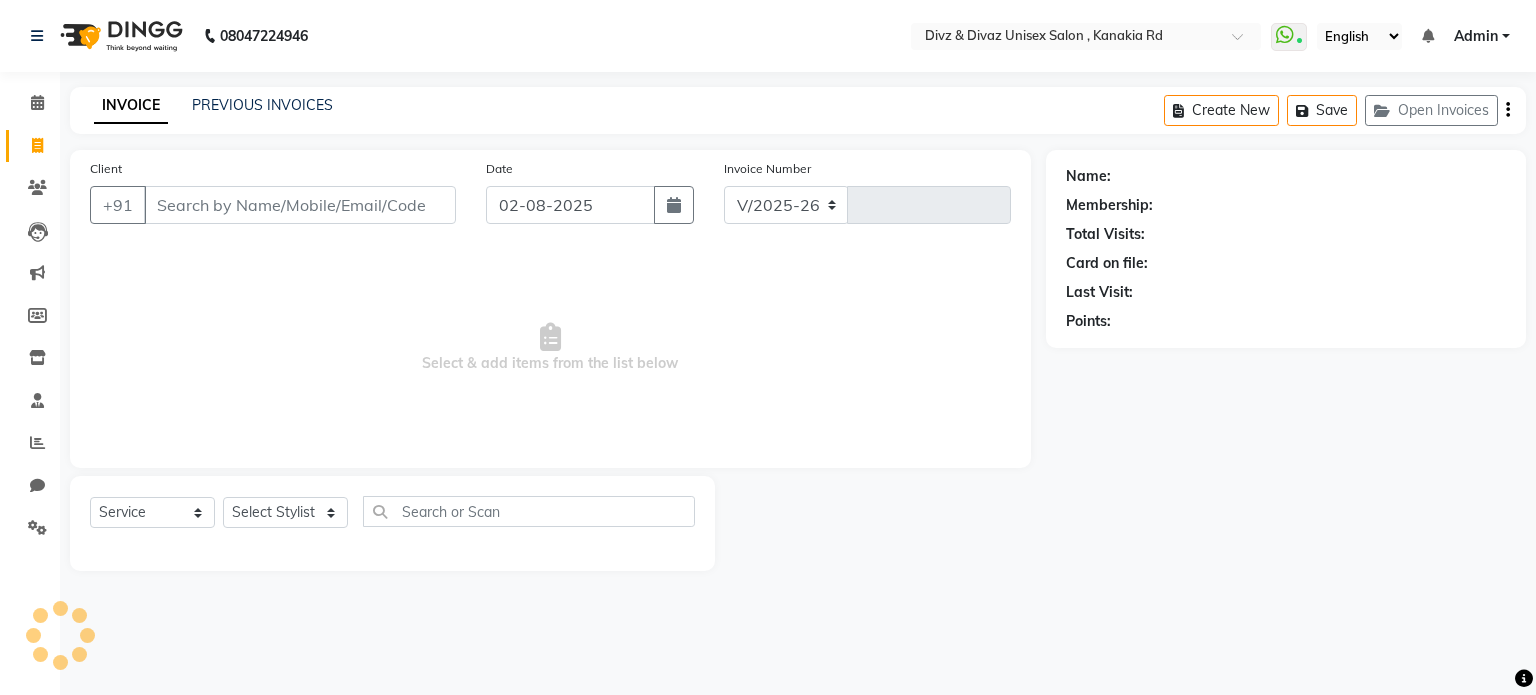 type on "2062" 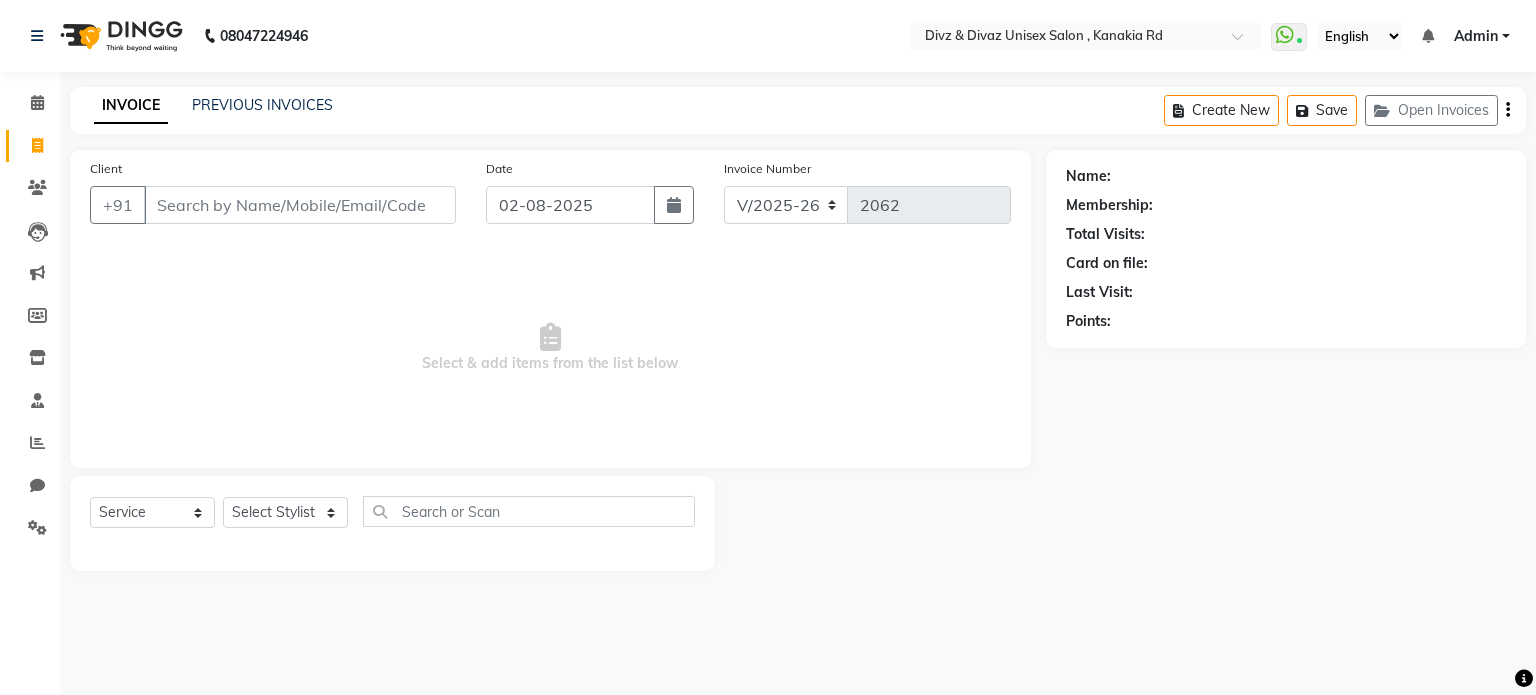 click on "Client" at bounding box center (300, 205) 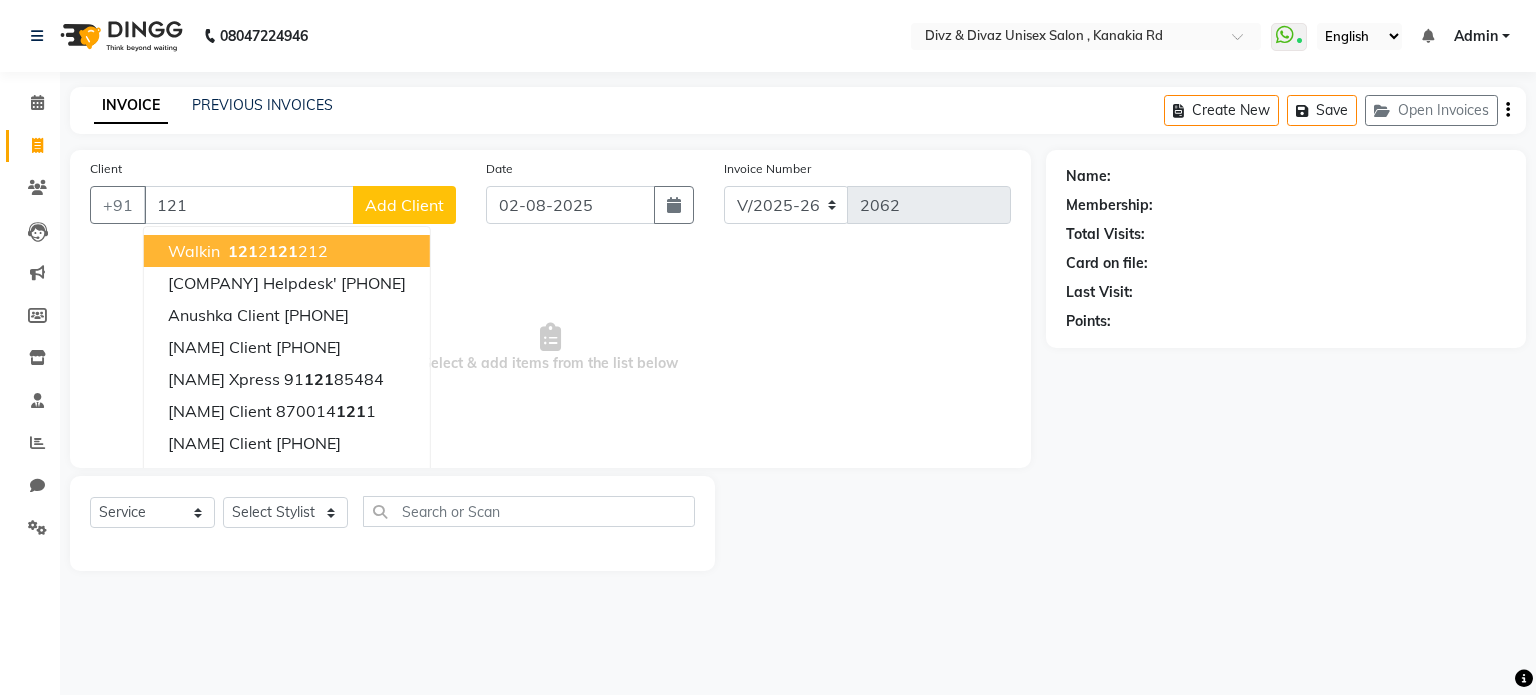 click on "walkin" at bounding box center [194, 251] 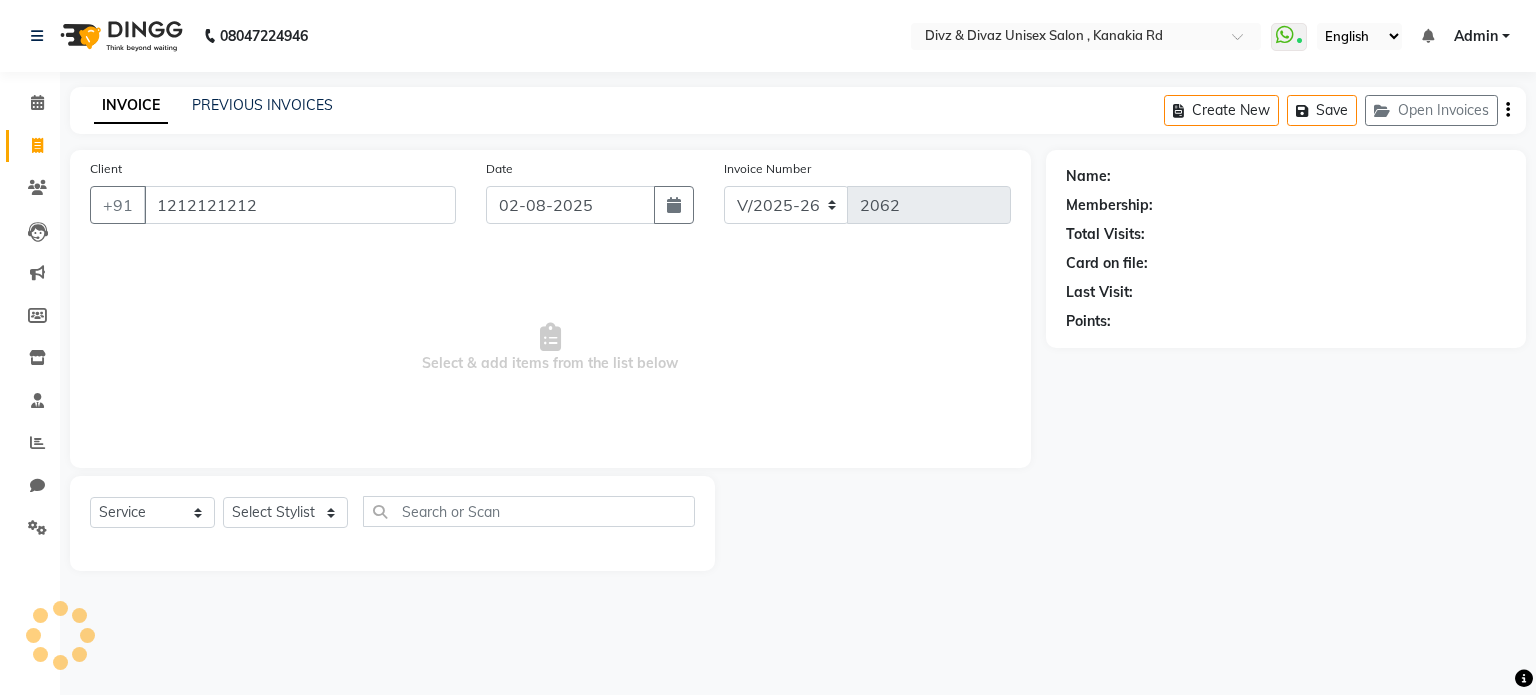 type on "1212121212" 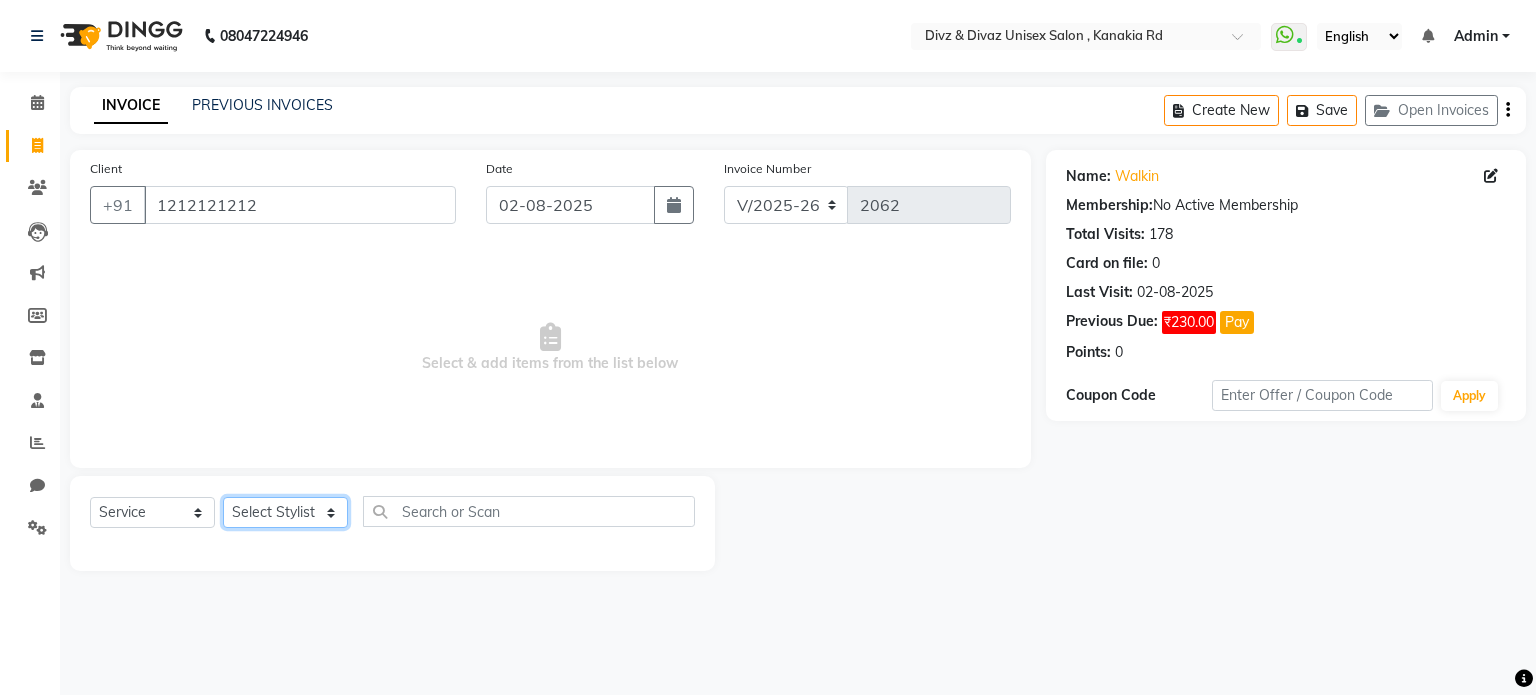 click on "Select Stylist [FIRST] [FIRST]  [FIRST] [FIRST] [FIRST]" 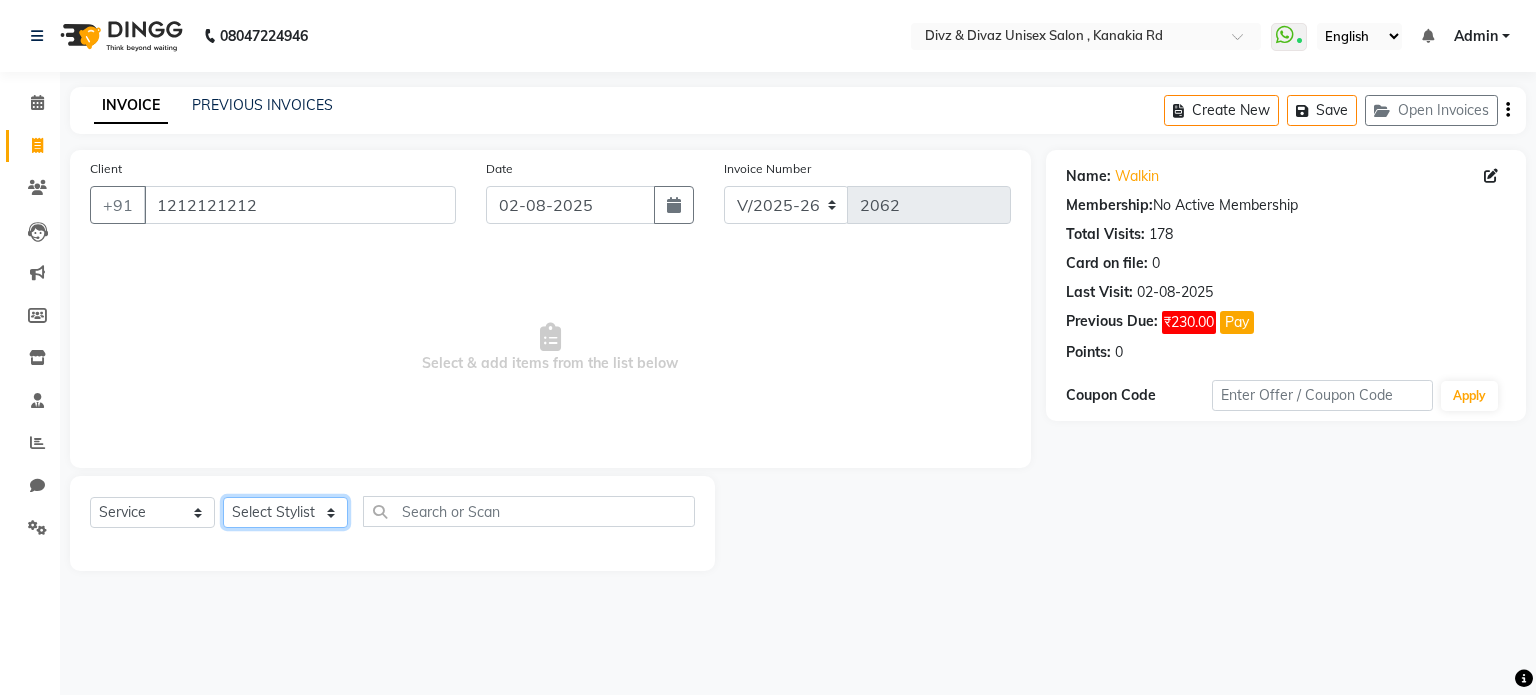 select on "67195" 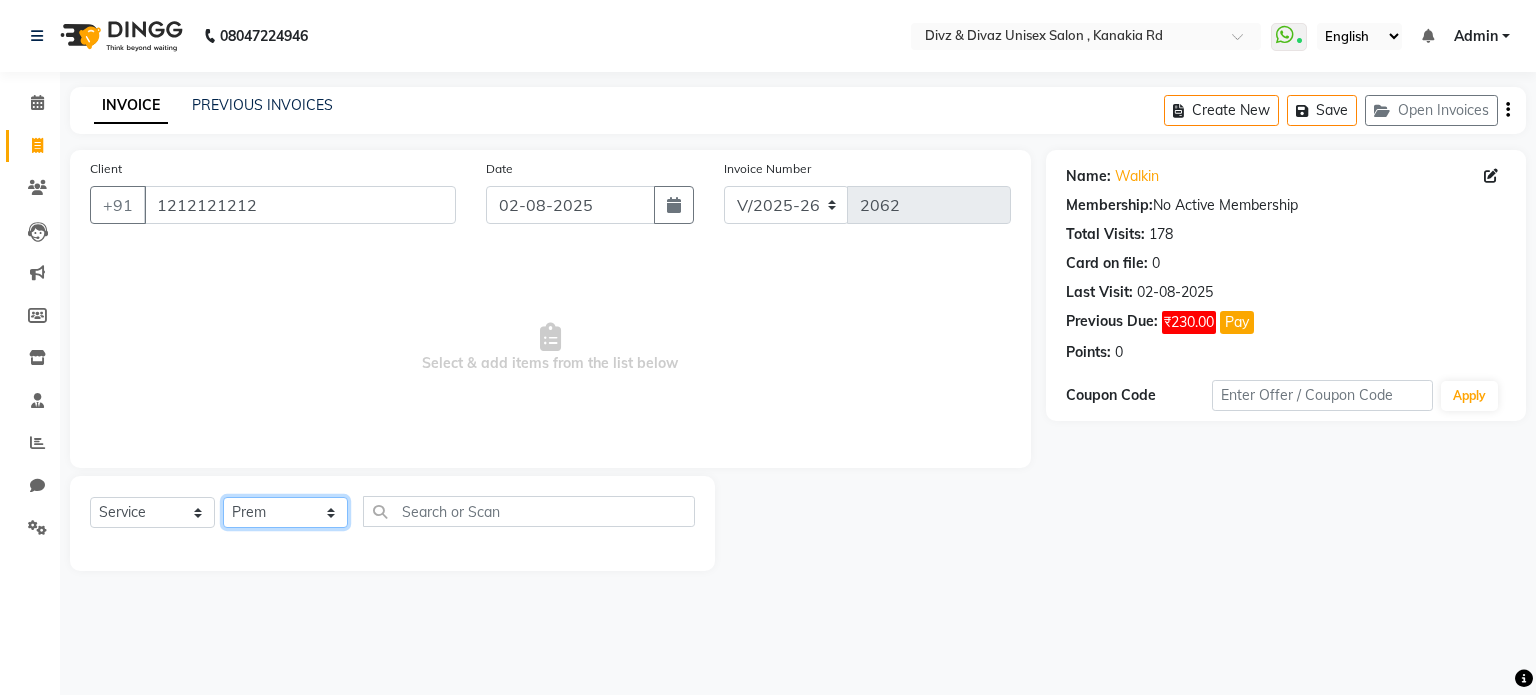 click on "Select Stylist [FIRST] [FIRST]  [FIRST] [FIRST] [FIRST]" 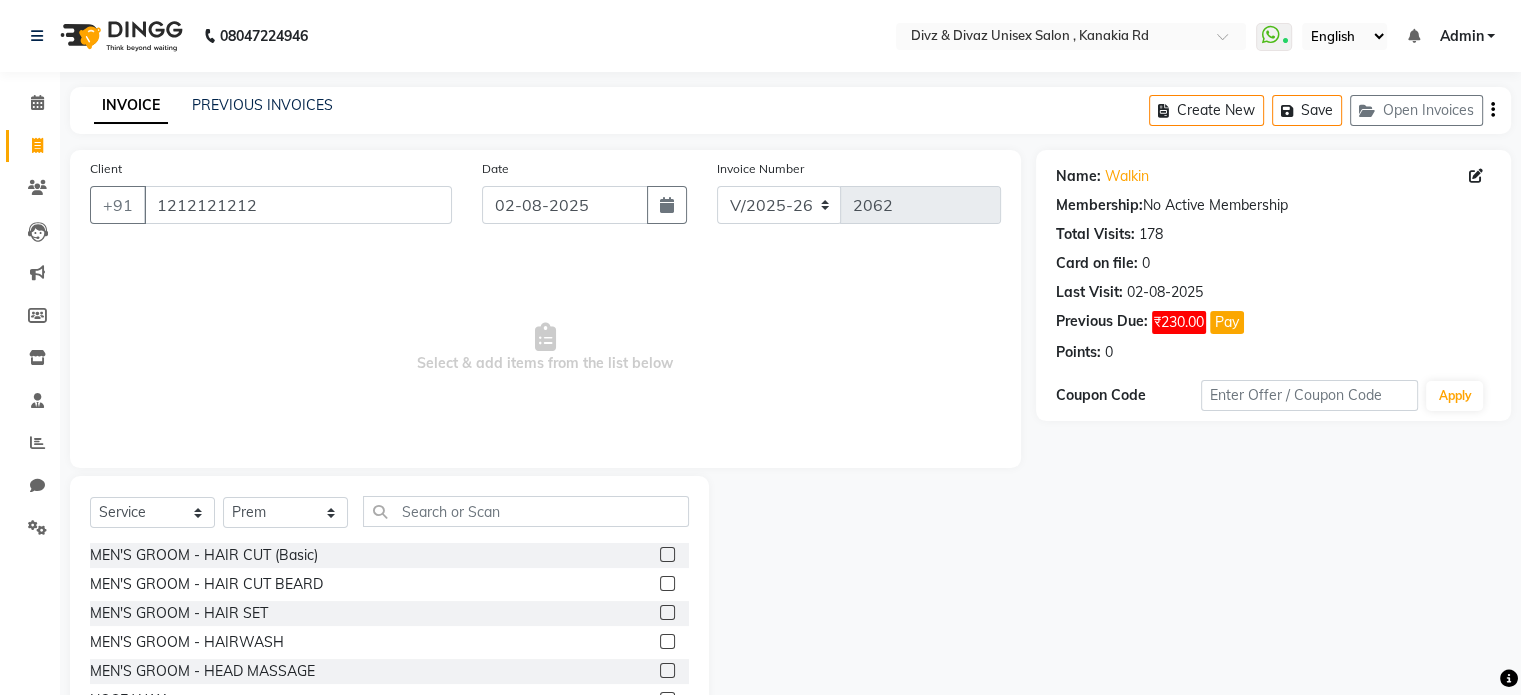 click 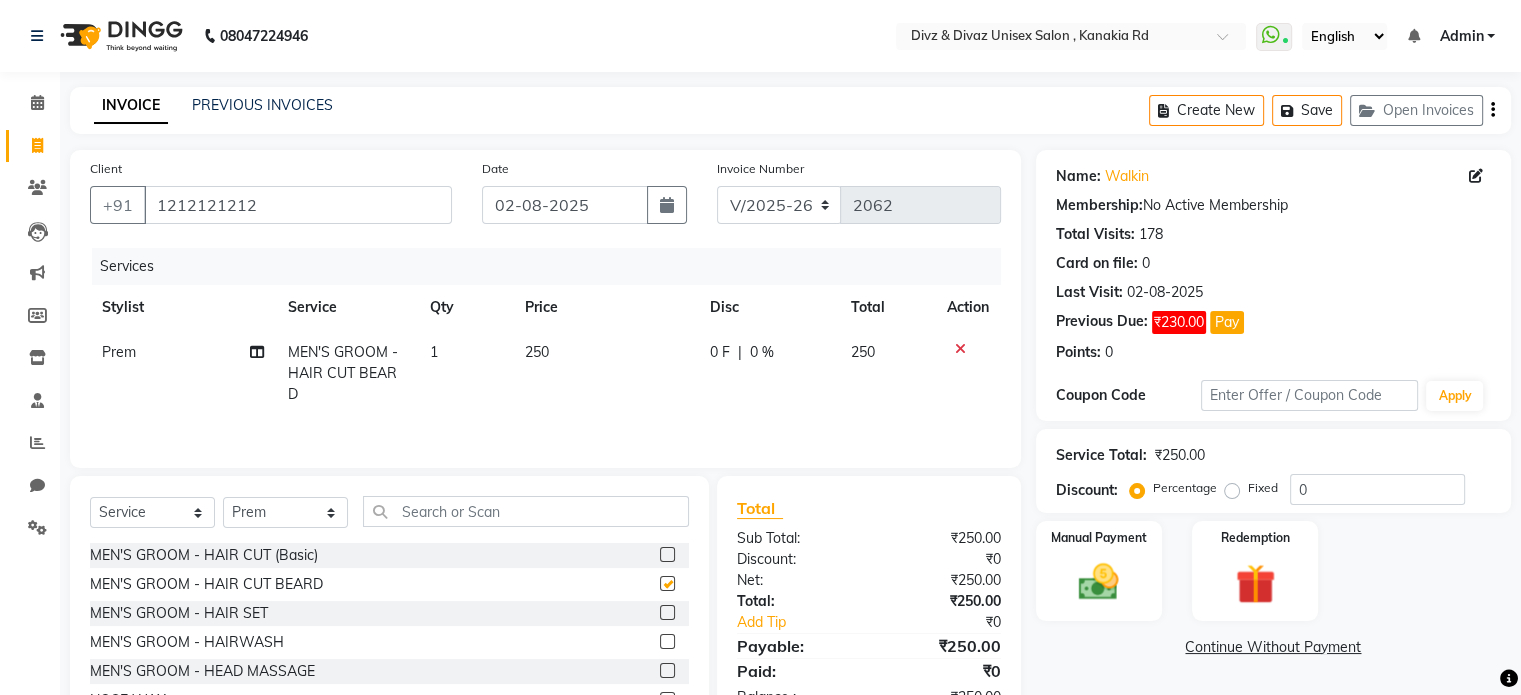 checkbox on "false" 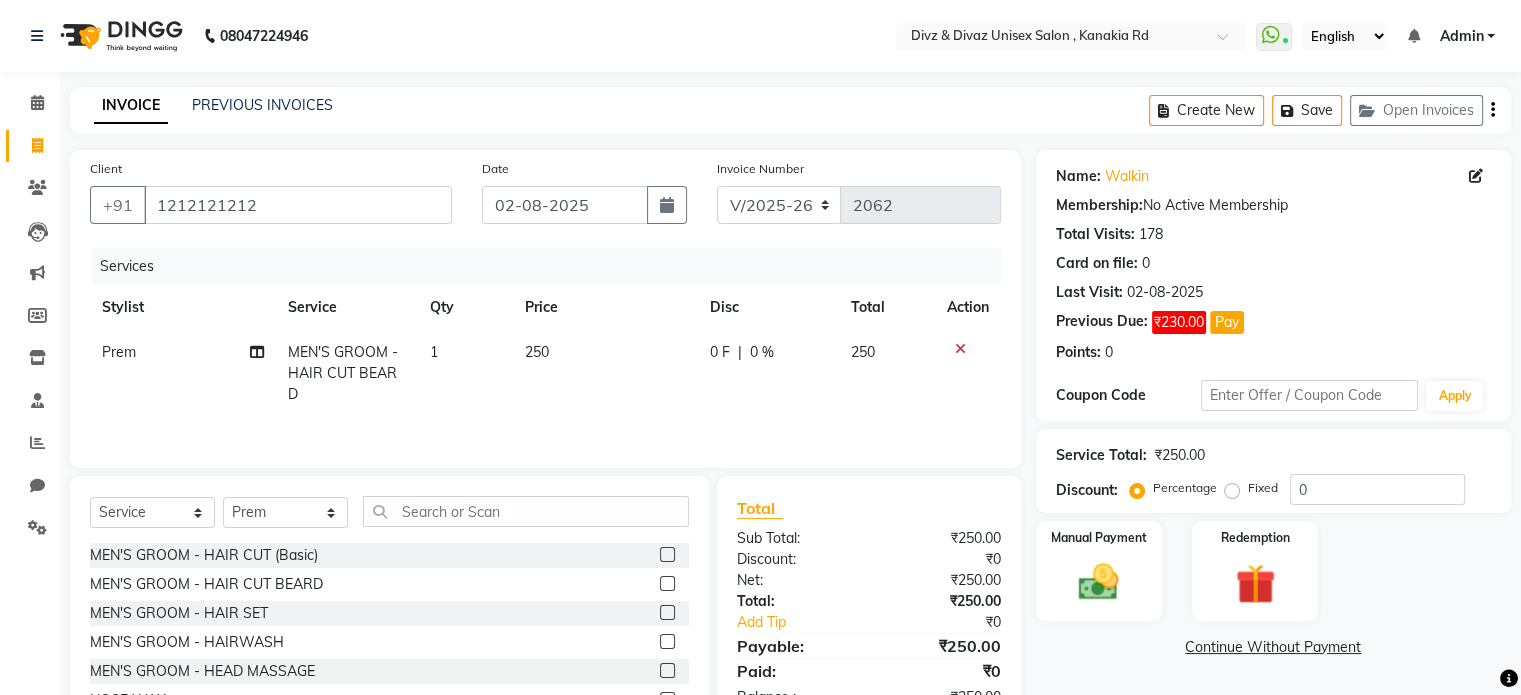 click 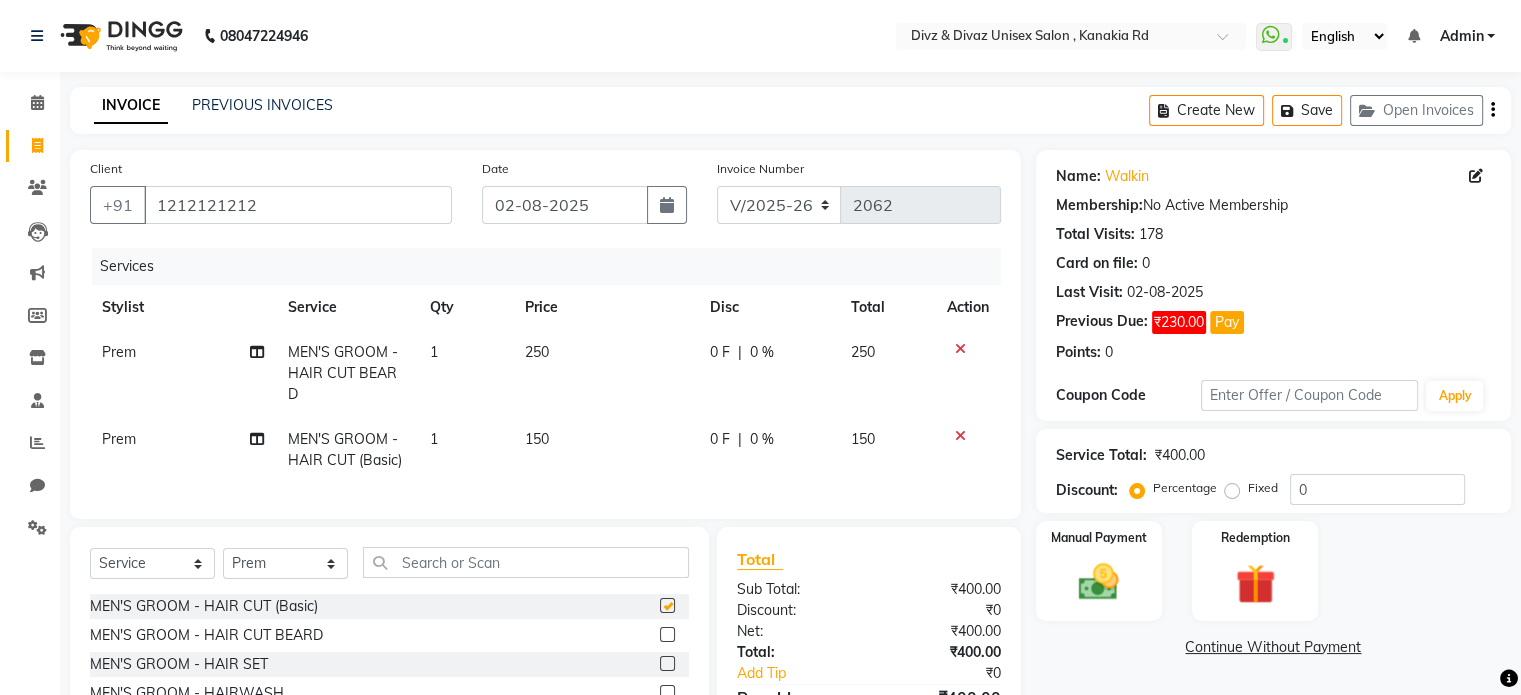 checkbox on "false" 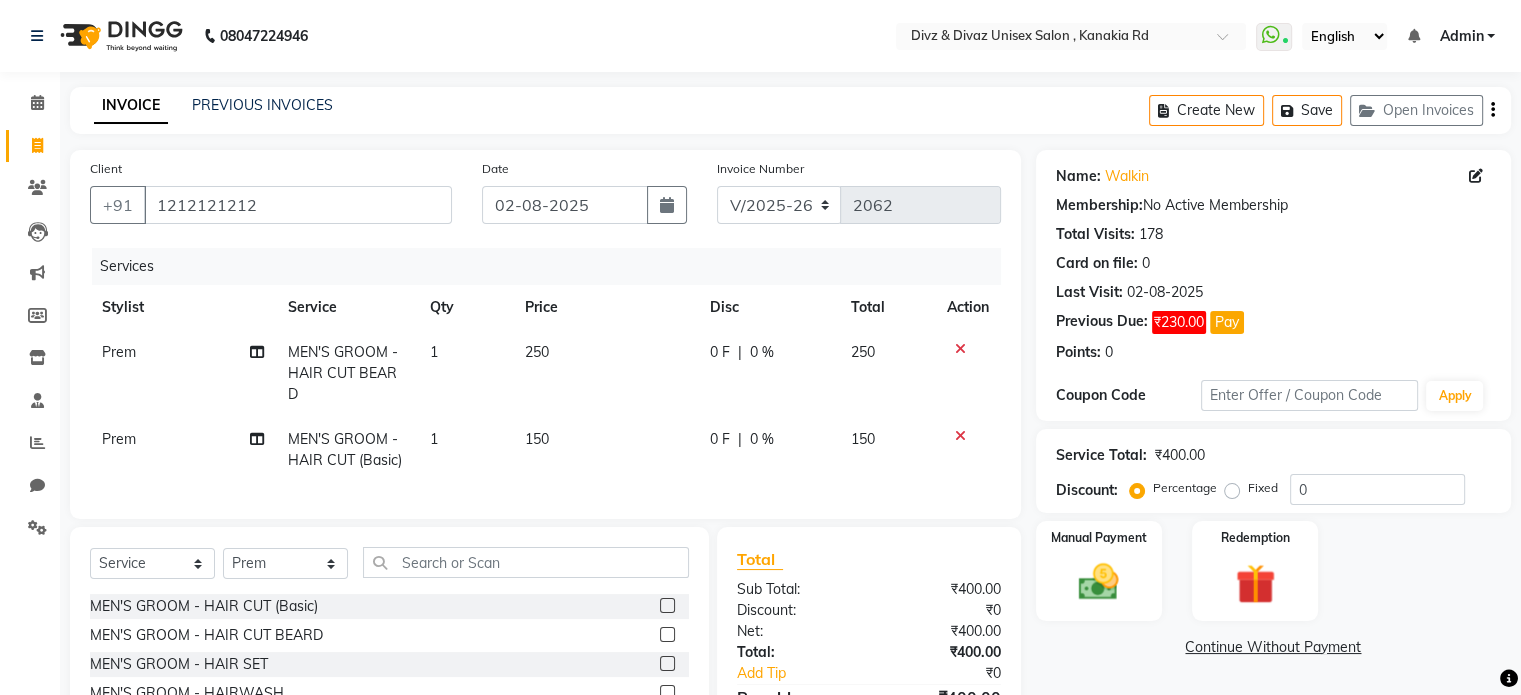 click on "150" 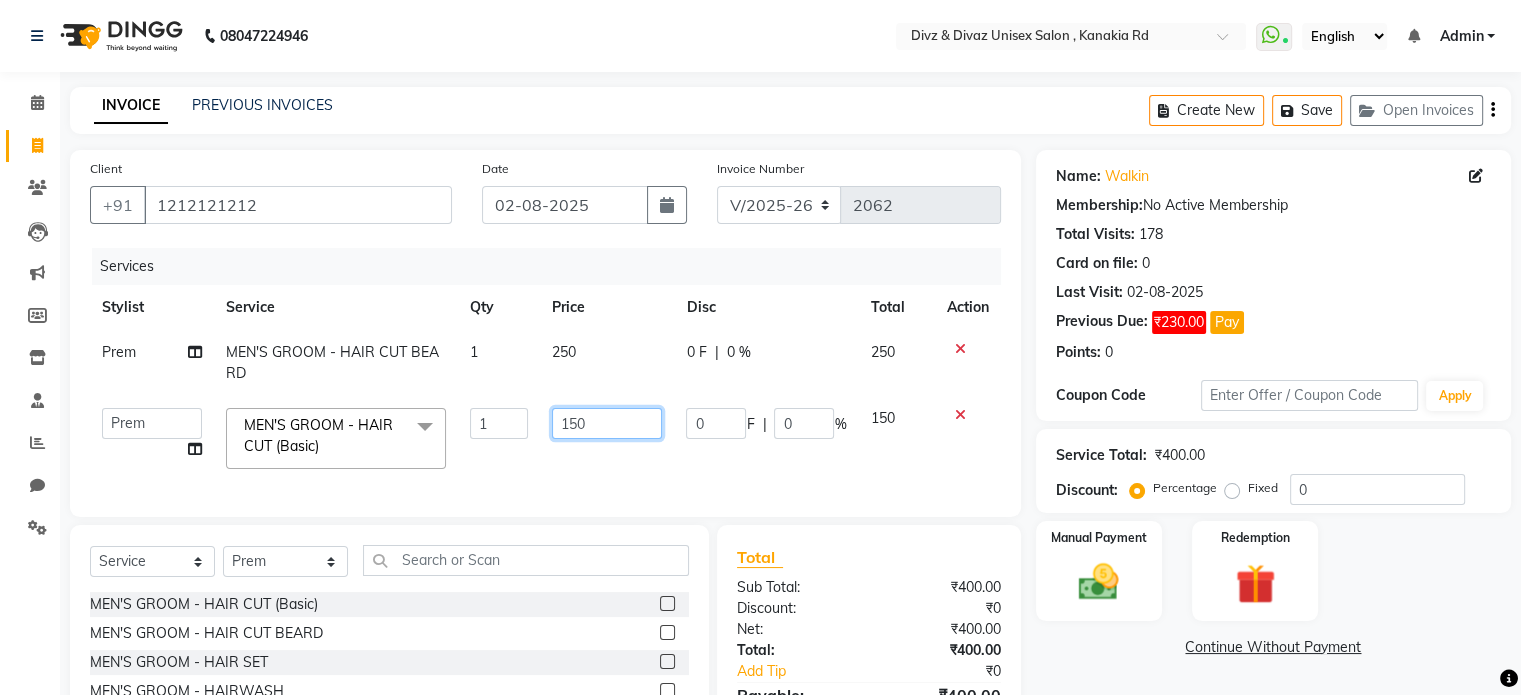 click on "150" 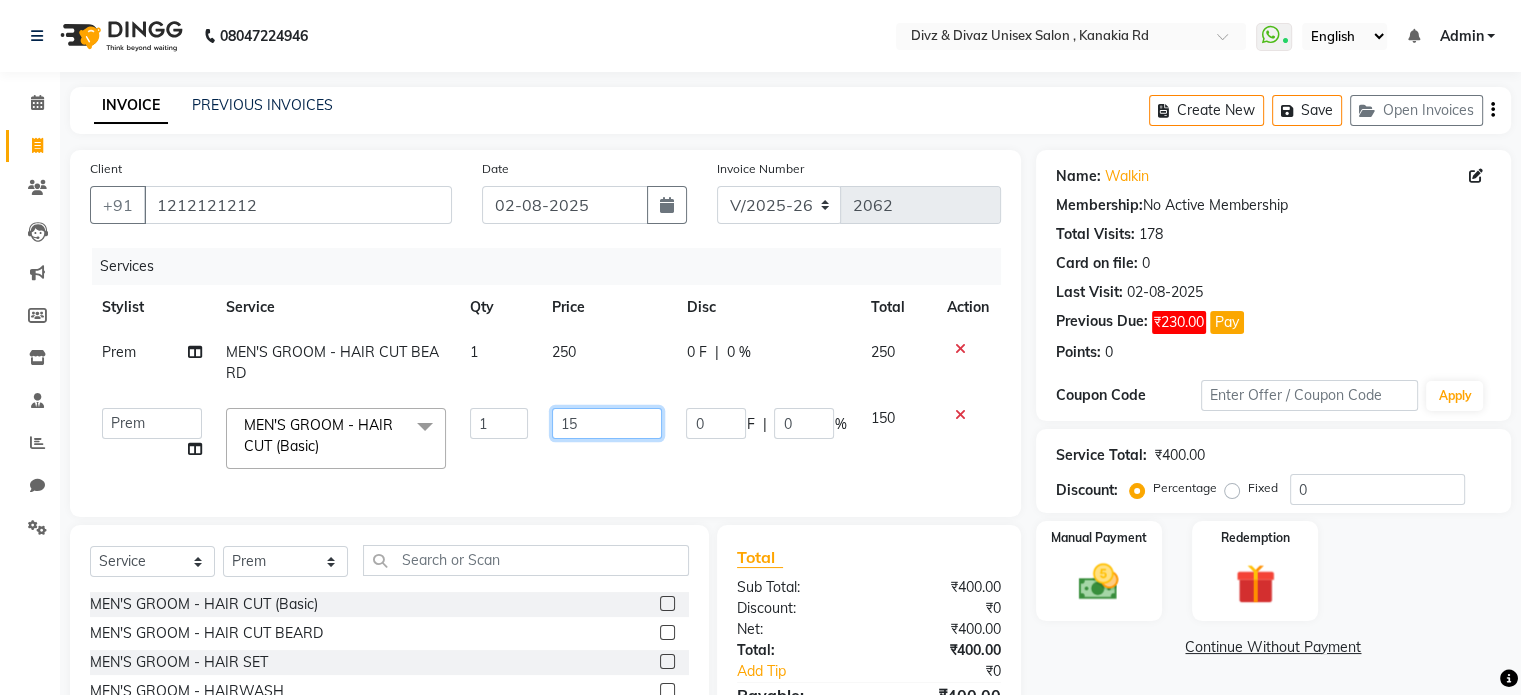 type on "1" 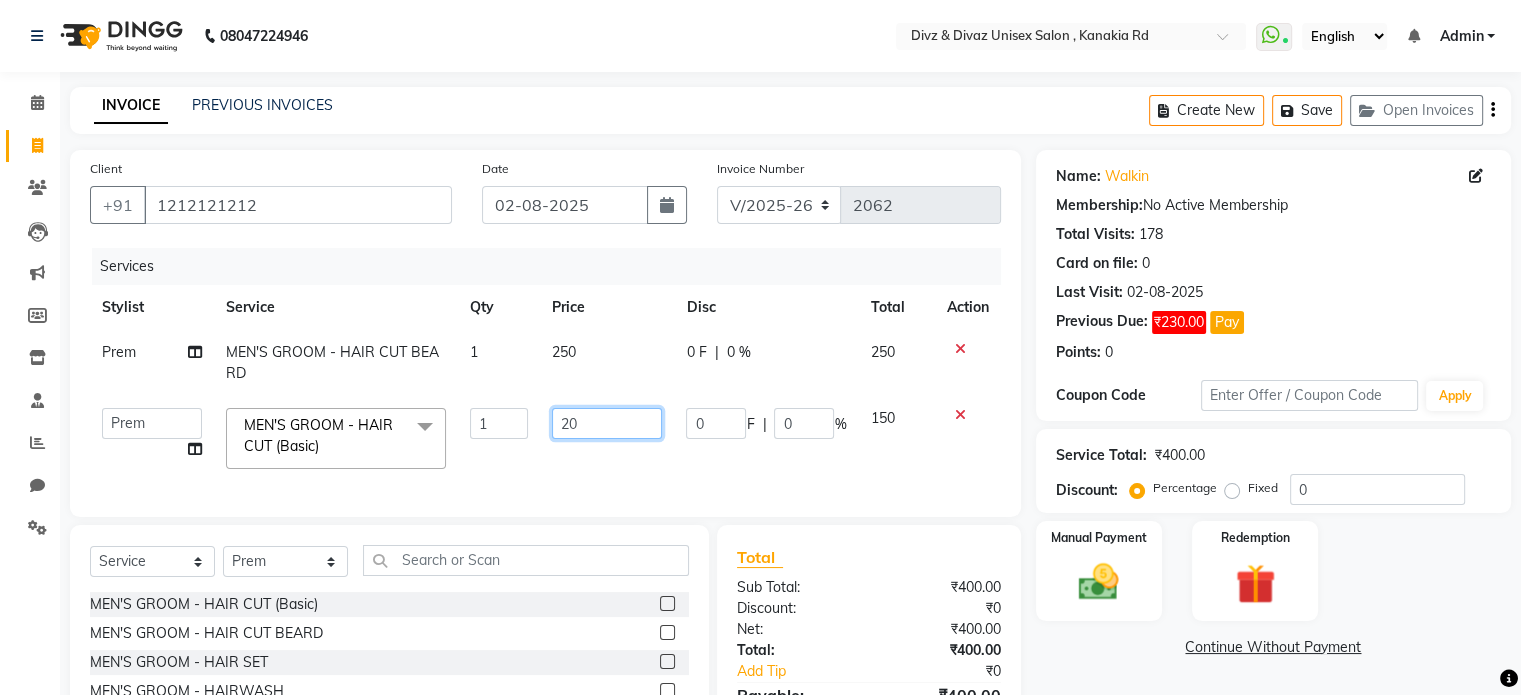 type on "200" 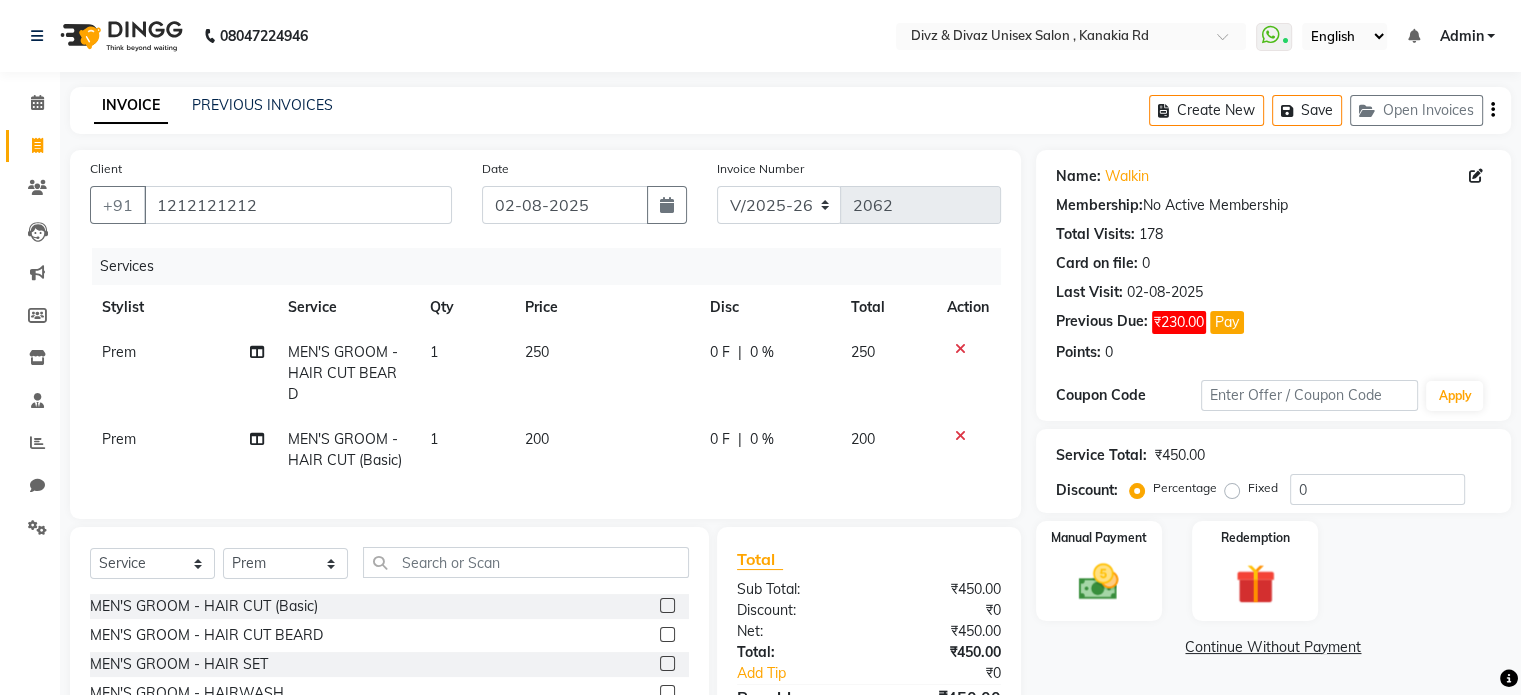 click on "200" 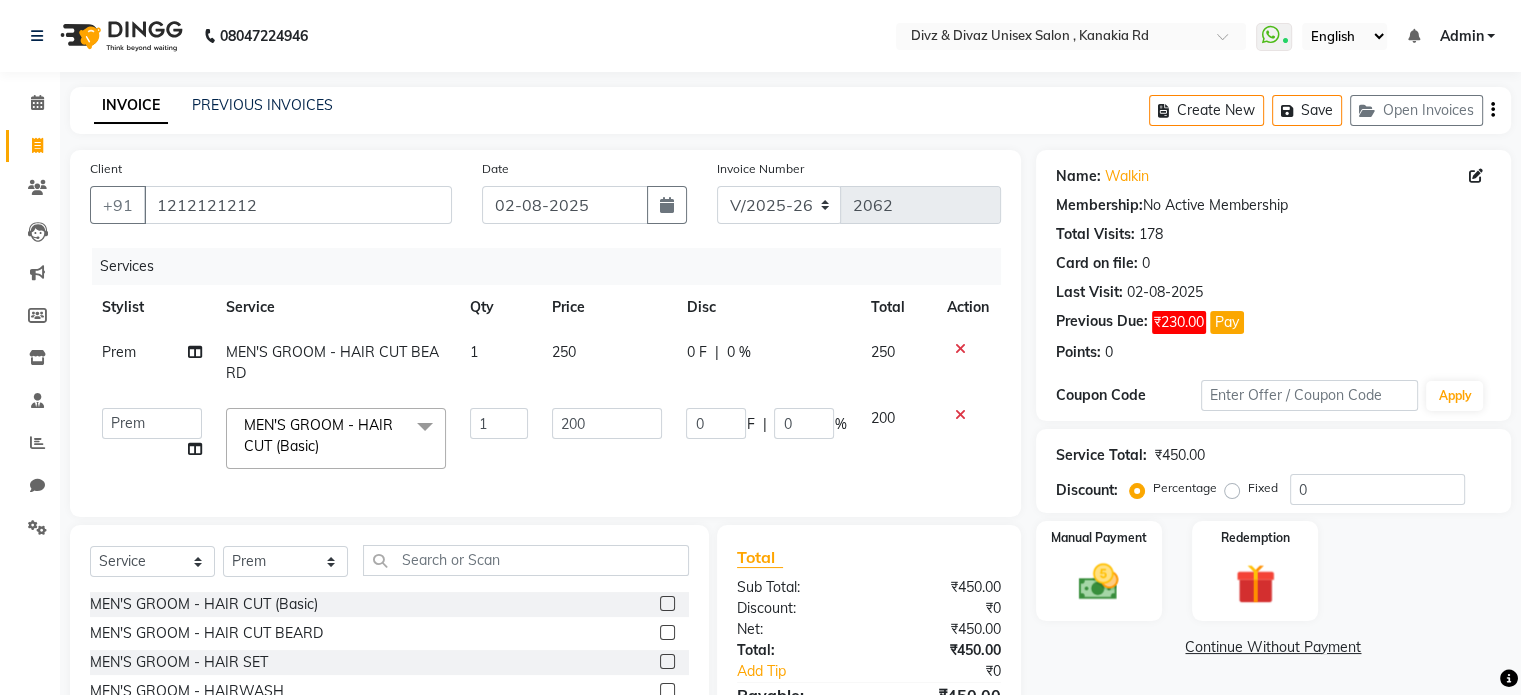 click on "200" 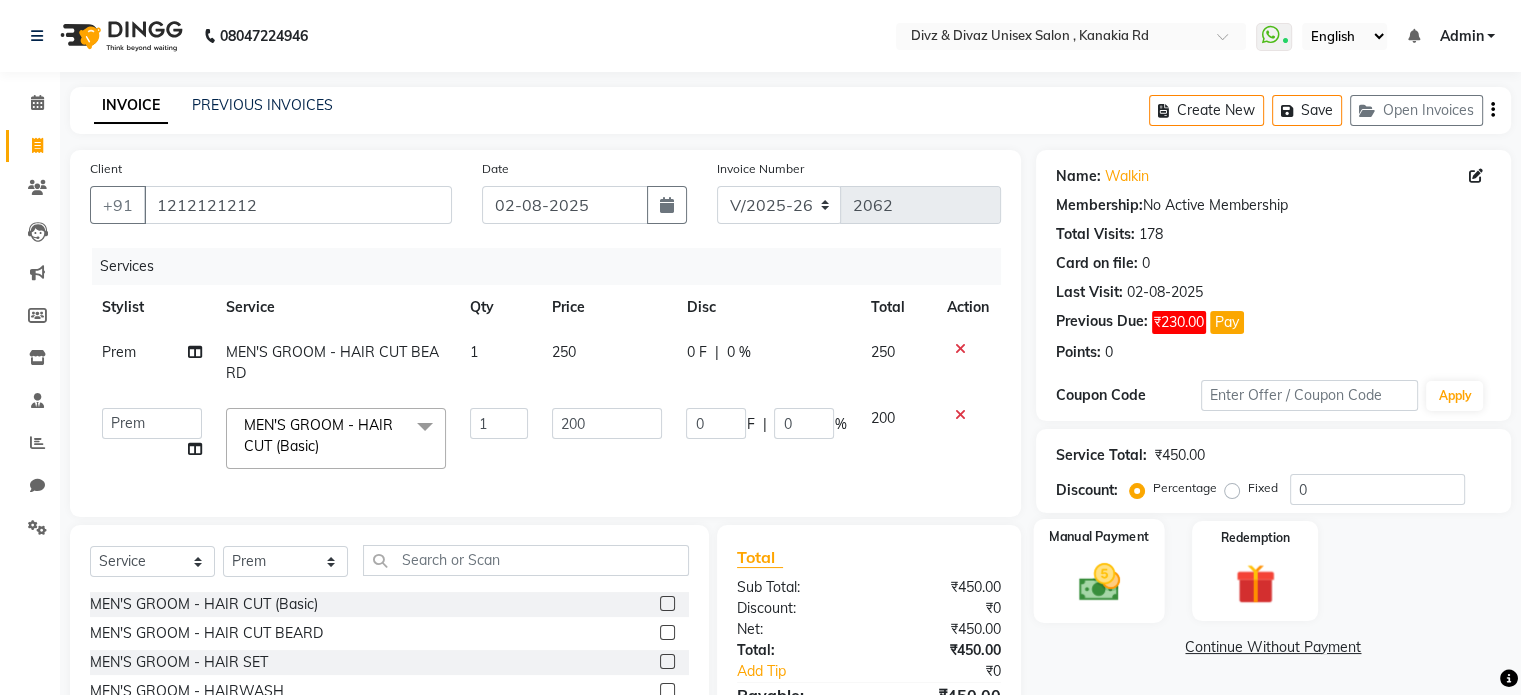 click 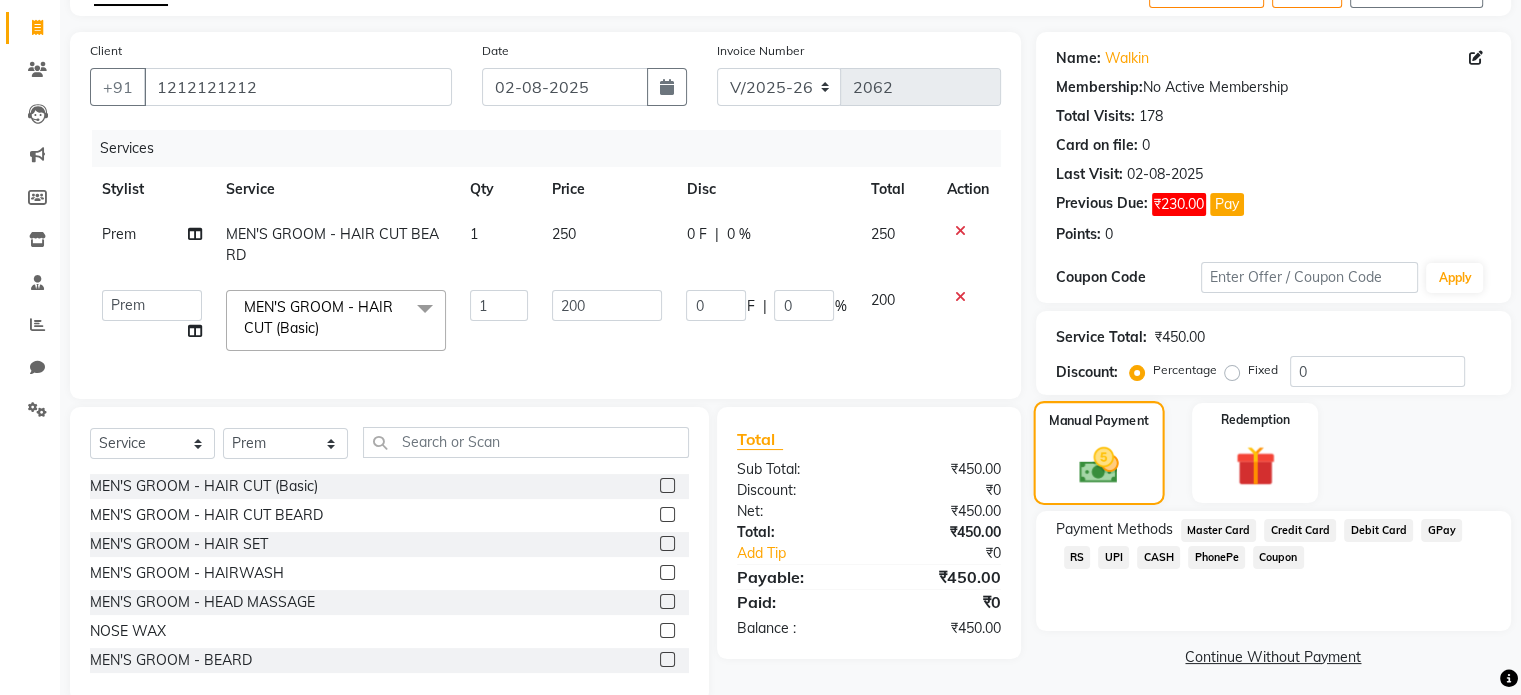 scroll, scrollTop: 120, scrollLeft: 0, axis: vertical 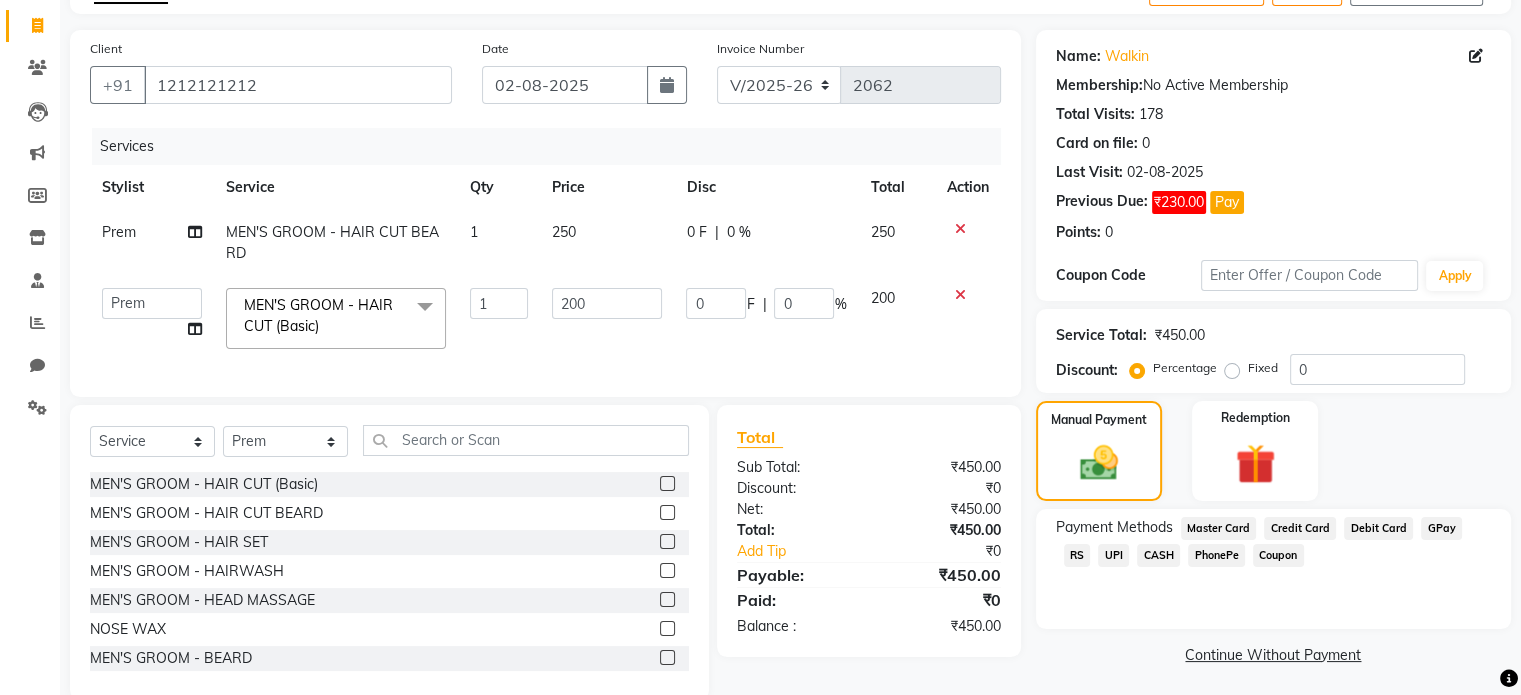 click on "CASH" 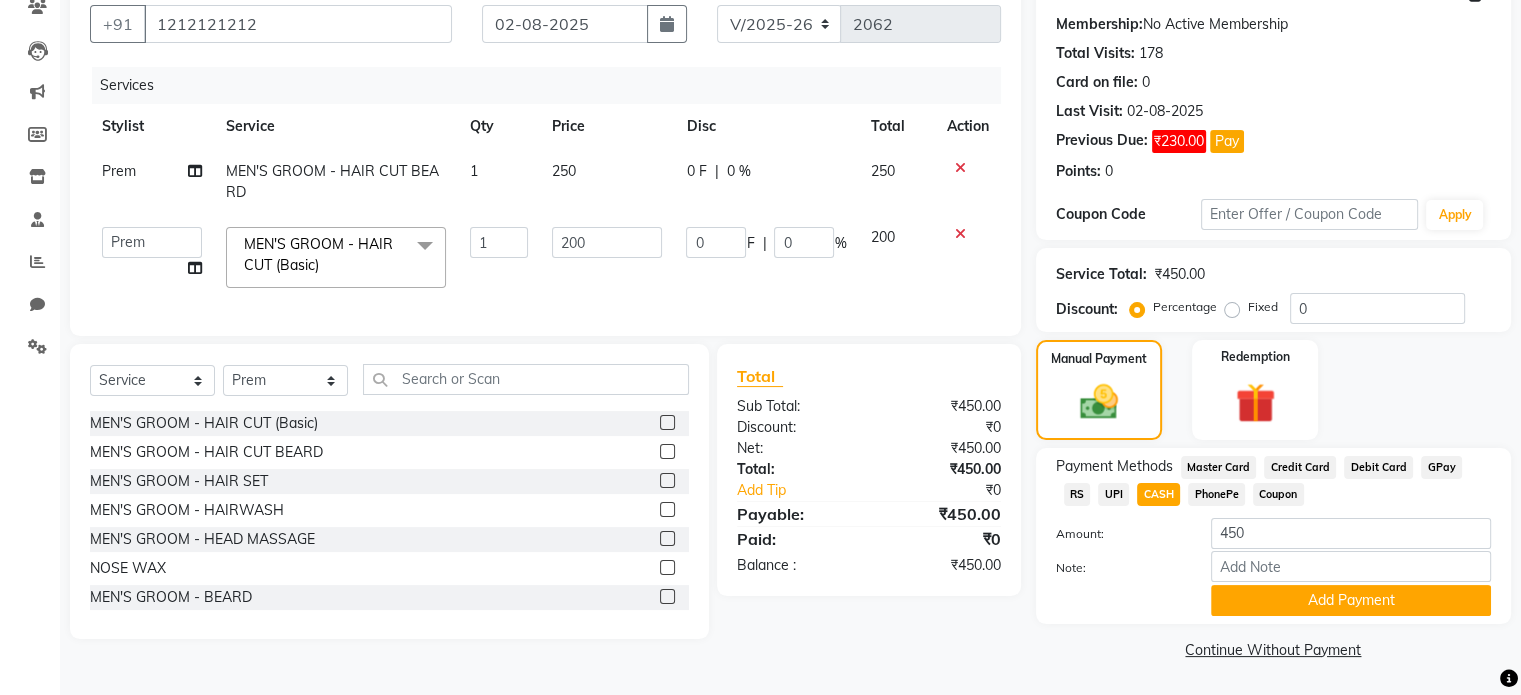 scroll, scrollTop: 183, scrollLeft: 0, axis: vertical 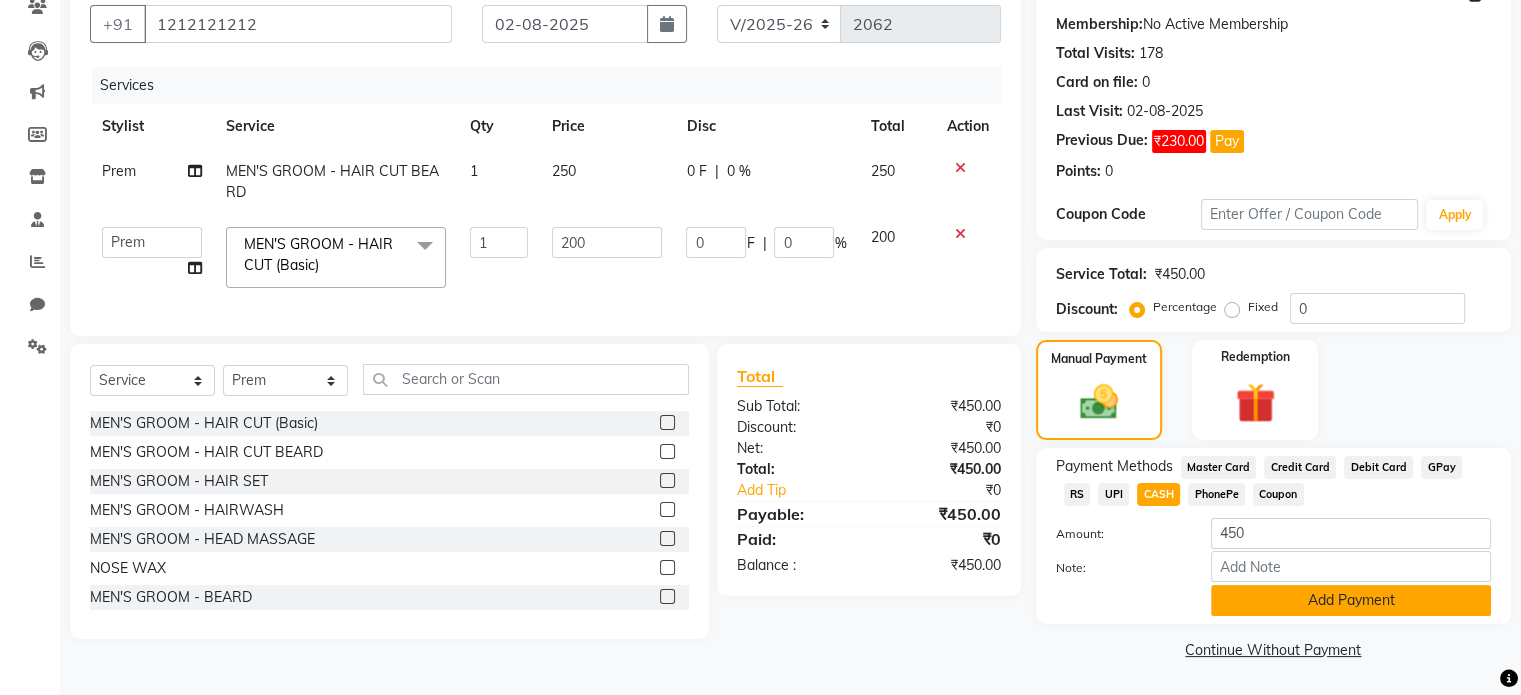 type 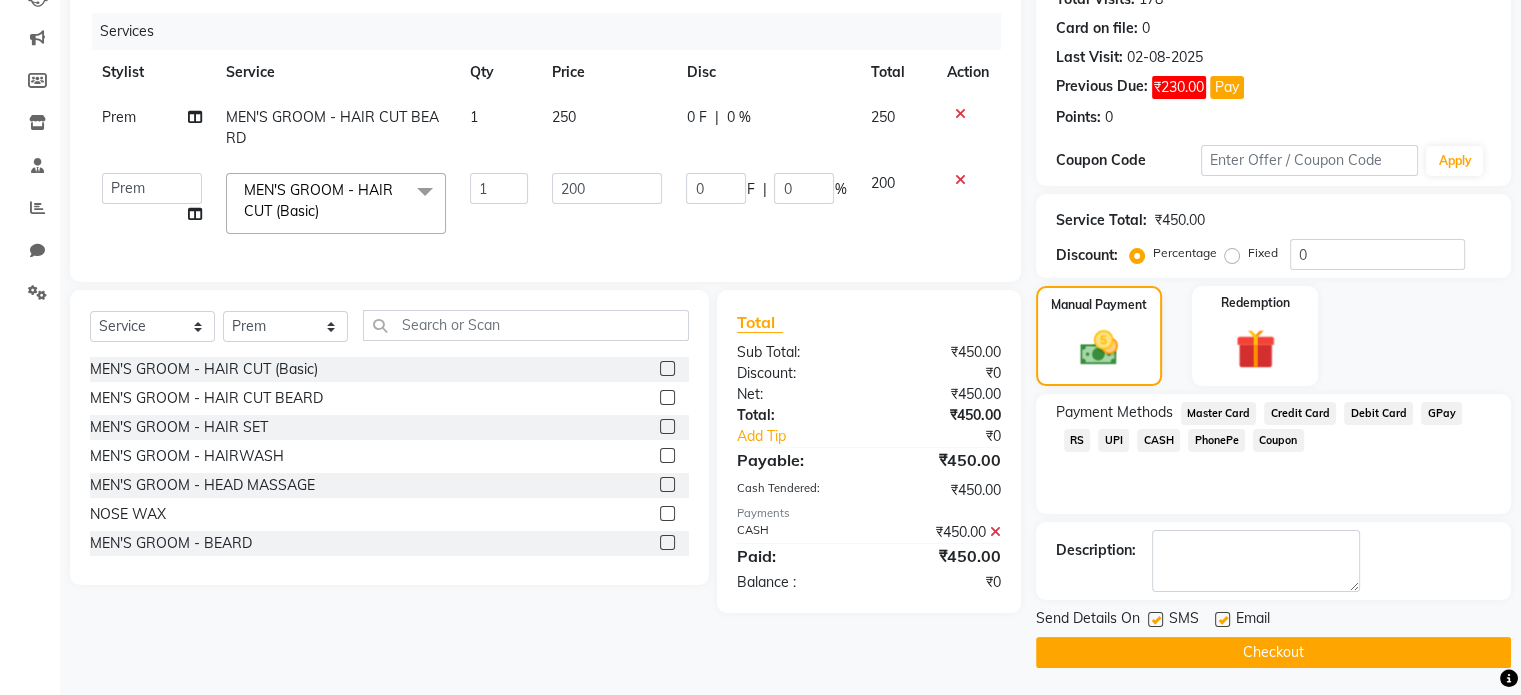 scroll, scrollTop: 236, scrollLeft: 0, axis: vertical 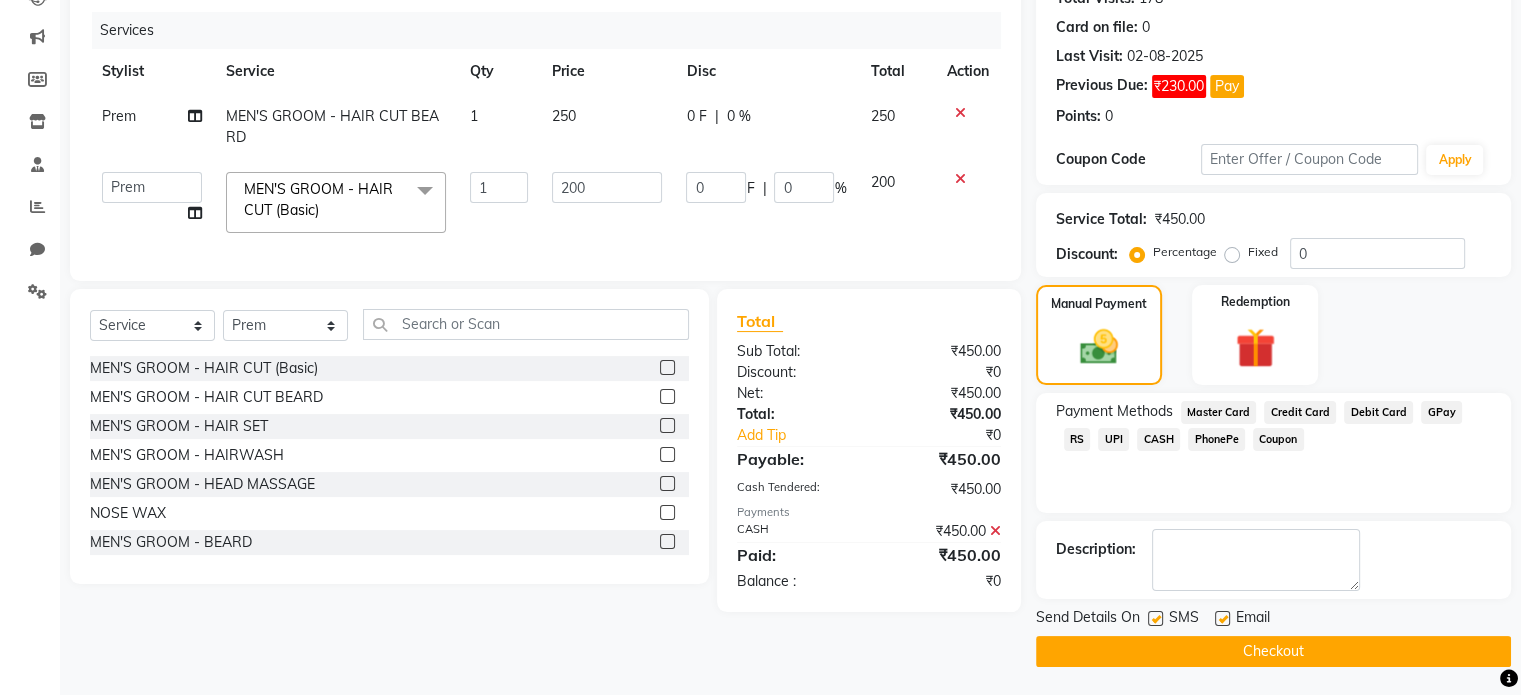 click on "Checkout" 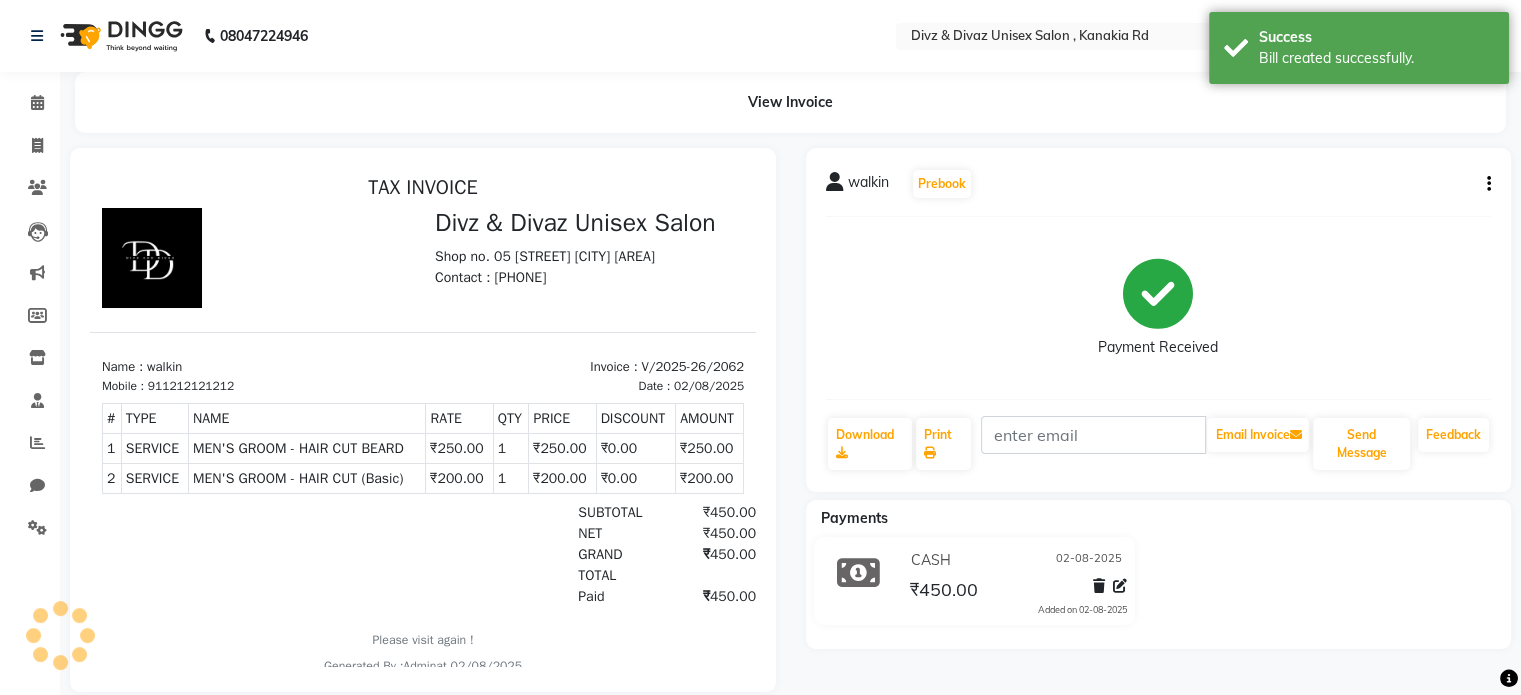 scroll, scrollTop: 0, scrollLeft: 0, axis: both 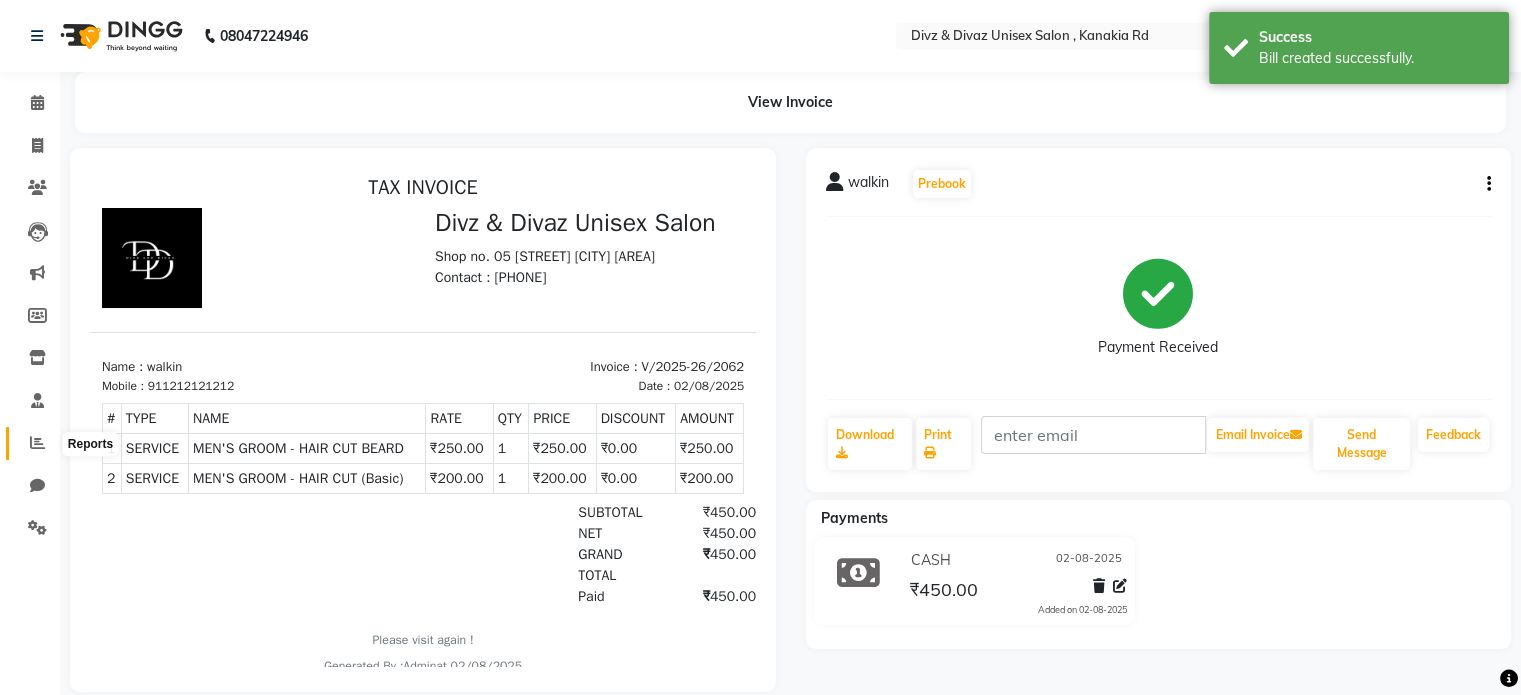 click 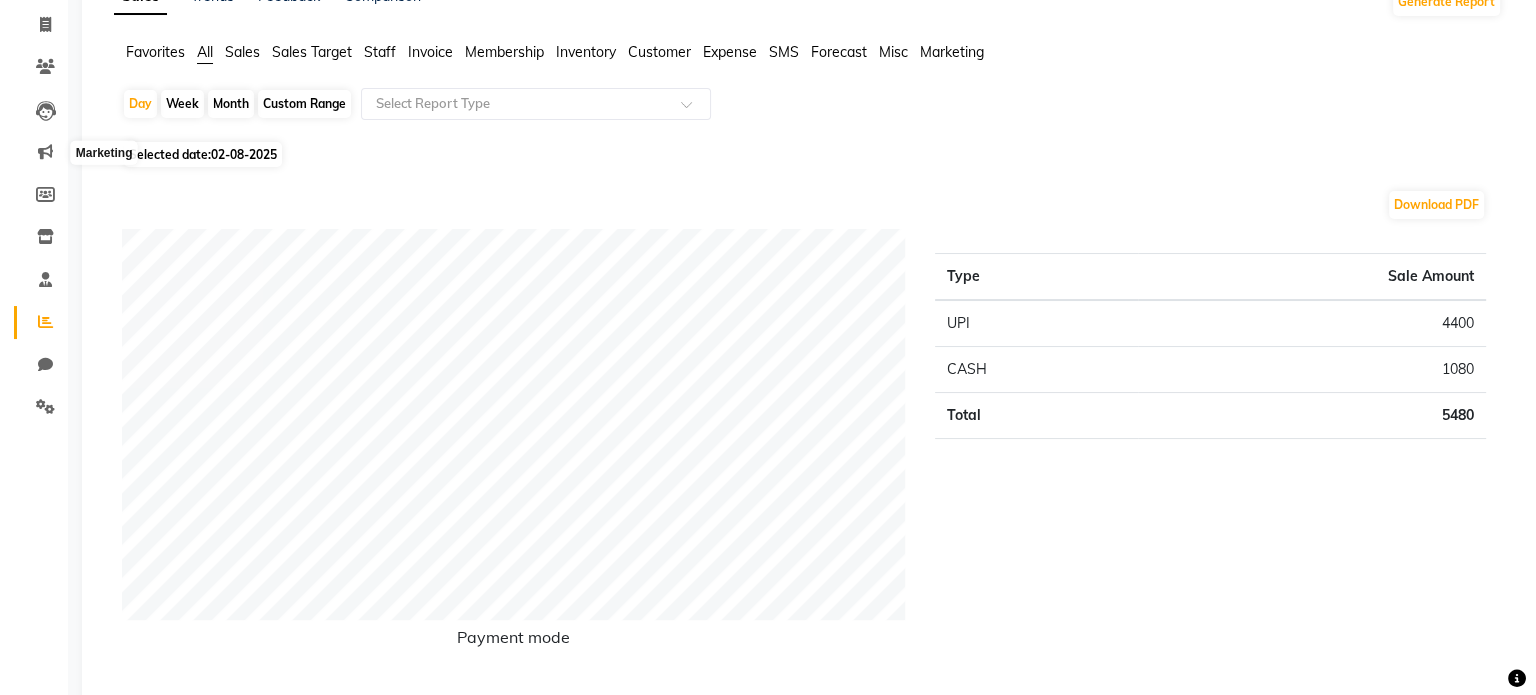 scroll, scrollTop: 0, scrollLeft: 0, axis: both 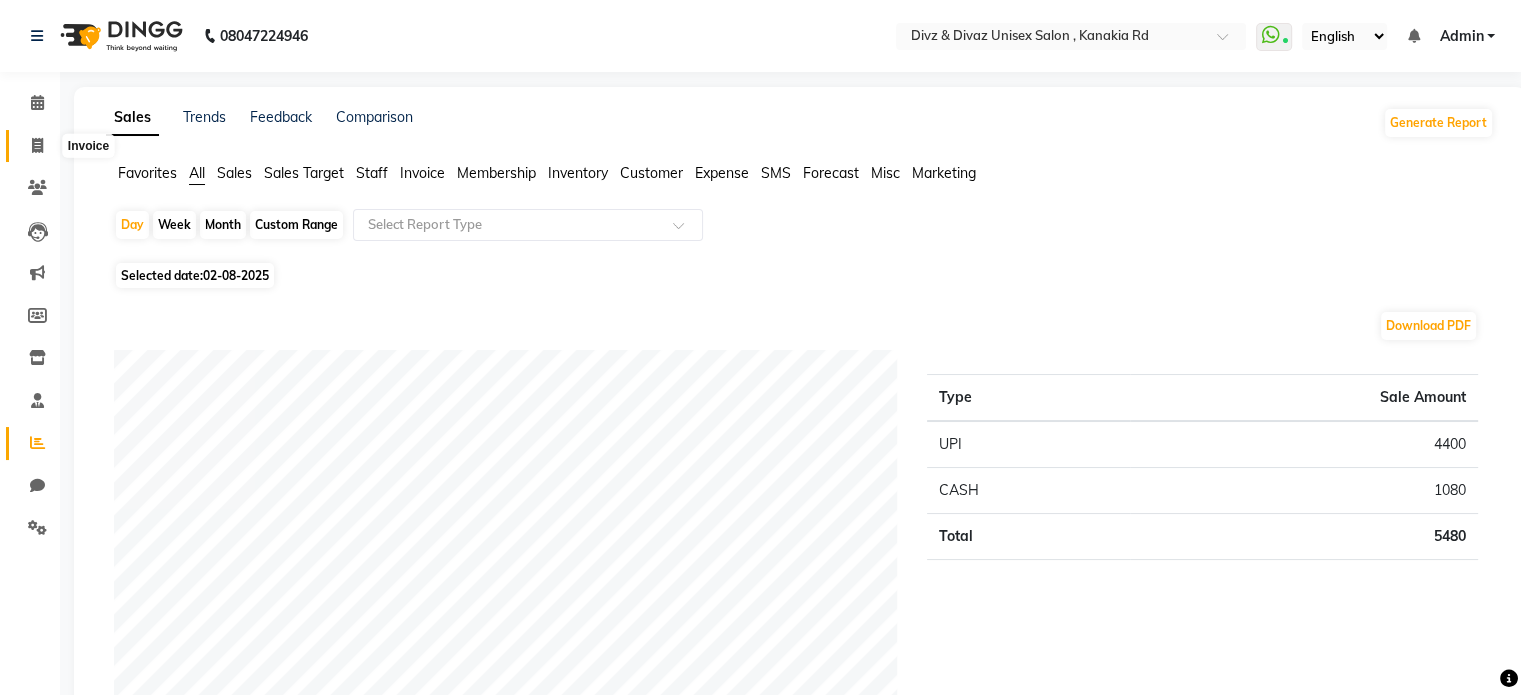 click 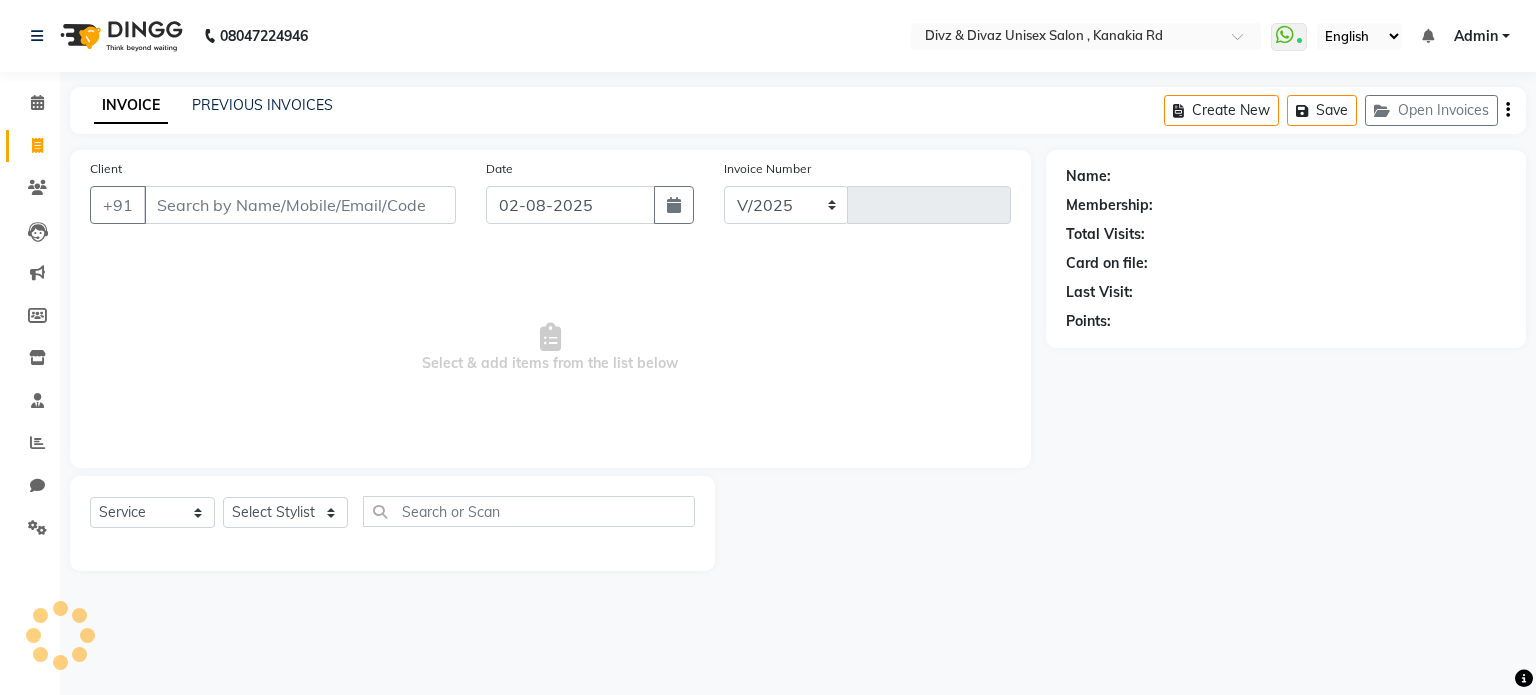 select on "7588" 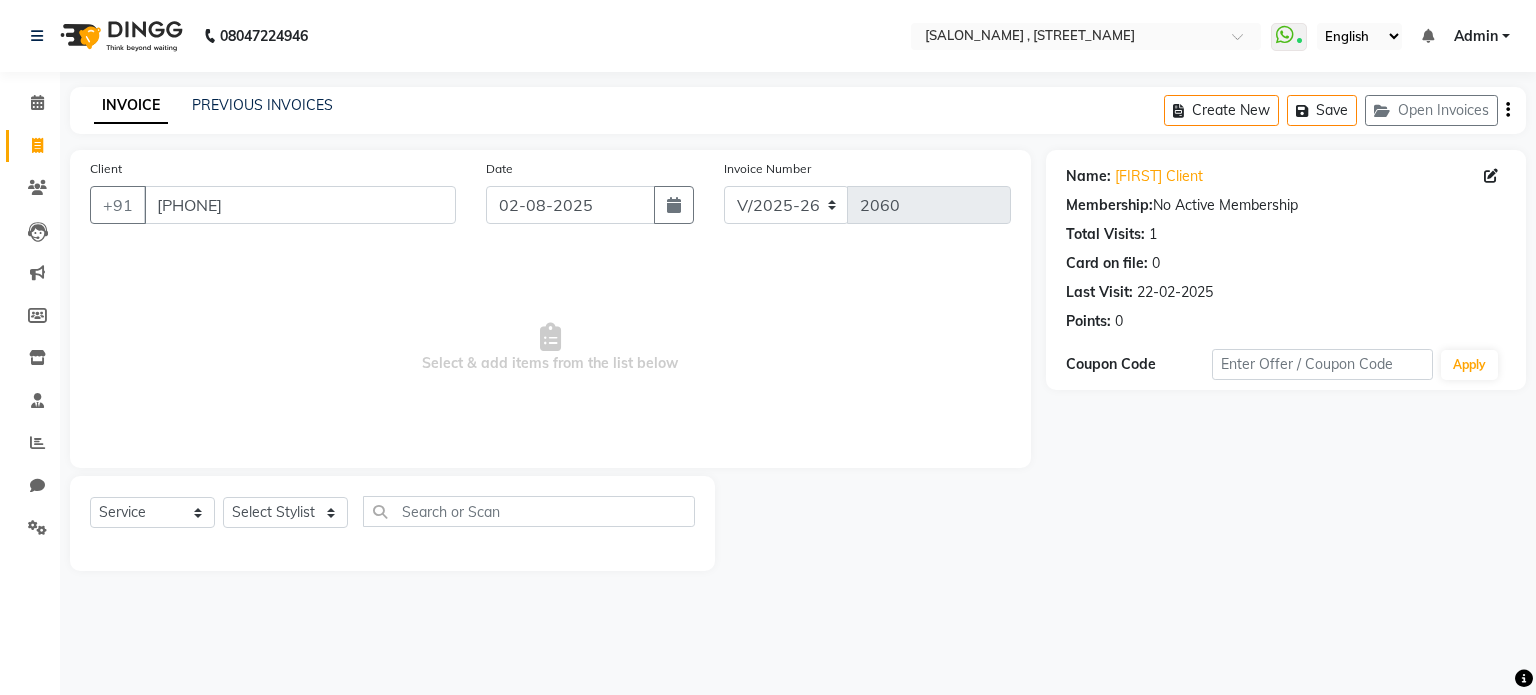 select on "7588" 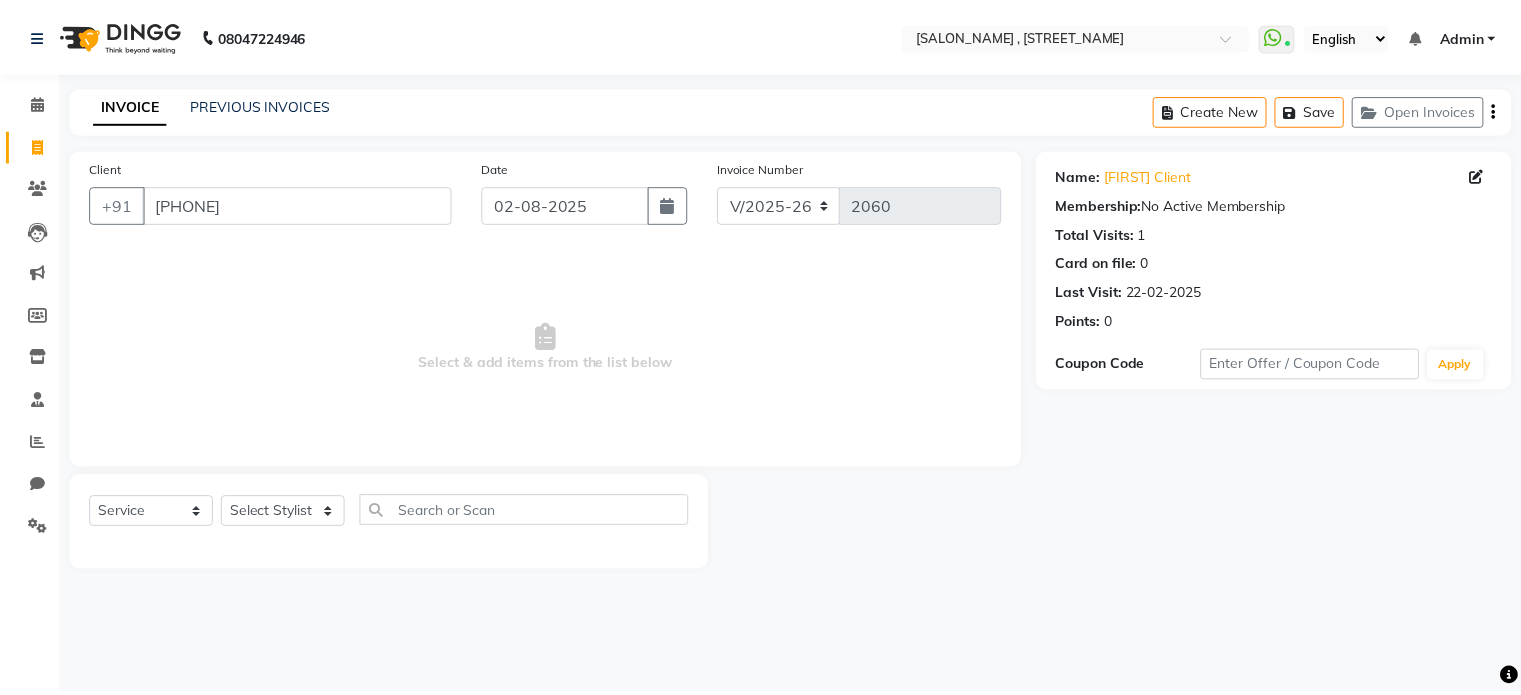 scroll, scrollTop: 0, scrollLeft: 0, axis: both 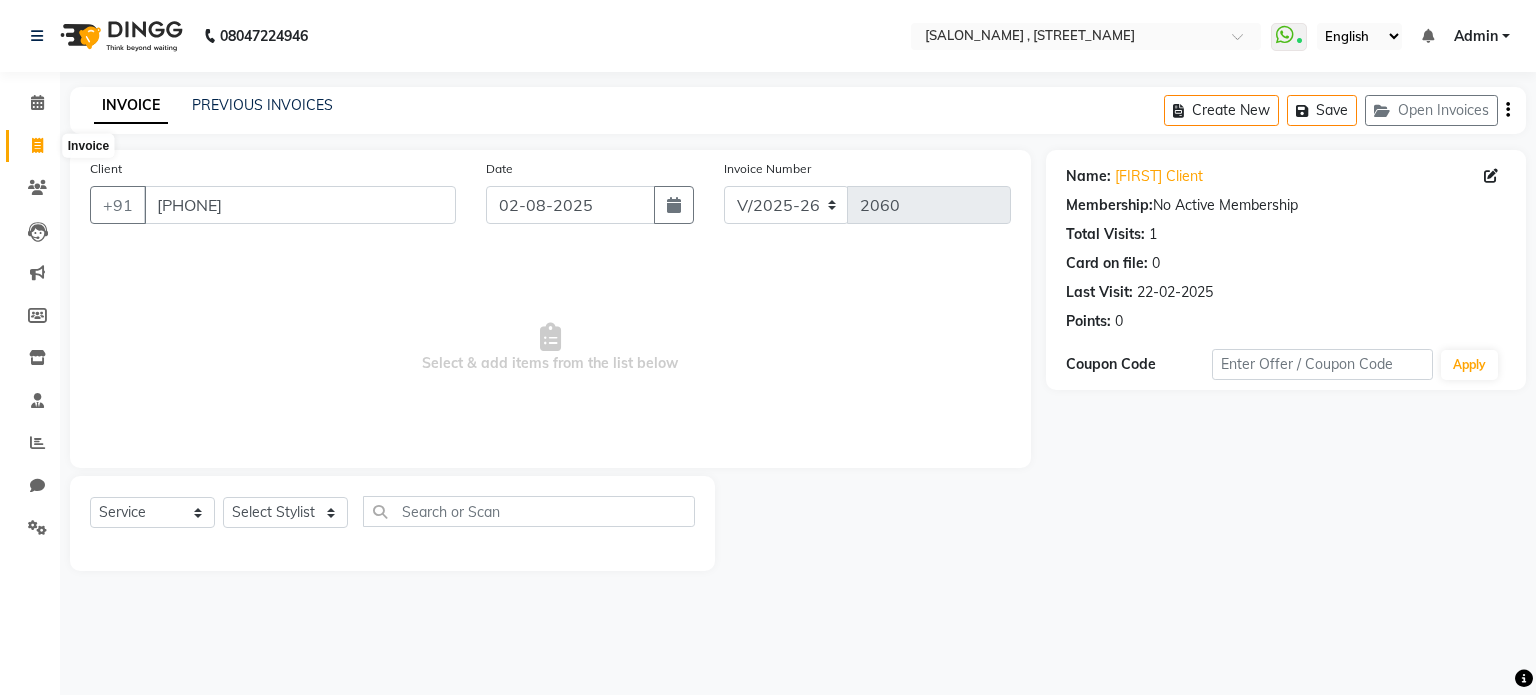 click 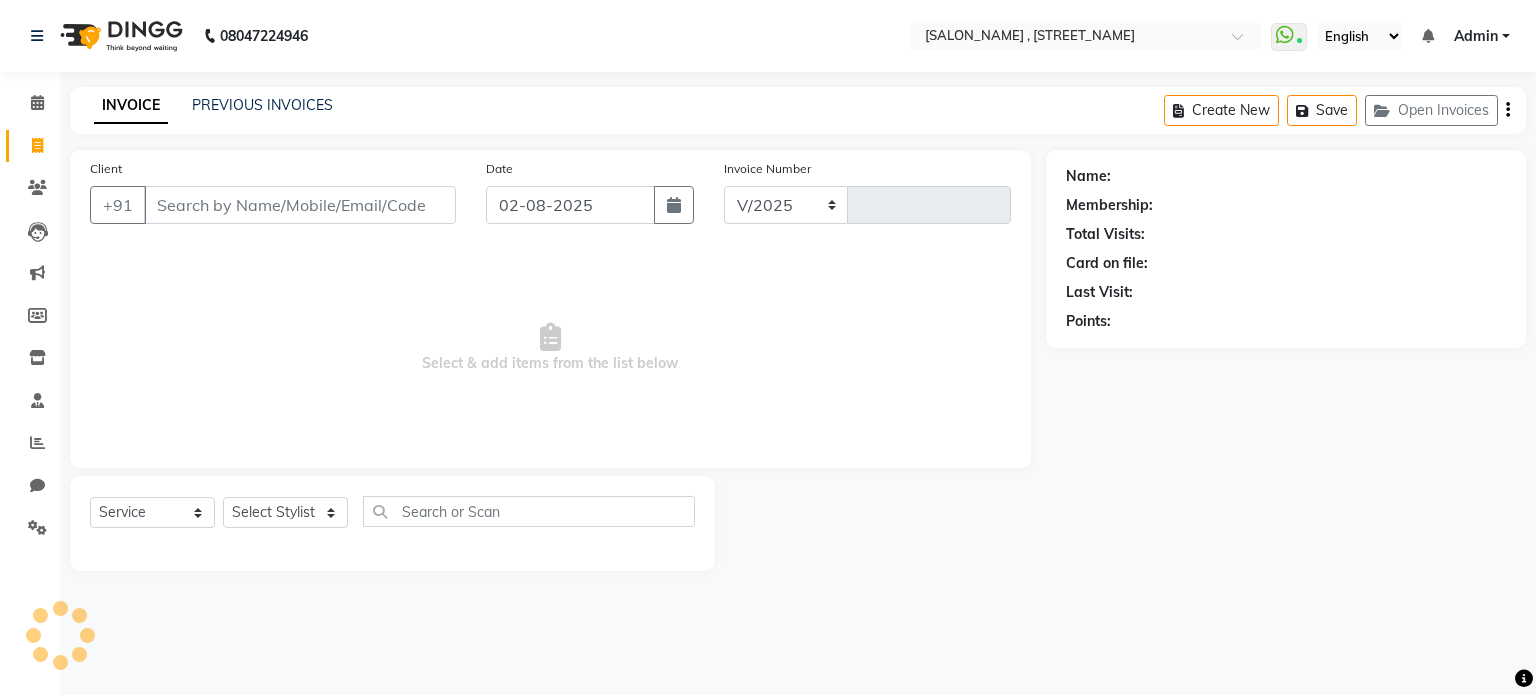 select on "7588" 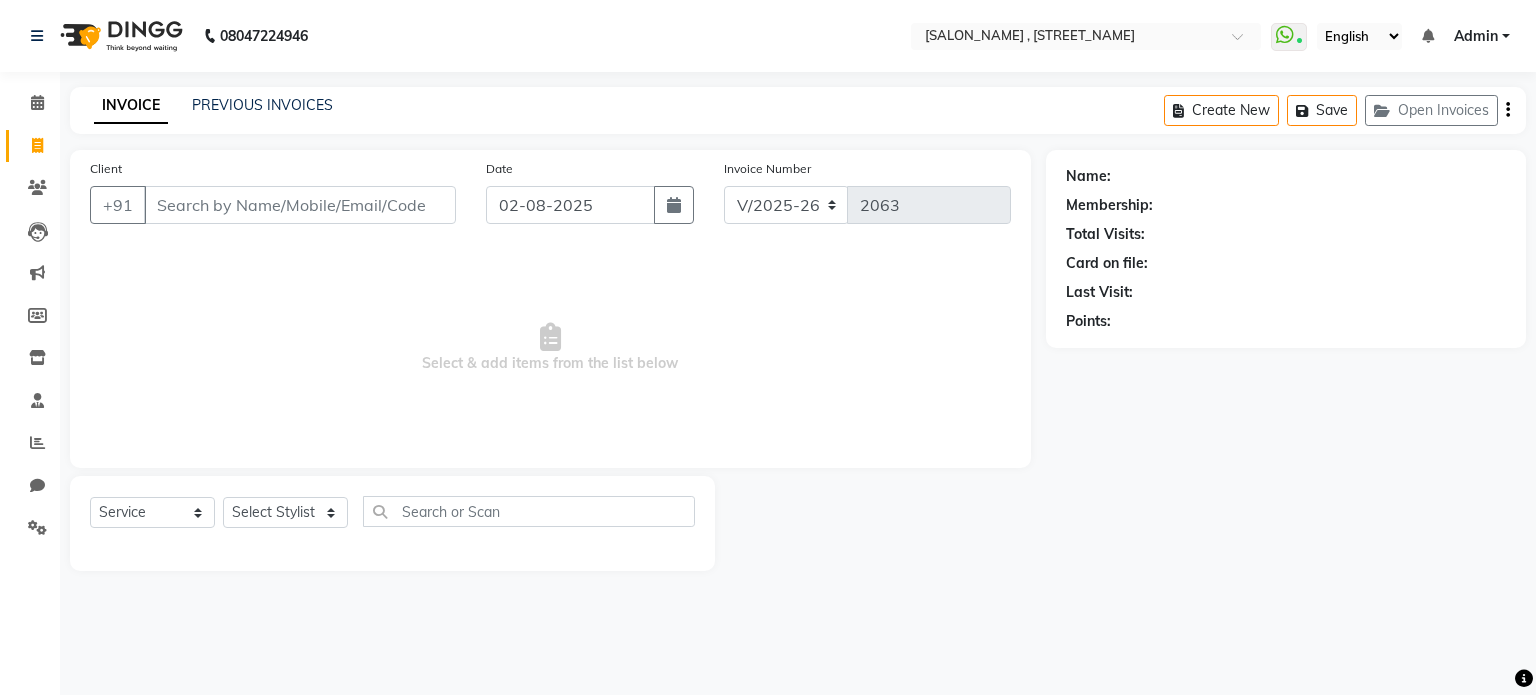 click on "Client" at bounding box center (300, 205) 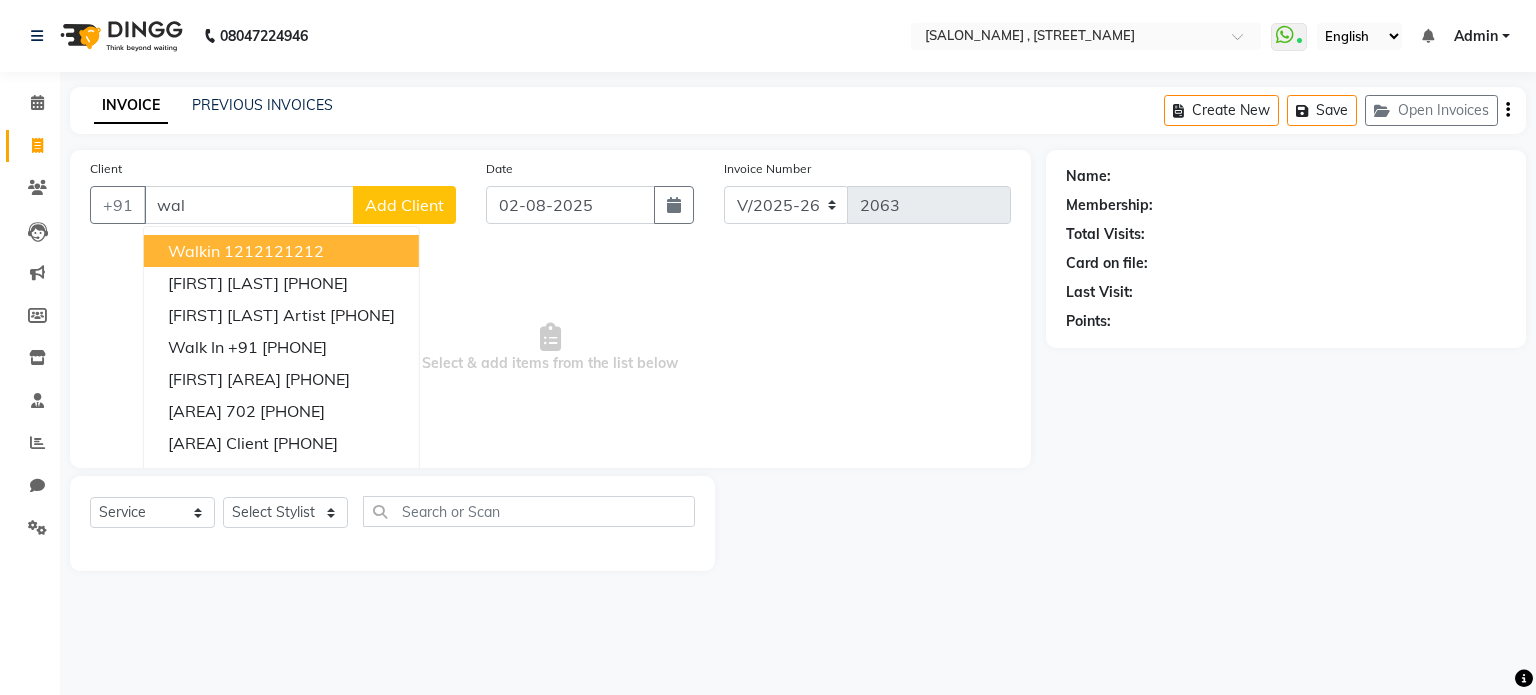 click on "walkin  1212121212" at bounding box center [281, 251] 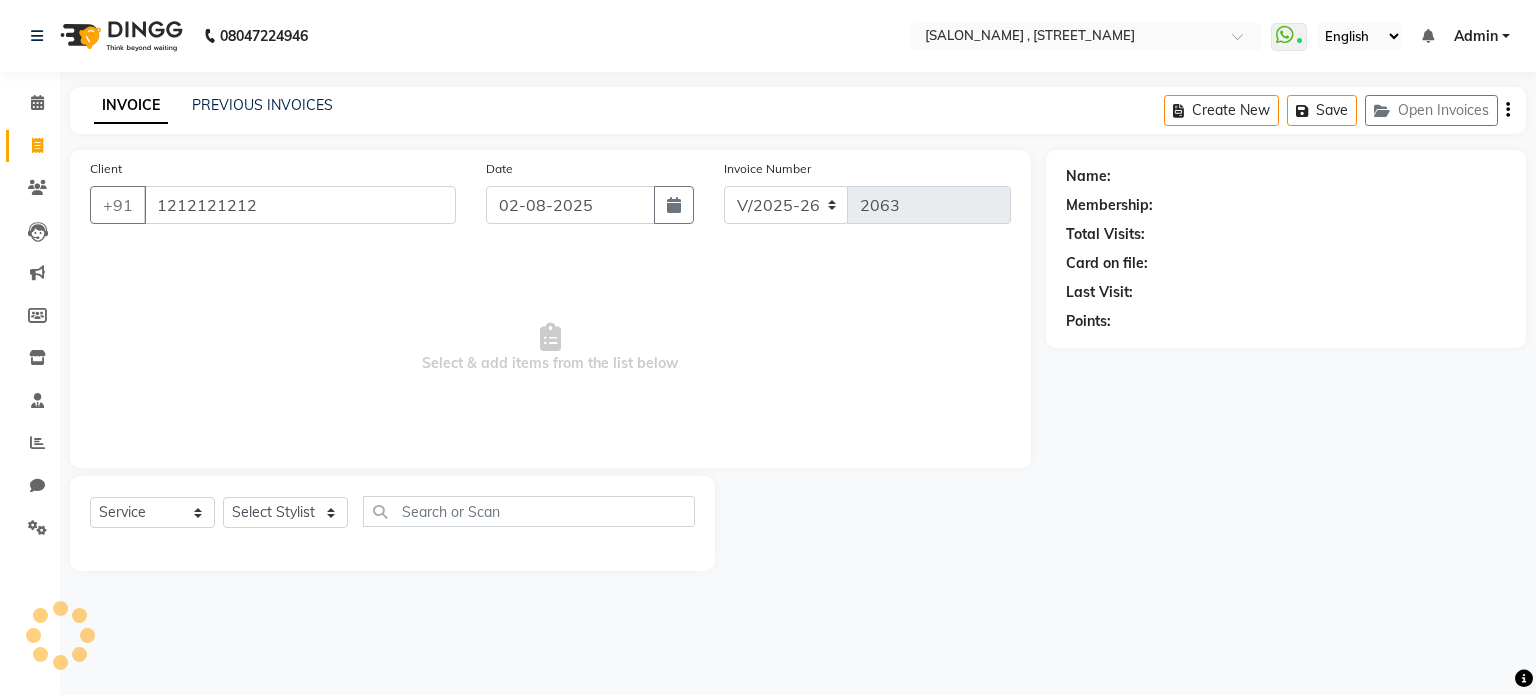 type on "1212121212" 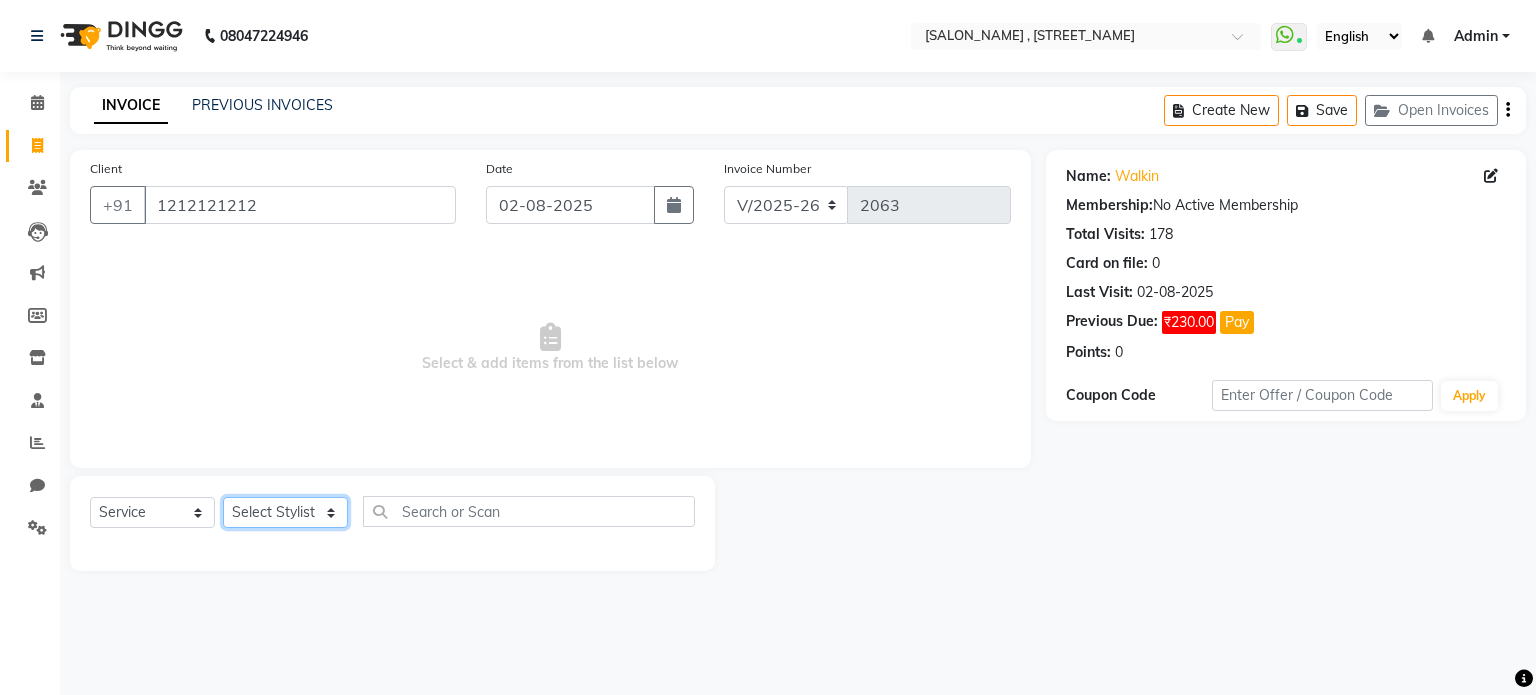 click on "Select Stylist [FIRST] [FIRST]  [FIRST] [FIRST] [FIRST]" 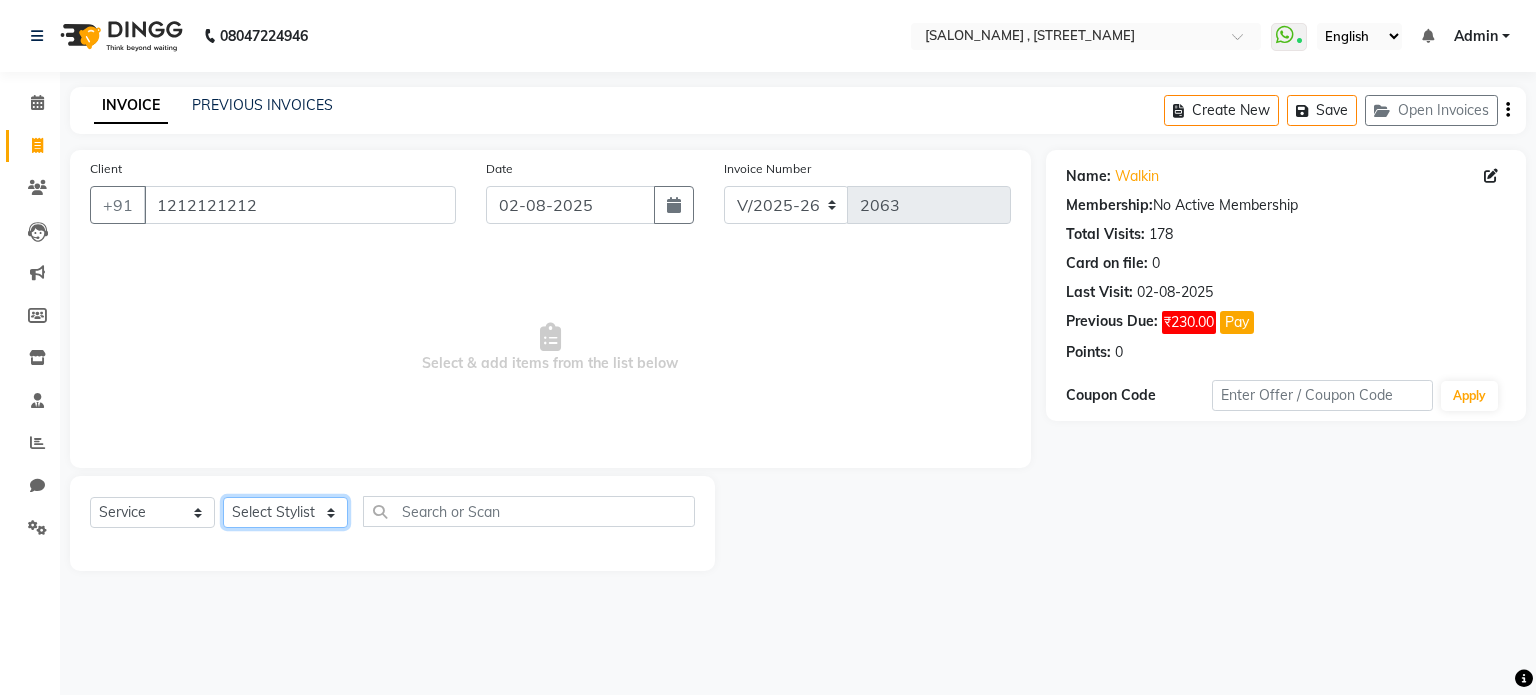 select on "67339" 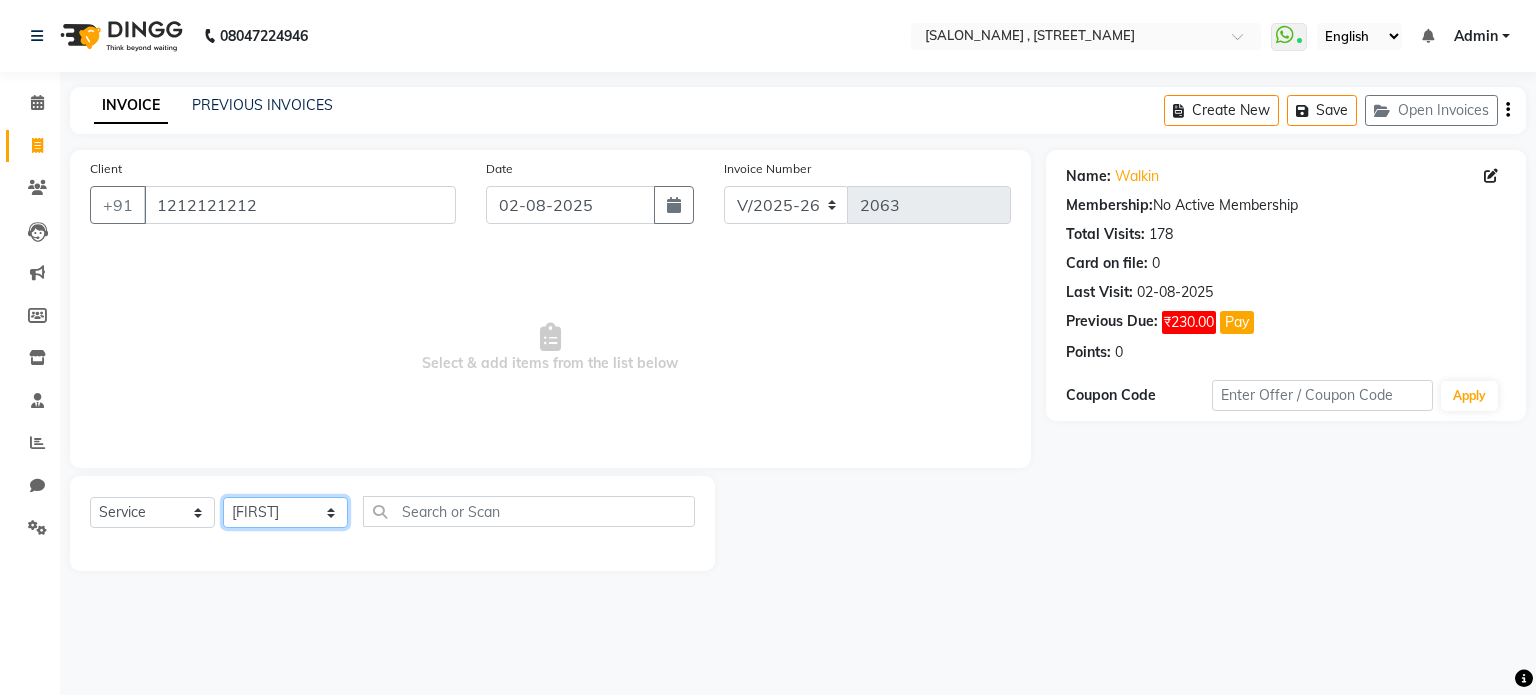 click on "Select Stylist [FIRST] [FIRST]  [FIRST] [FIRST] [FIRST]" 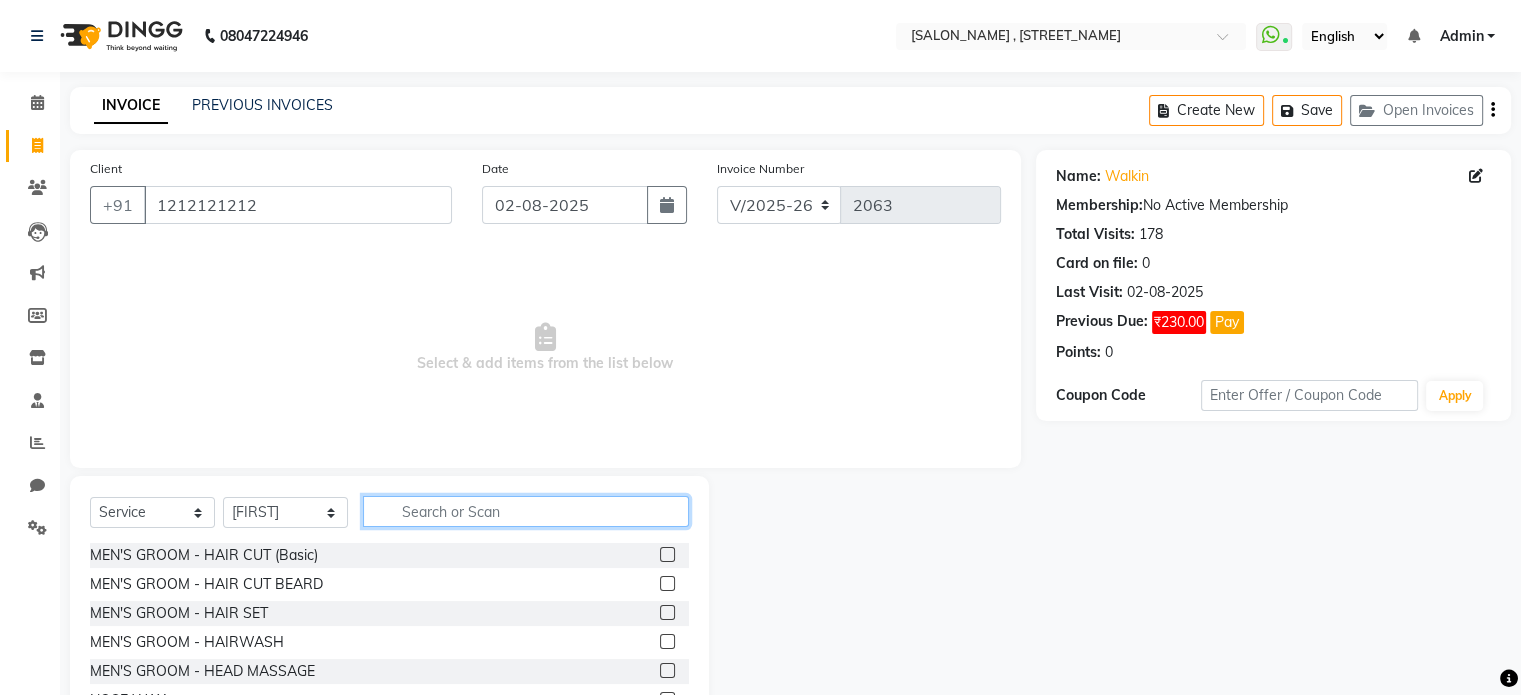 click 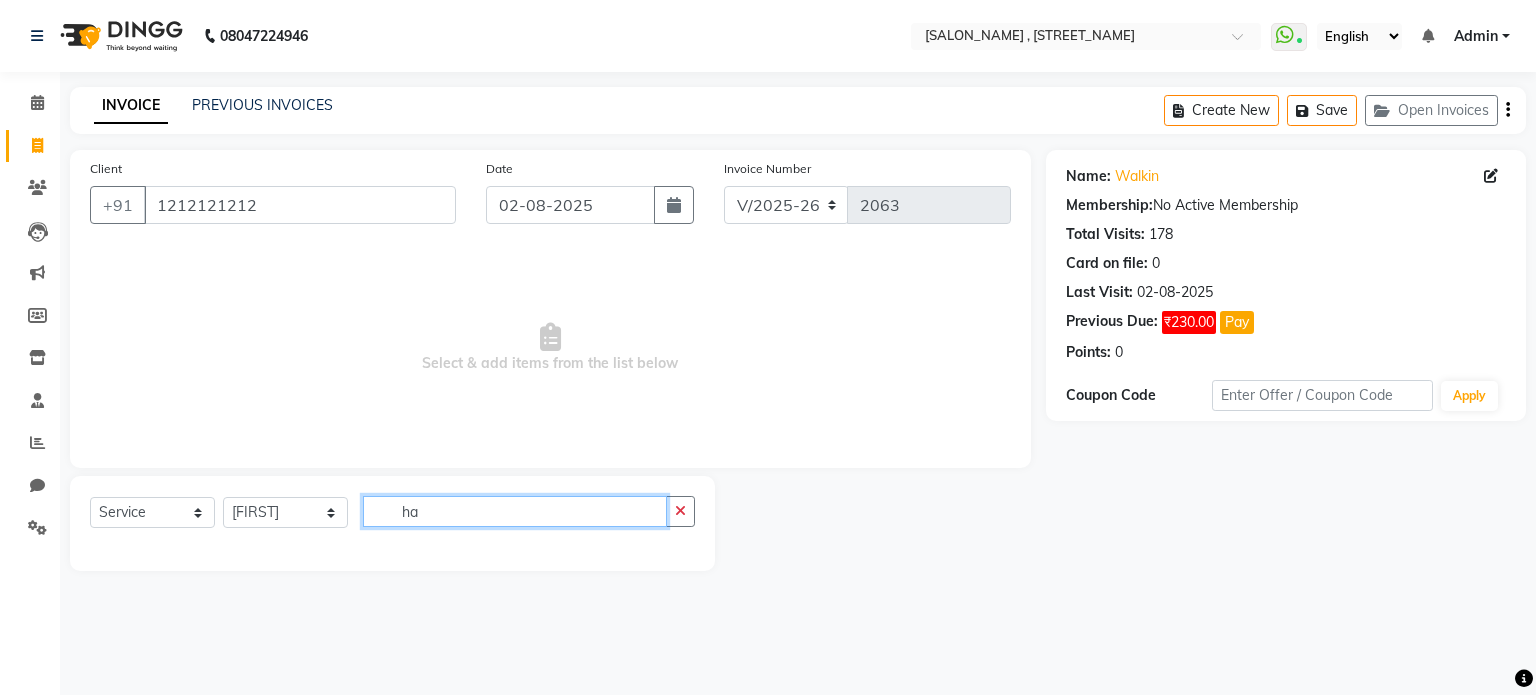 type on "h" 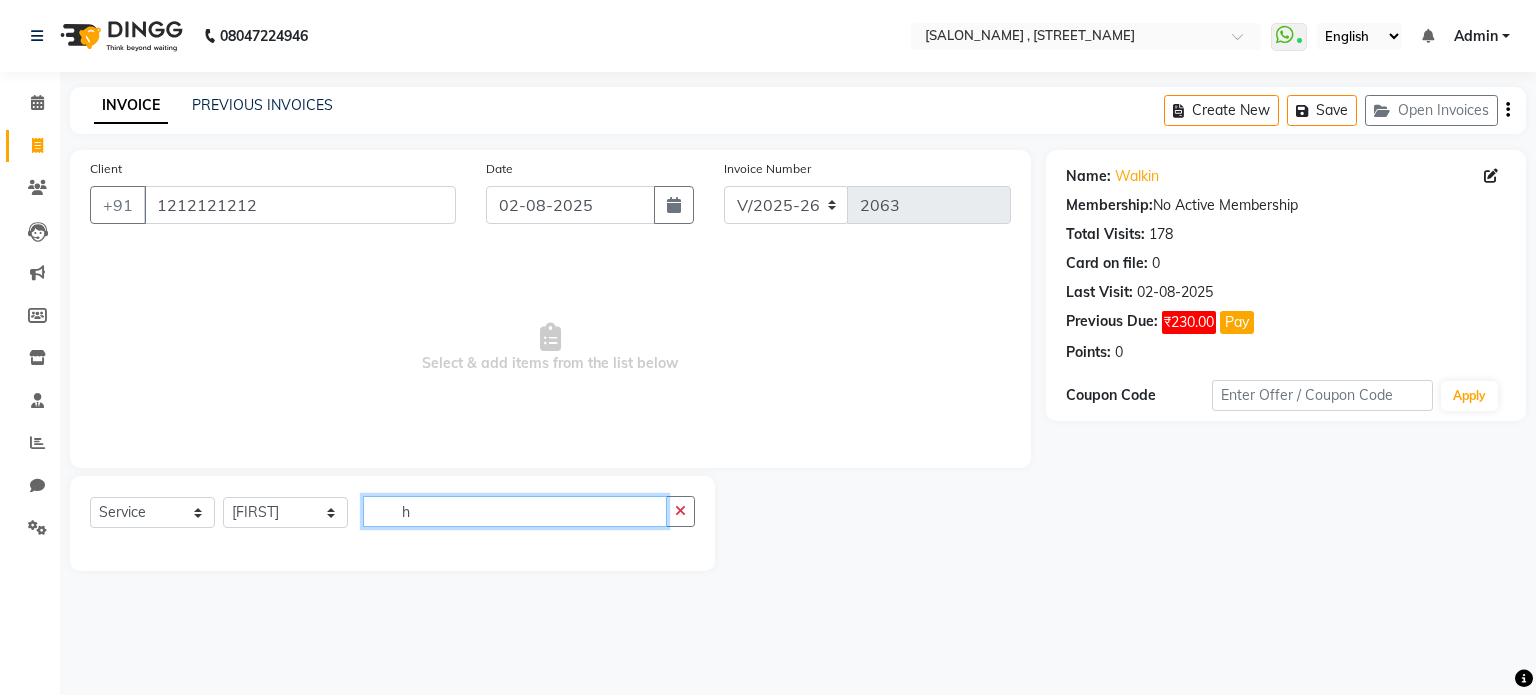 type 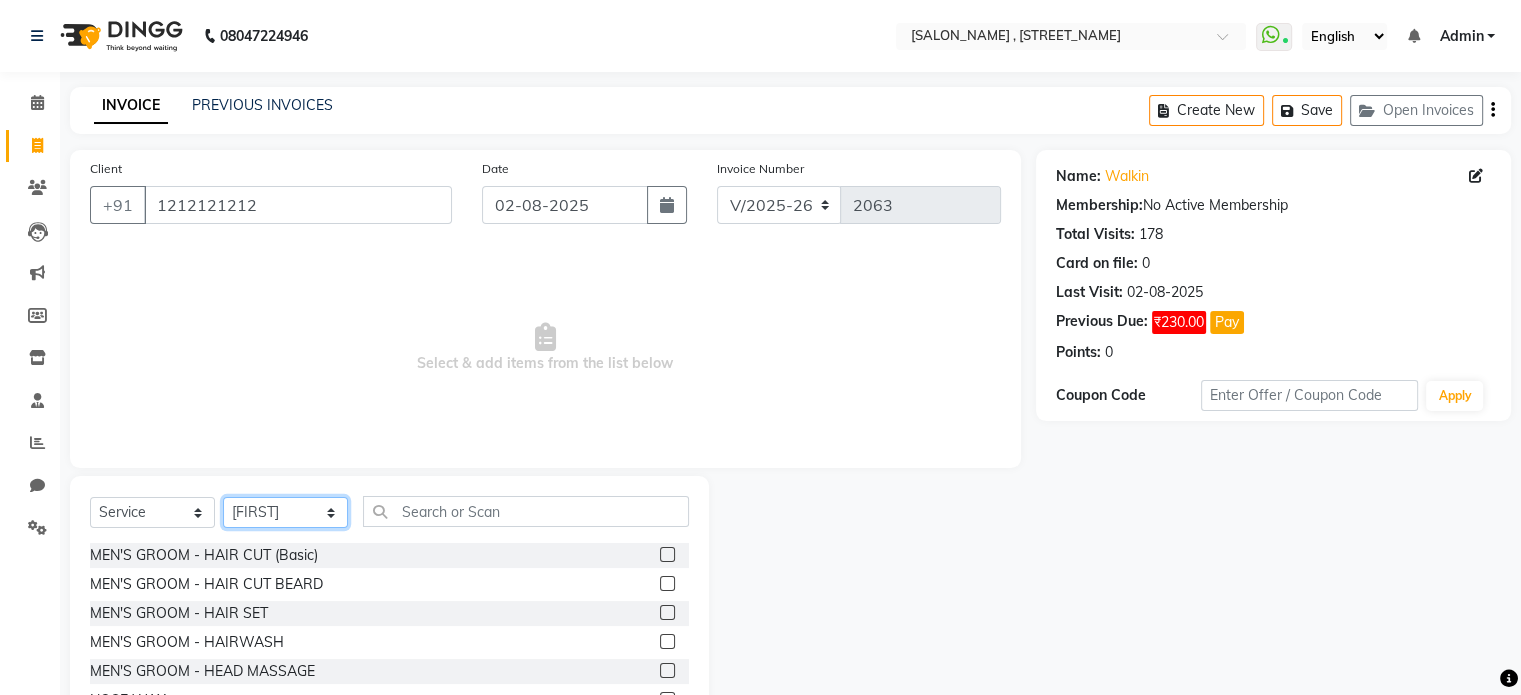 click on "Select Stylist [FIRST] [FIRST]  [FIRST] [FIRST] [FIRST]" 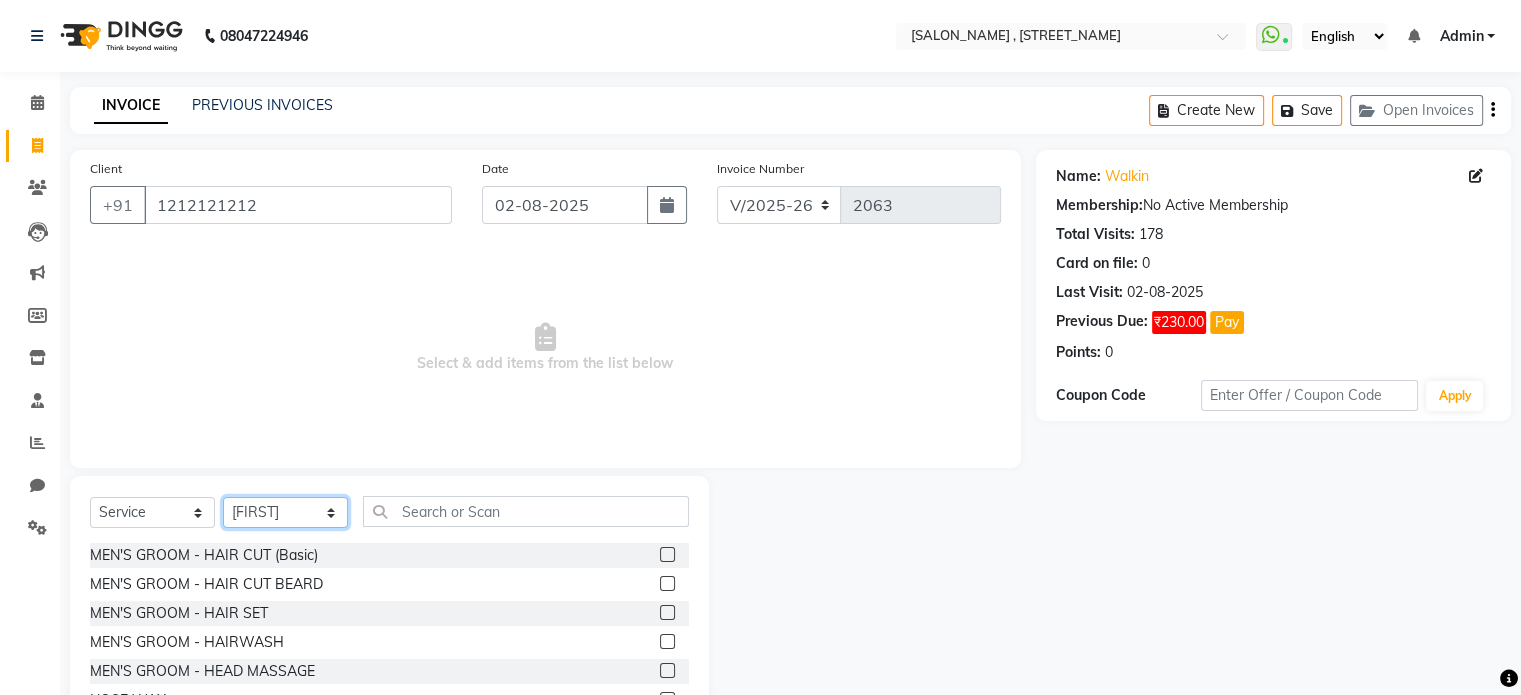 select on "84503" 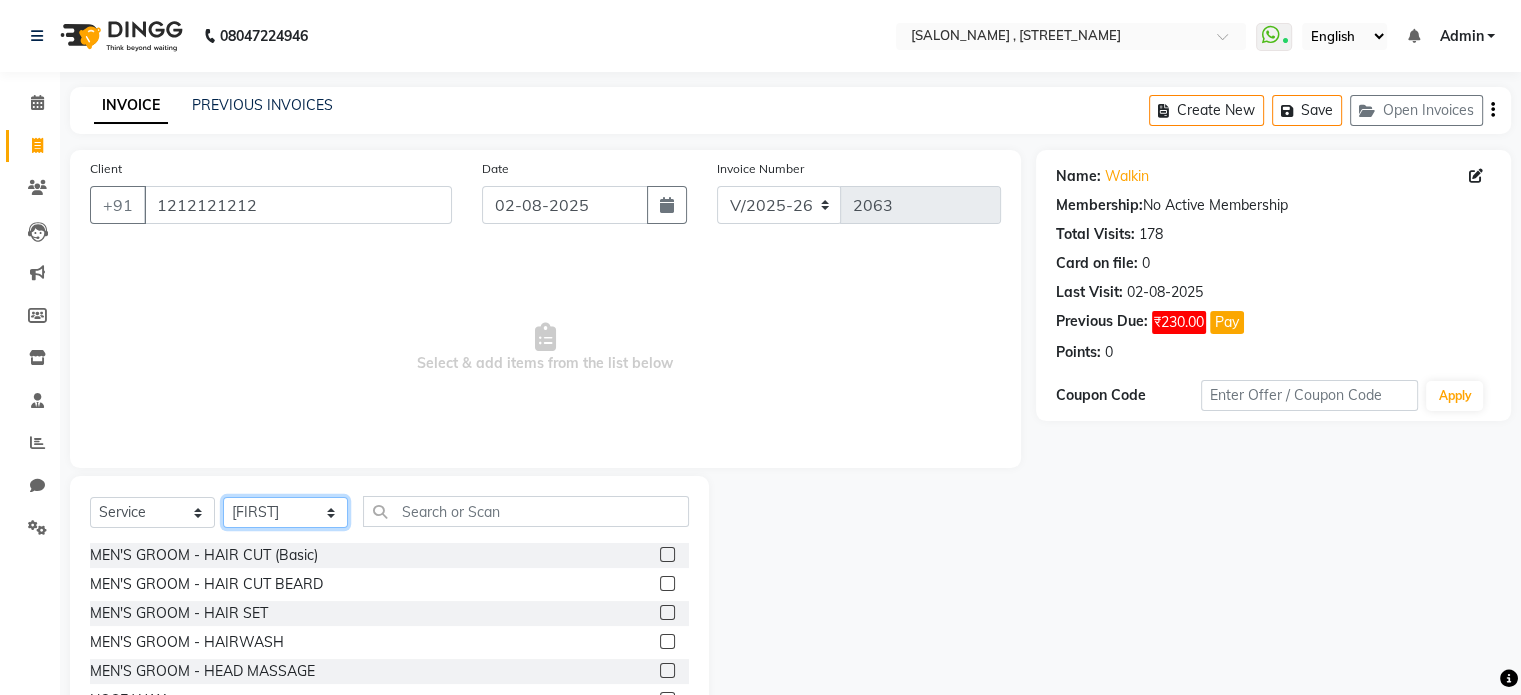 click on "Select Stylist [FIRST] [FIRST]  [FIRST] [FIRST] [FIRST]" 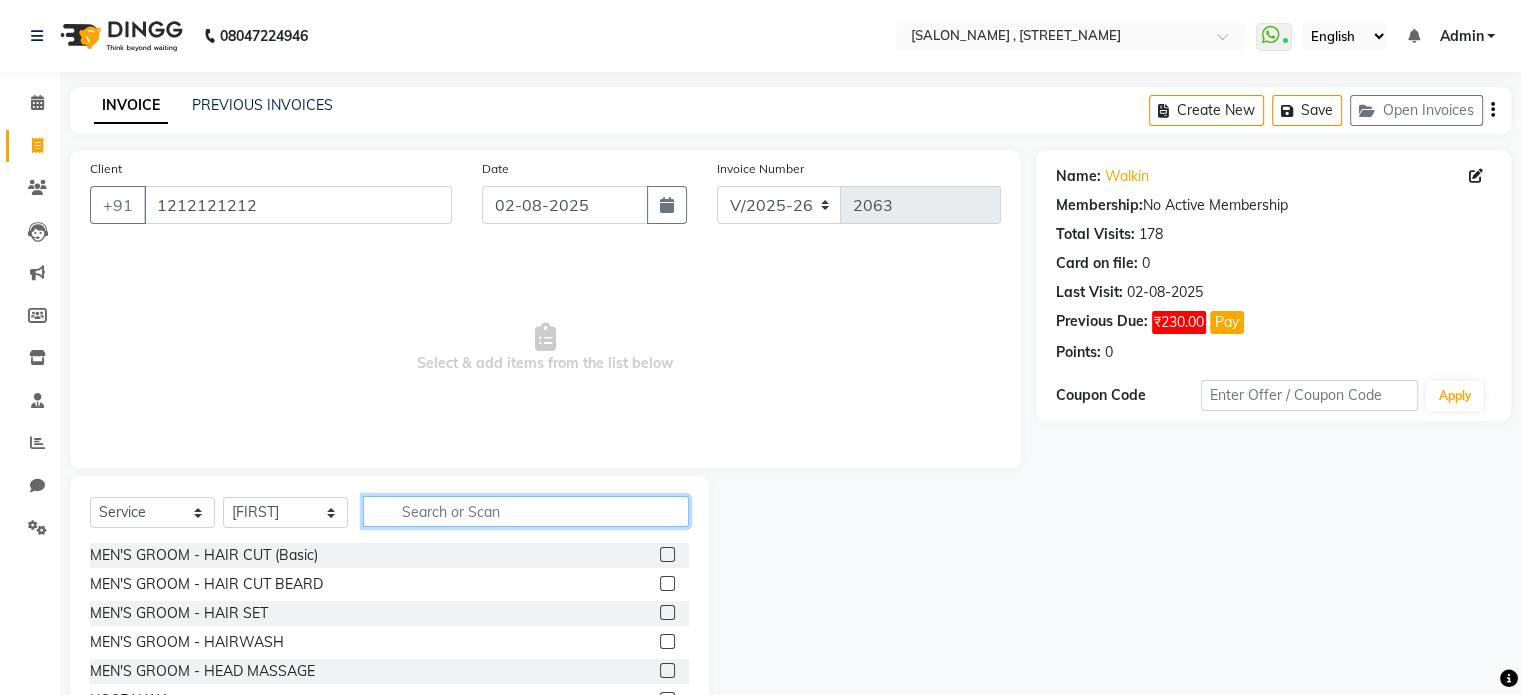 click 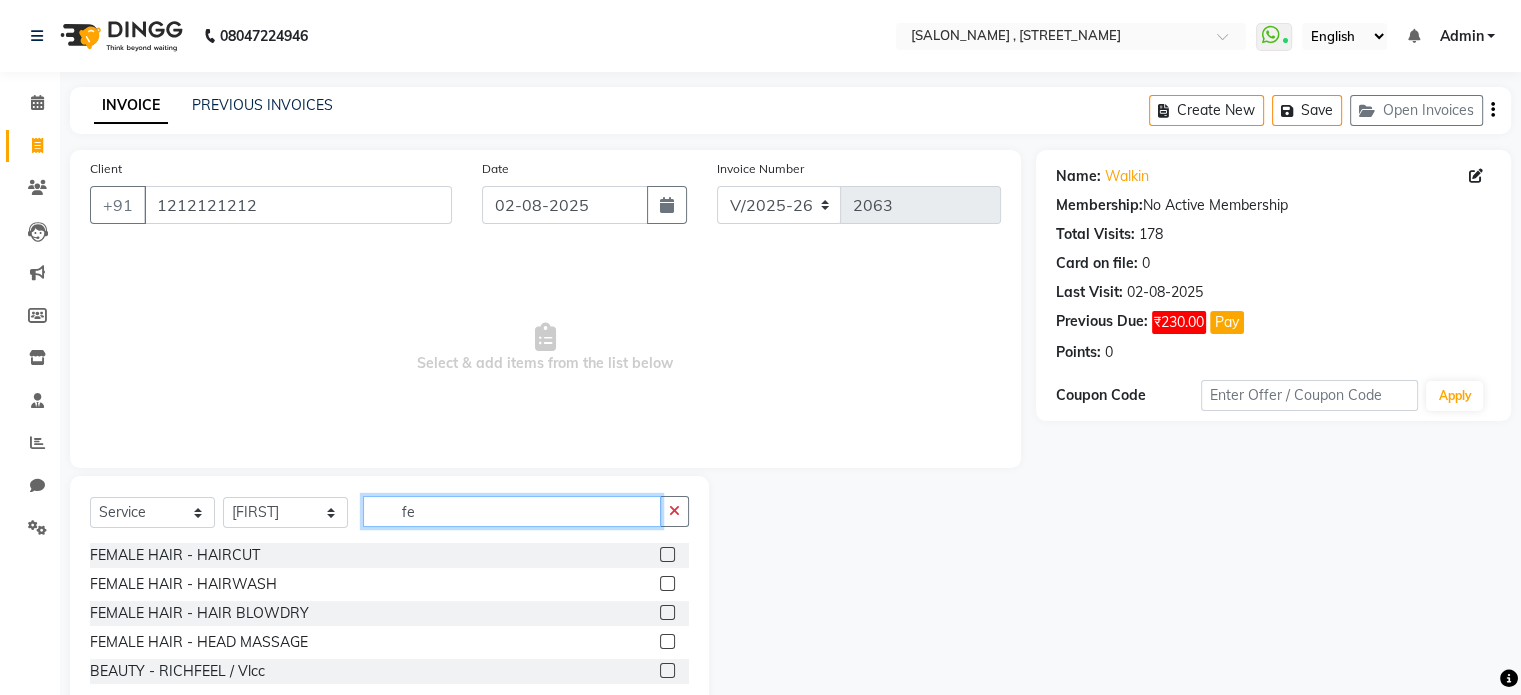 type on "fe" 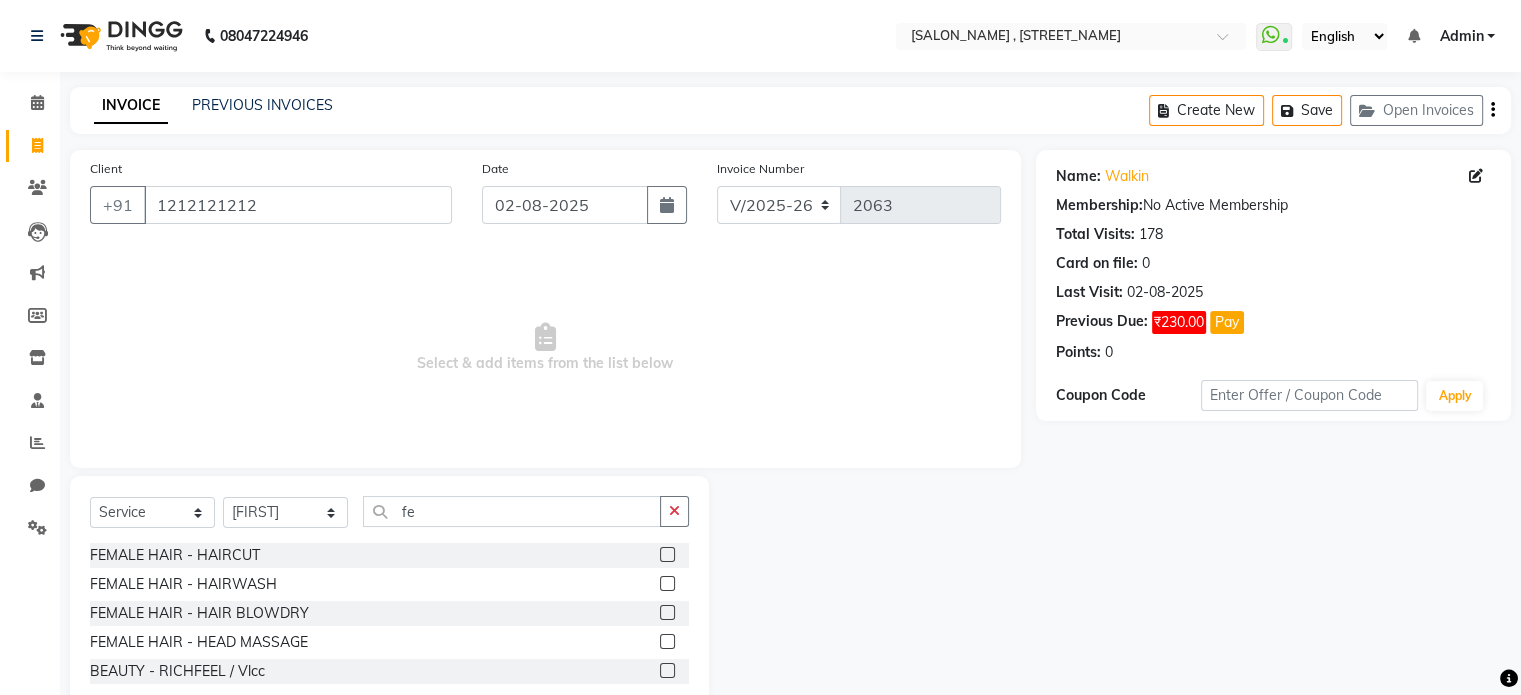 click 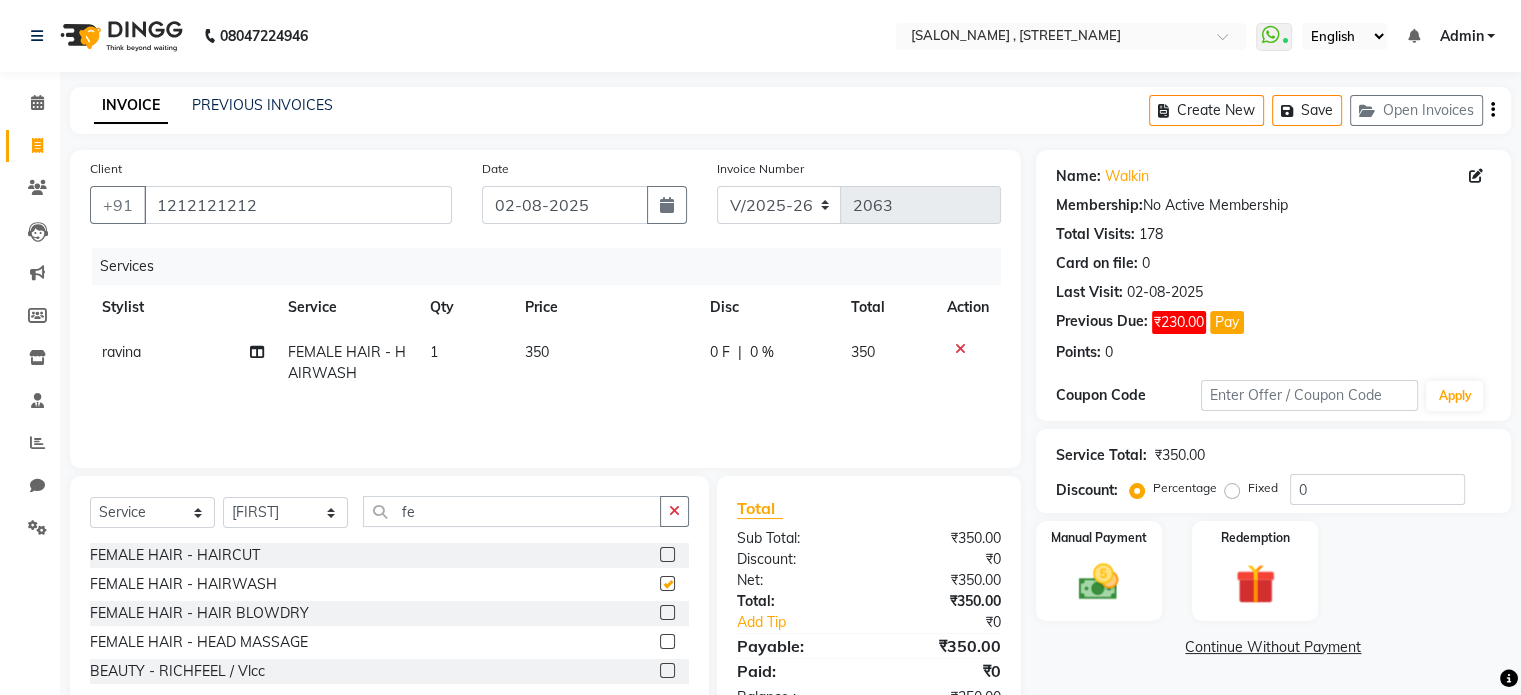 checkbox on "false" 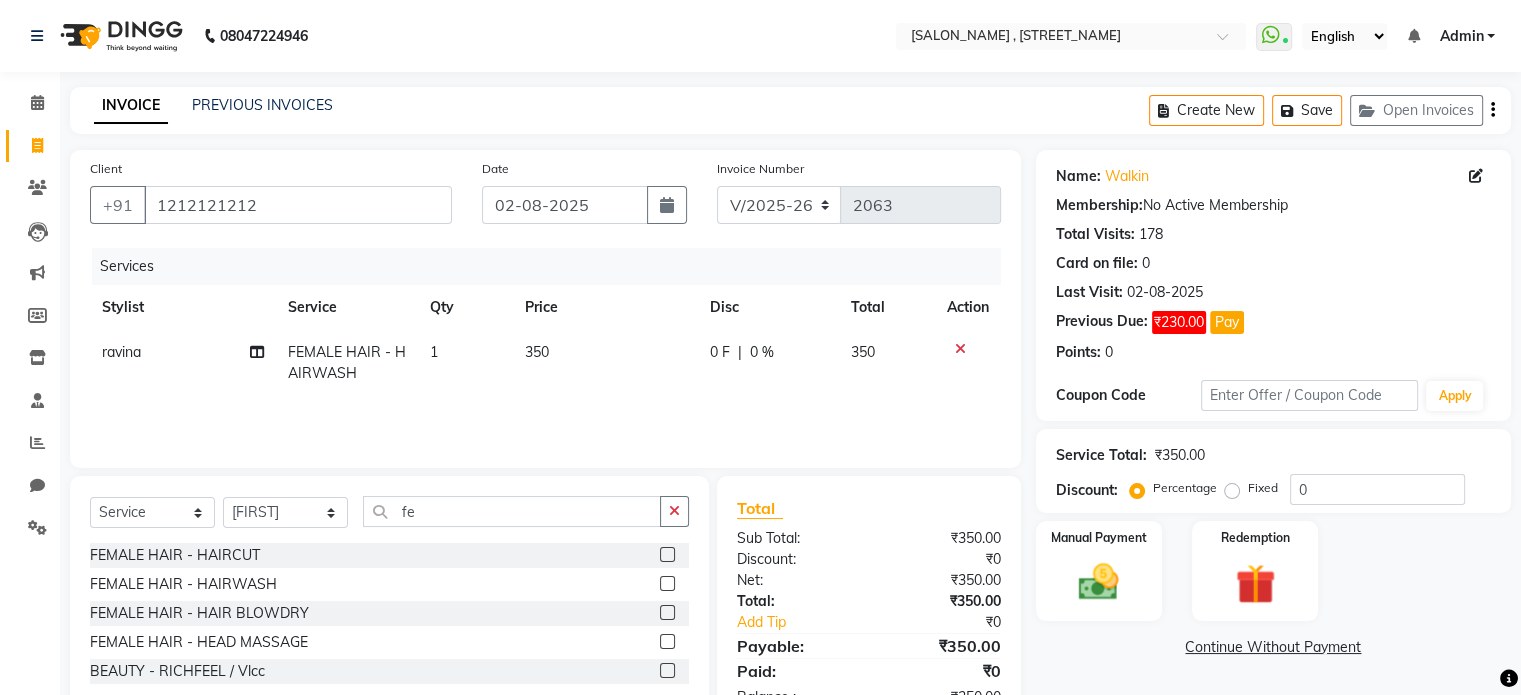 click on "350" 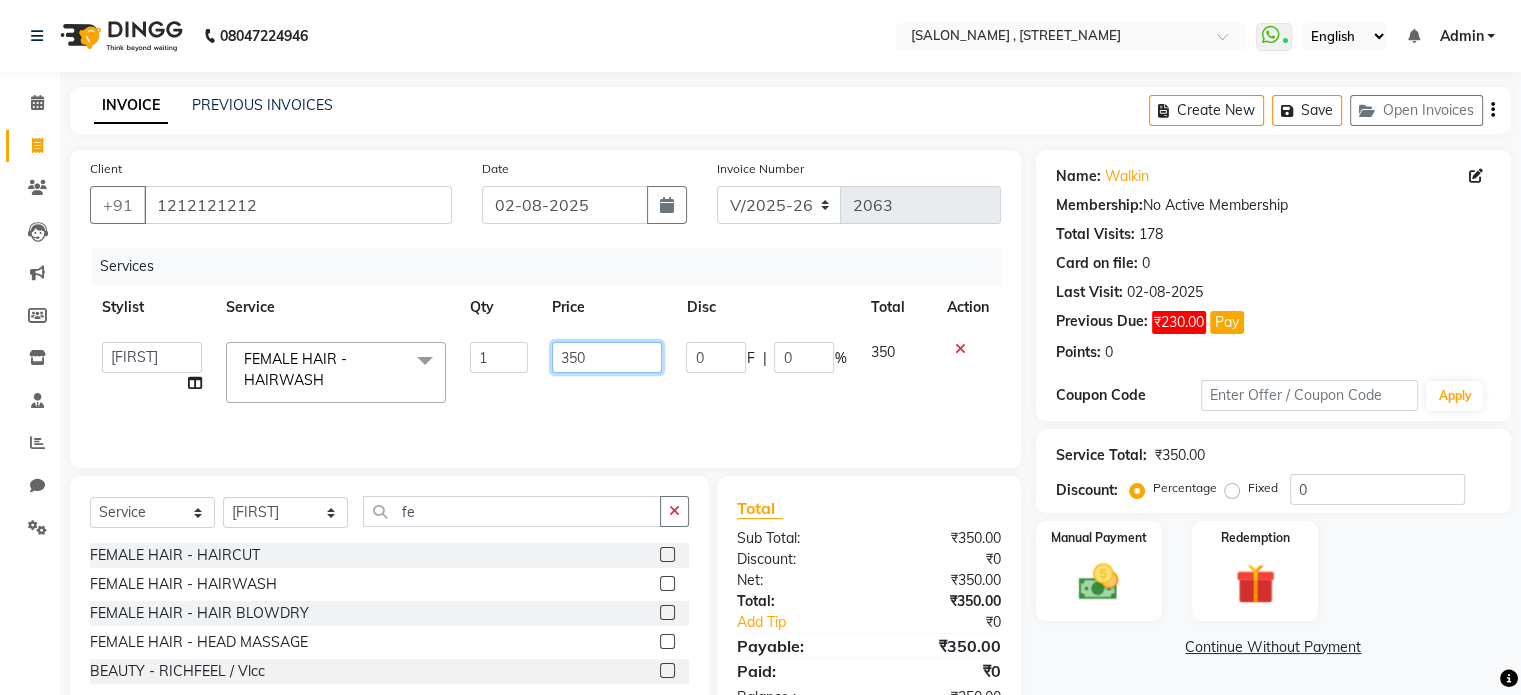 click on "350" 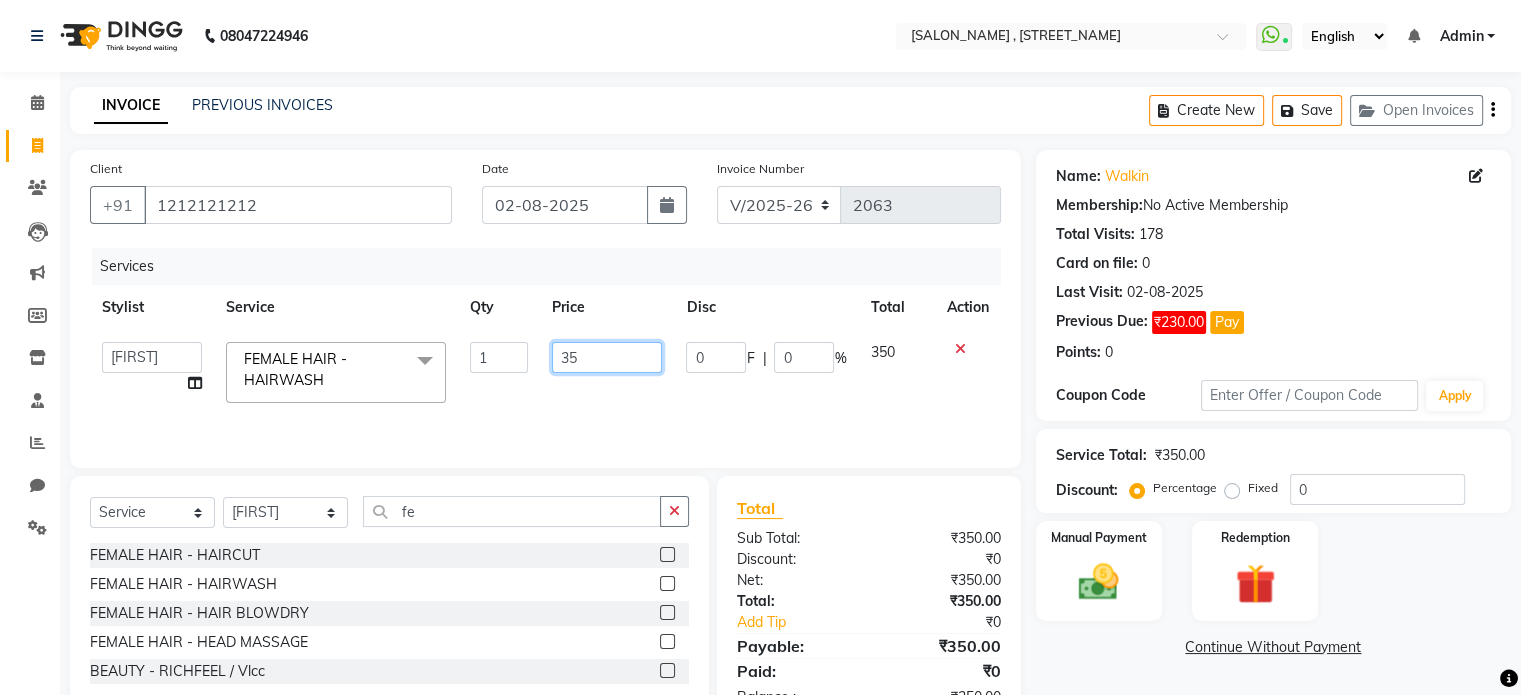 type on "3" 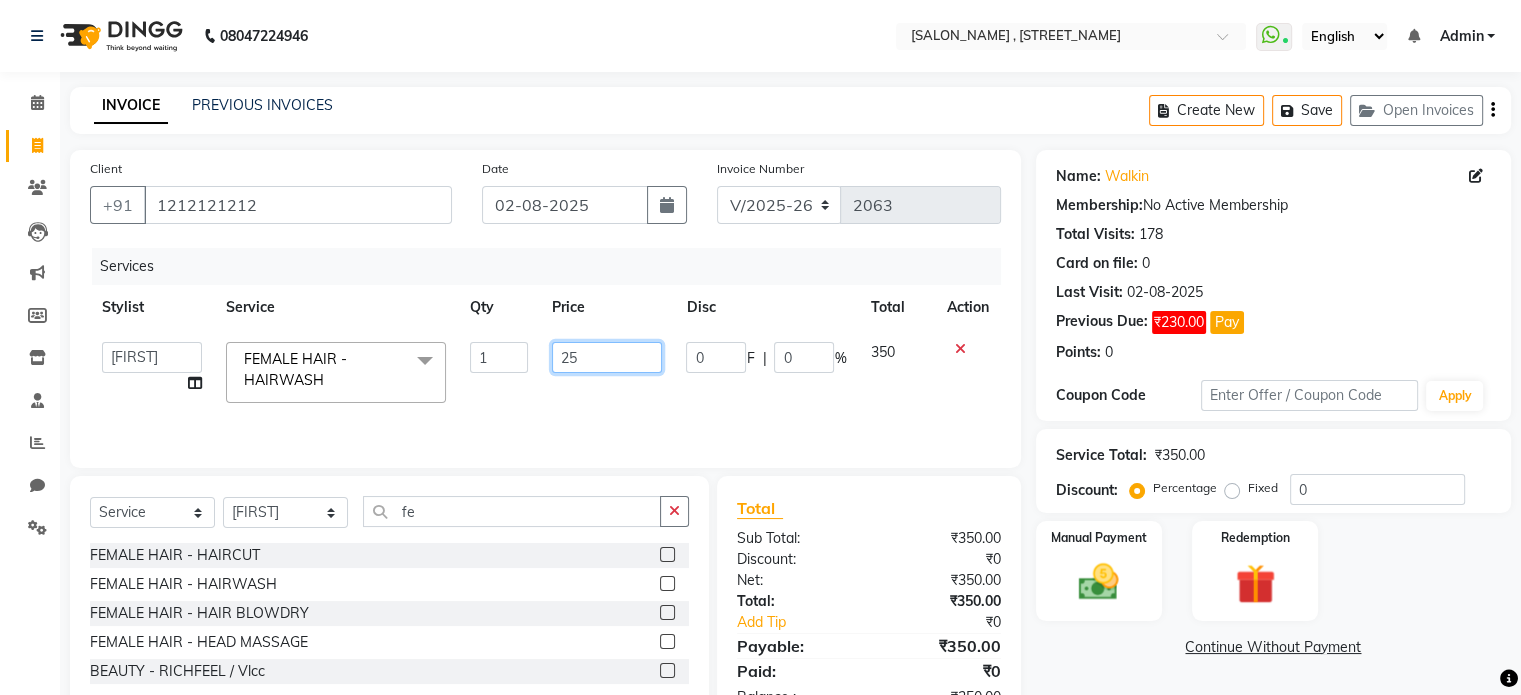 type on "250" 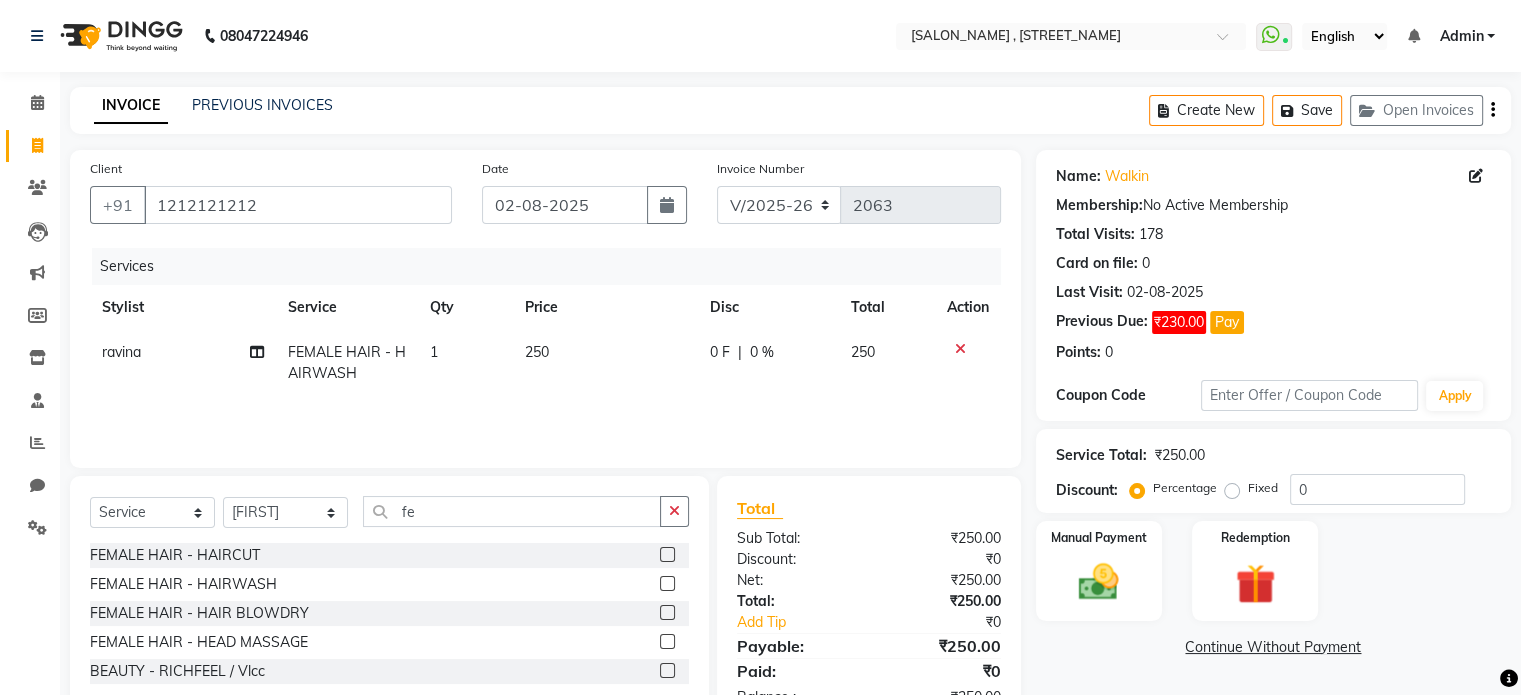 click on "Services Stylist Service Qty Price Disc Total Action ravina FEMALE HAIR - HAIRWASH 1 250 0 F | 0 % 250" 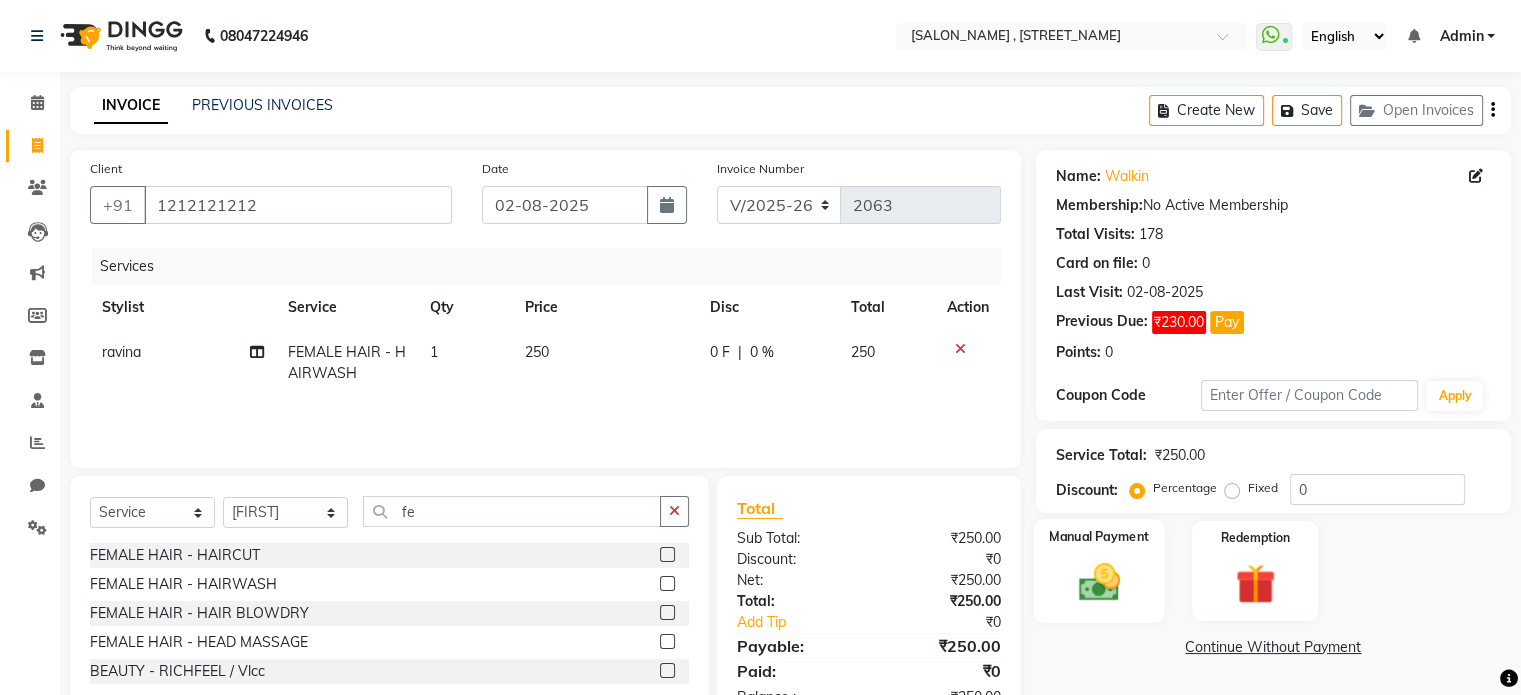 click 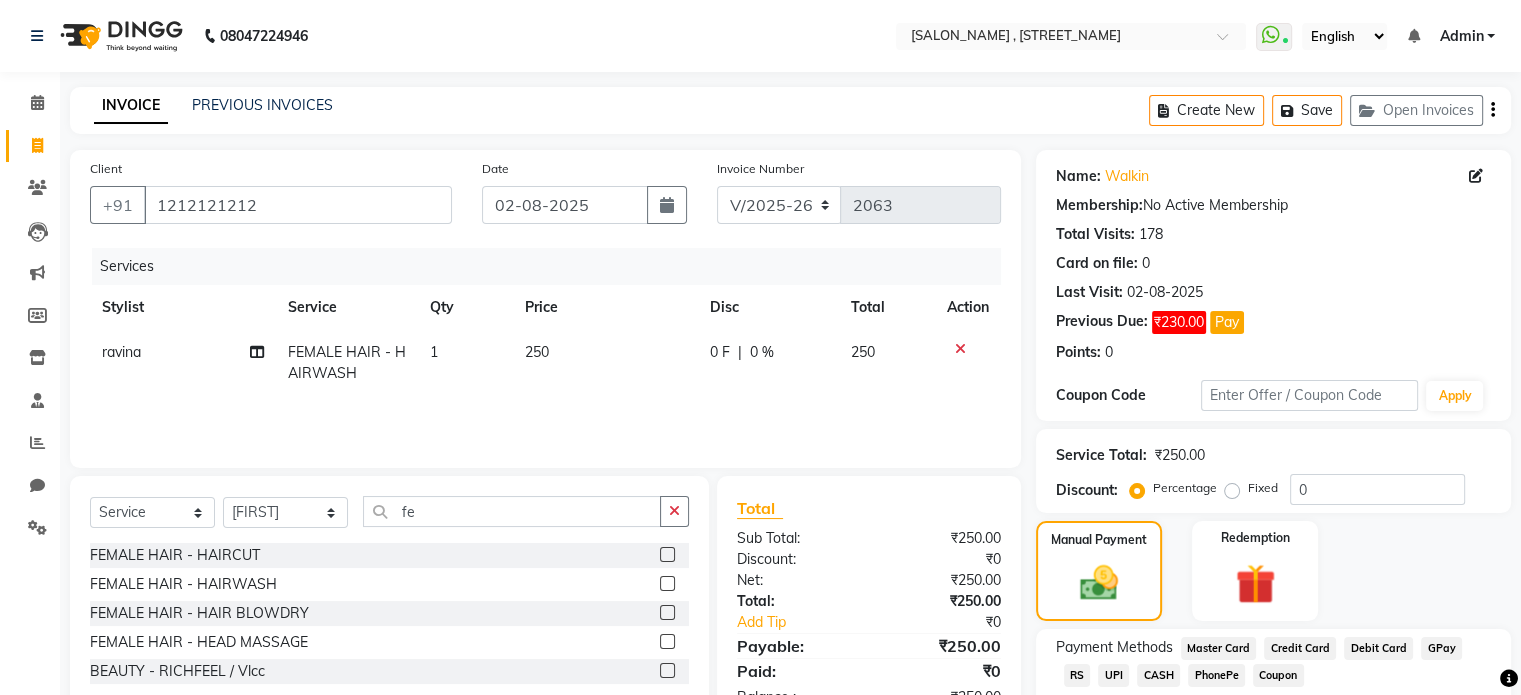 click on "UPI" 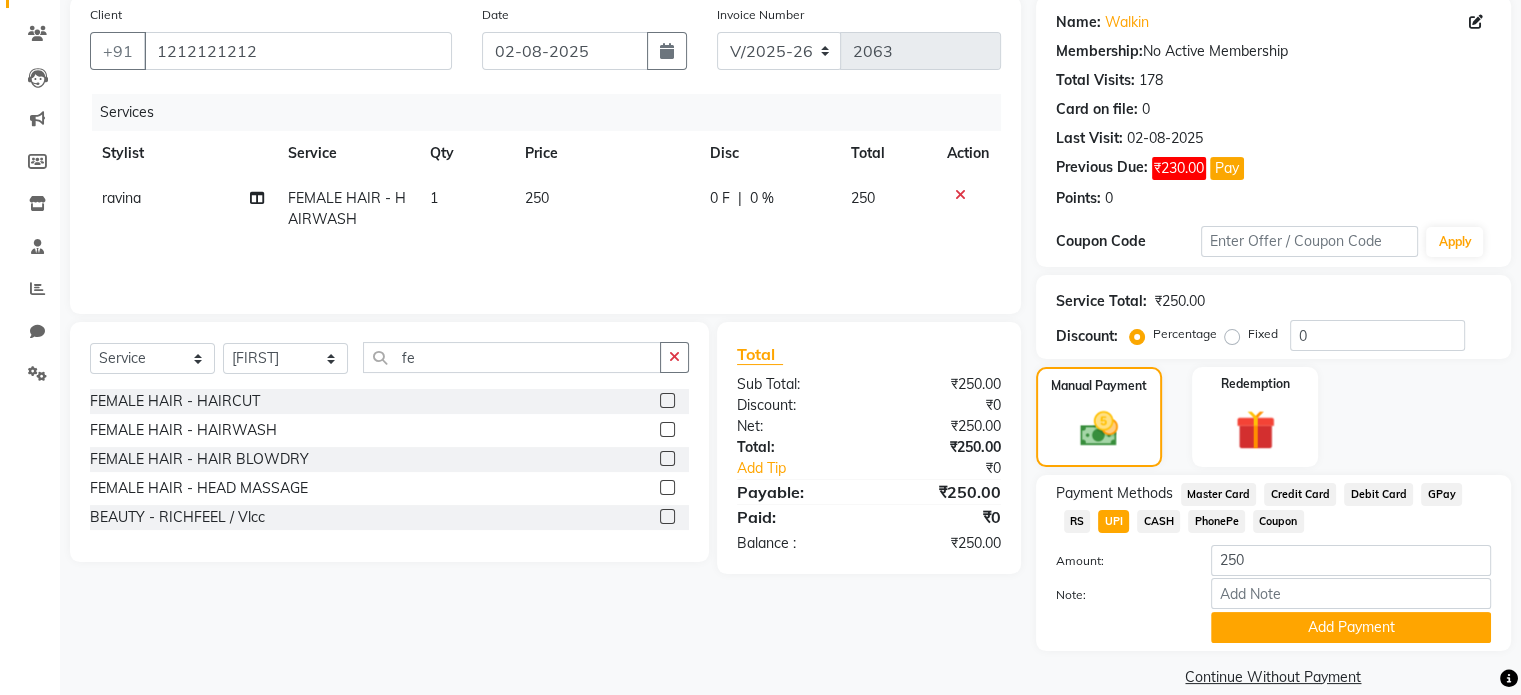 scroll, scrollTop: 183, scrollLeft: 0, axis: vertical 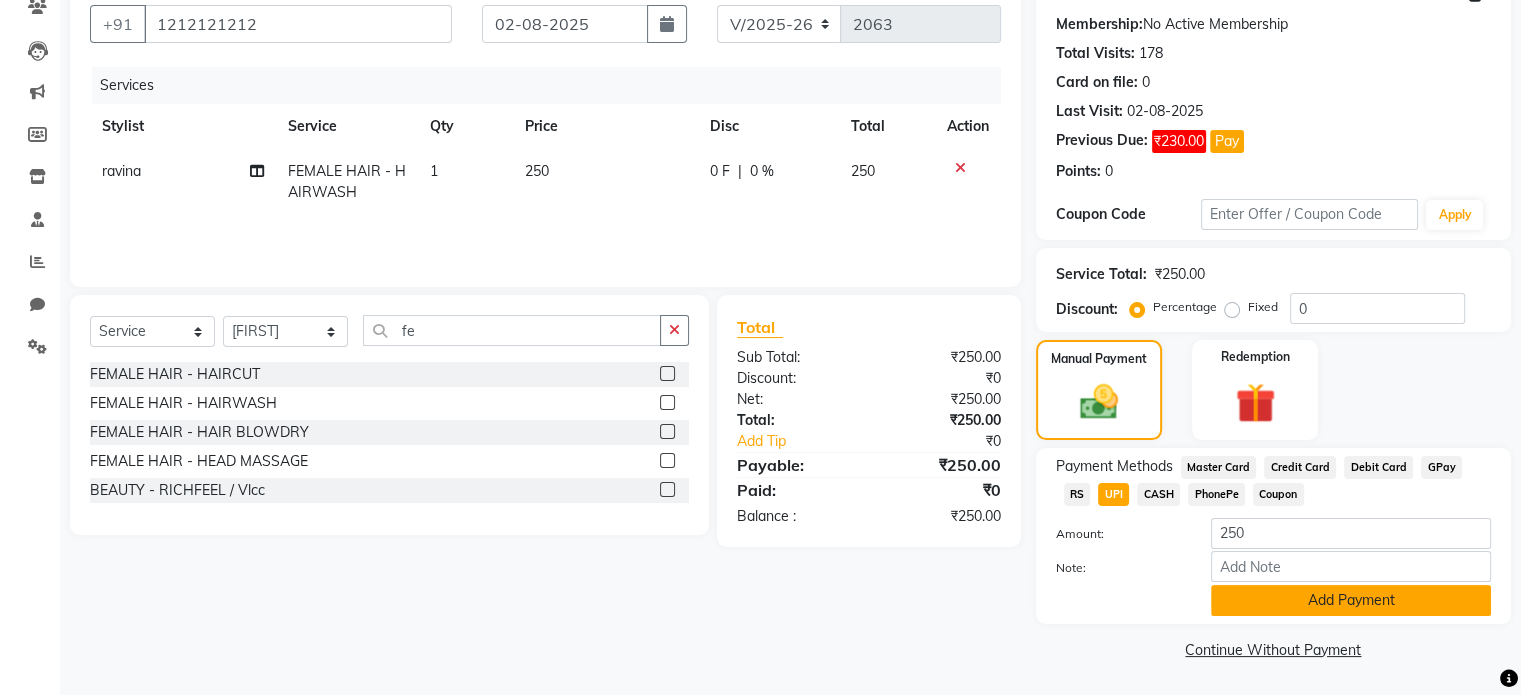 click on "Add Payment" 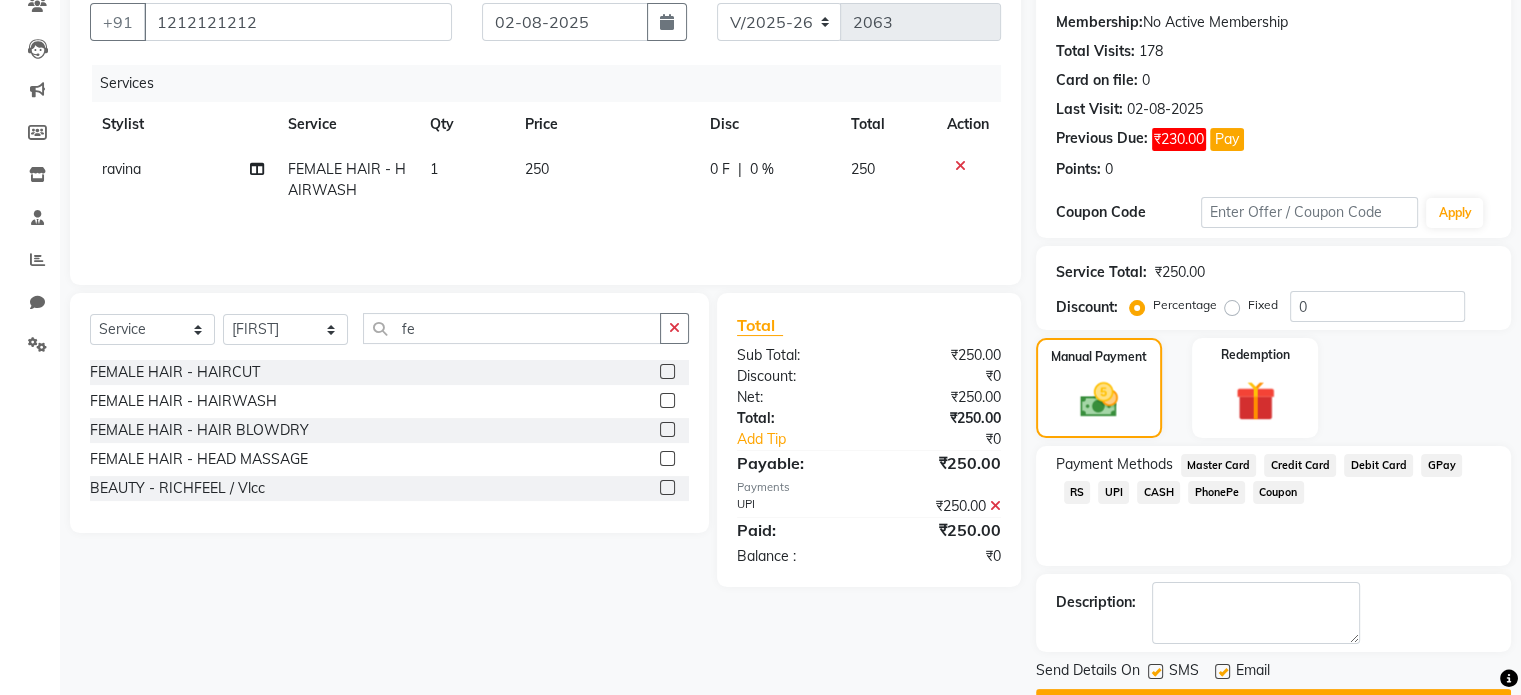 scroll, scrollTop: 236, scrollLeft: 0, axis: vertical 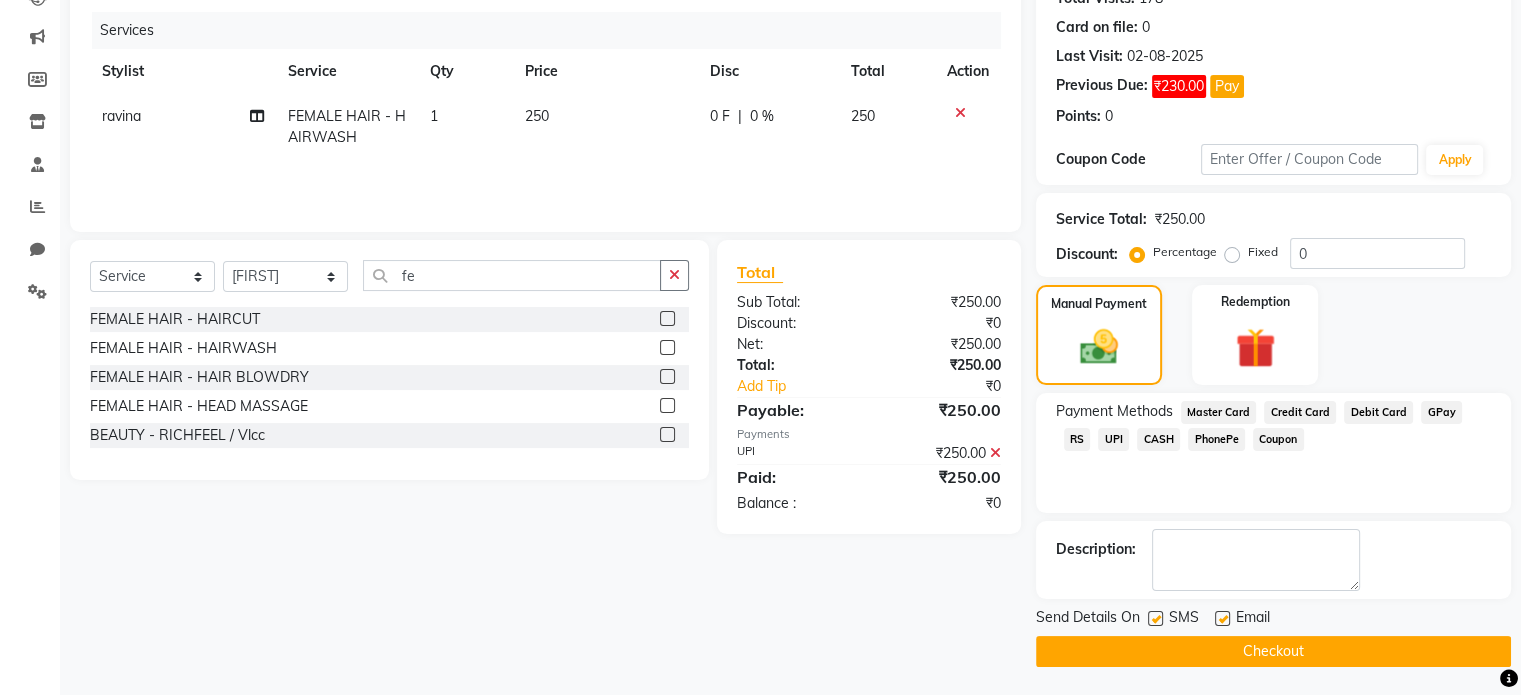 click on "INVOICE PREVIOUS INVOICES Create New   Save   Open Invoices  Client +91 1212121212 Date 02-08-2025 Invoice Number V/2025 V/2025-26 2063 Services Stylist Service Qty Price Disc Total Action ravina FEMALE HAIR - HAIRWASH 1 250 0 F | 0 % 250 Select  Service  Product  Membership  Package Voucher Prepaid Gift Card  Select Stylist Divyanshu Kailash  Prem ravina shabeer fe FEMALE HAIR - HAIRCUT  FEMALE HAIR - HAIRWASH  FEMALE HAIR - HAIR BLOWDRY  FEMALE HAIR - HEAD MASSAGE  BEAUTY - RICHFEEL / Vlcc  Total Sub Total: ₹250.00 Discount: ₹0 Net: ₹250.00 Total: ₹250.00 Add Tip ₹0 Payable: ₹250.00 Payments UPI ₹250.00  Paid: ₹250.00 Balance   : ₹0 Name: Walkin  Membership:  No Active Membership  Total Visits:  178 Card on file:  0 Last Visit:   02-08-2025 Previous Due:  ₹230.00 Pay Points:   0  Coupon Code Apply Service Total:  ₹250.00  Discount:  Percentage   Fixed  0 Manual Payment Redemption Payment Methods  Master Card   Credit Card   Debit Card   GPay   RS   UPI   CASH   PhonePe   Coupon  SMS" 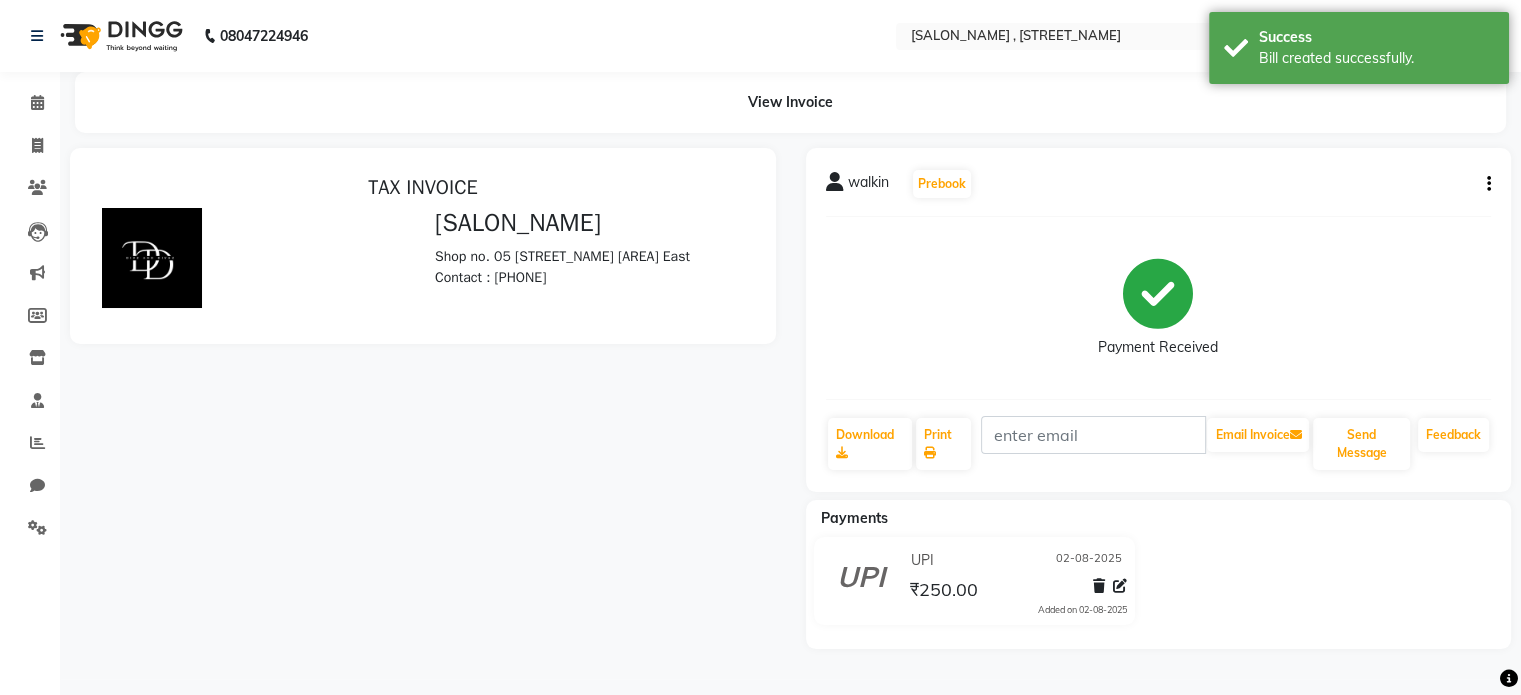 scroll, scrollTop: 0, scrollLeft: 0, axis: both 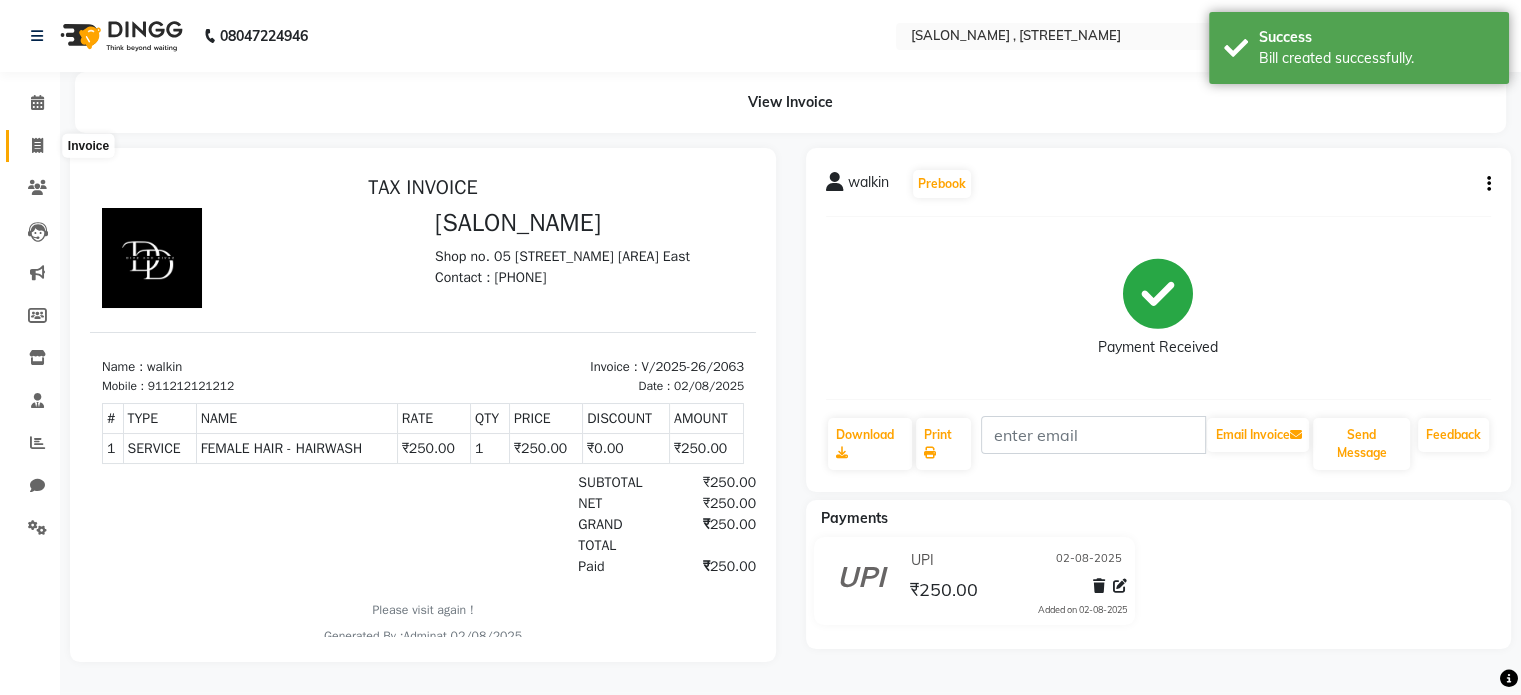 click 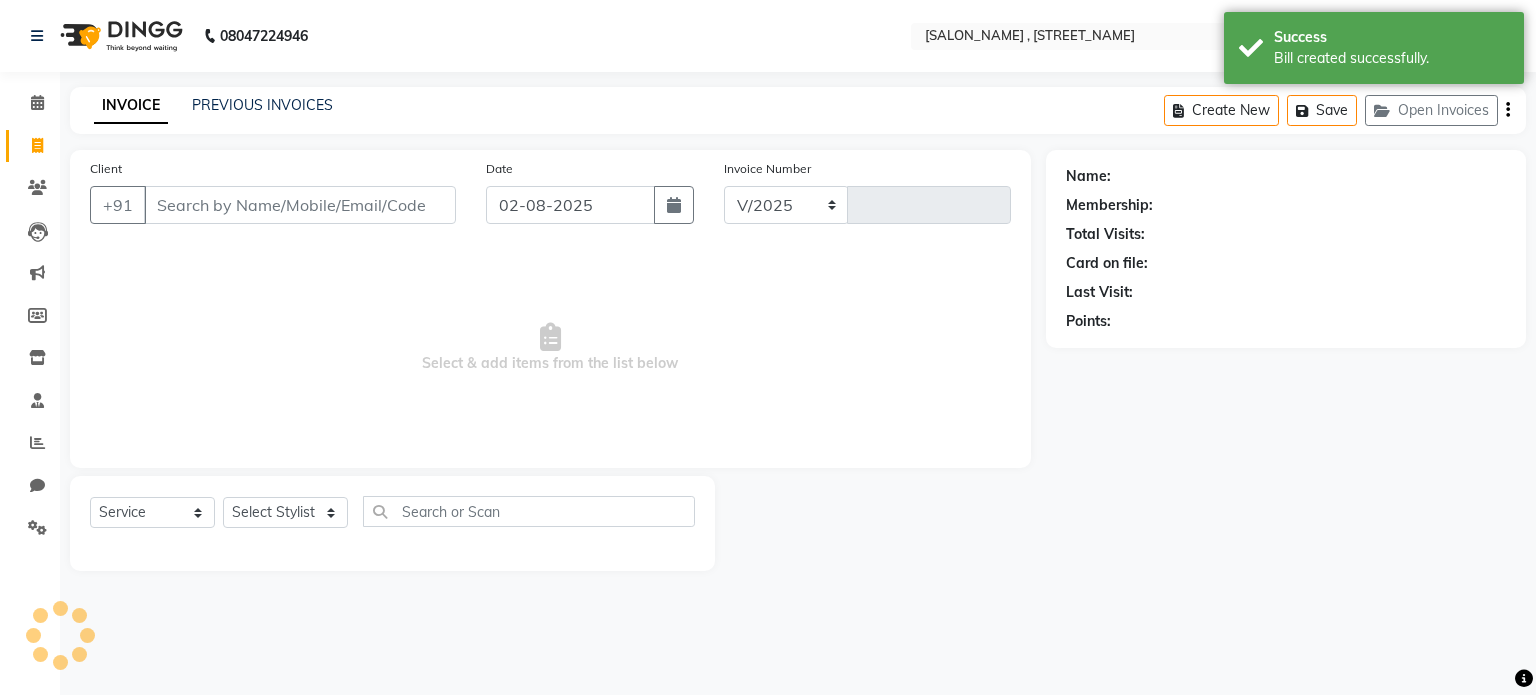 select on "7588" 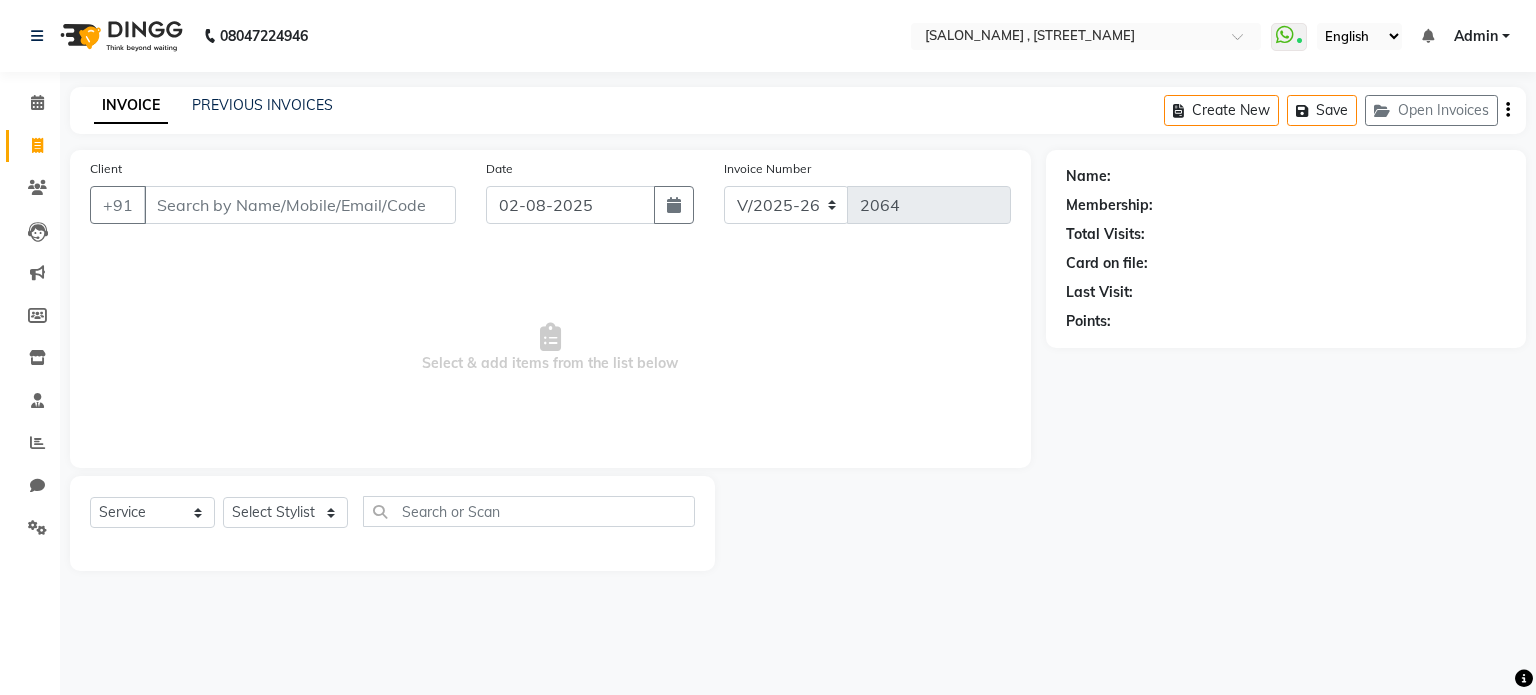 click on "Client" at bounding box center [300, 205] 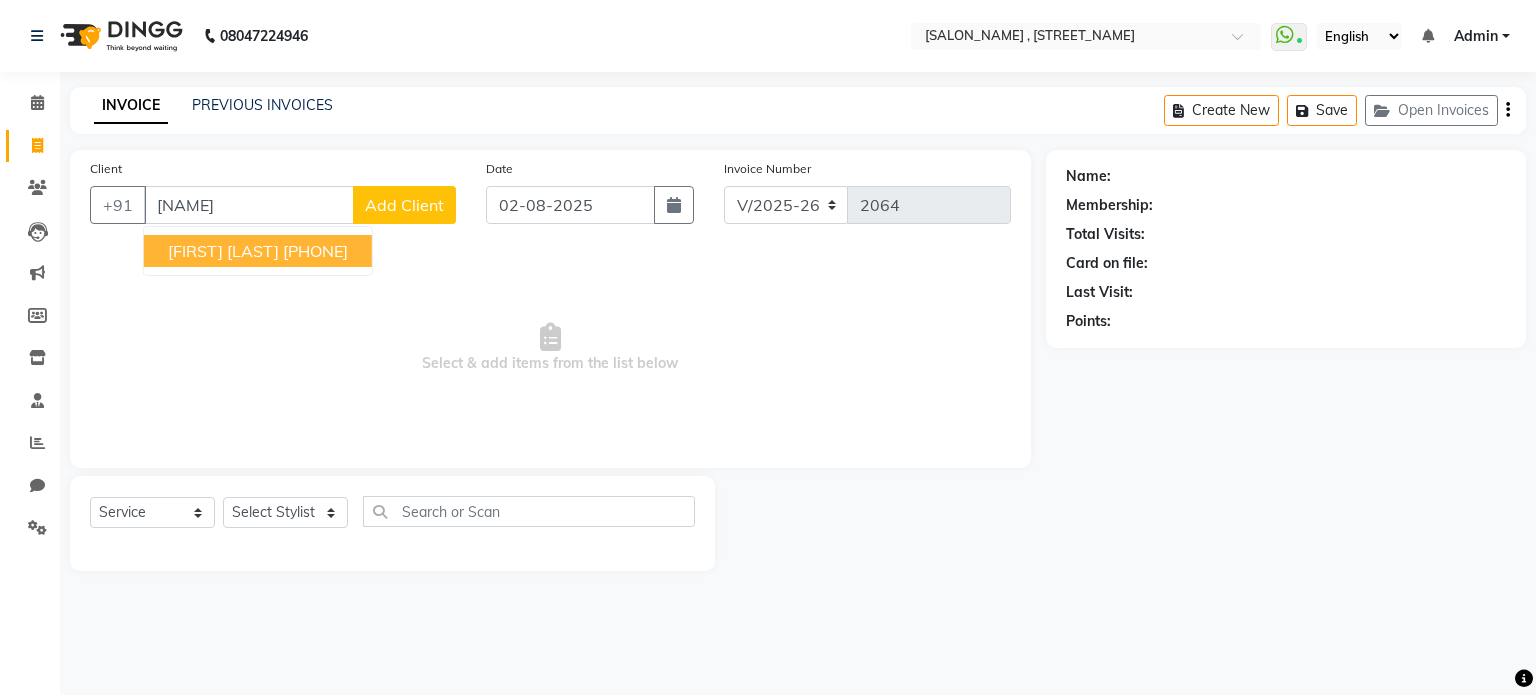 click on "7021619070" at bounding box center (315, 251) 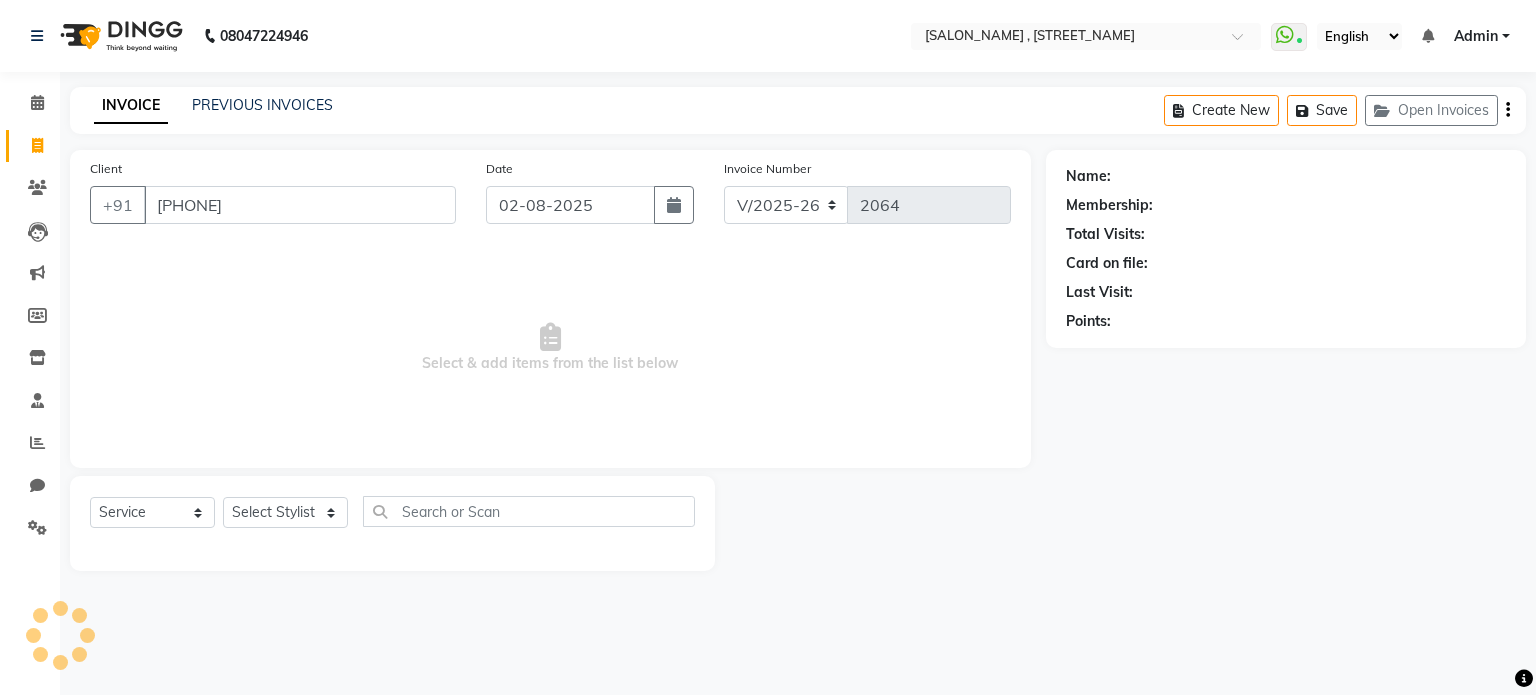 type on "7021619070" 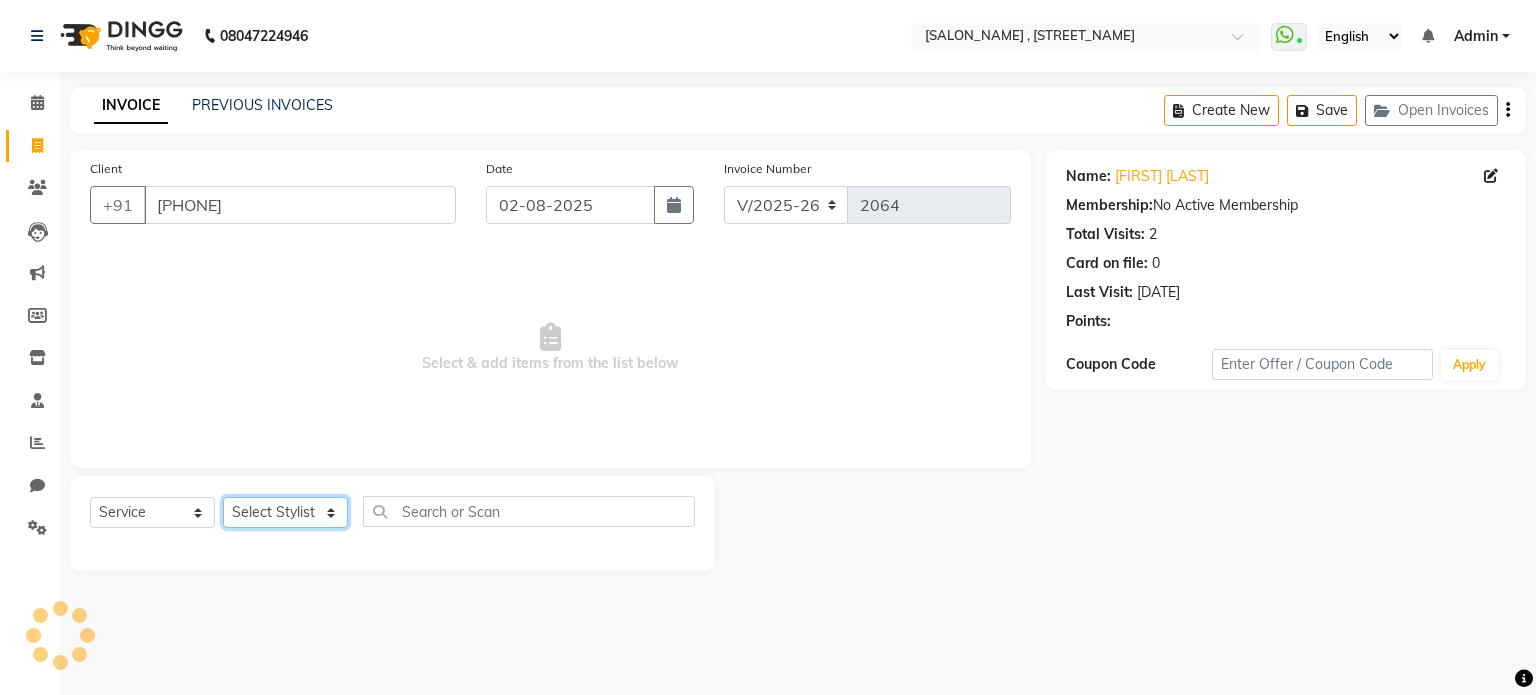 click on "Select Stylist [FIRST] [FIRST]  [FIRST] [FIRST] [FIRST]" 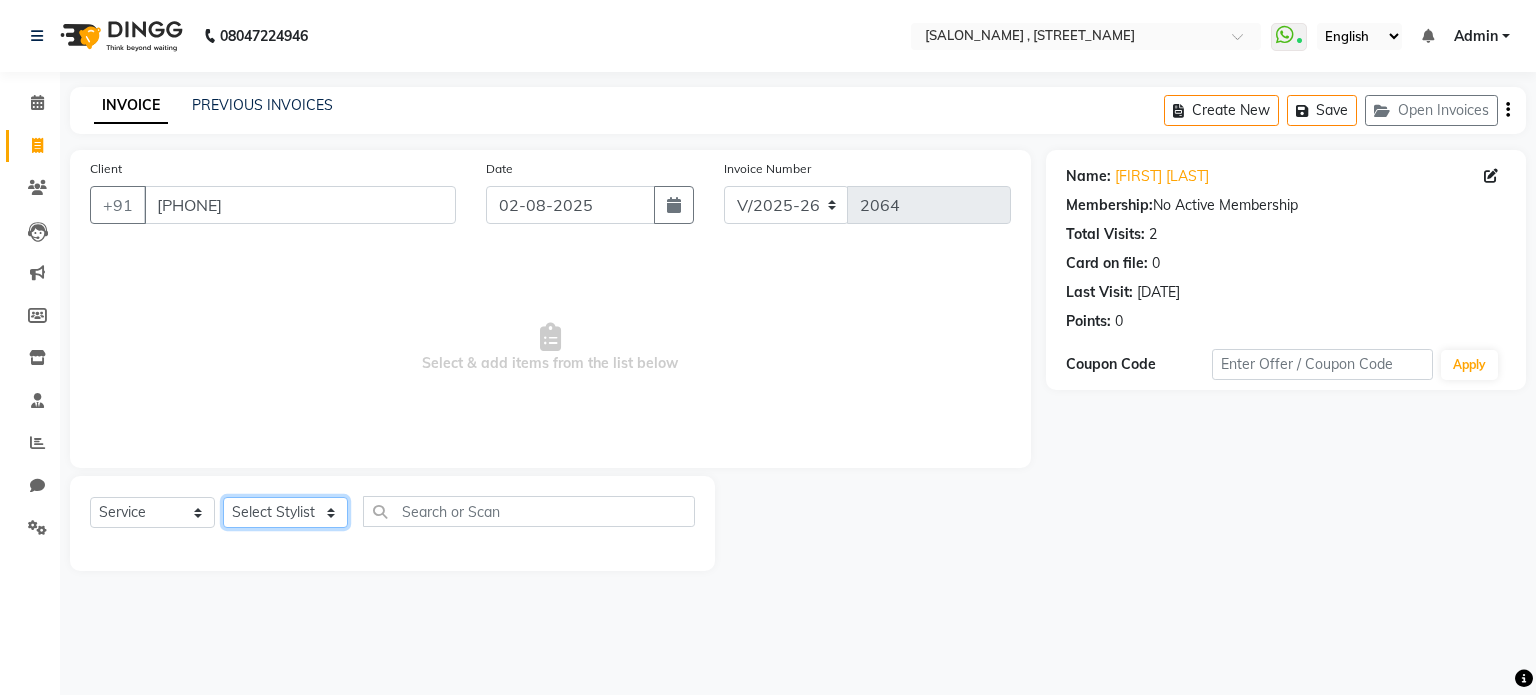 select on "67339" 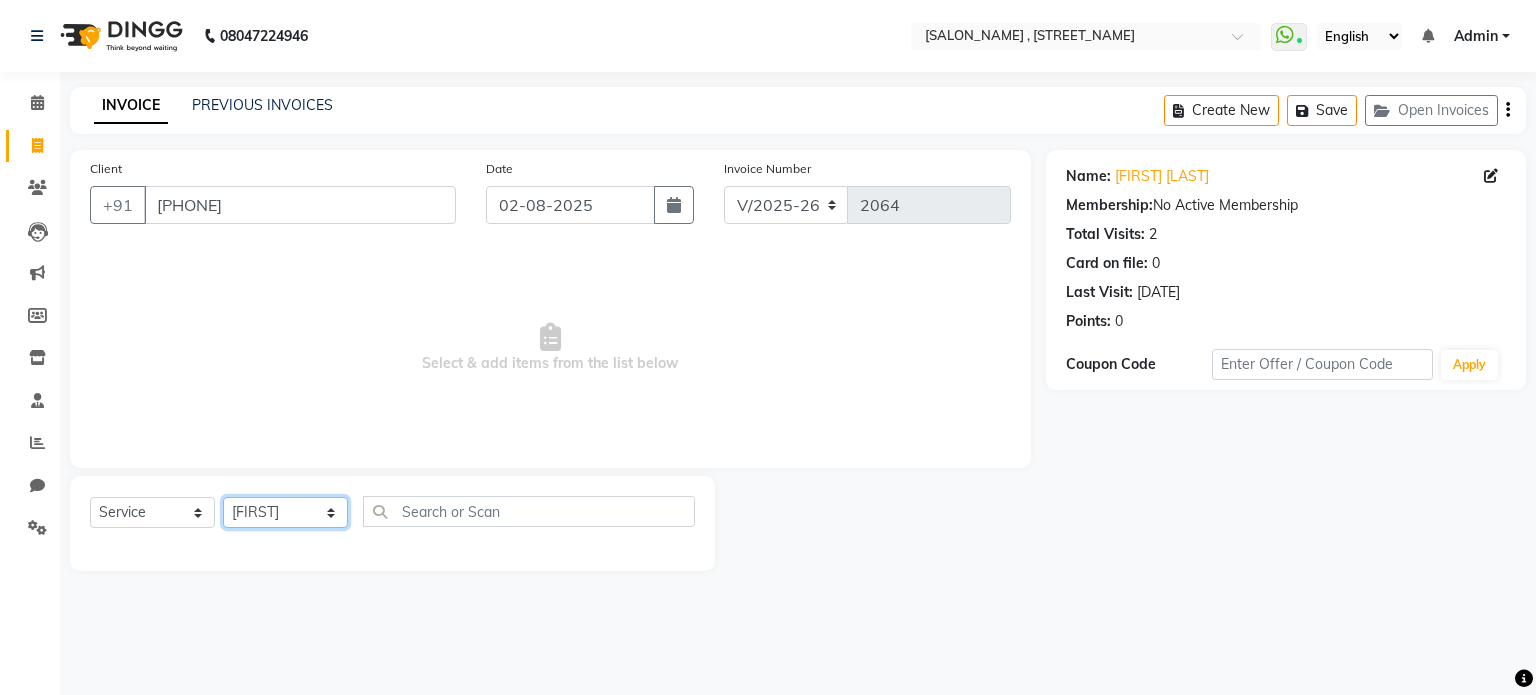 click on "Select Stylist [FIRST] [FIRST]  [FIRST] [FIRST] [FIRST]" 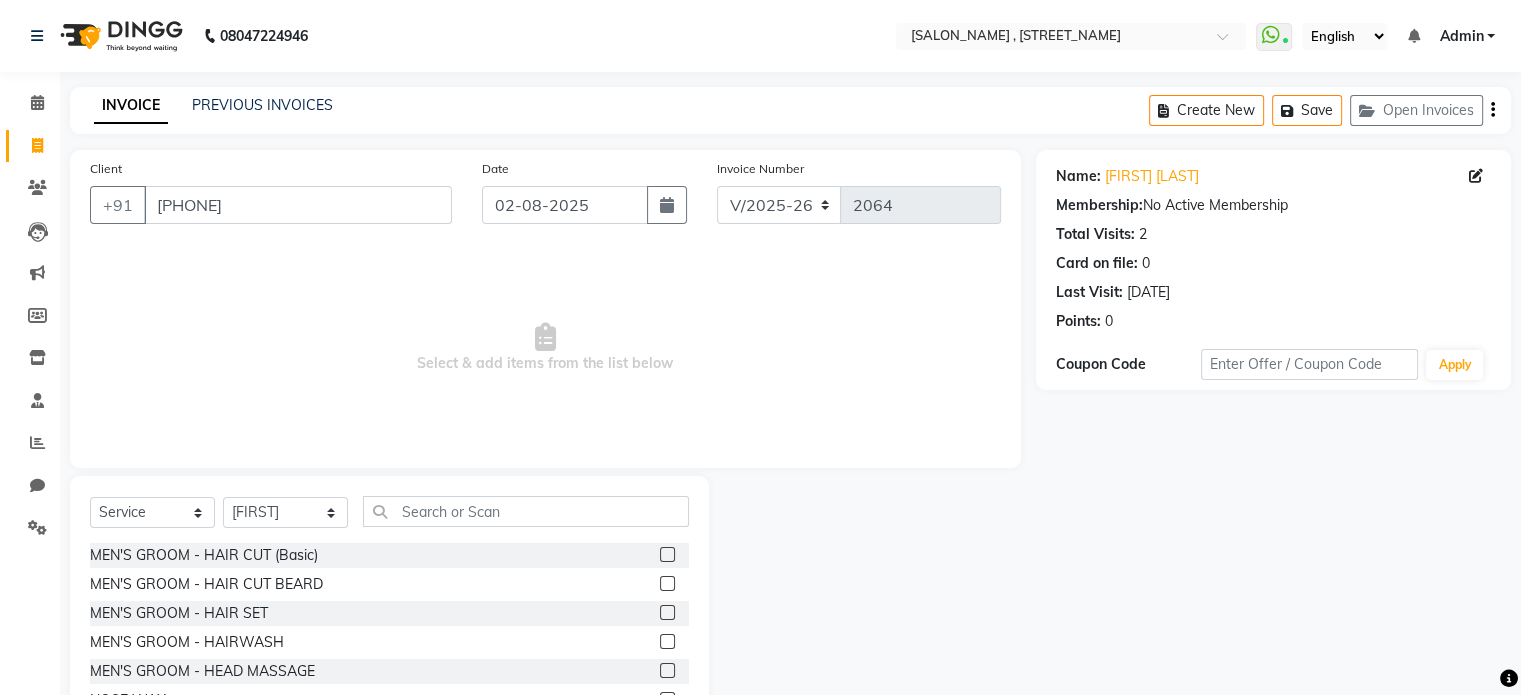 click 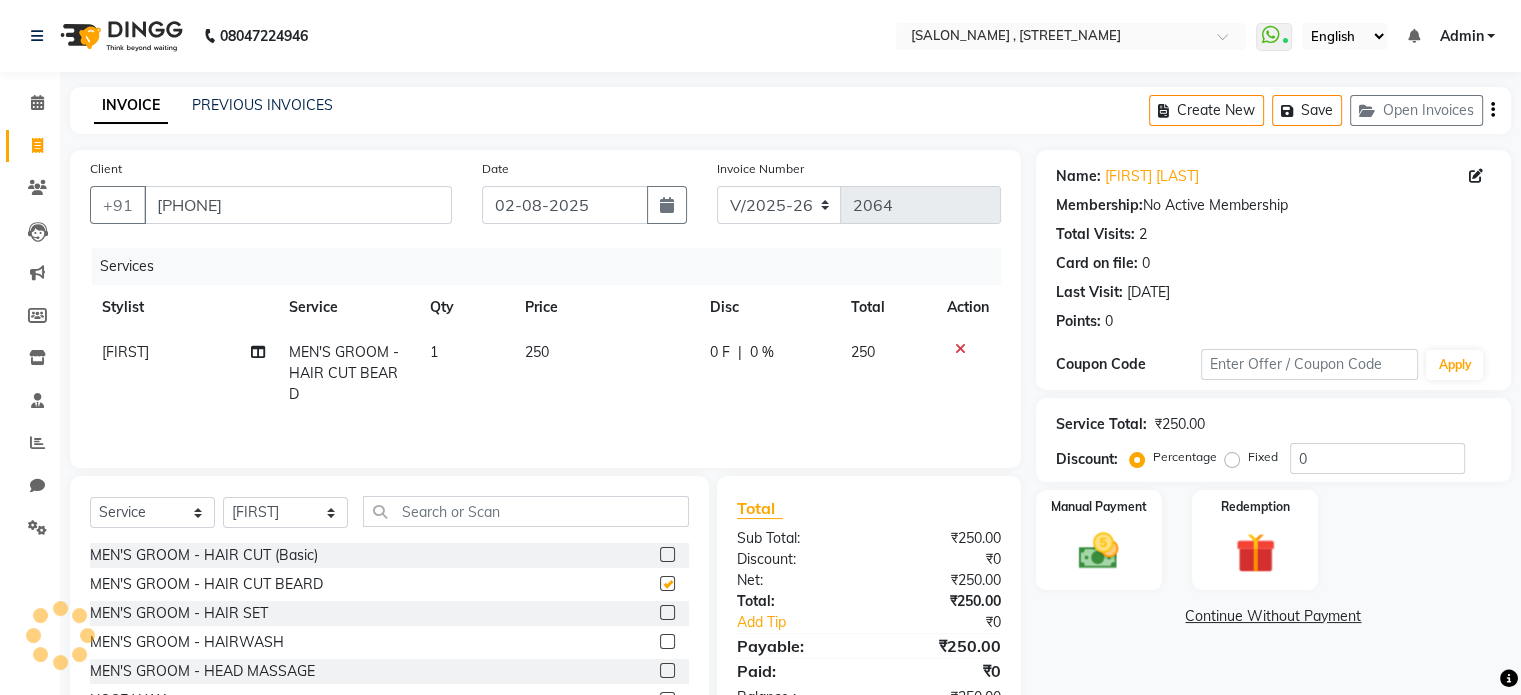 checkbox on "false" 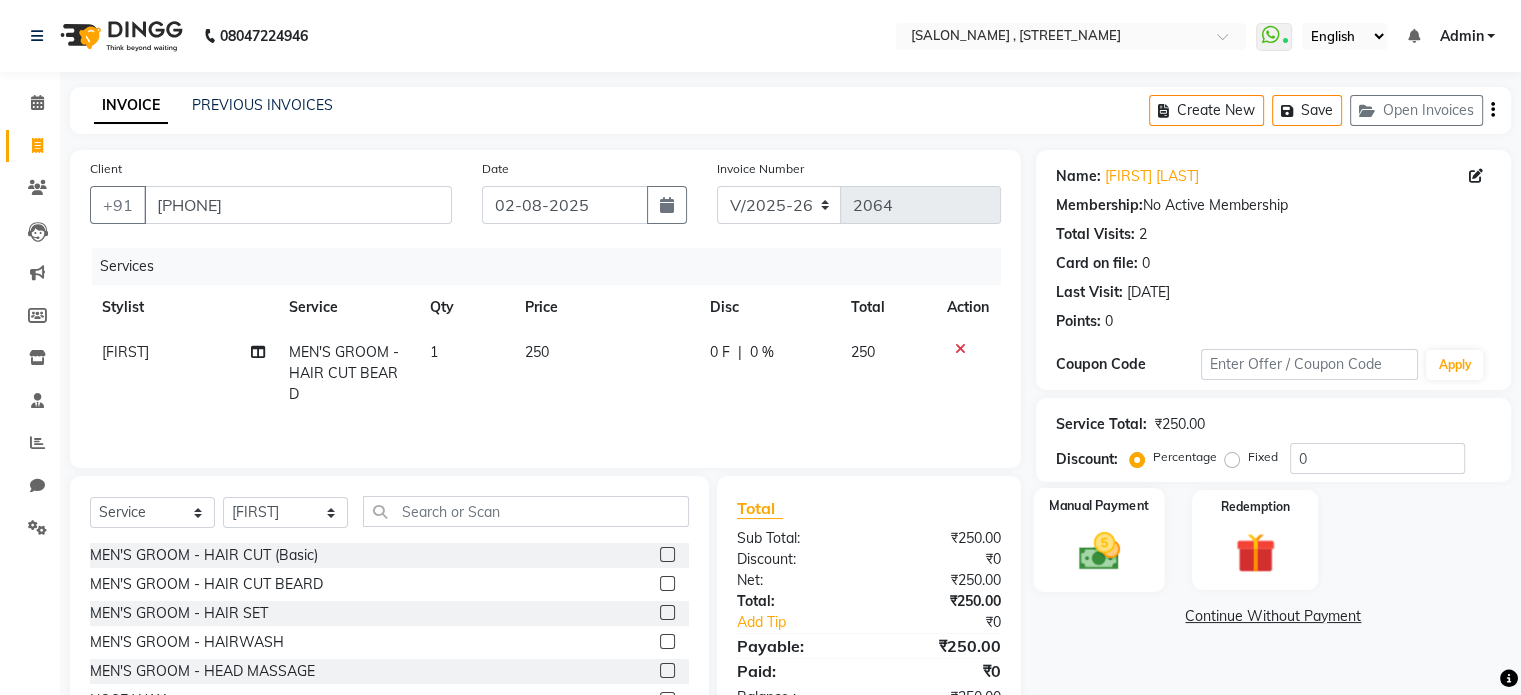 click on "Manual Payment" 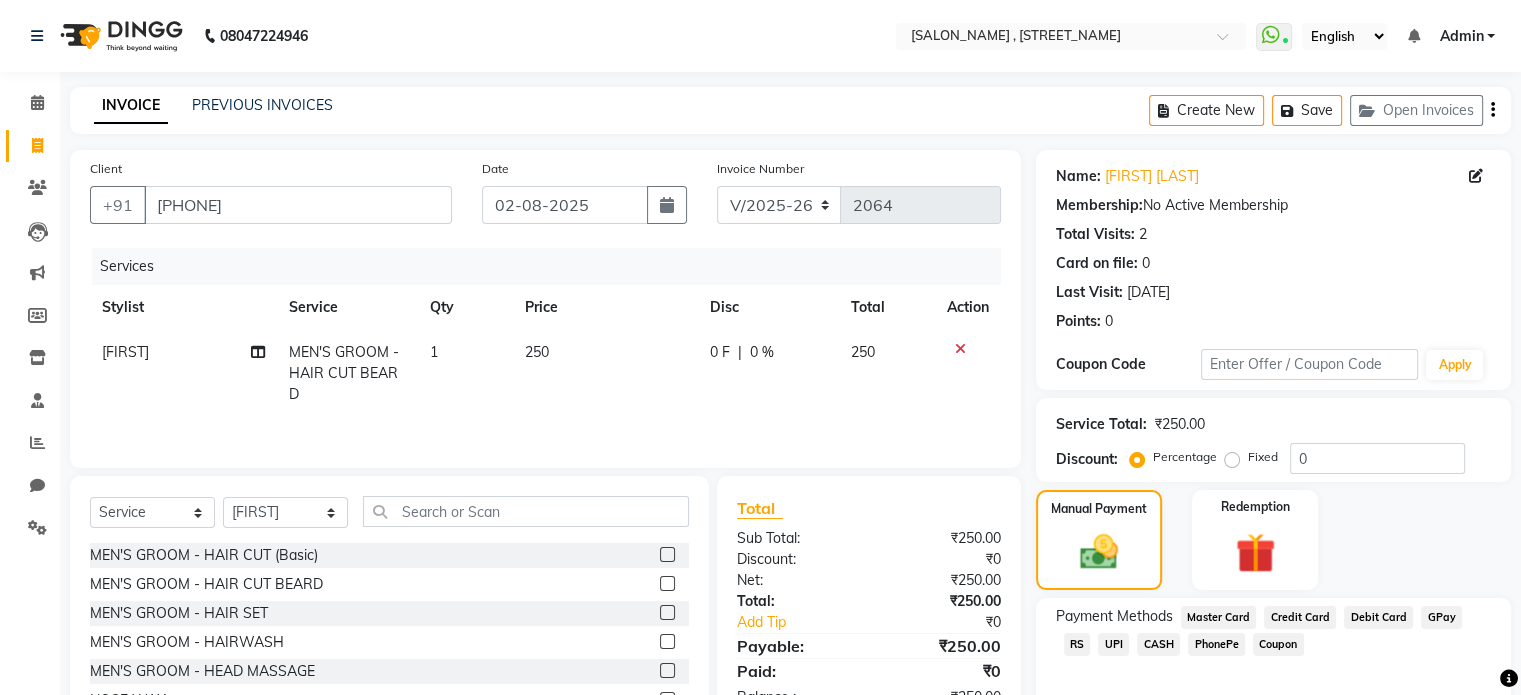 click on "UPI" 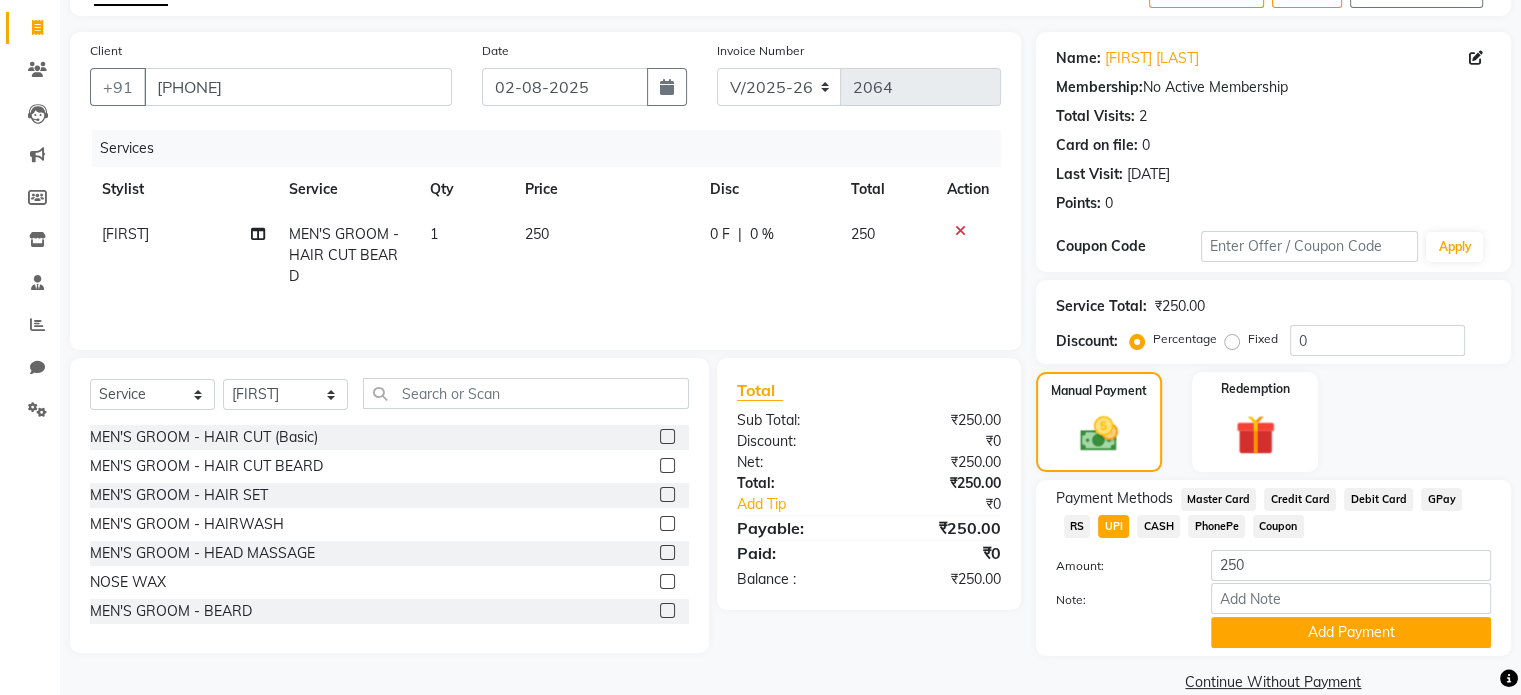 scroll, scrollTop: 120, scrollLeft: 0, axis: vertical 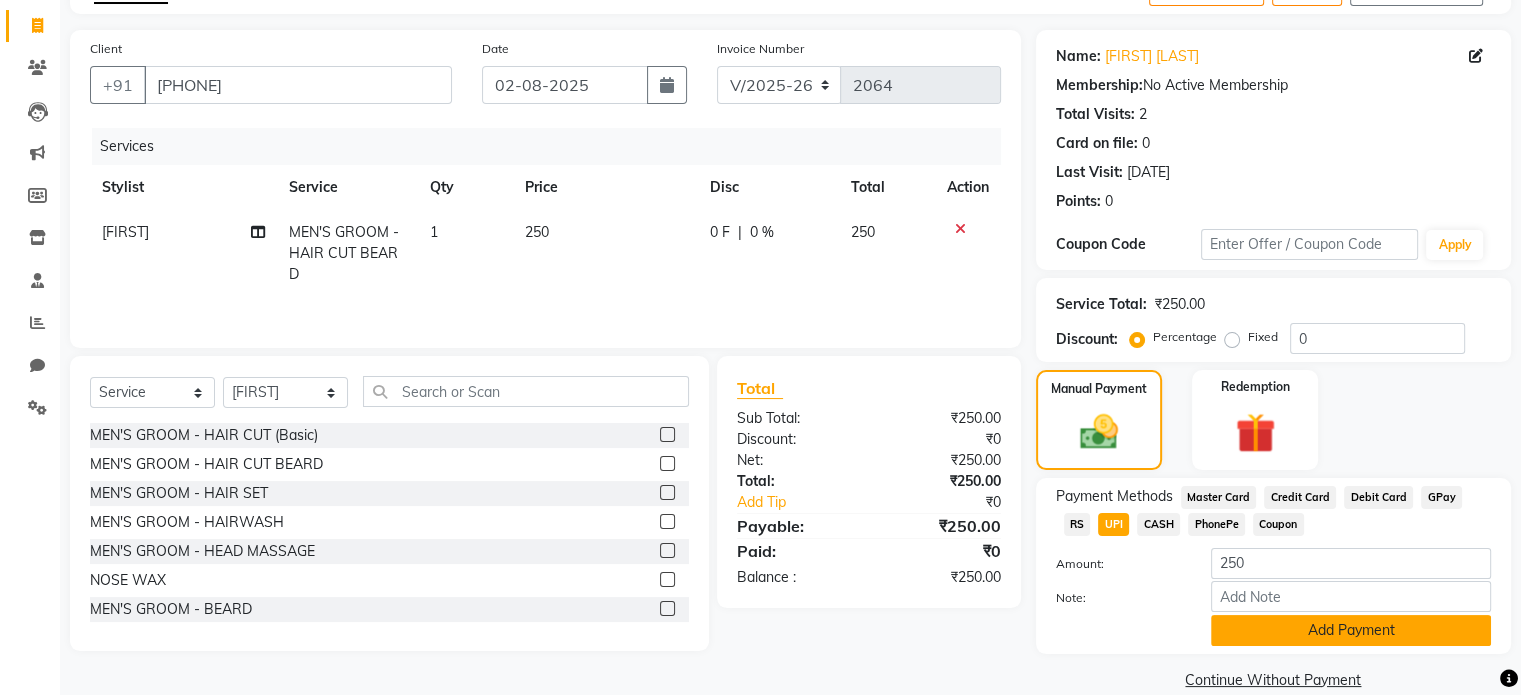 click on "Add Payment" 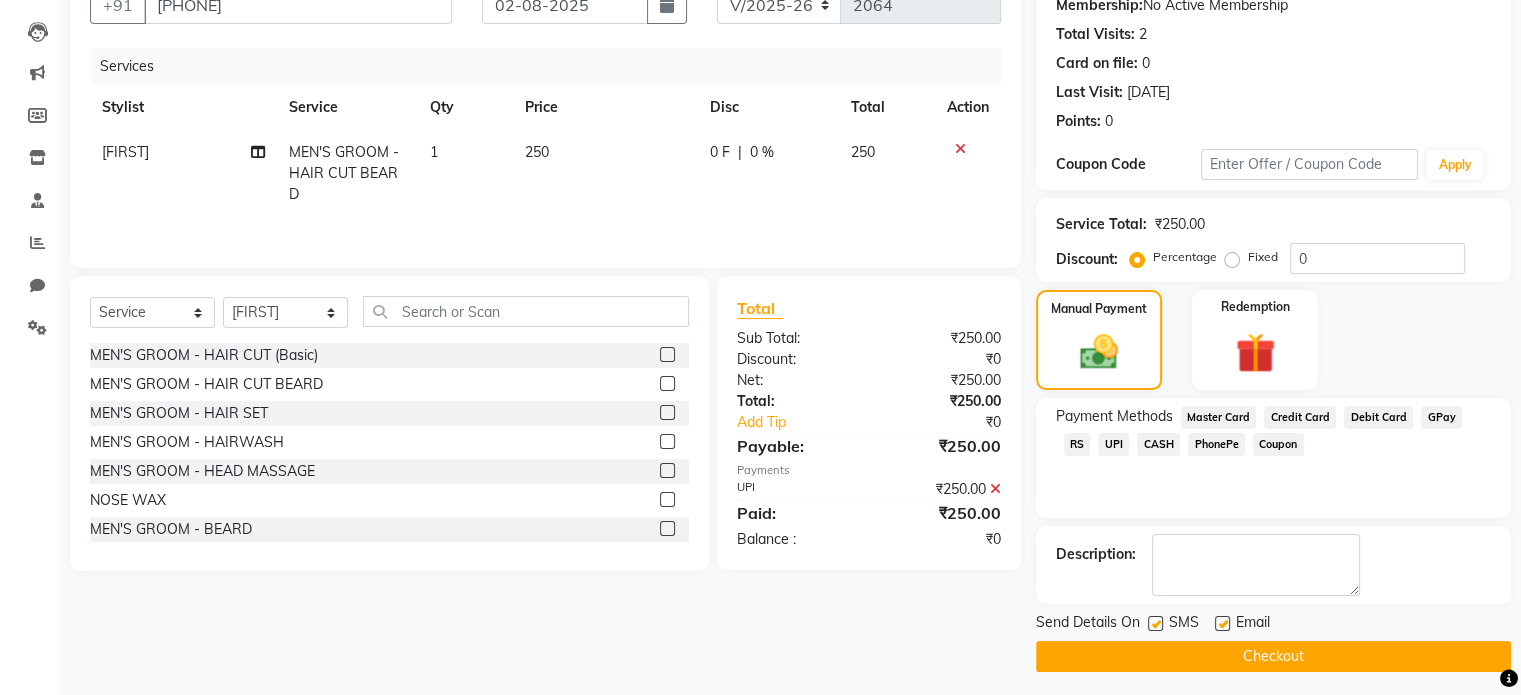 scroll, scrollTop: 205, scrollLeft: 0, axis: vertical 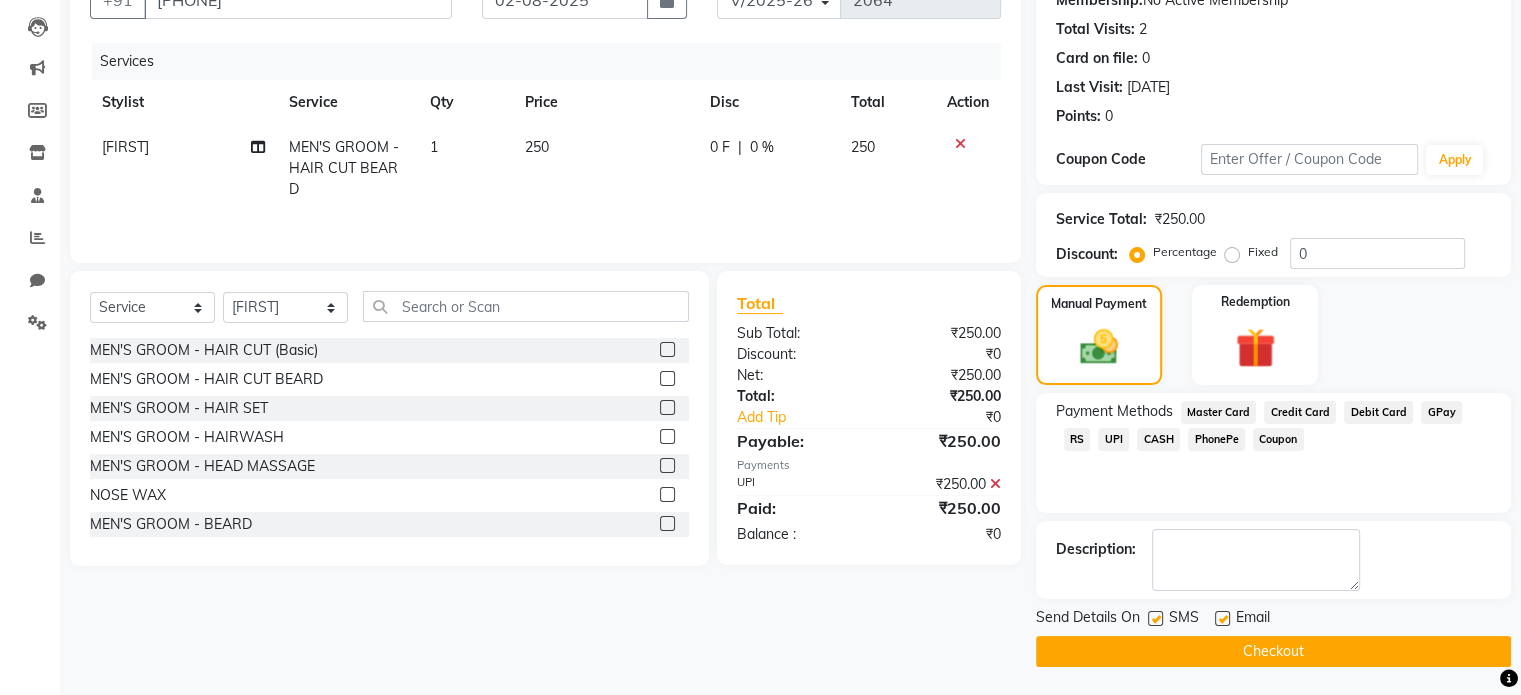 click on "Checkout" 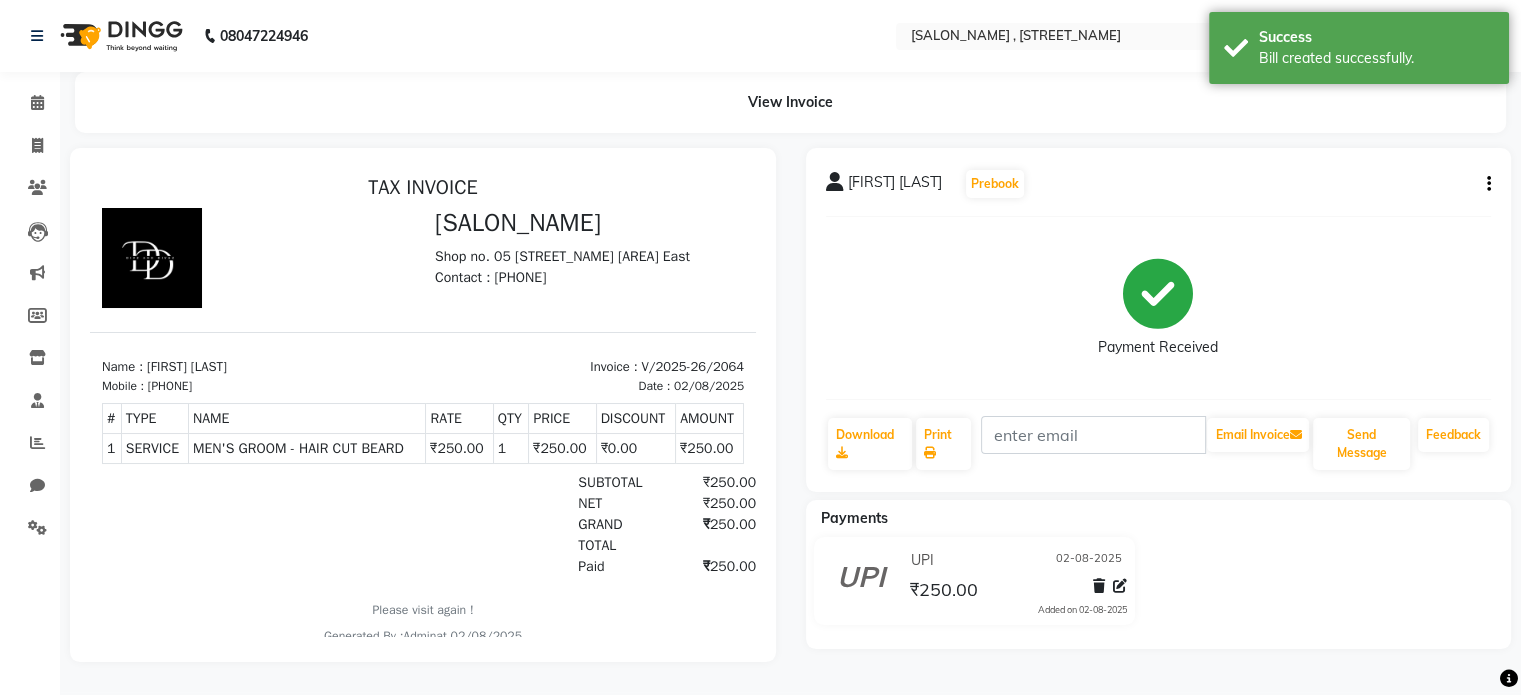 scroll, scrollTop: 0, scrollLeft: 0, axis: both 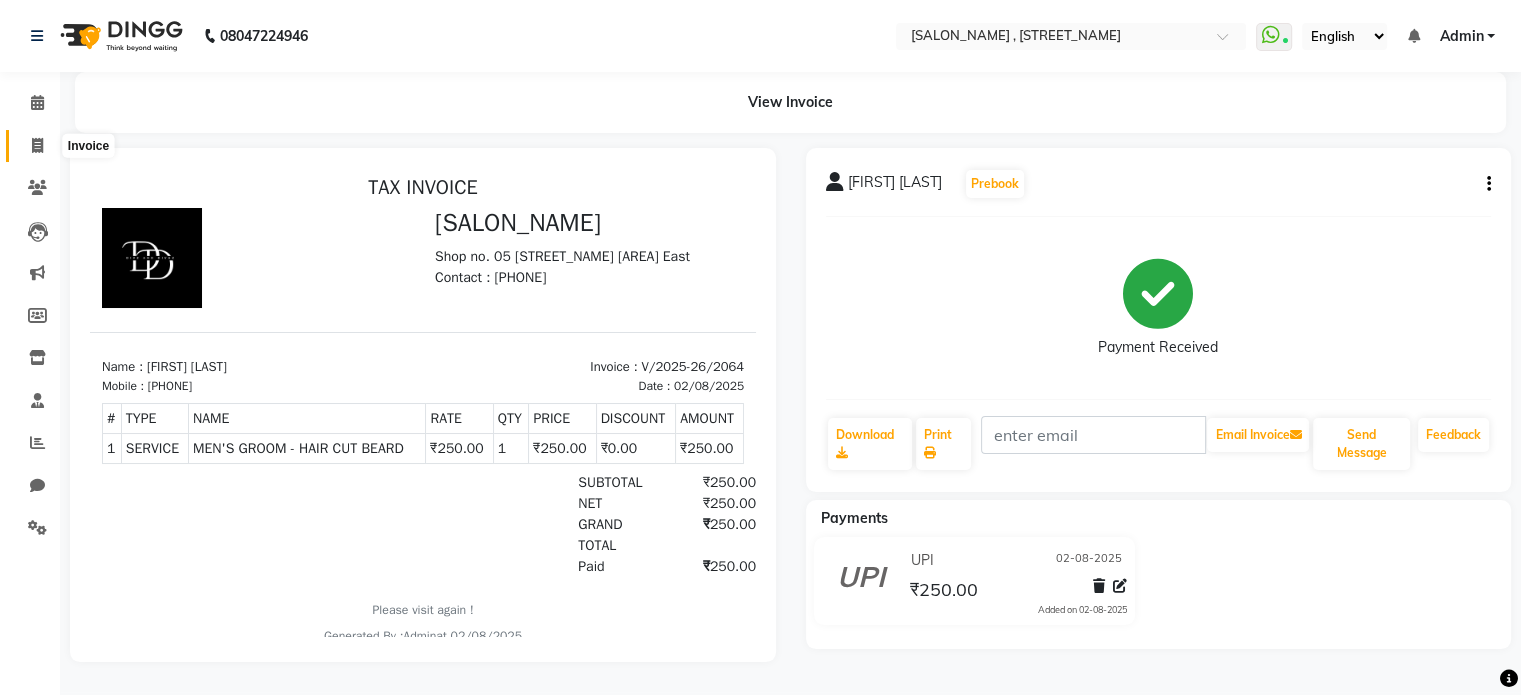 click 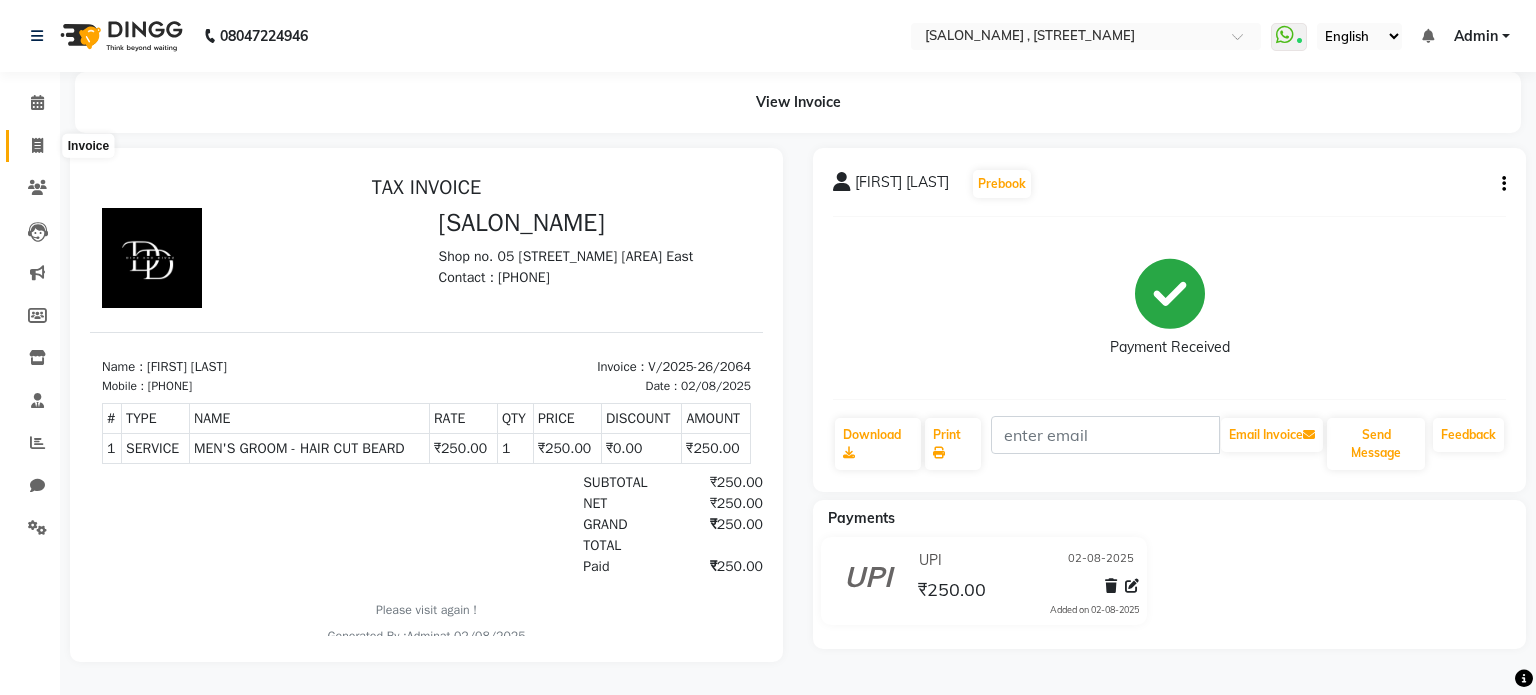 select on "service" 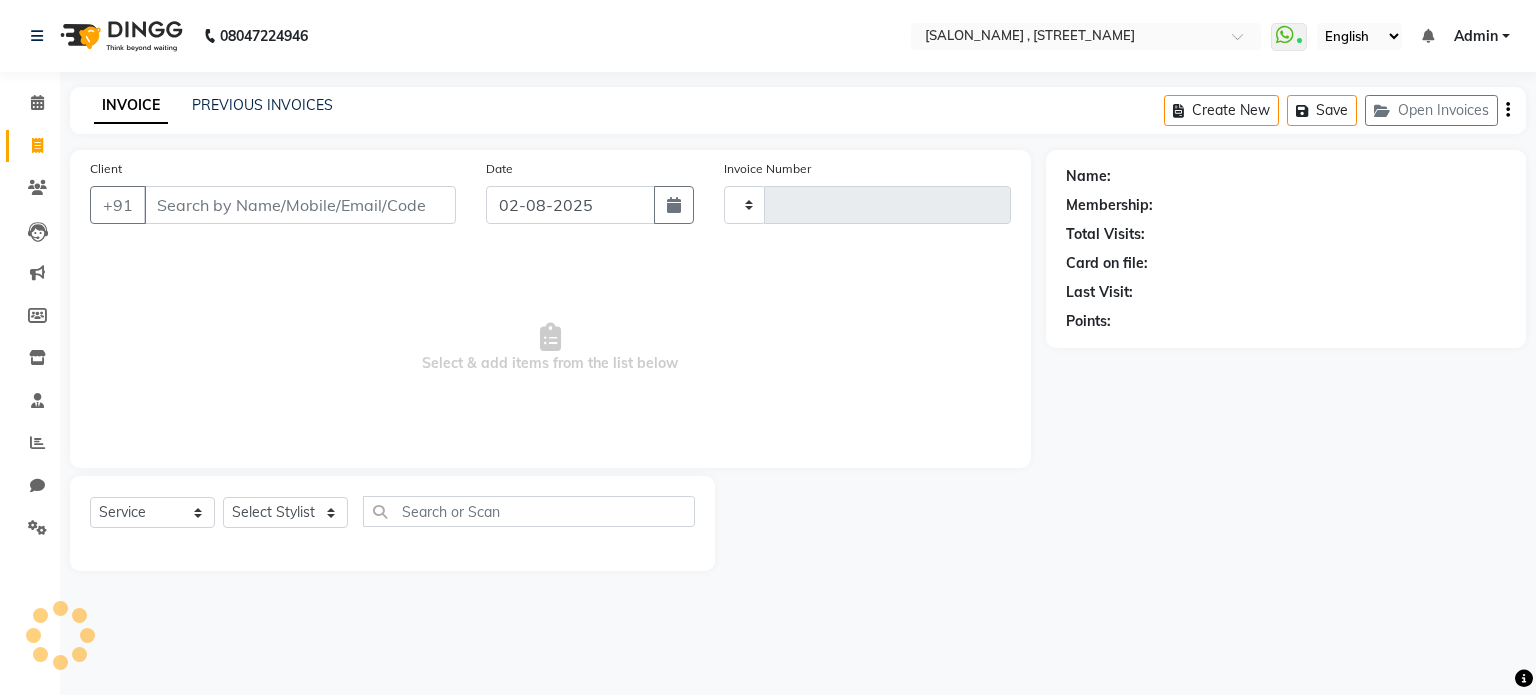 click on "Client" at bounding box center (300, 205) 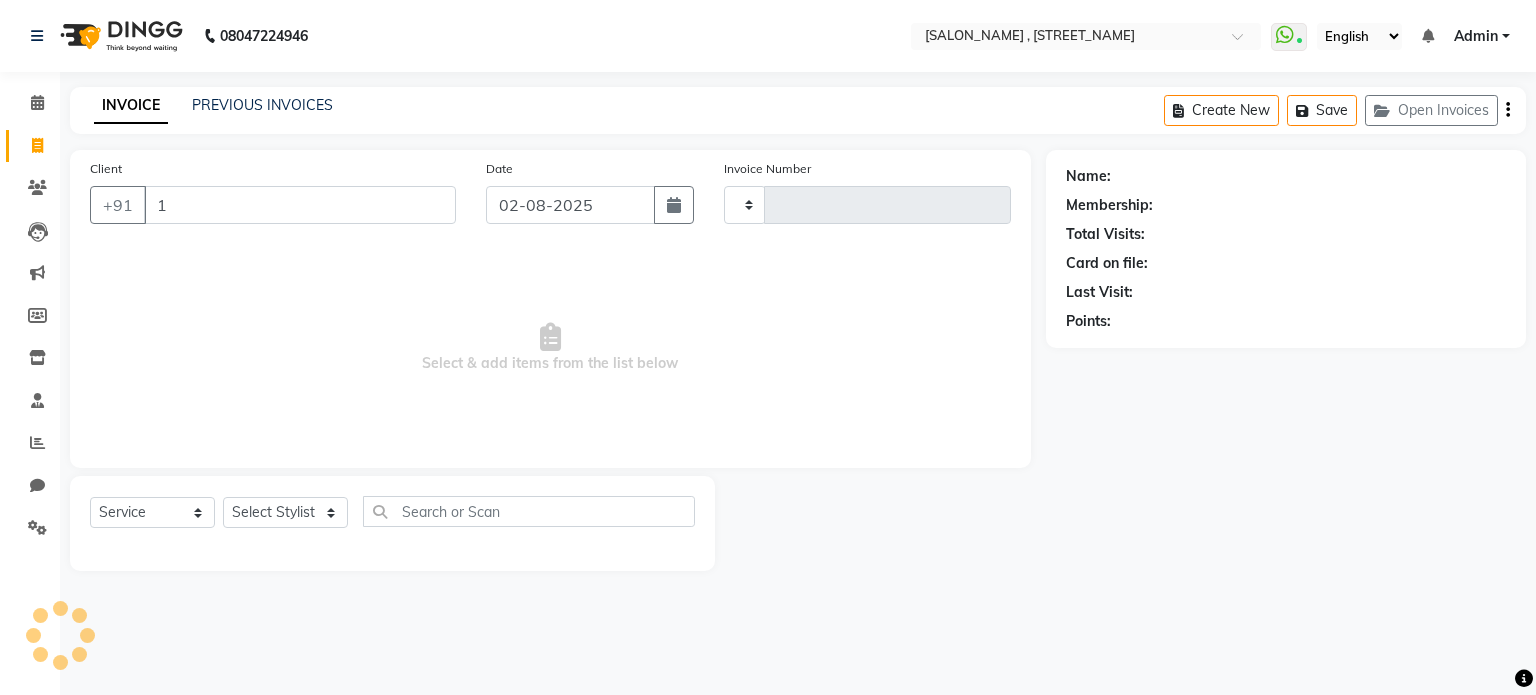 type on "2065" 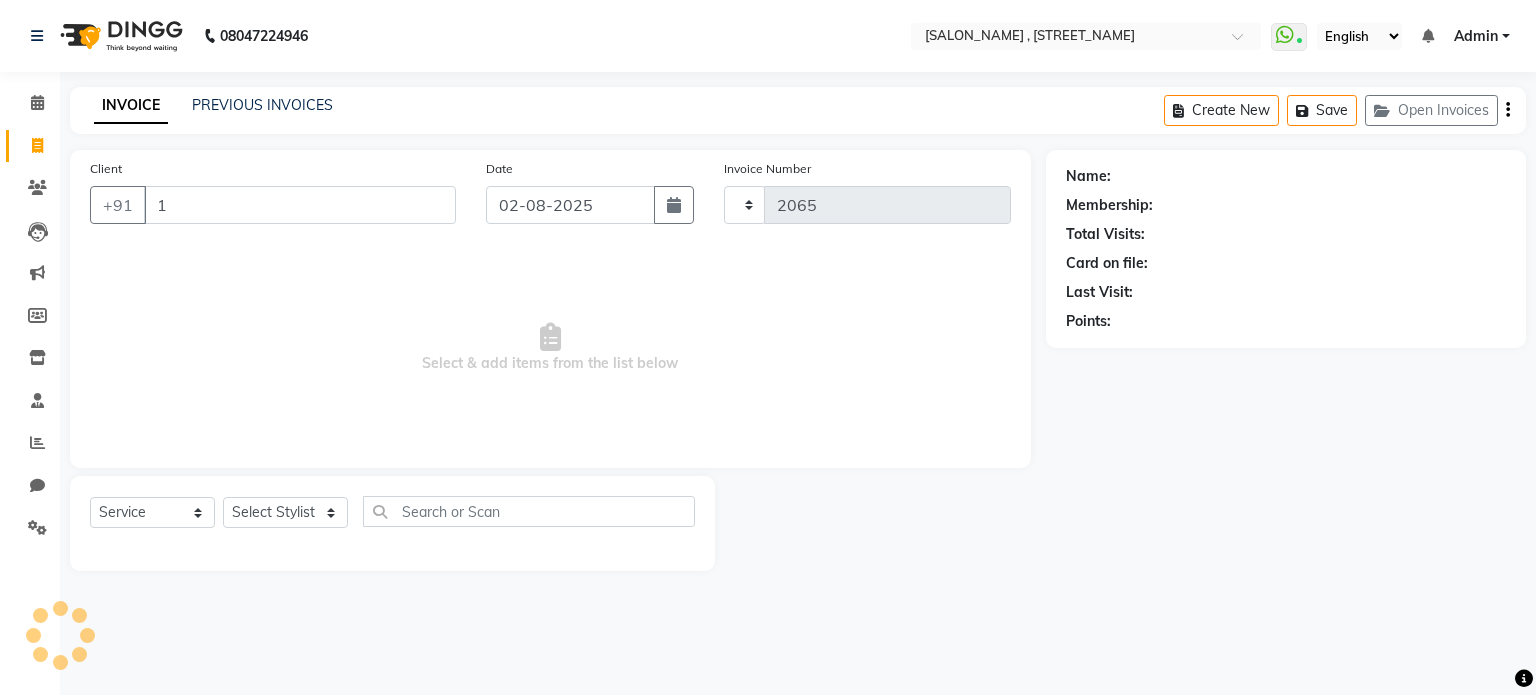 type on "12" 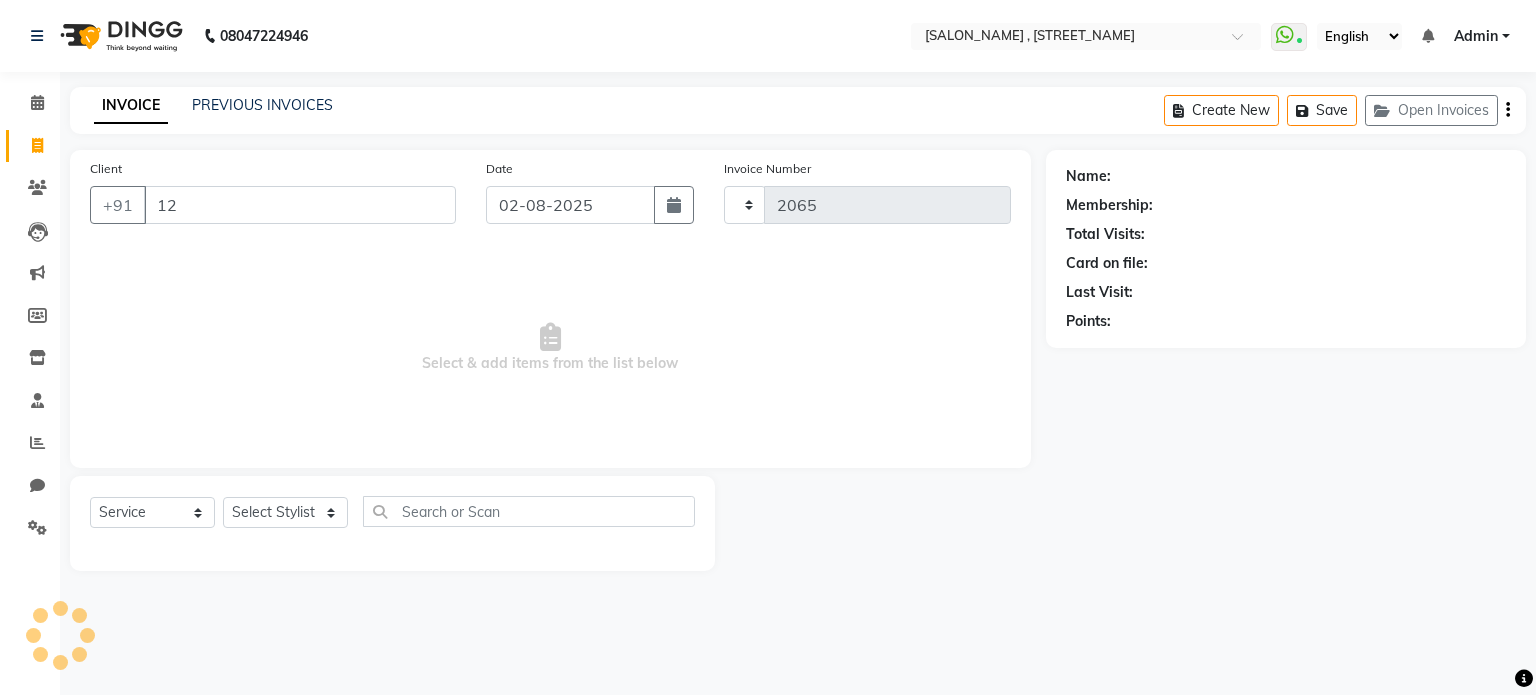 select on "7588" 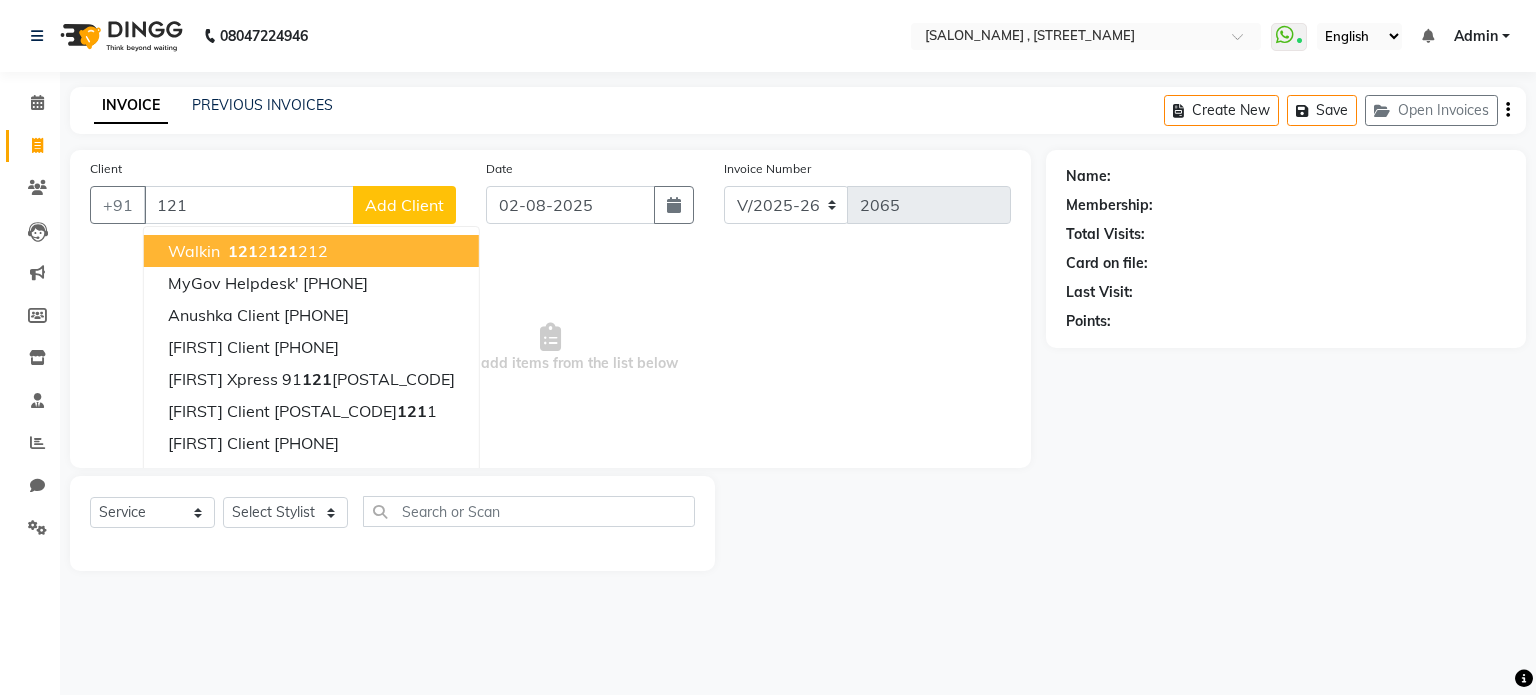 click on "121" at bounding box center (243, 251) 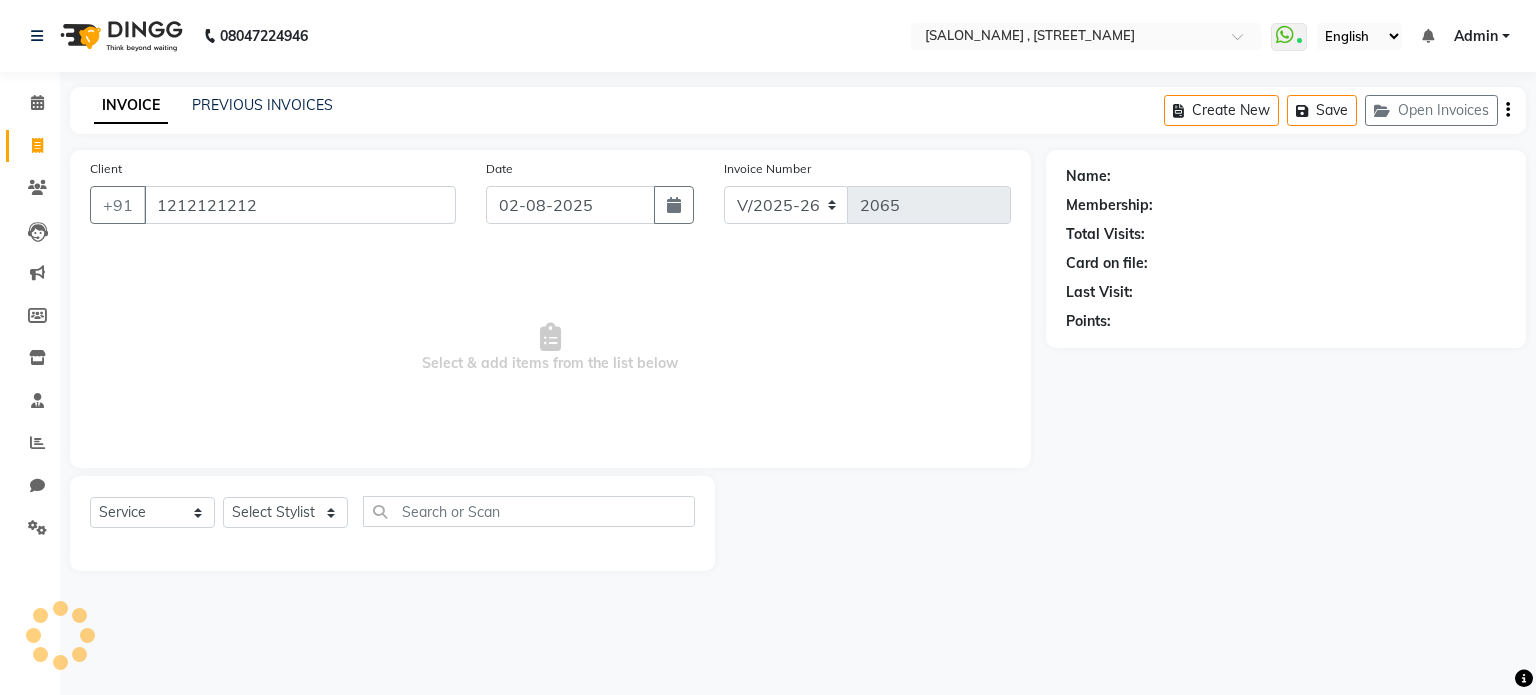 type on "1212121212" 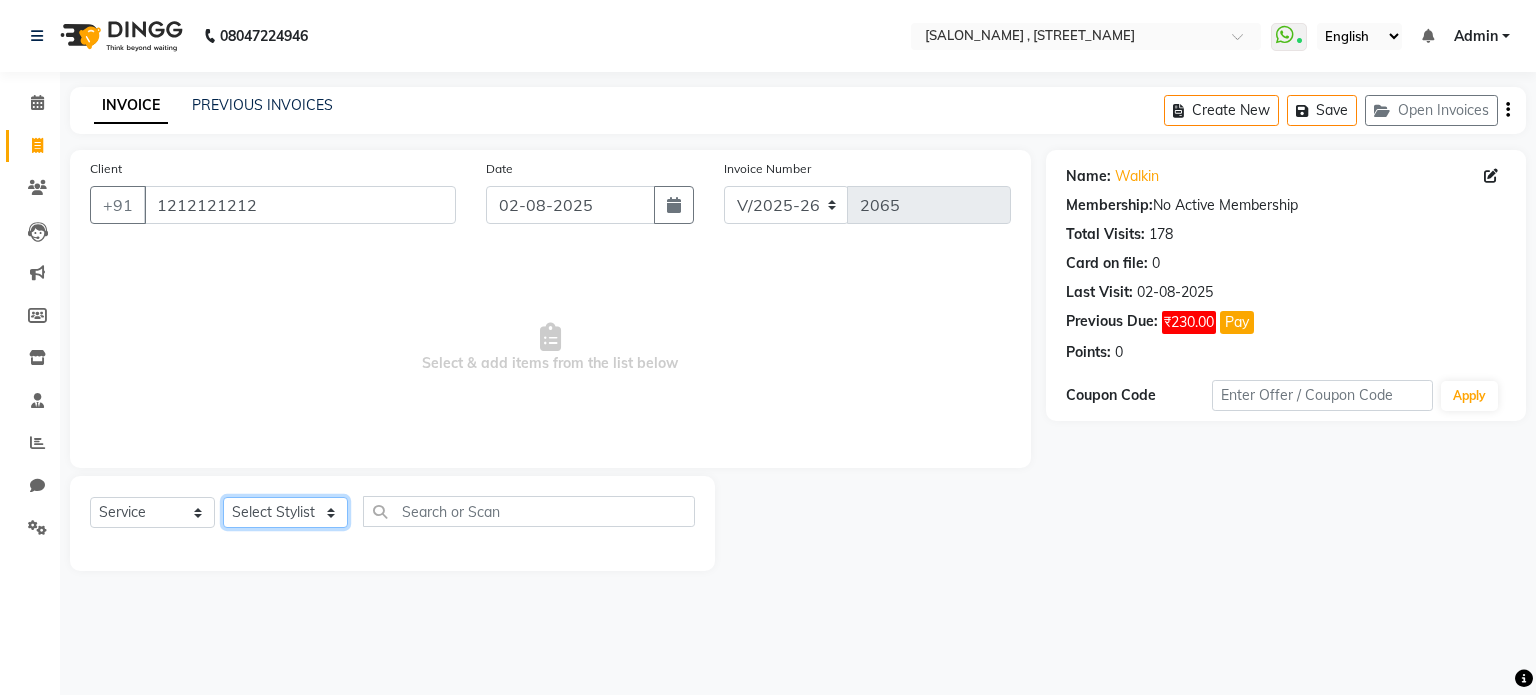 click on "Select Stylist [FIRST] [FIRST]  [FIRST] [FIRST] [FIRST]" 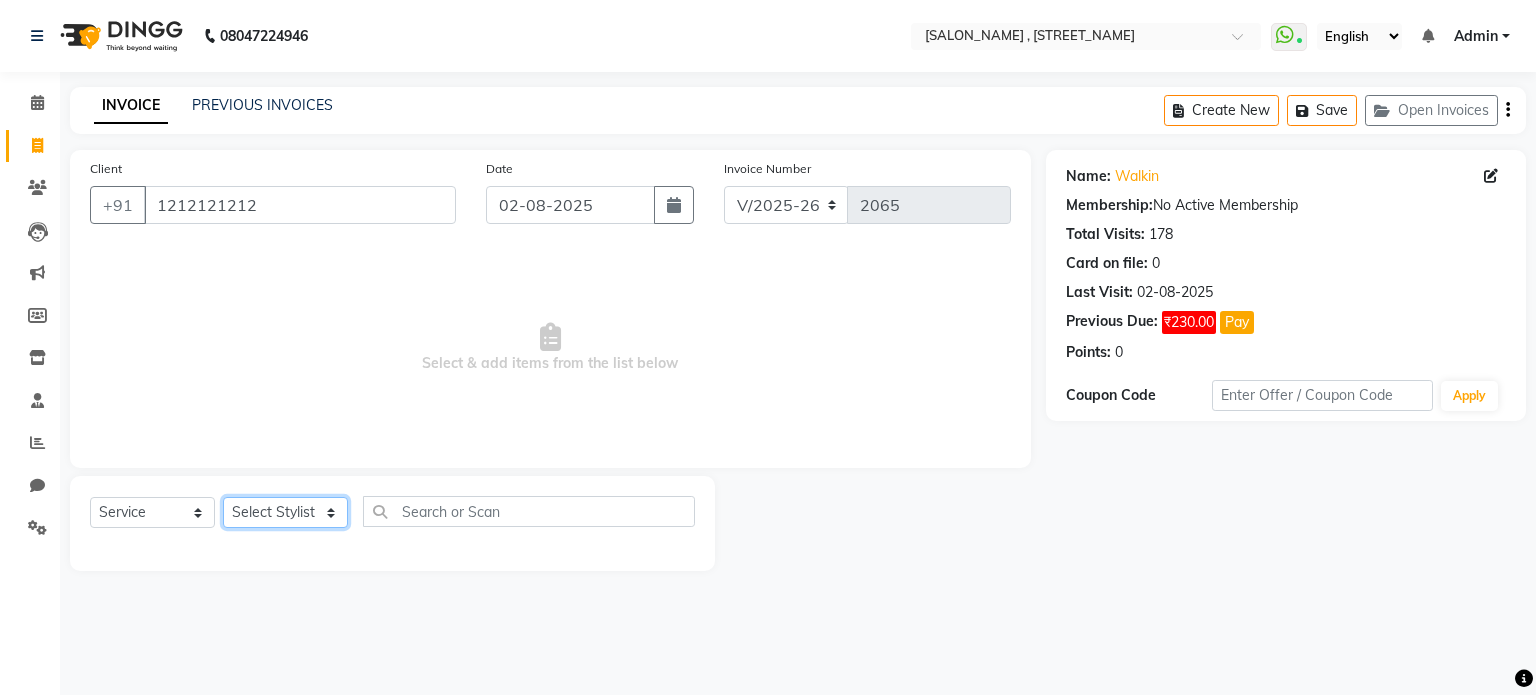 select on "67195" 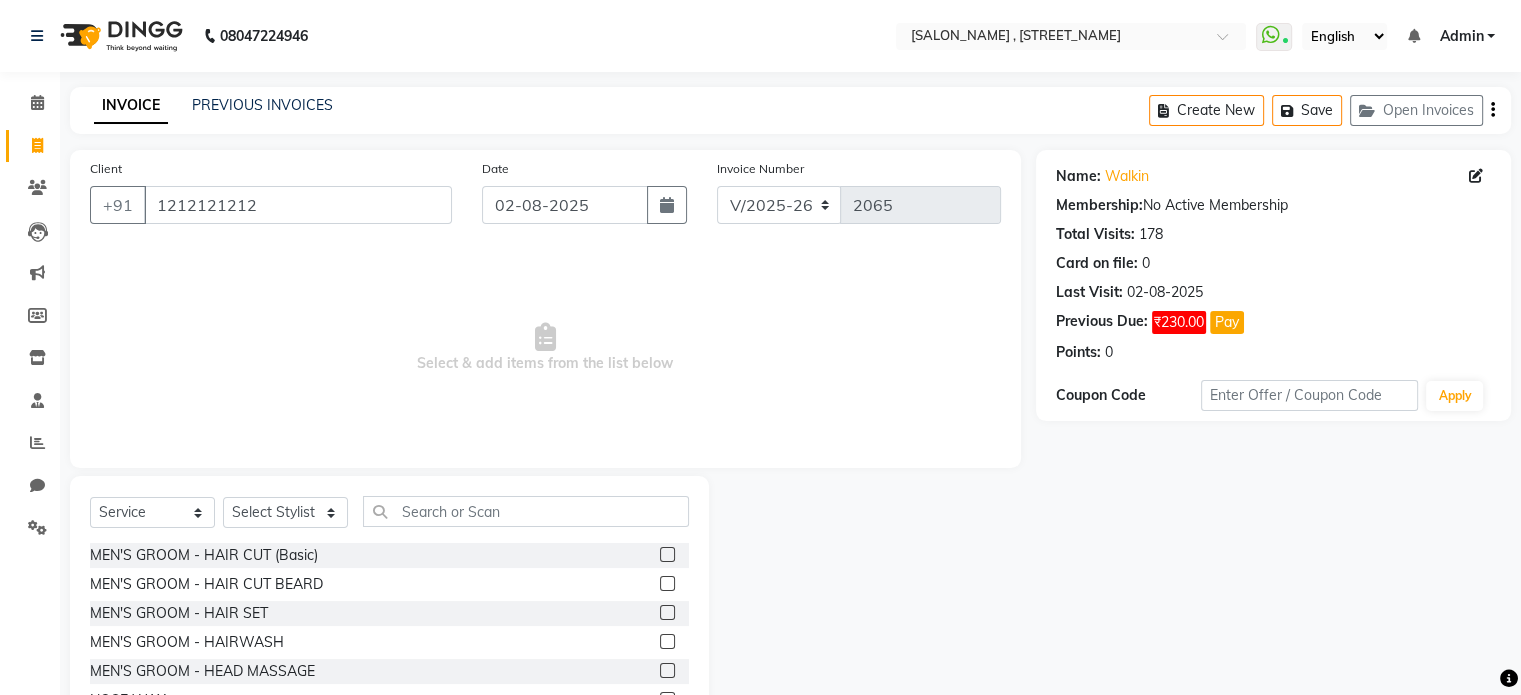click 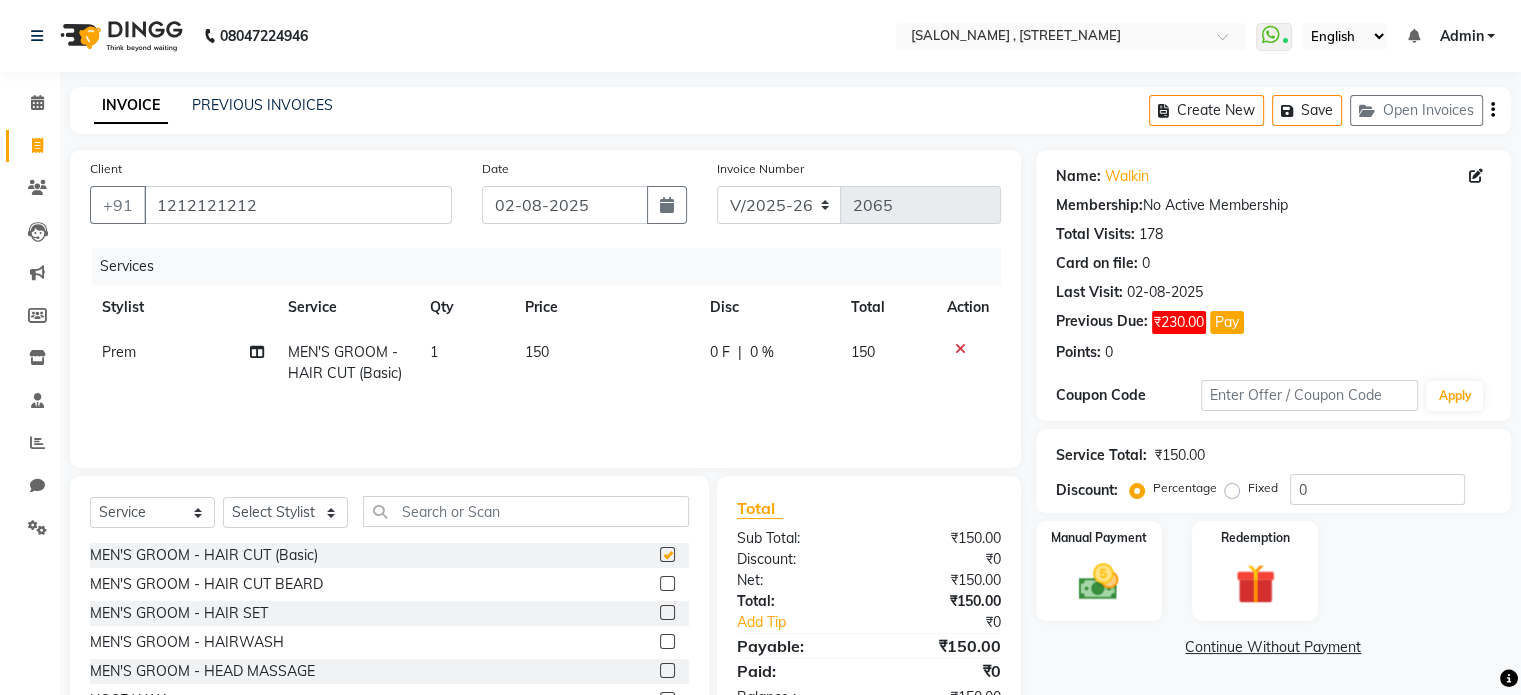 checkbox on "false" 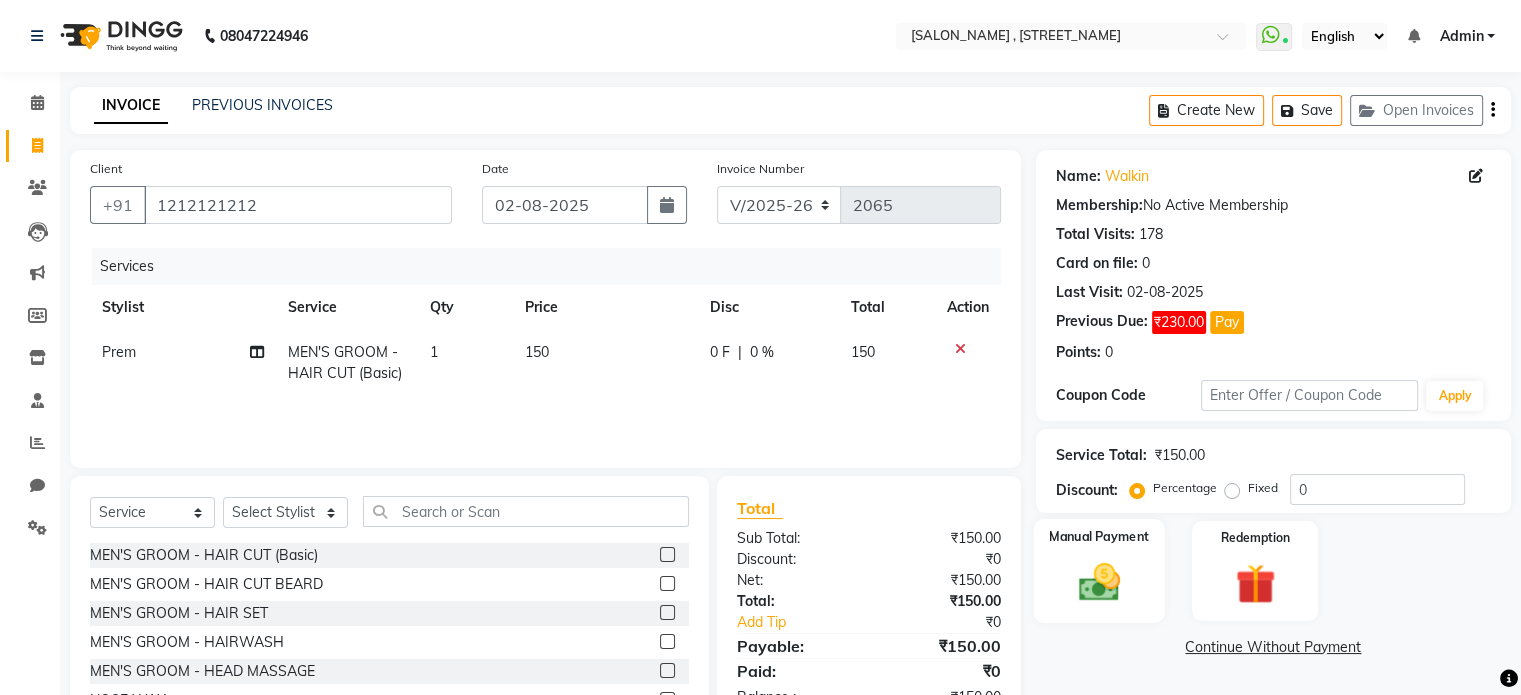 click 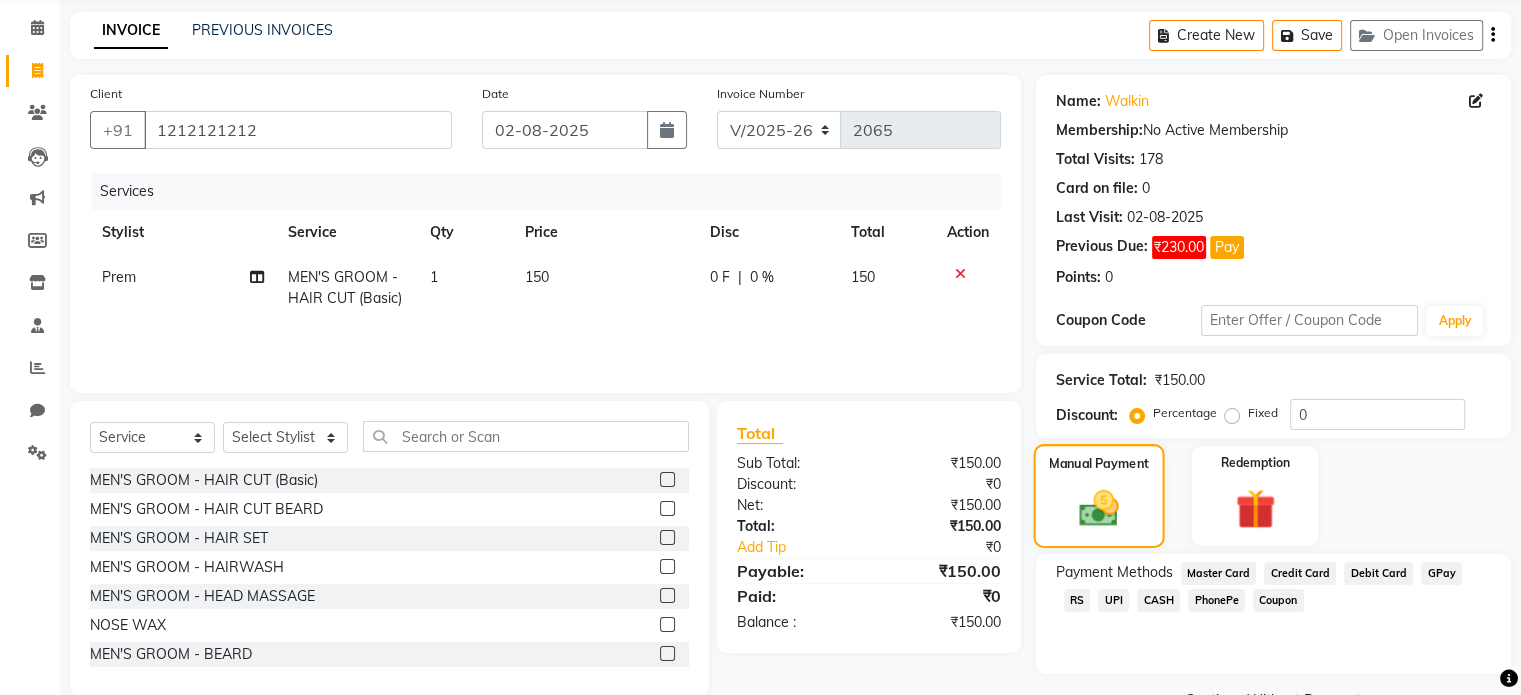 scroll, scrollTop: 80, scrollLeft: 0, axis: vertical 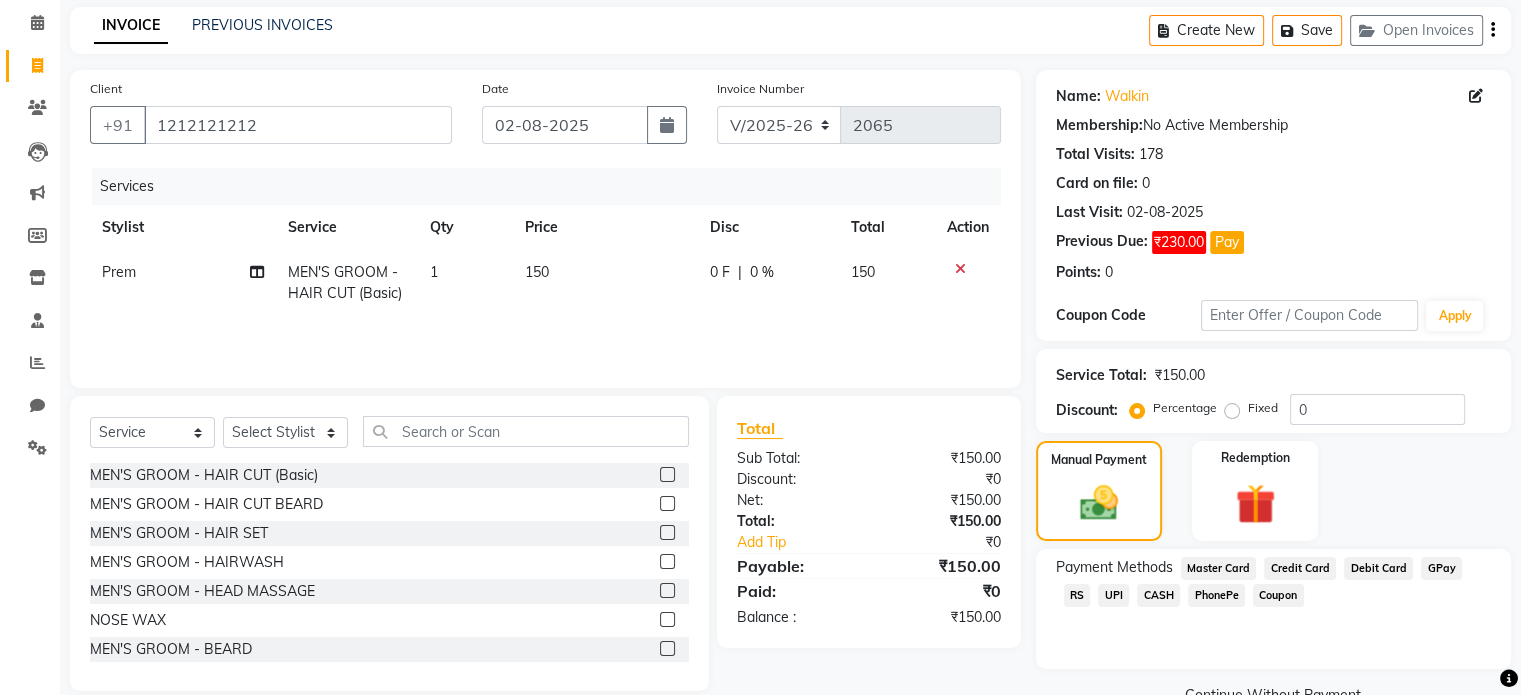 click on "UPI" 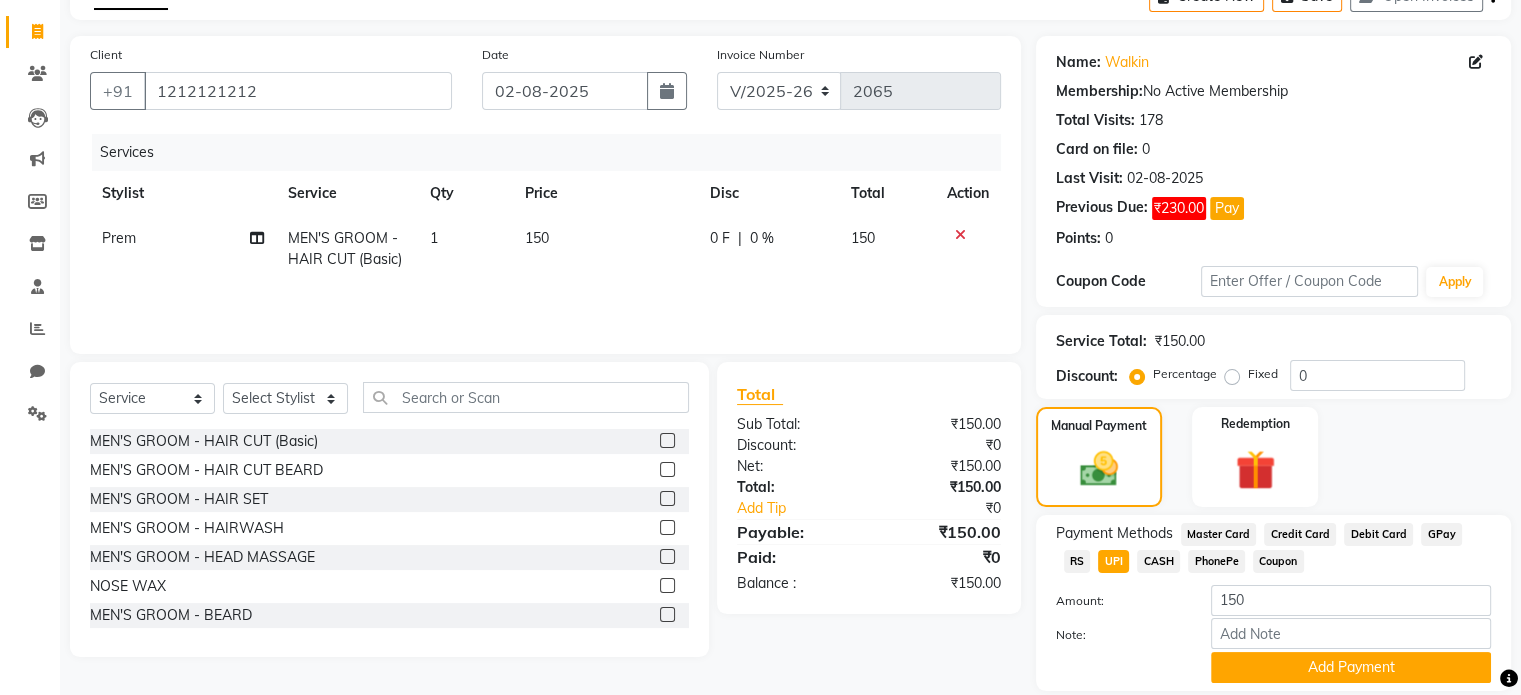 scroll, scrollTop: 120, scrollLeft: 0, axis: vertical 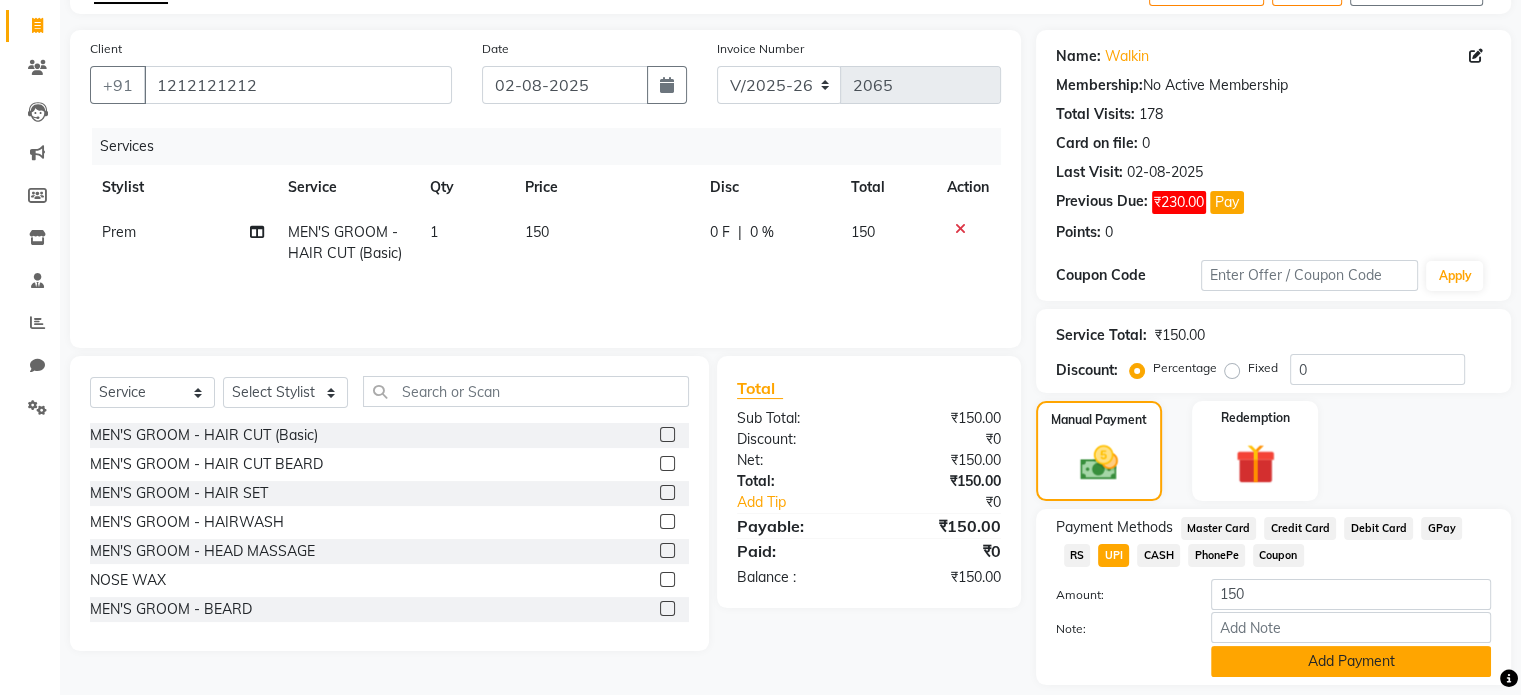 type 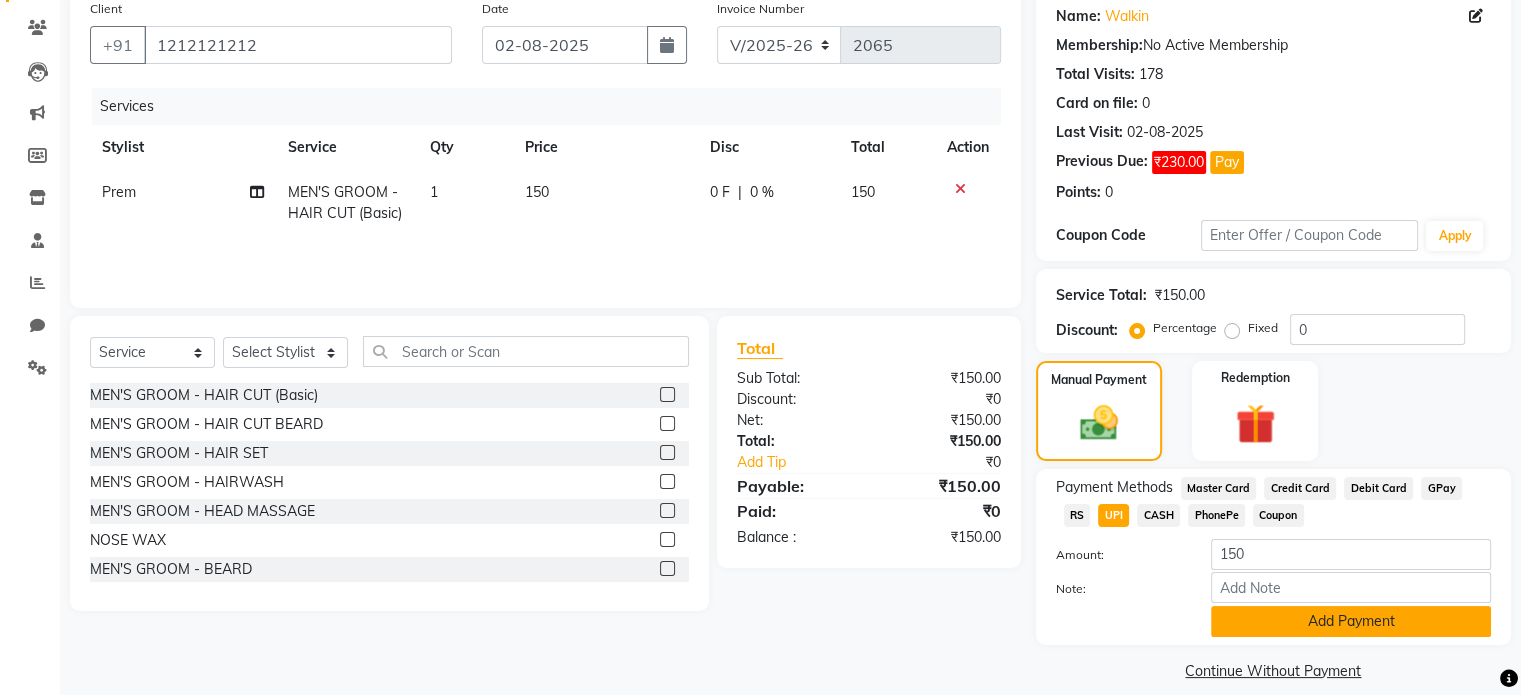 scroll, scrollTop: 183, scrollLeft: 0, axis: vertical 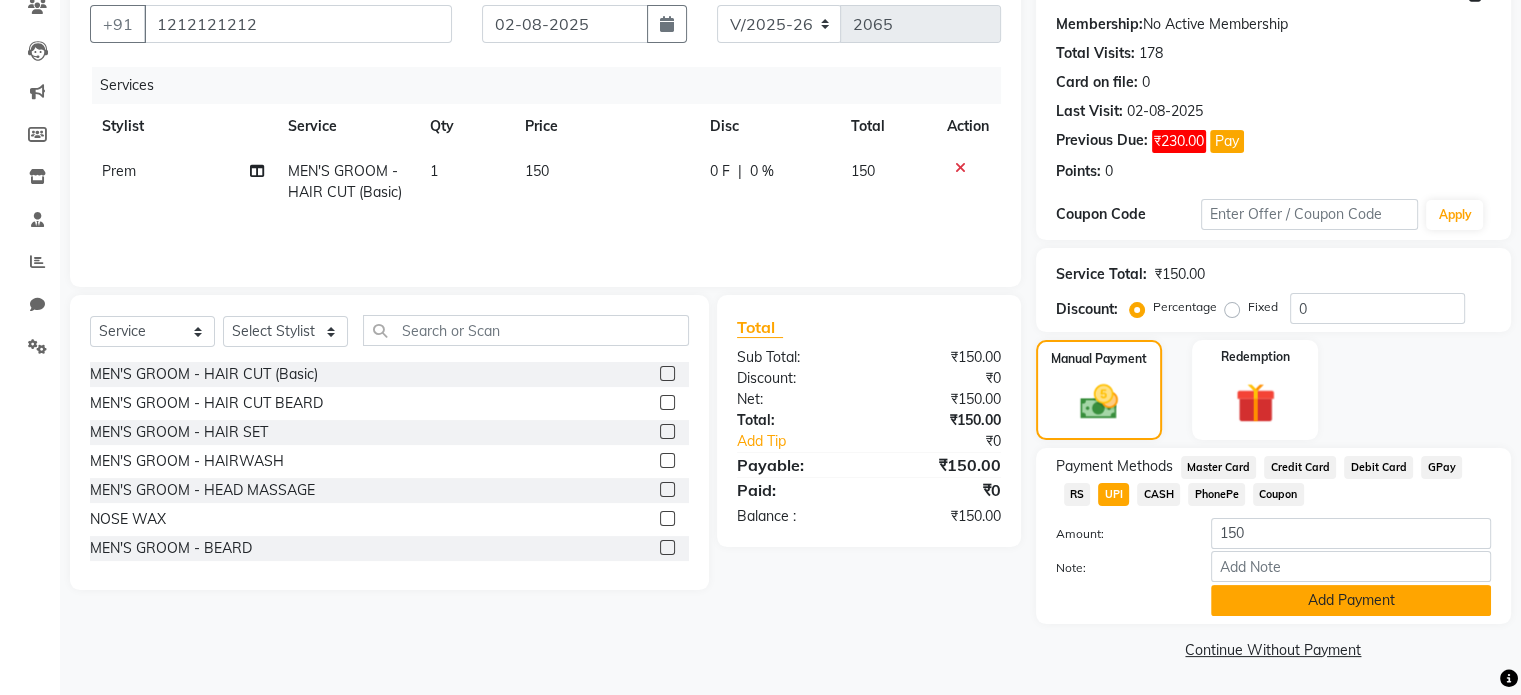 click on "Add Payment" 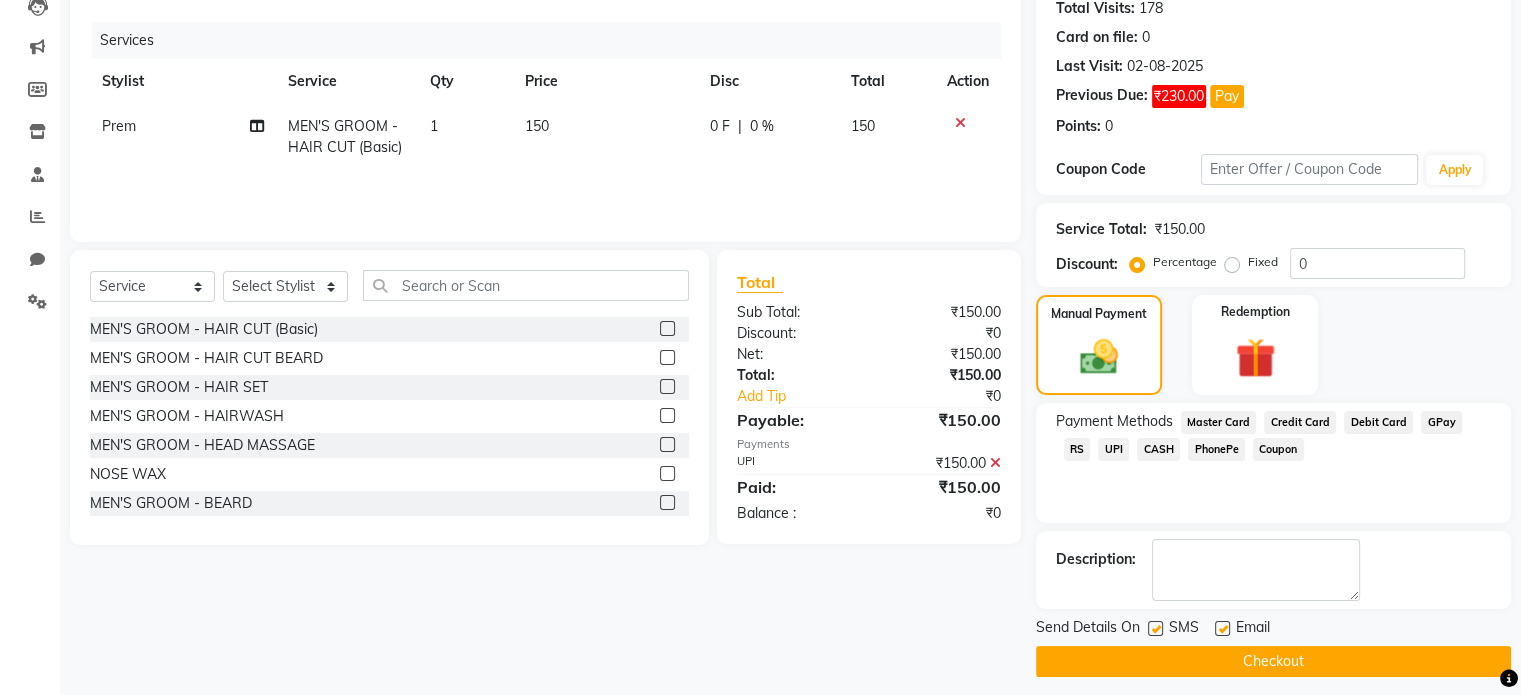scroll, scrollTop: 236, scrollLeft: 0, axis: vertical 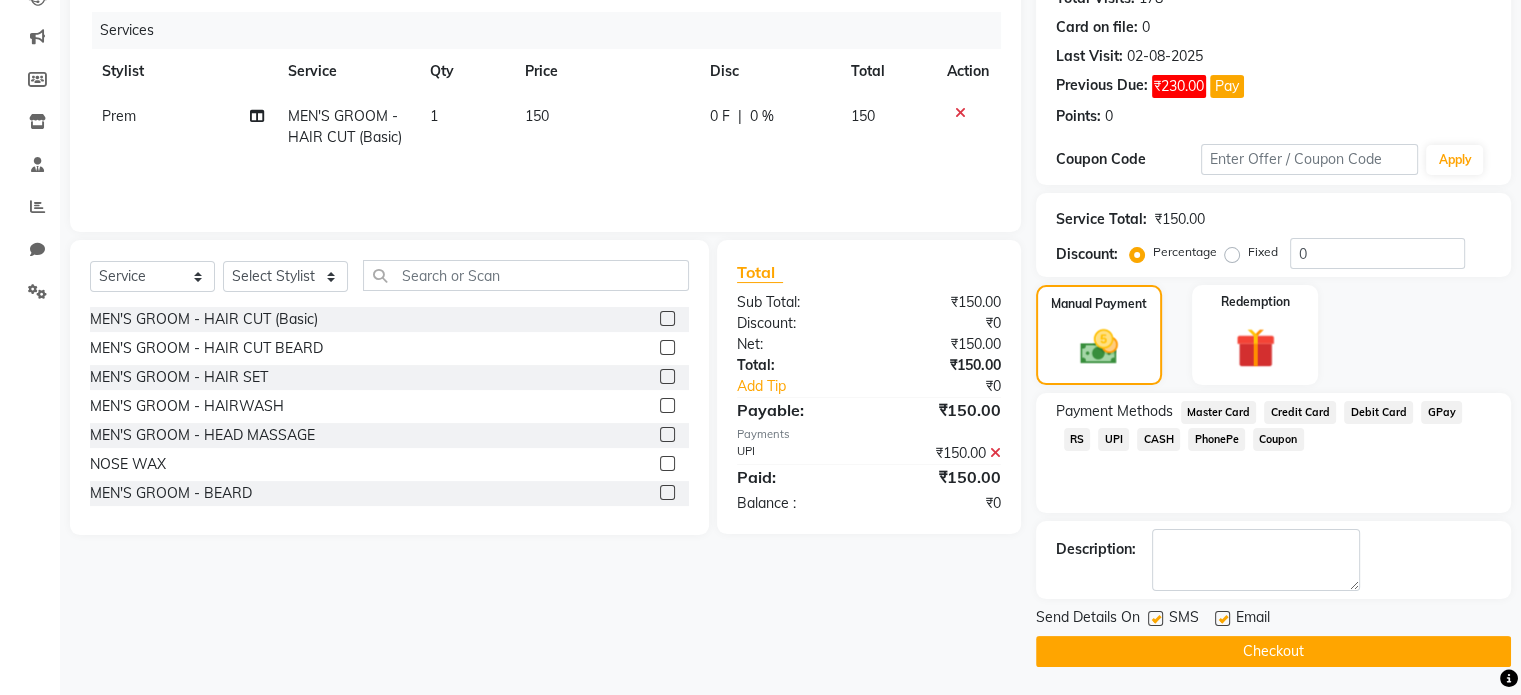 click on "Checkout" 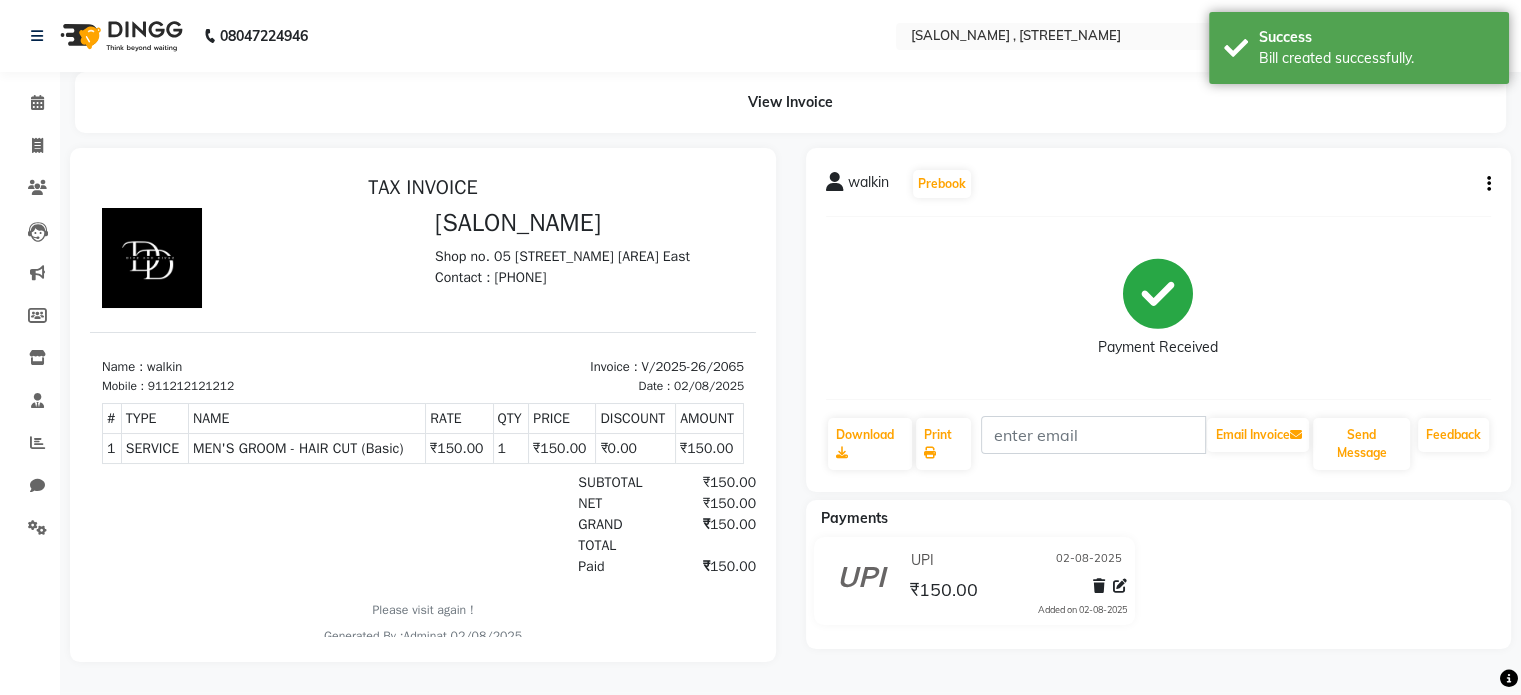 scroll, scrollTop: 0, scrollLeft: 0, axis: both 